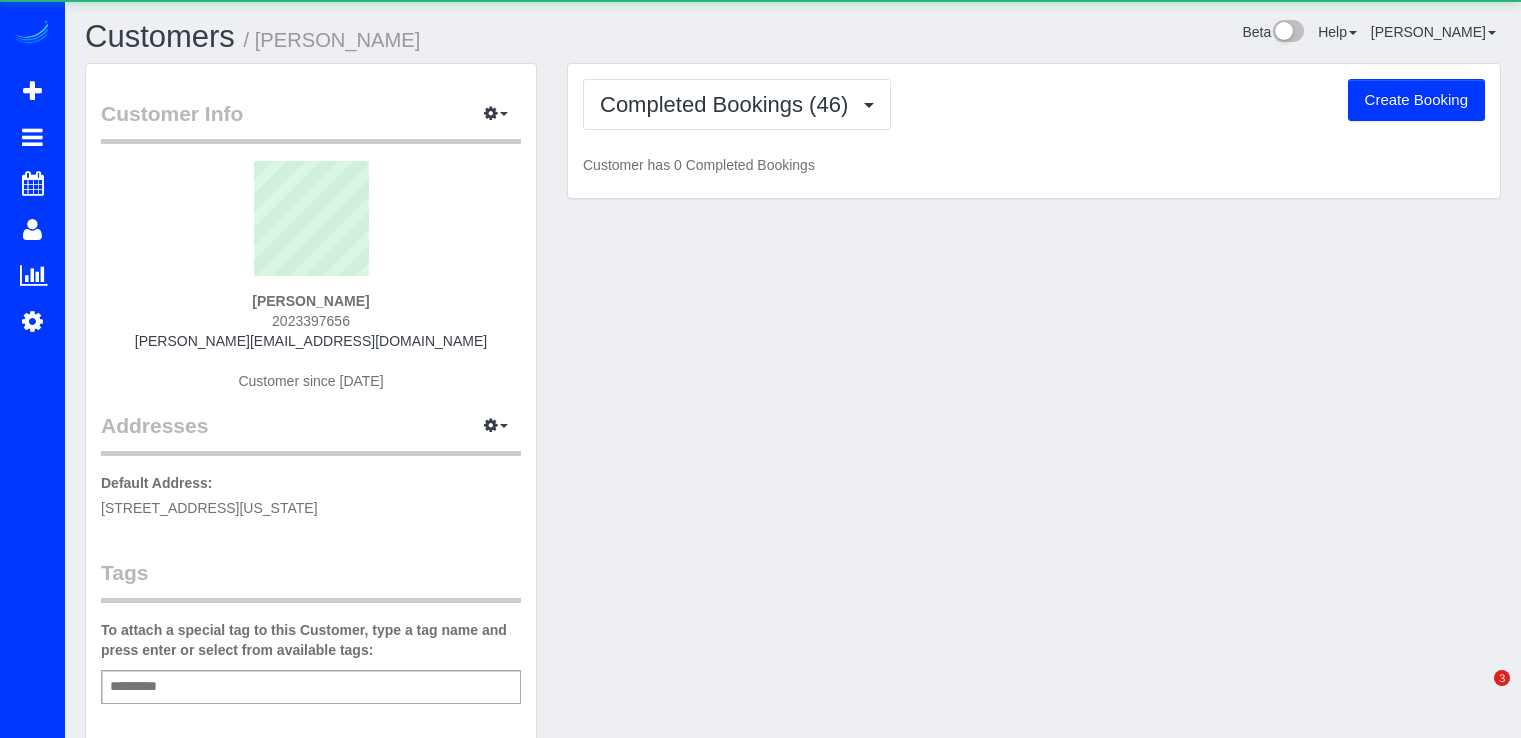 scroll, scrollTop: 0, scrollLeft: 0, axis: both 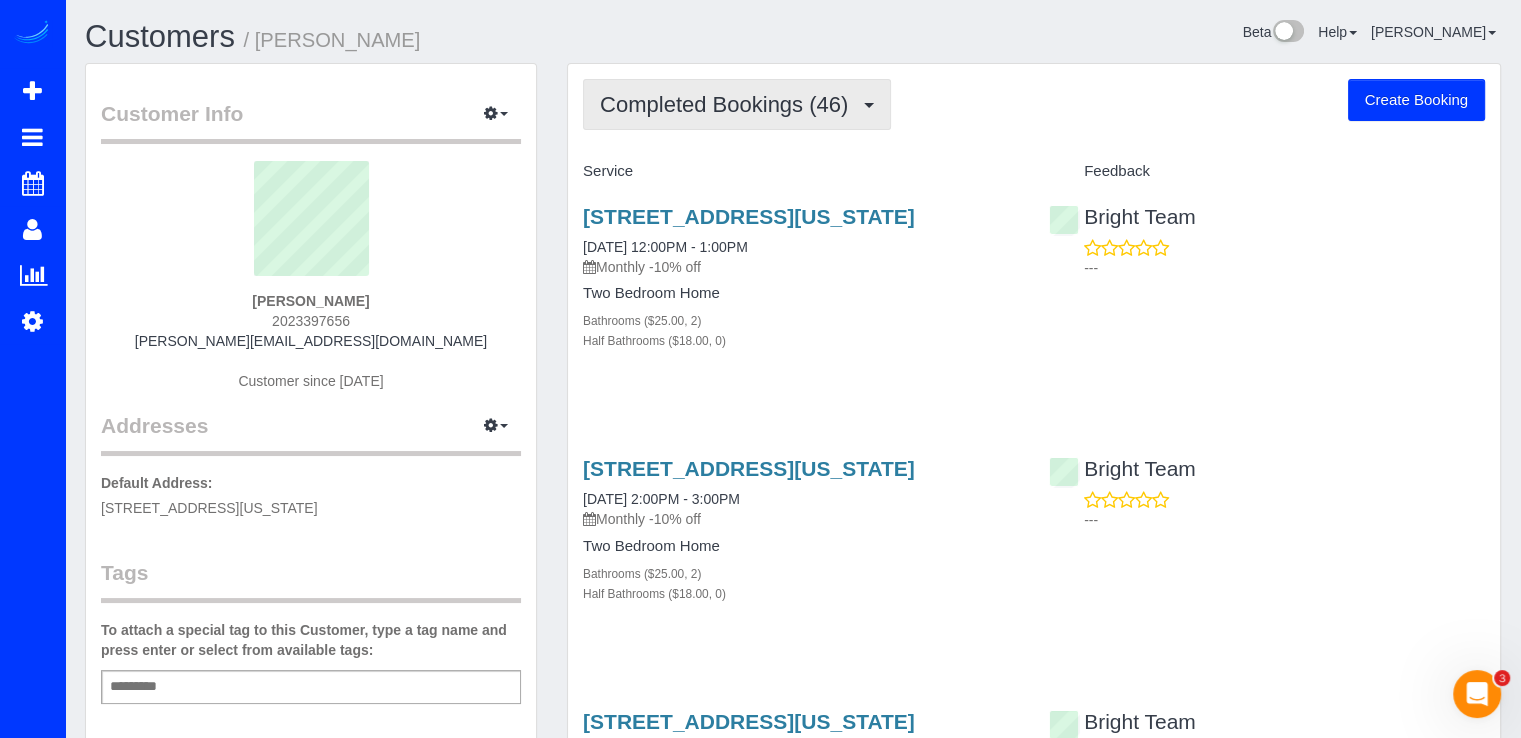 click on "Completed Bookings (46)" at bounding box center [729, 104] 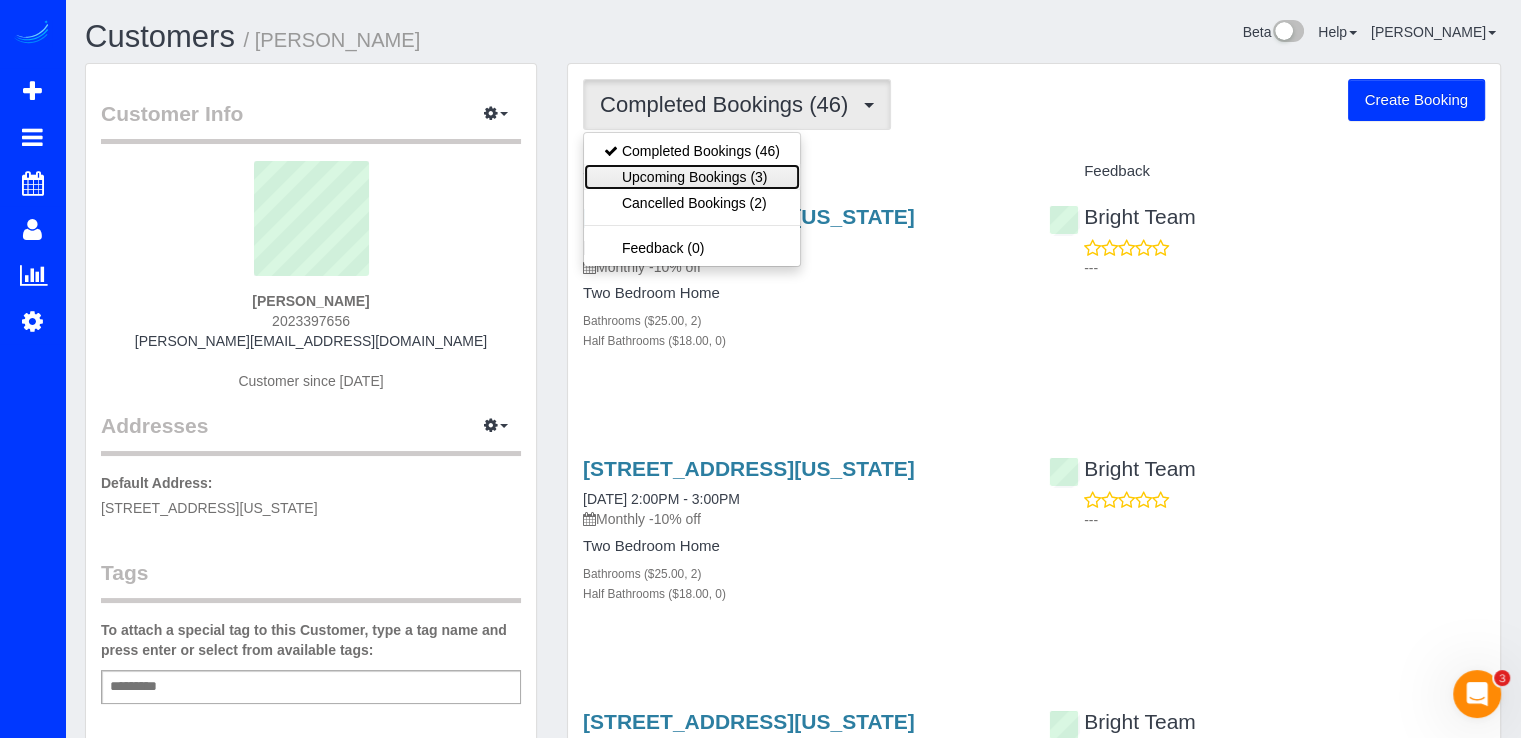 click on "Upcoming Bookings (3)" at bounding box center (692, 177) 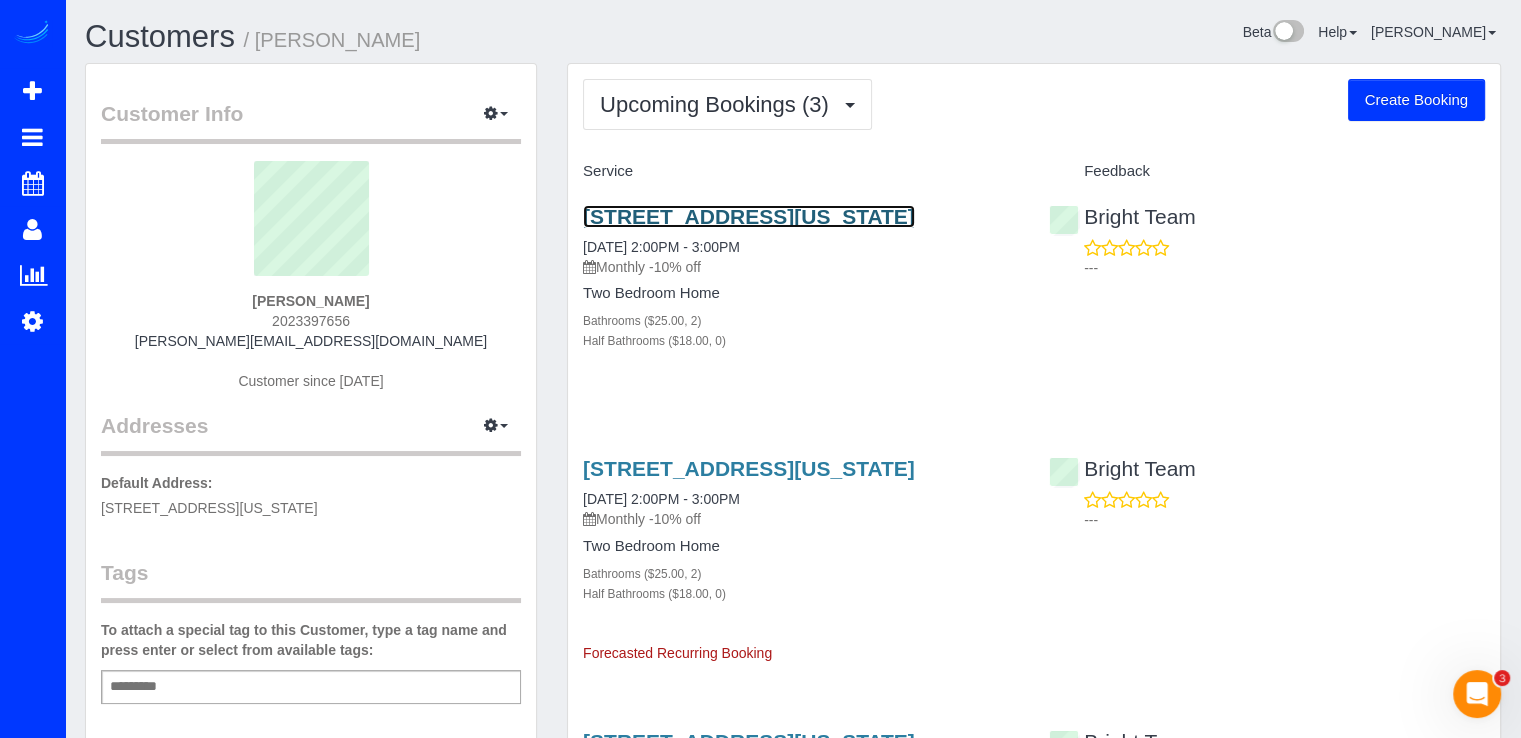 click on "3501 S Dakota Ave Ne, Washington, DC 20018" at bounding box center [749, 216] 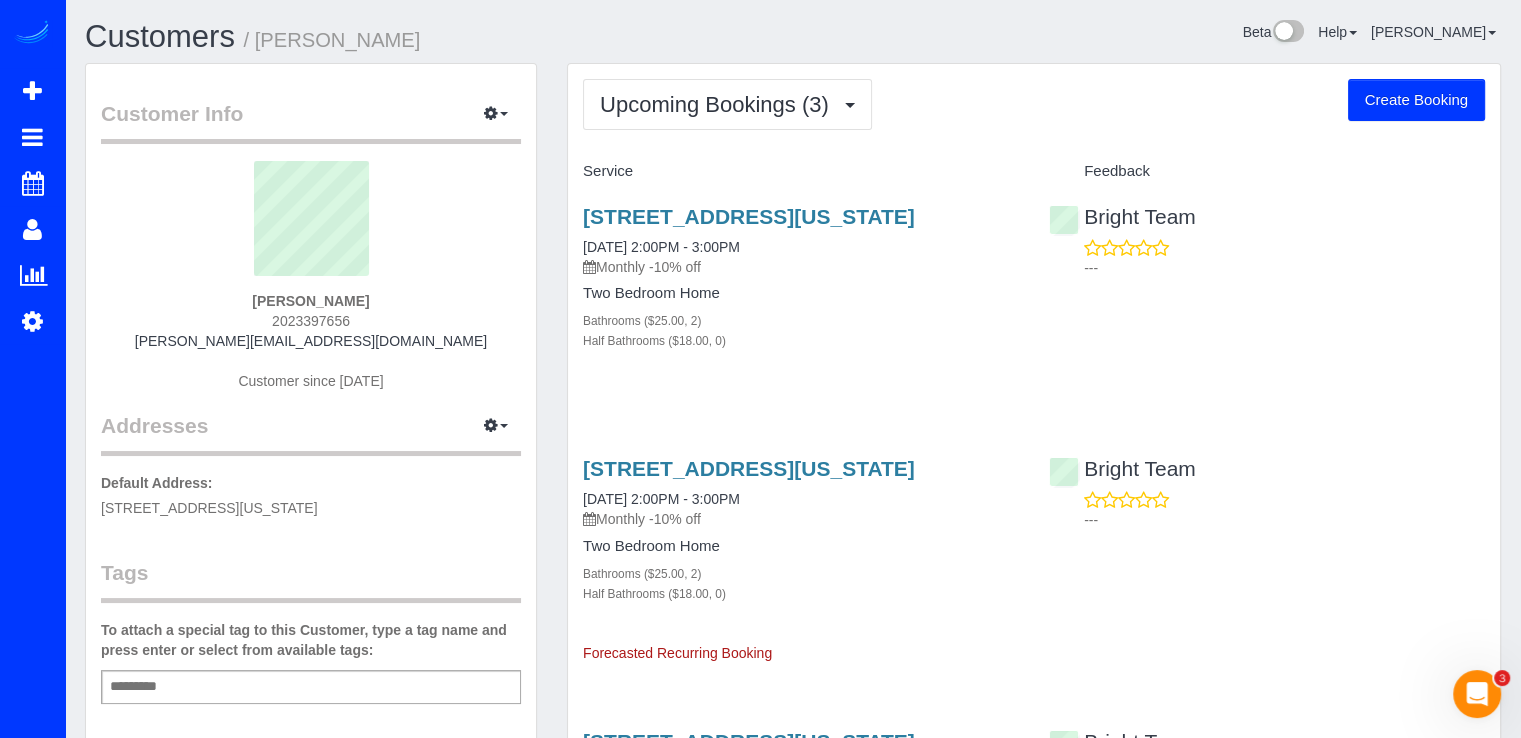 click on "Customer Info
Edit Contact Info
Send Message
Email Preferences
Special Sales Tax
View Changes
Mark as Unconfirmed
Block this Customer
Archive Account
Jason Hughes
2023397656
jasonvhughes@gmail.com" at bounding box center [311, 625] 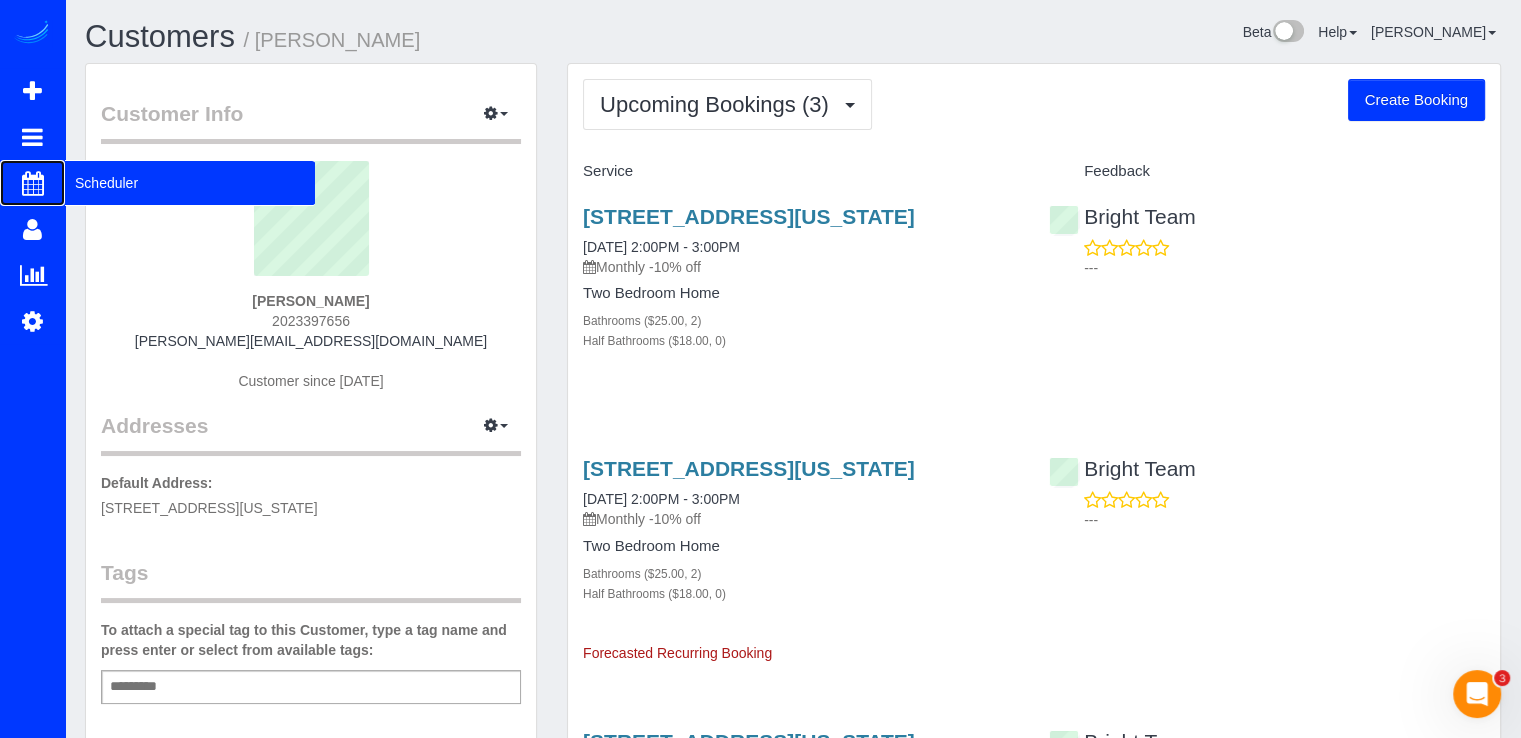click on "Scheduler" at bounding box center (190, 183) 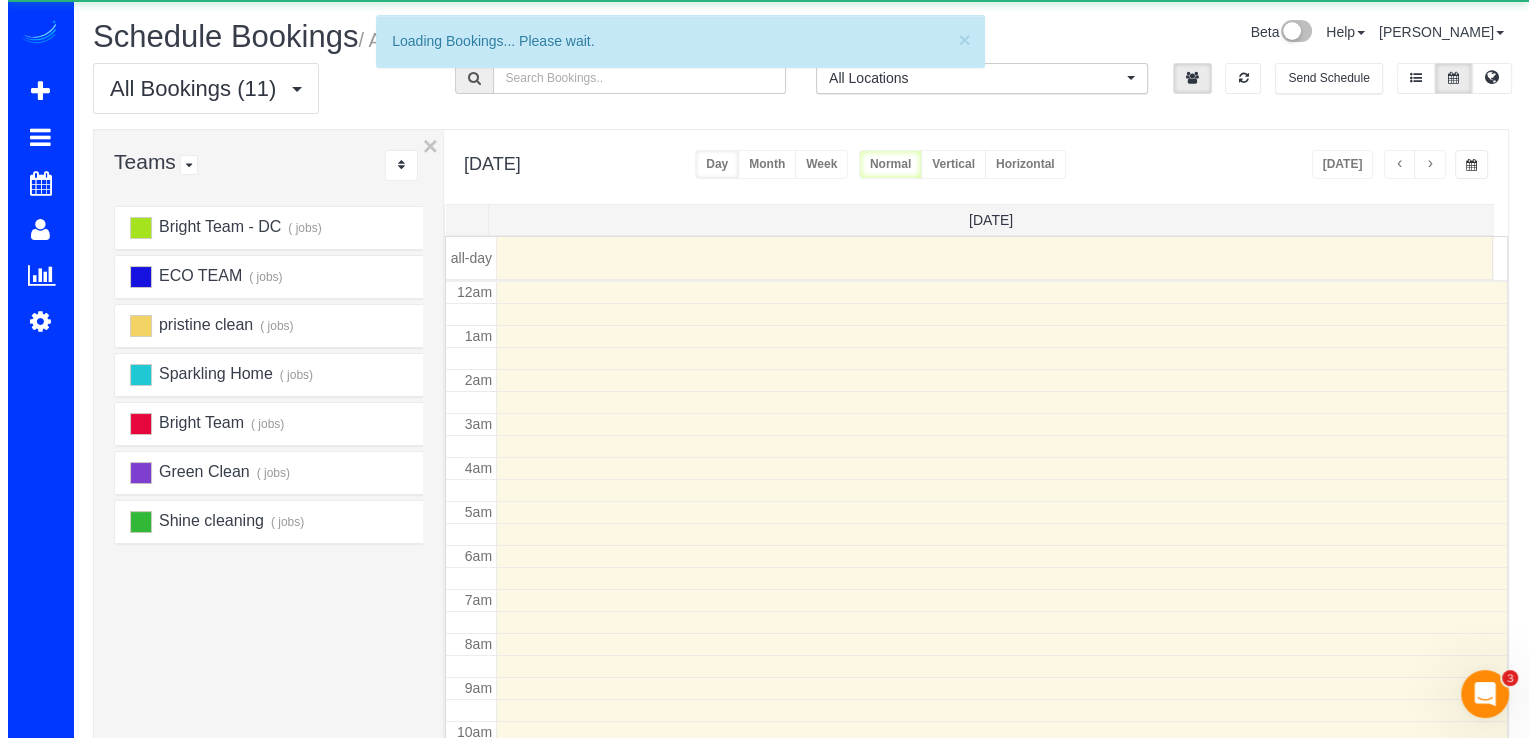 scroll, scrollTop: 263, scrollLeft: 0, axis: vertical 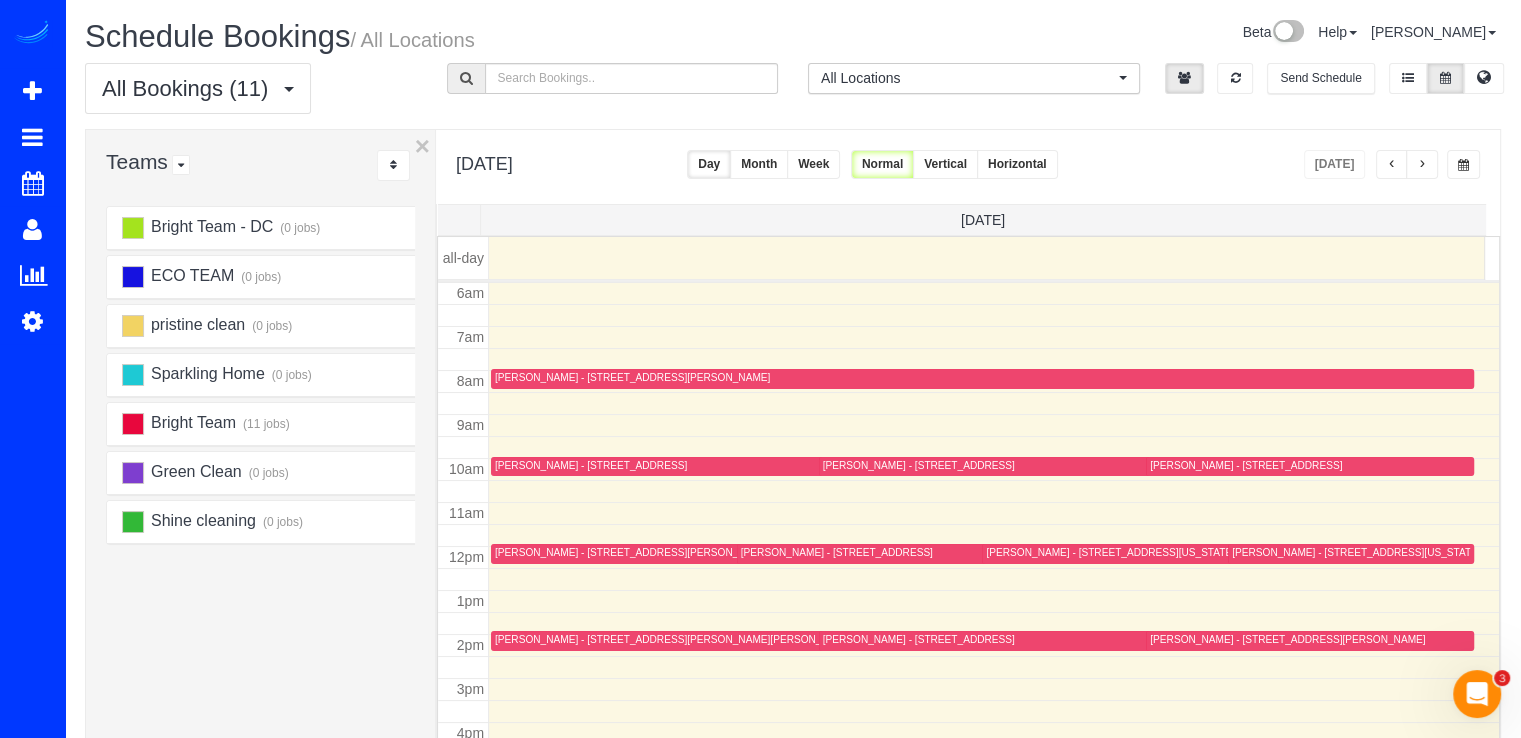 click at bounding box center [726, 554] 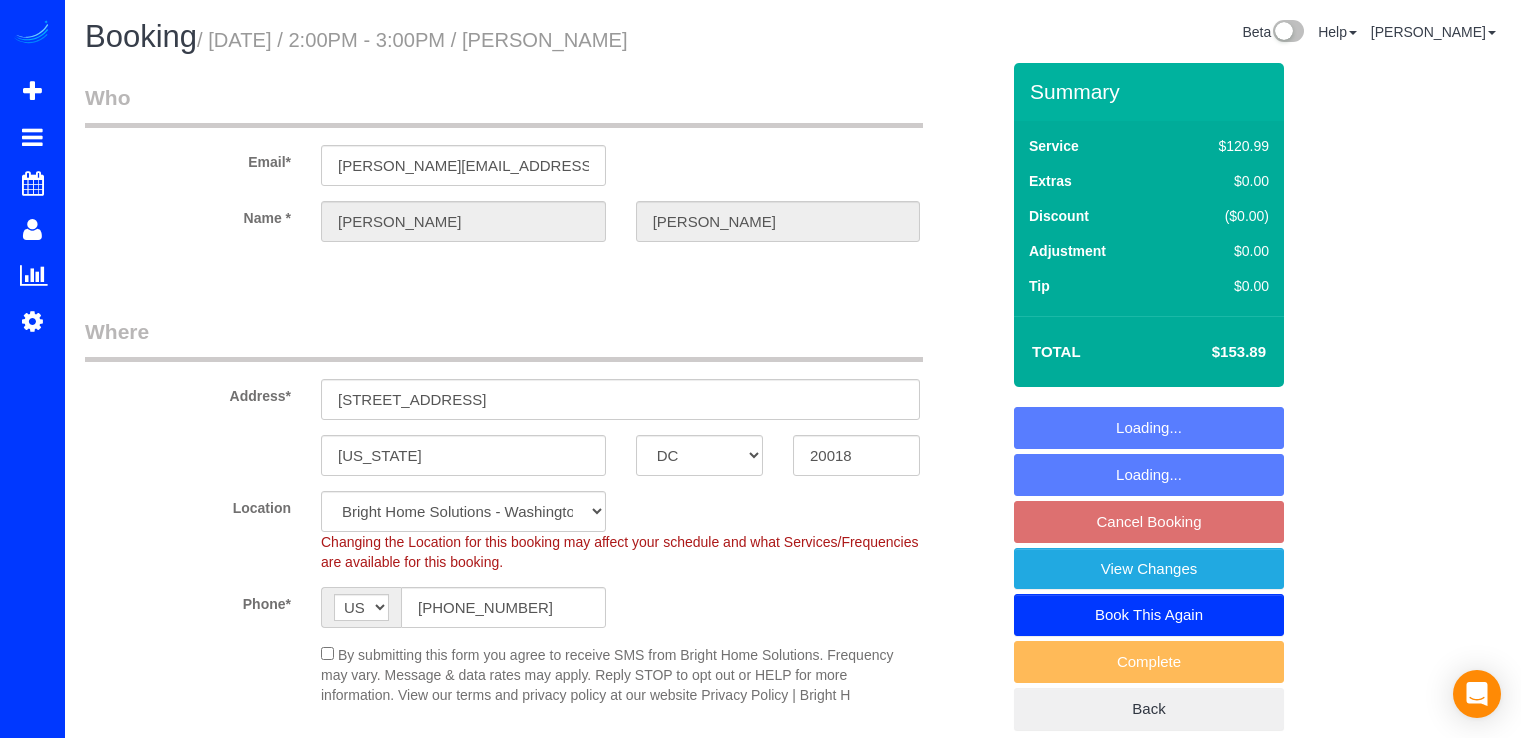 select on "DC" 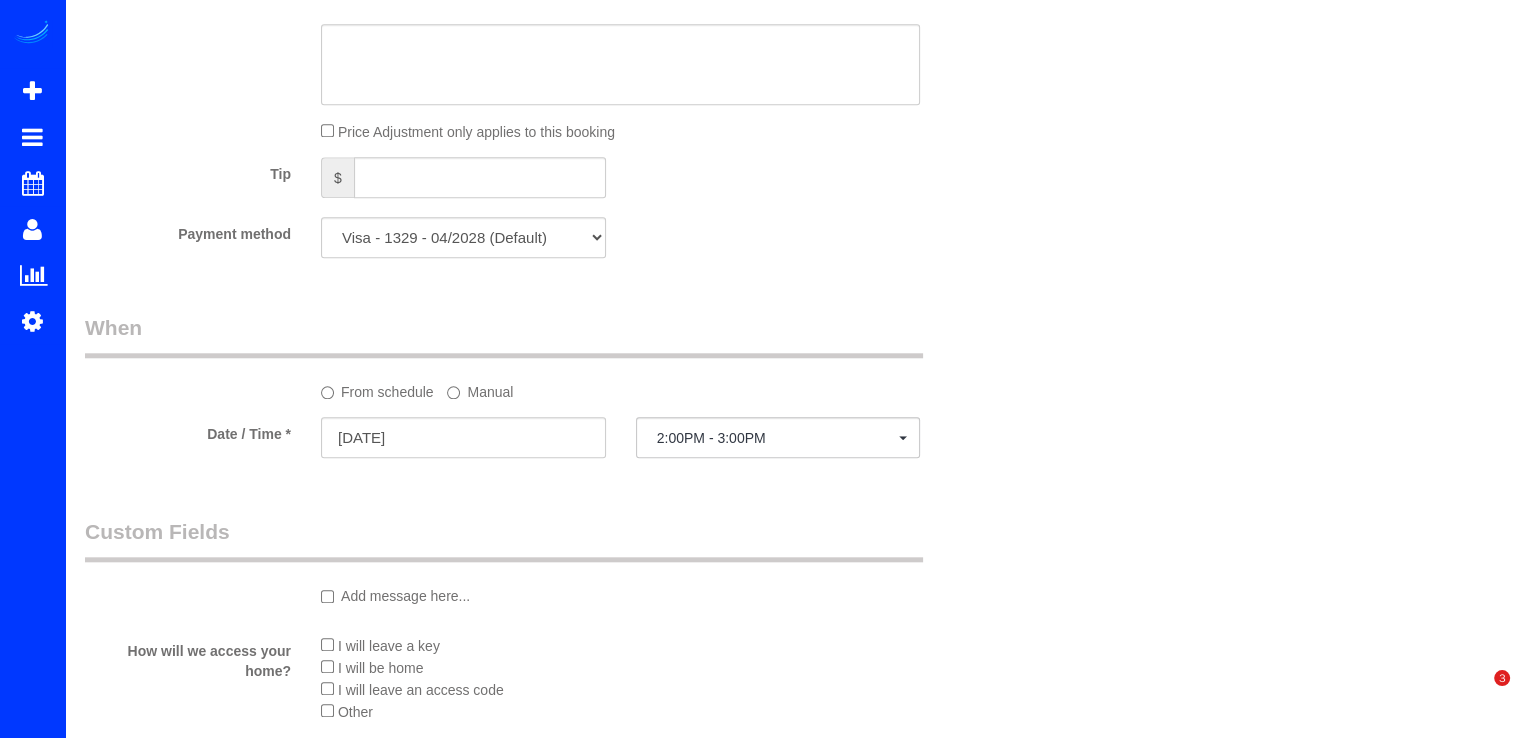 scroll, scrollTop: 2000, scrollLeft: 0, axis: vertical 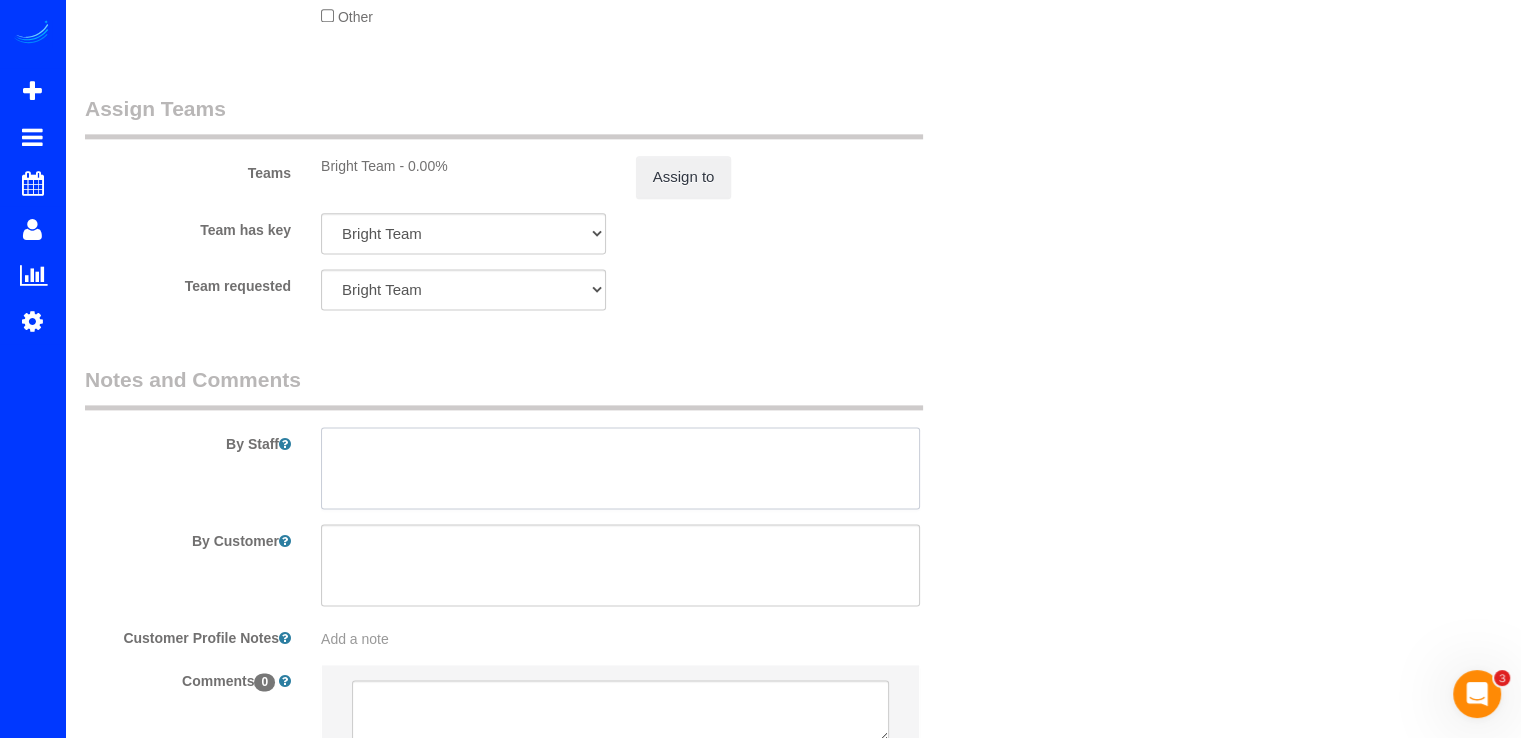 click at bounding box center [620, 468] 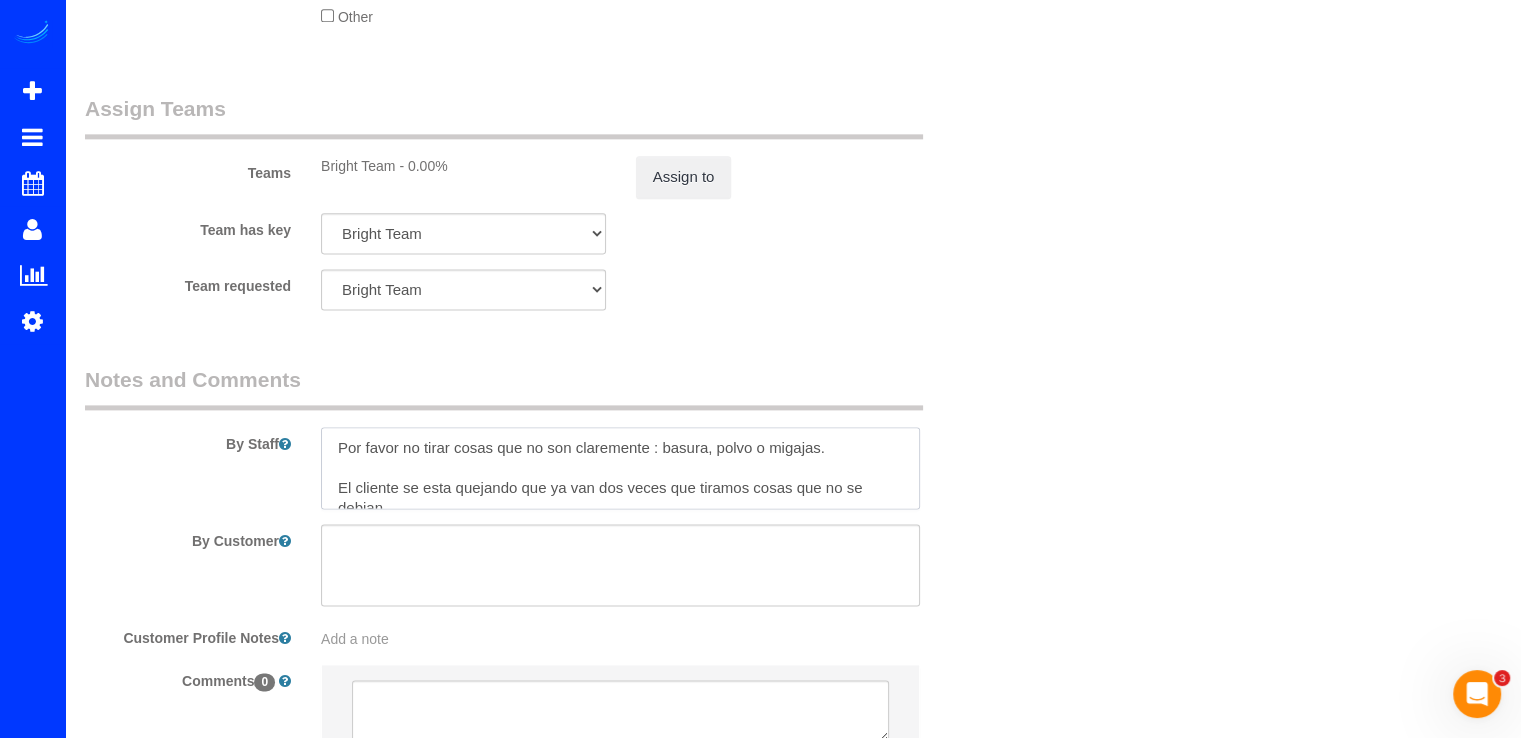 scroll, scrollTop: 8, scrollLeft: 0, axis: vertical 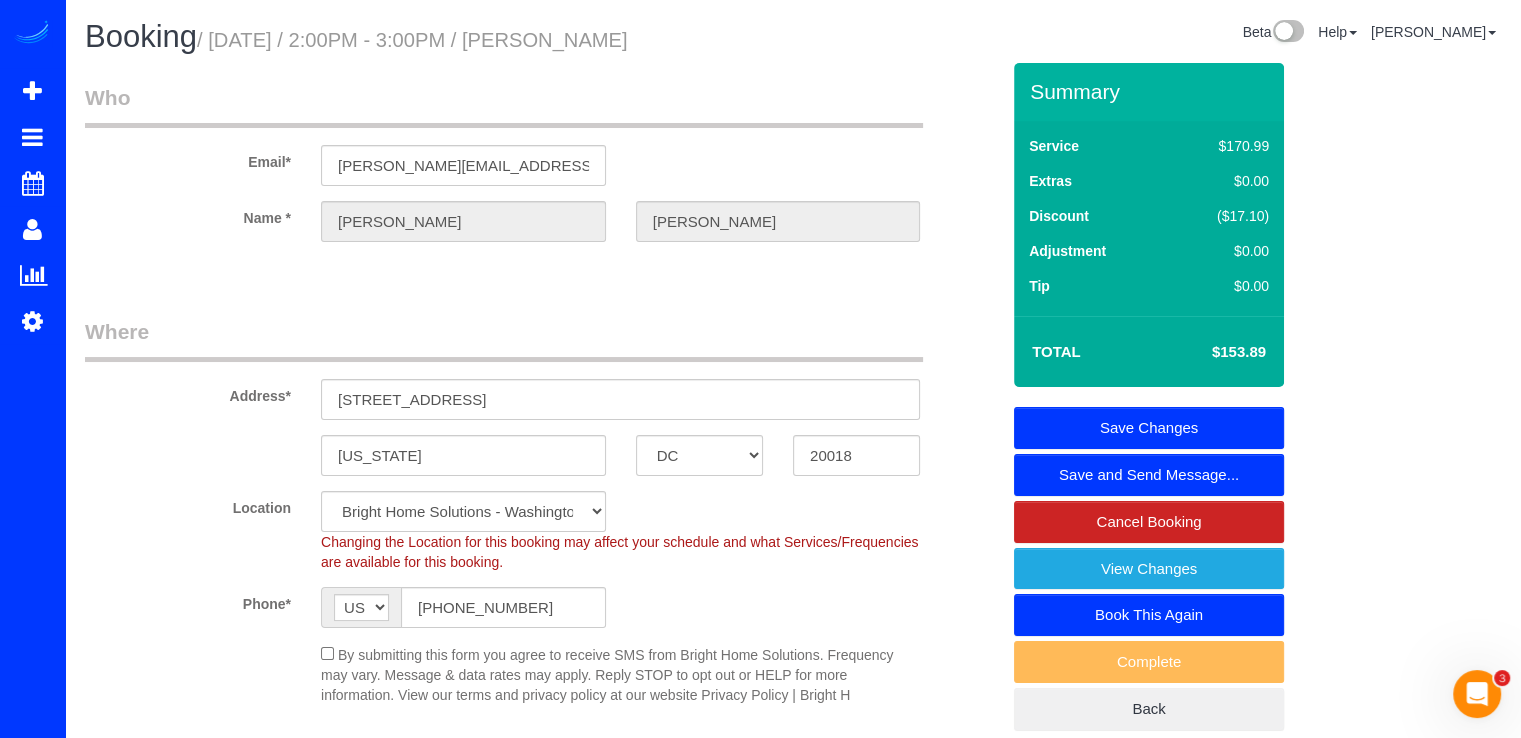 type on "Por favor no tirar cosas que no son claremente : basura, polvo o migajas.
El cliente se esta quejando que ya van dos veces que tiramos cosas que no se debian tirar. En esta ocacion fue un faucet que estaba en una ventana." 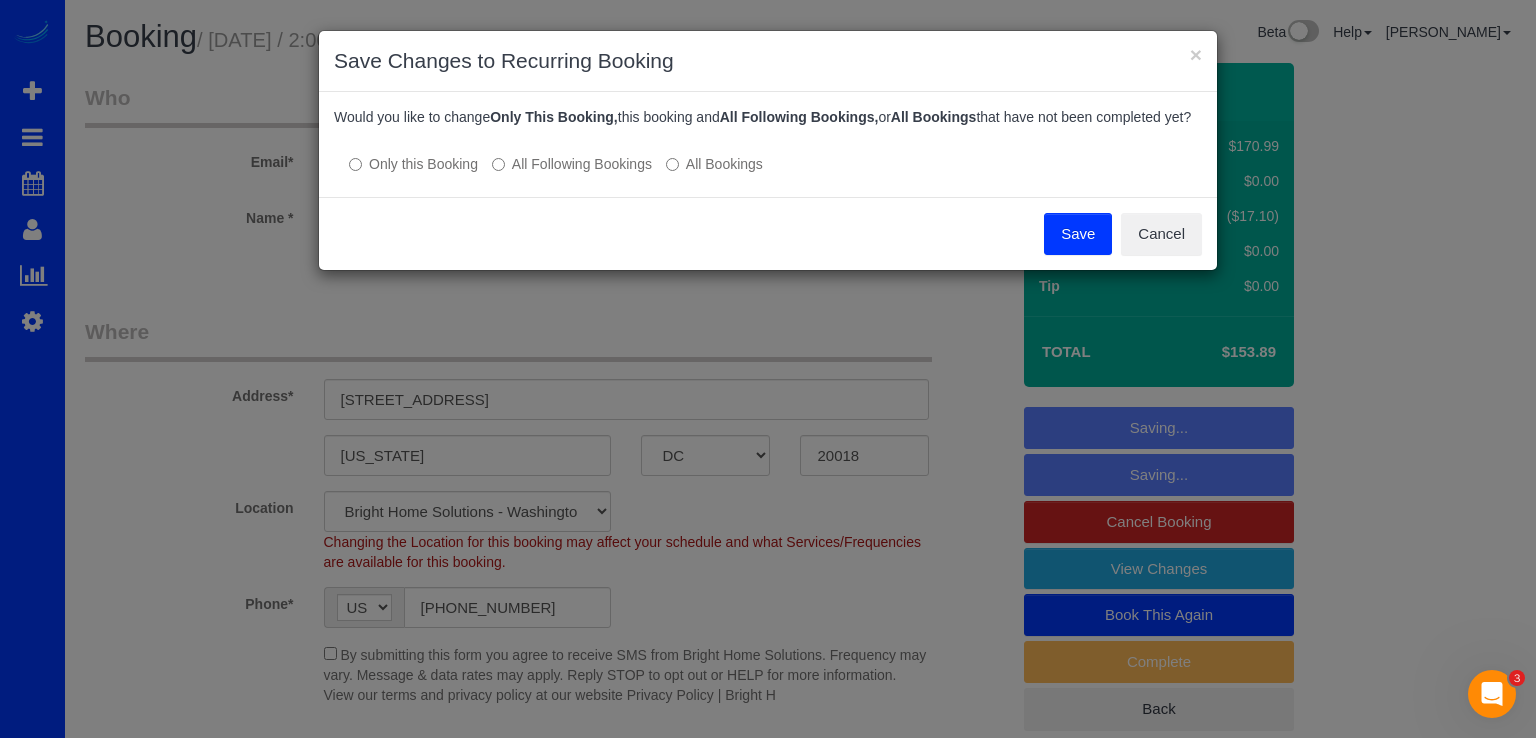click on "All Following Bookings" at bounding box center [572, 164] 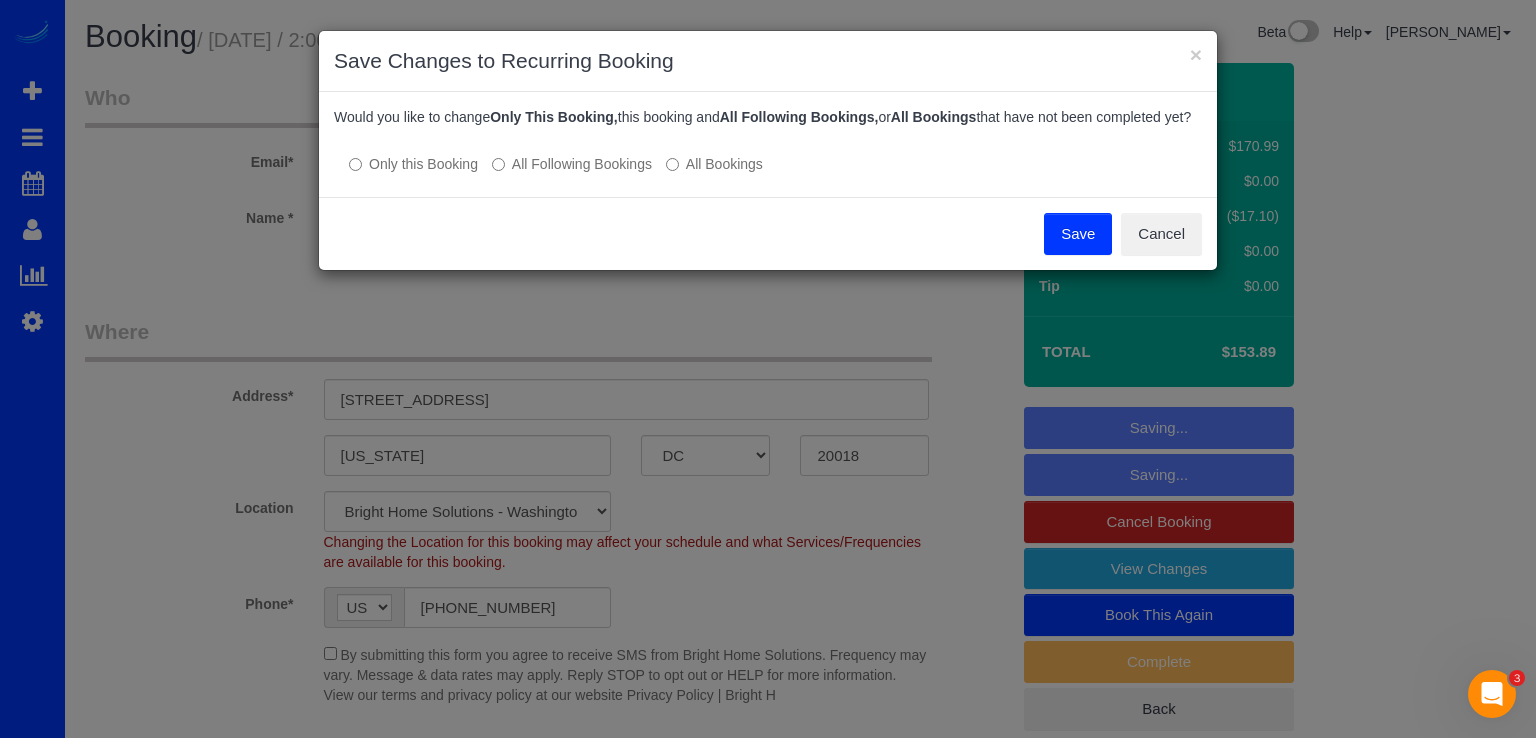 click on "Save" at bounding box center (1078, 234) 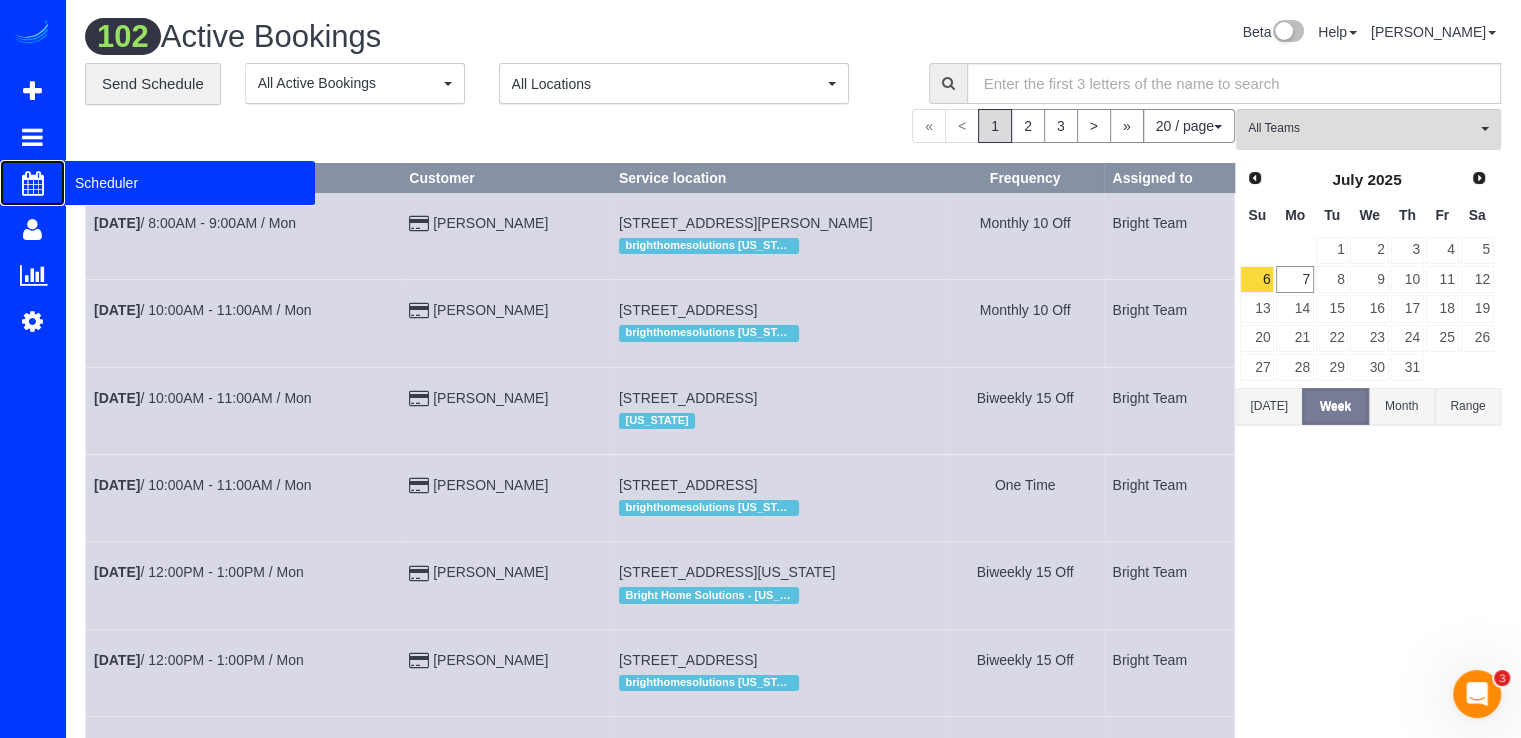 click on "Scheduler" at bounding box center (190, 183) 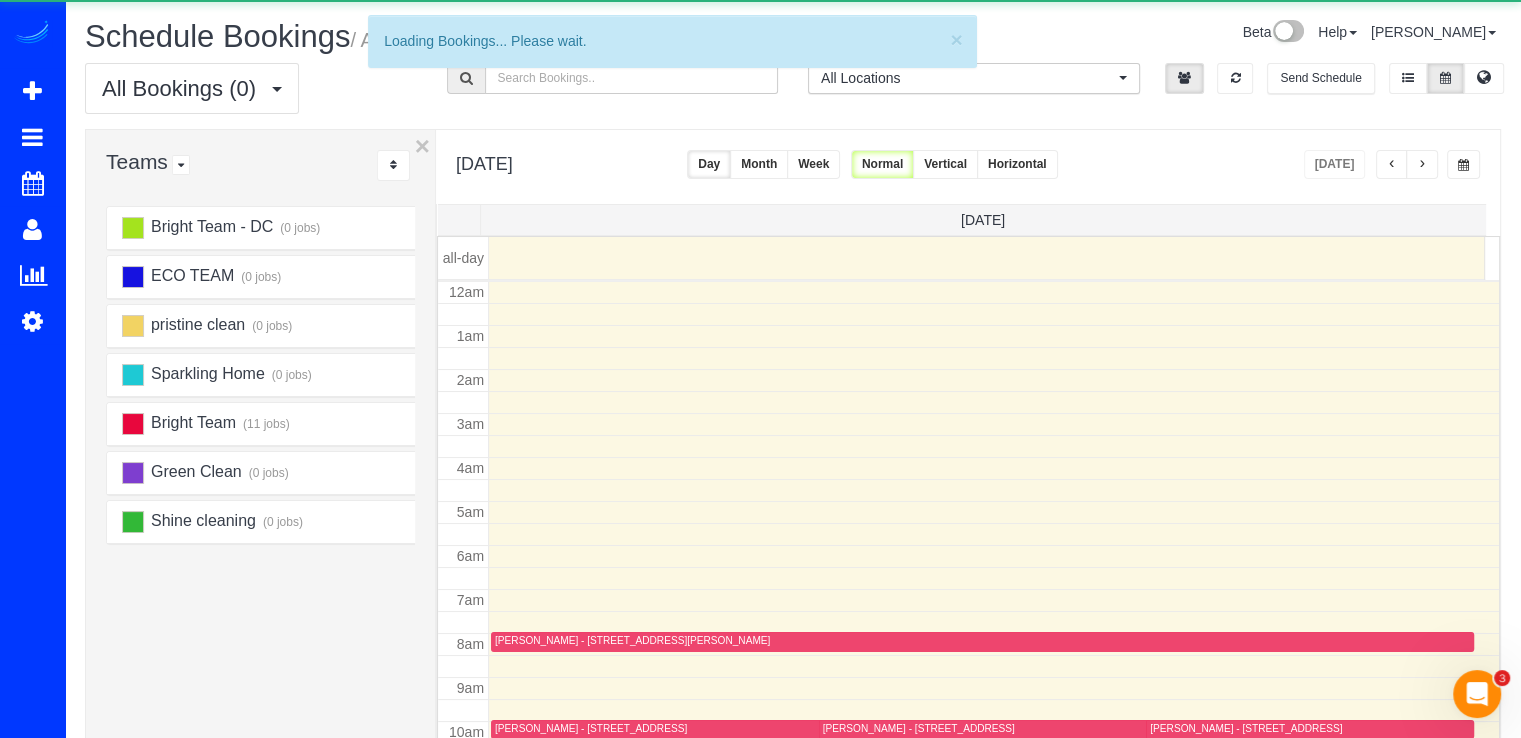 scroll, scrollTop: 263, scrollLeft: 0, axis: vertical 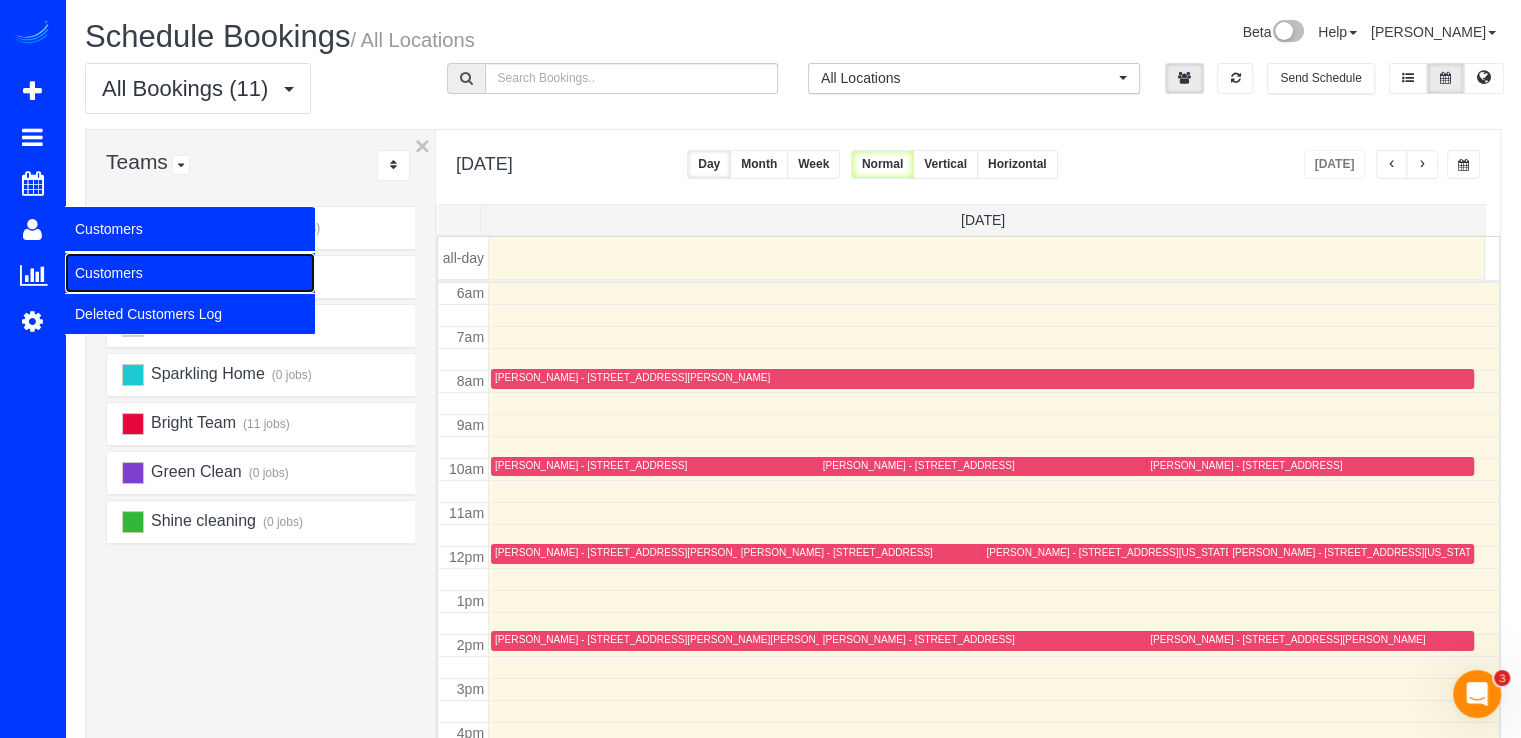 click on "Customers" at bounding box center [190, 273] 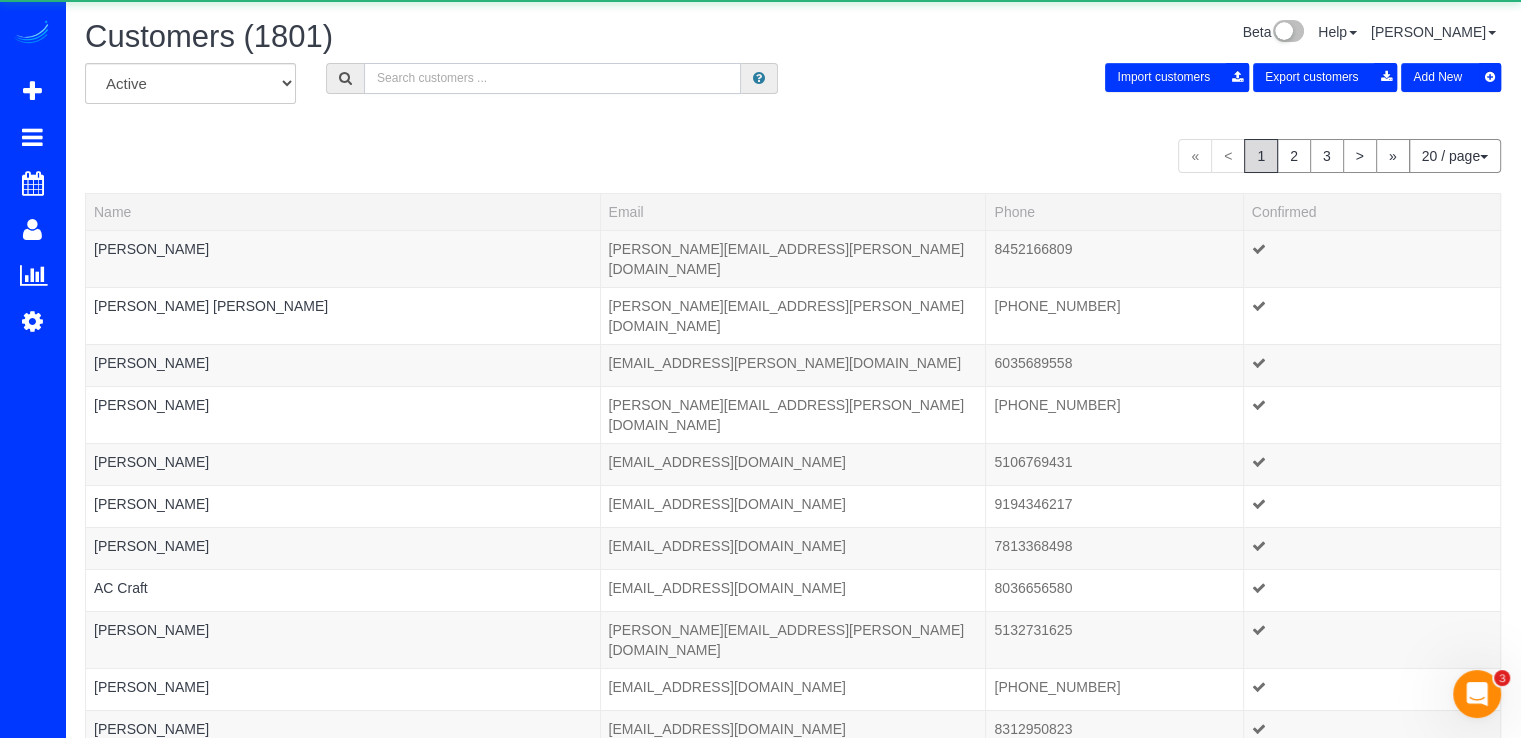 click at bounding box center [552, 78] 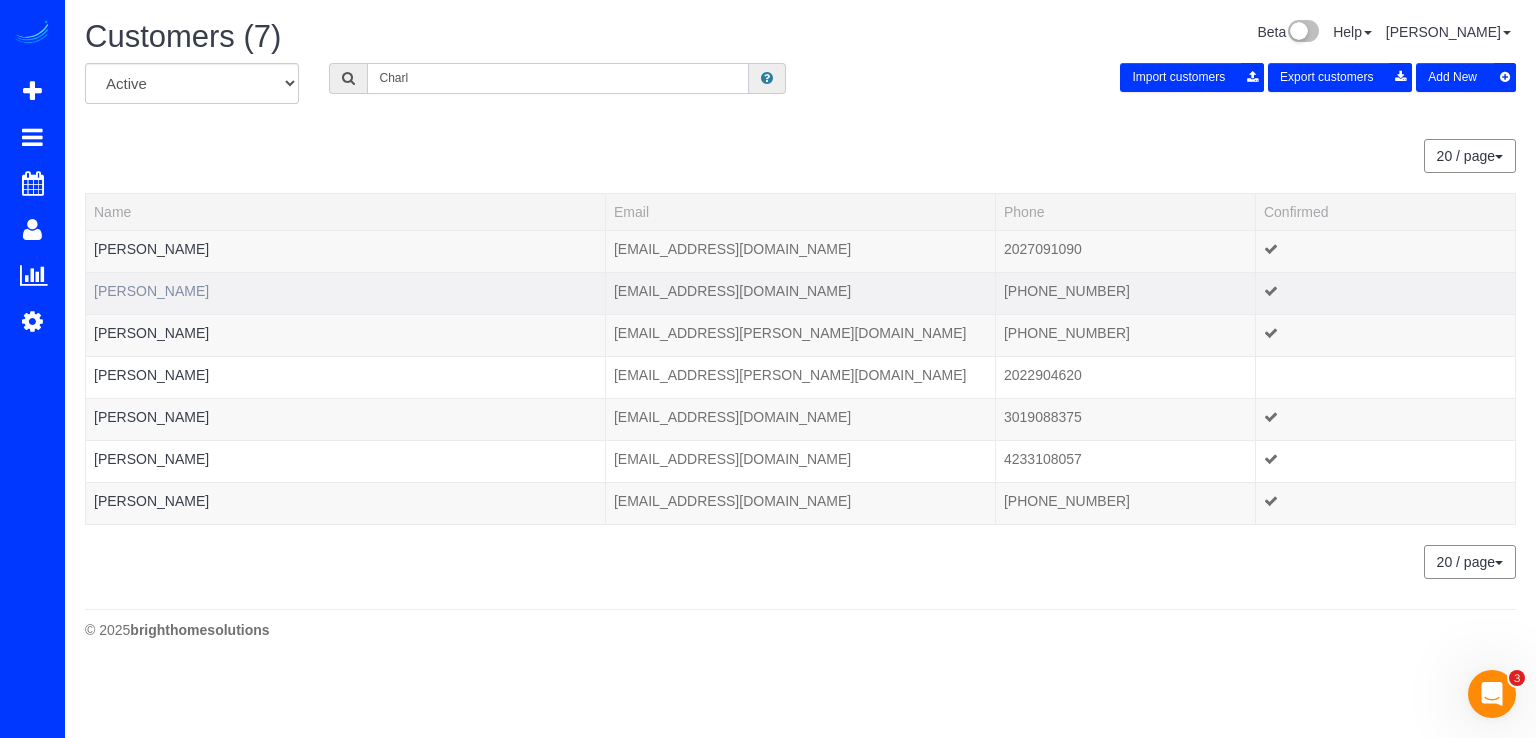 type on "Charl" 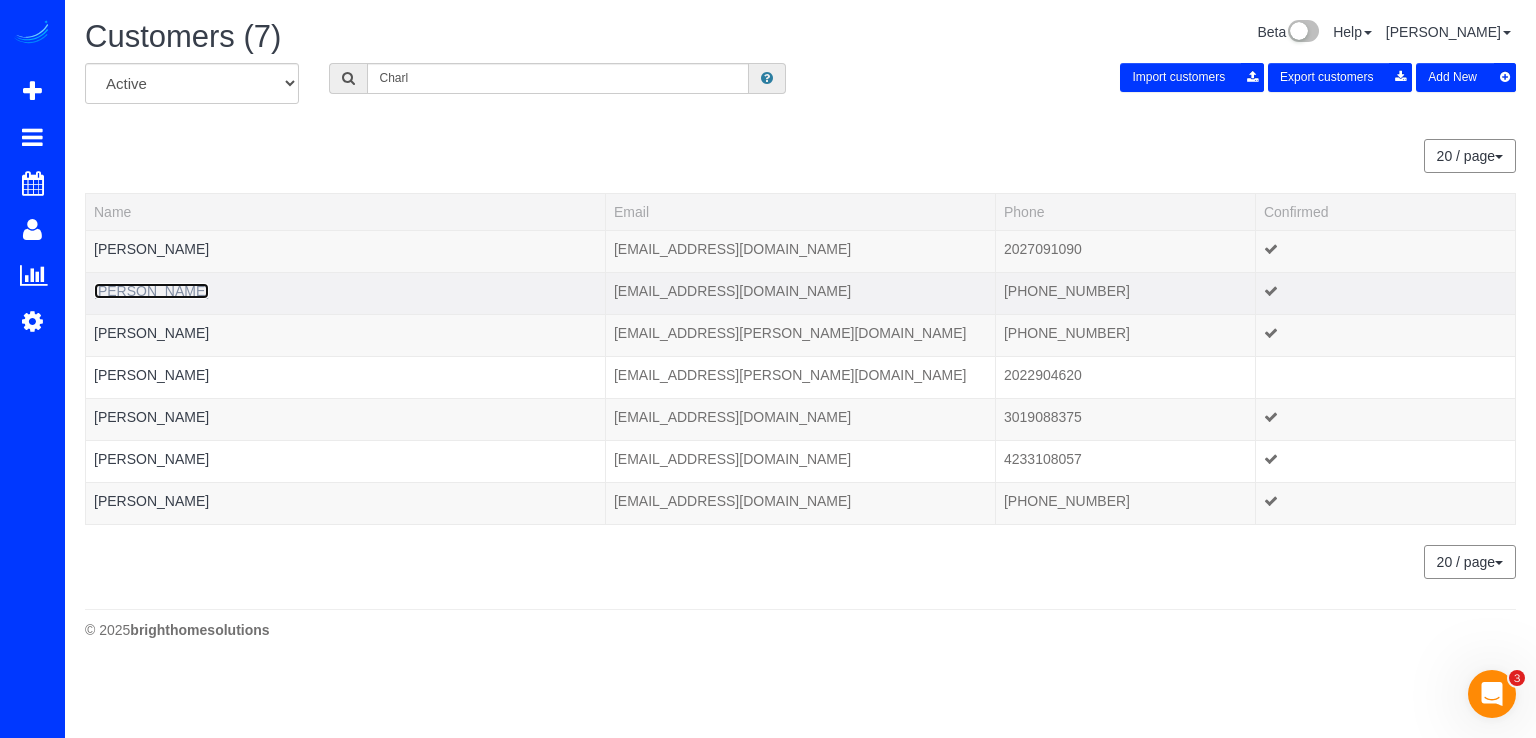 click on "Charlotte Balnave" at bounding box center [151, 291] 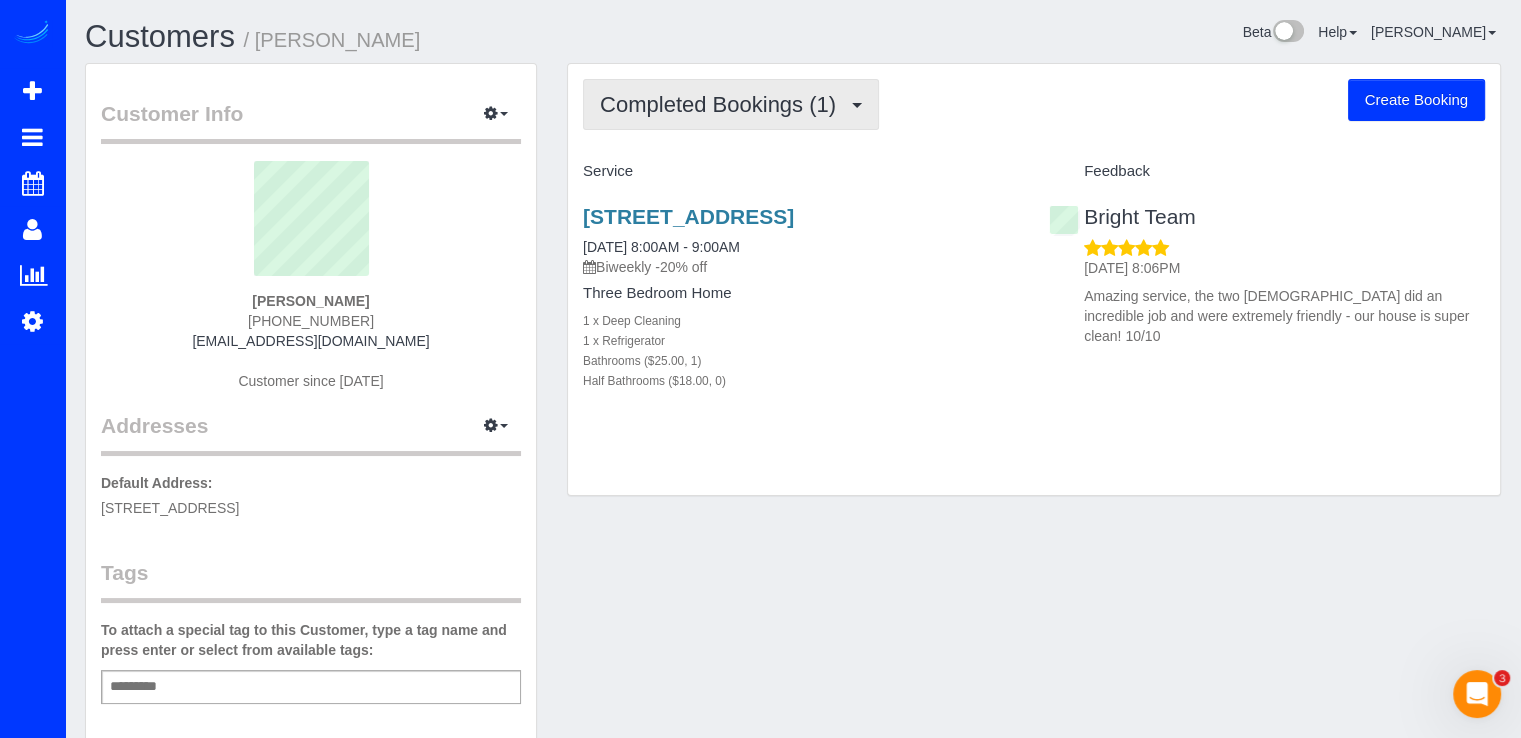 click on "Completed Bookings (1)" at bounding box center (723, 104) 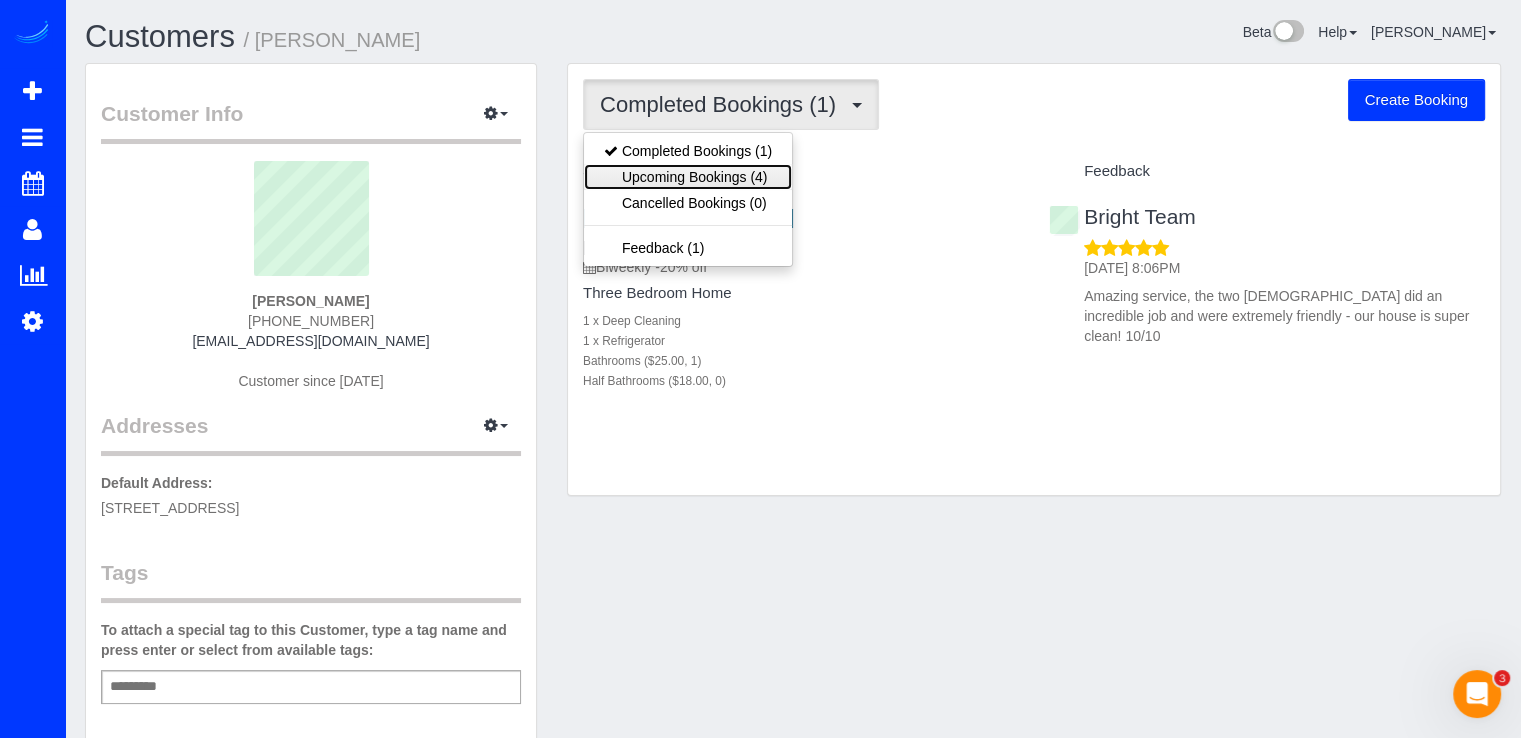 click on "Upcoming Bookings (4)" at bounding box center (688, 177) 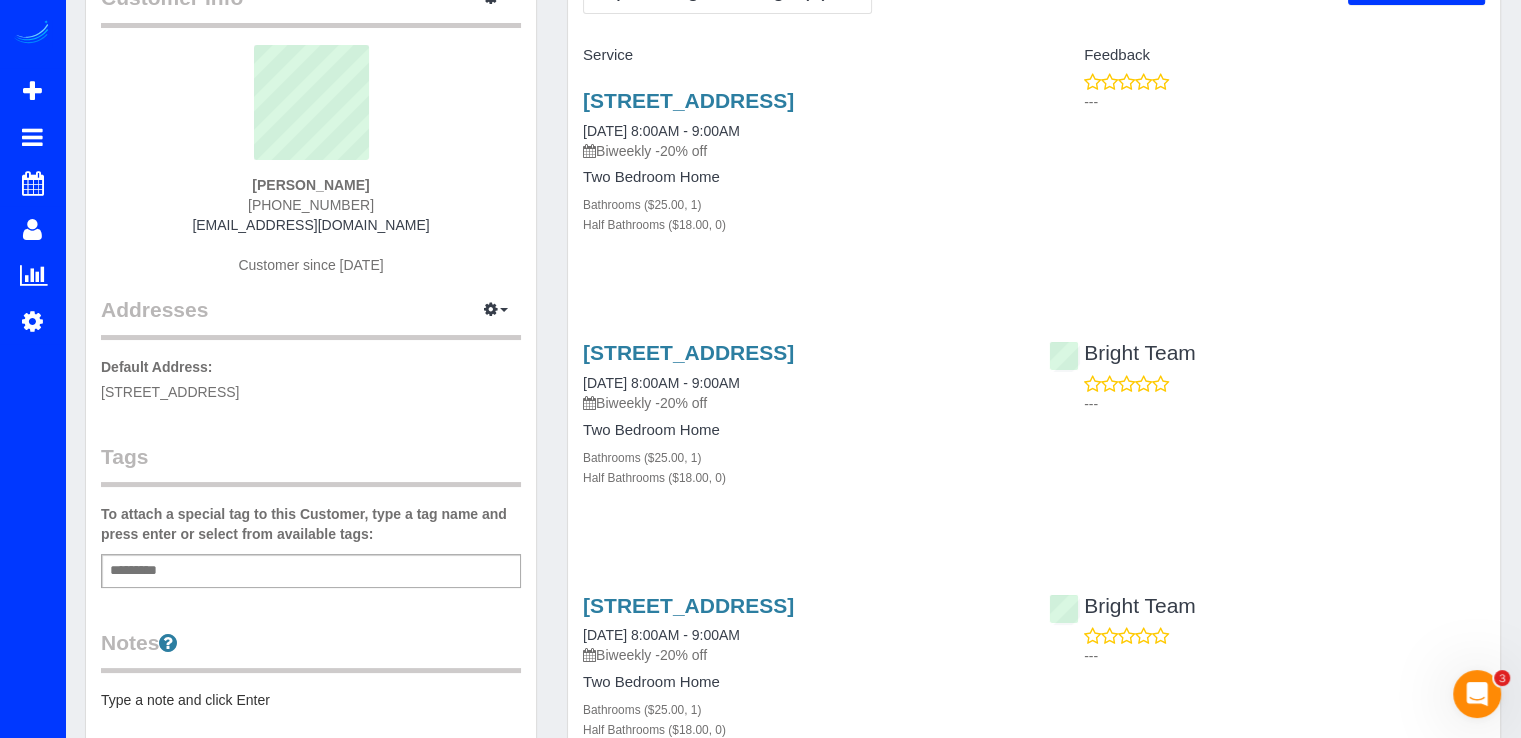 scroll, scrollTop: 0, scrollLeft: 0, axis: both 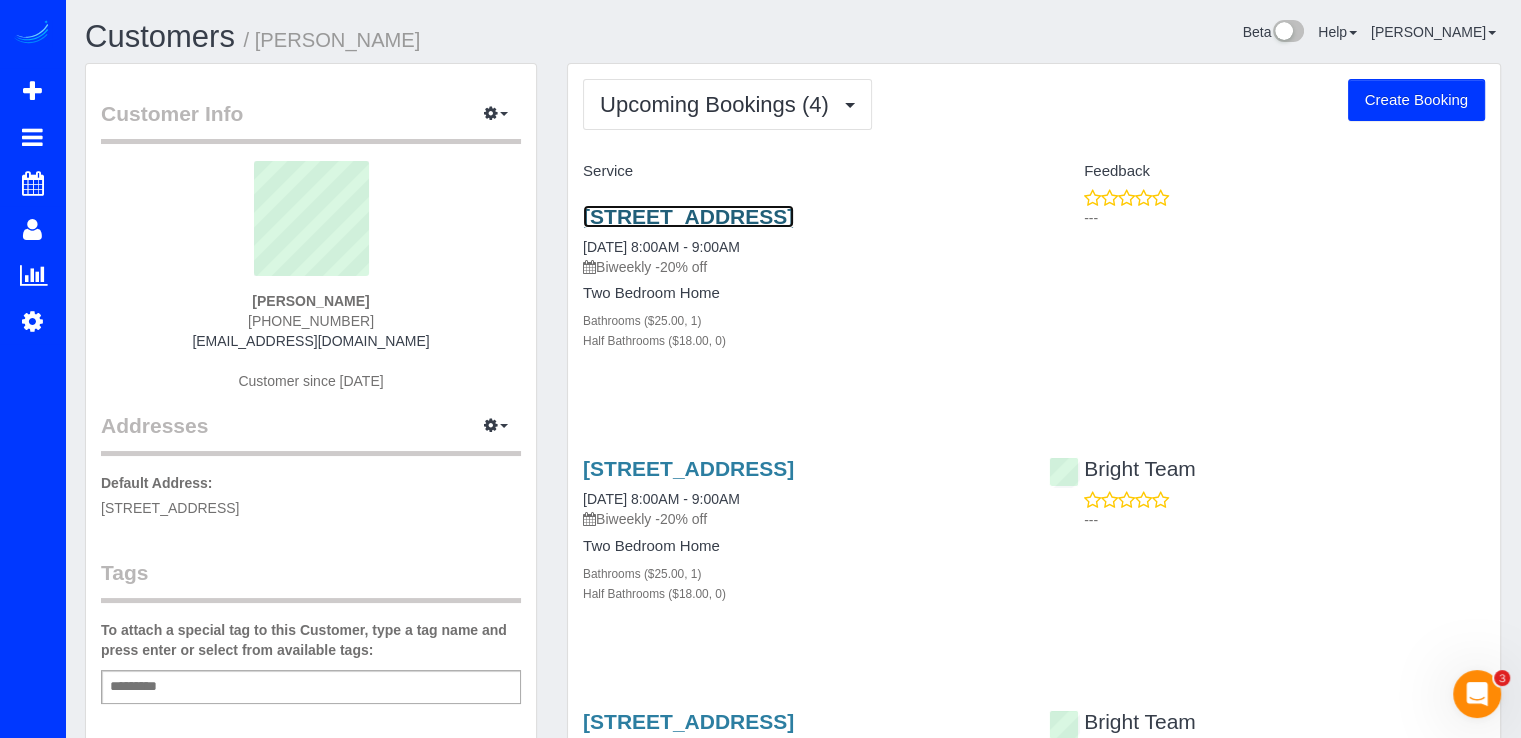 click on "4910 Crescent Street, Bethesda, MD 20816" at bounding box center [688, 216] 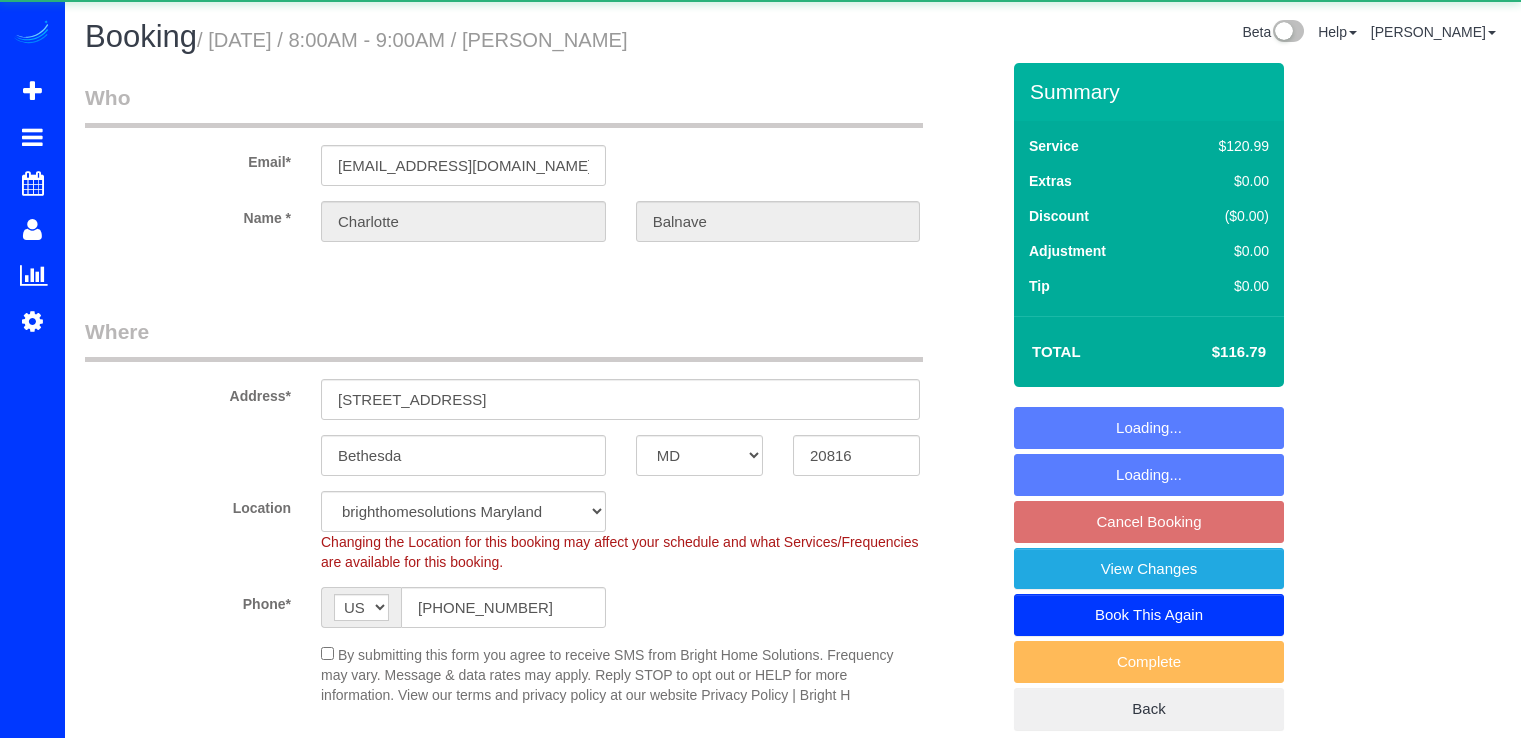 select on "MD" 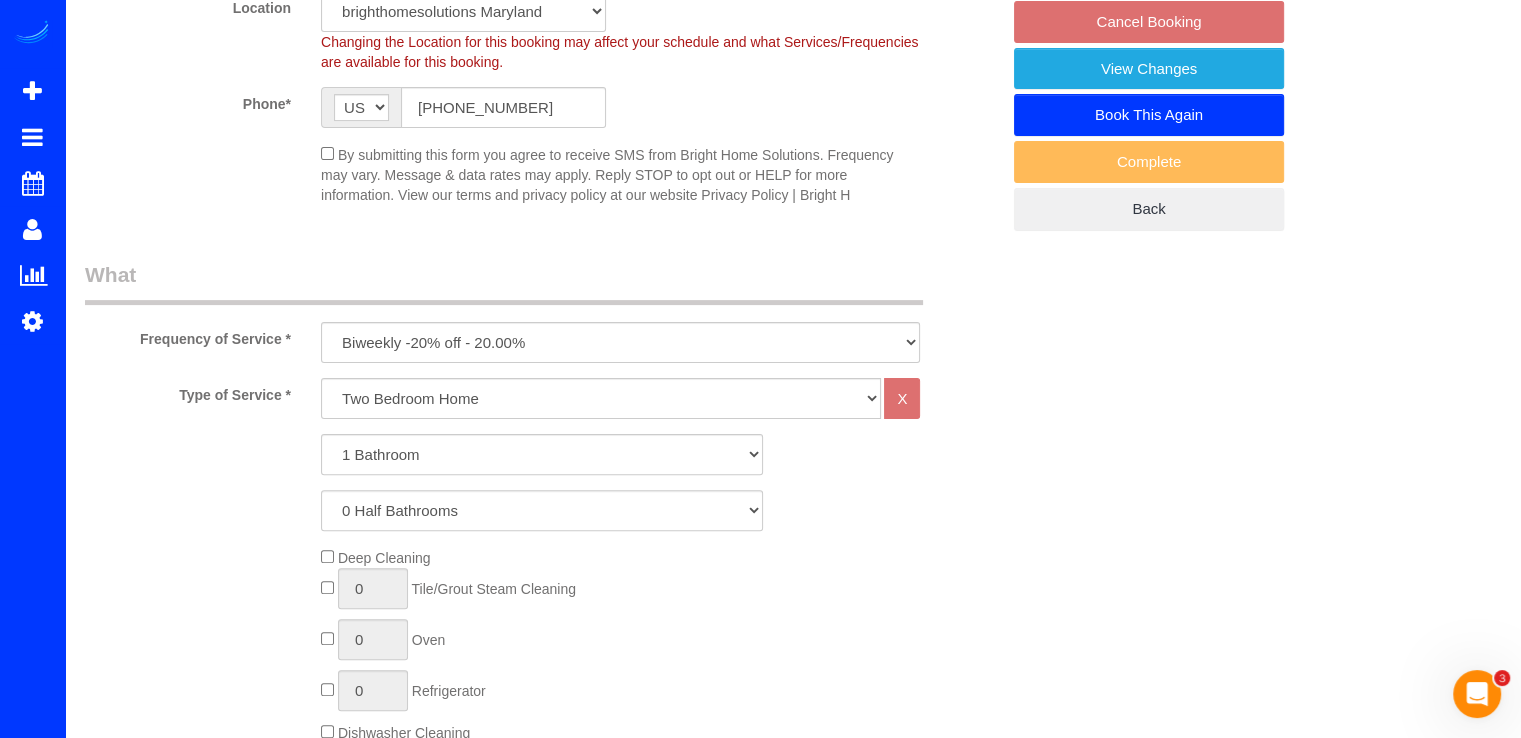 scroll, scrollTop: 668, scrollLeft: 0, axis: vertical 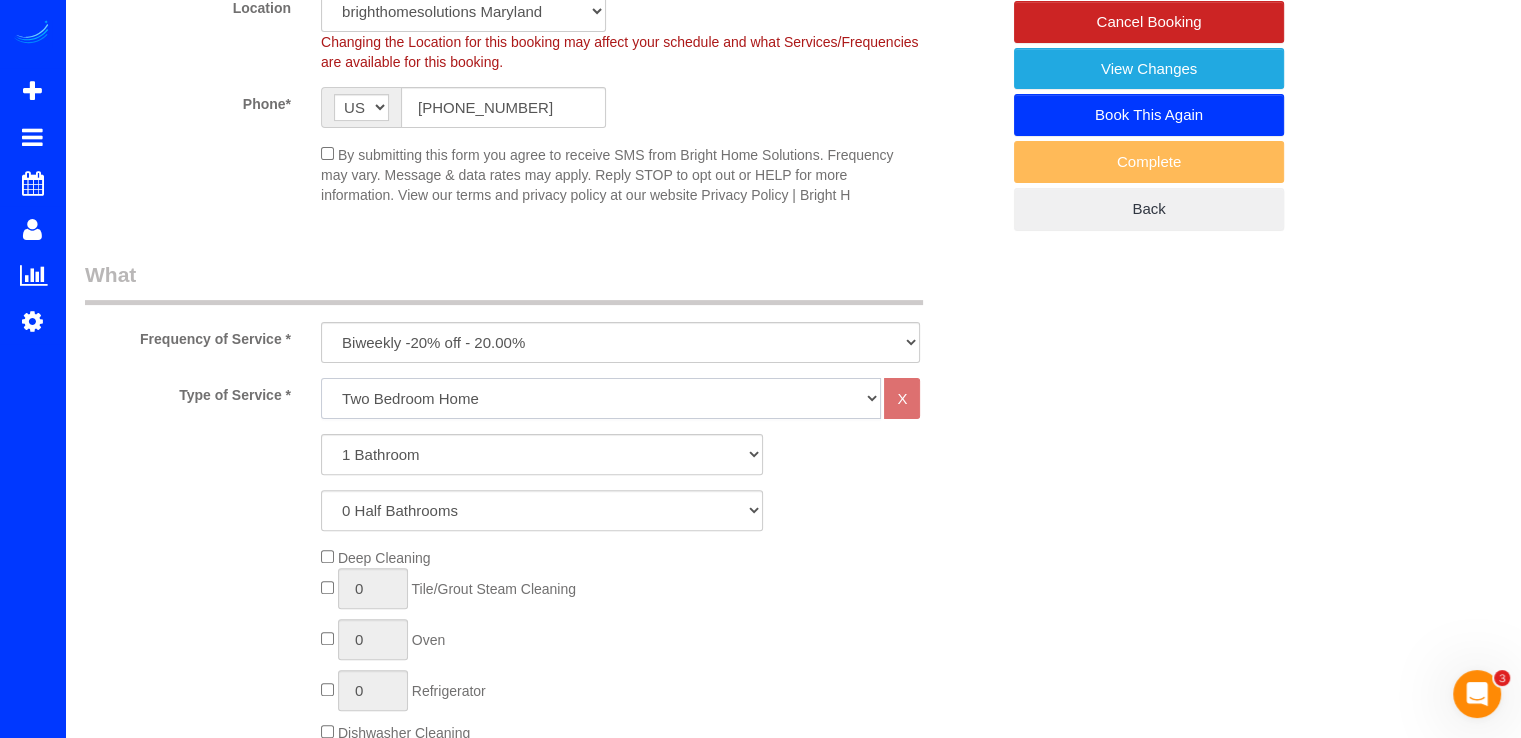 click on "One Bedroom Home Two Bedroom Home Two Bedroom Home Three Bedroom Home Four Bedroom Home Five Bedroom Home Six Bedroom Home COMMERCIAL FACILITY Trash Removal Service Seven Bedroom Home Eight Bedrooms Nine Bedrooms Ten Bedrooms Office Cleaning Garage Cleaning CARPET SHAMPOO Post-construction Cleaning Exterior Windows Cleaning" 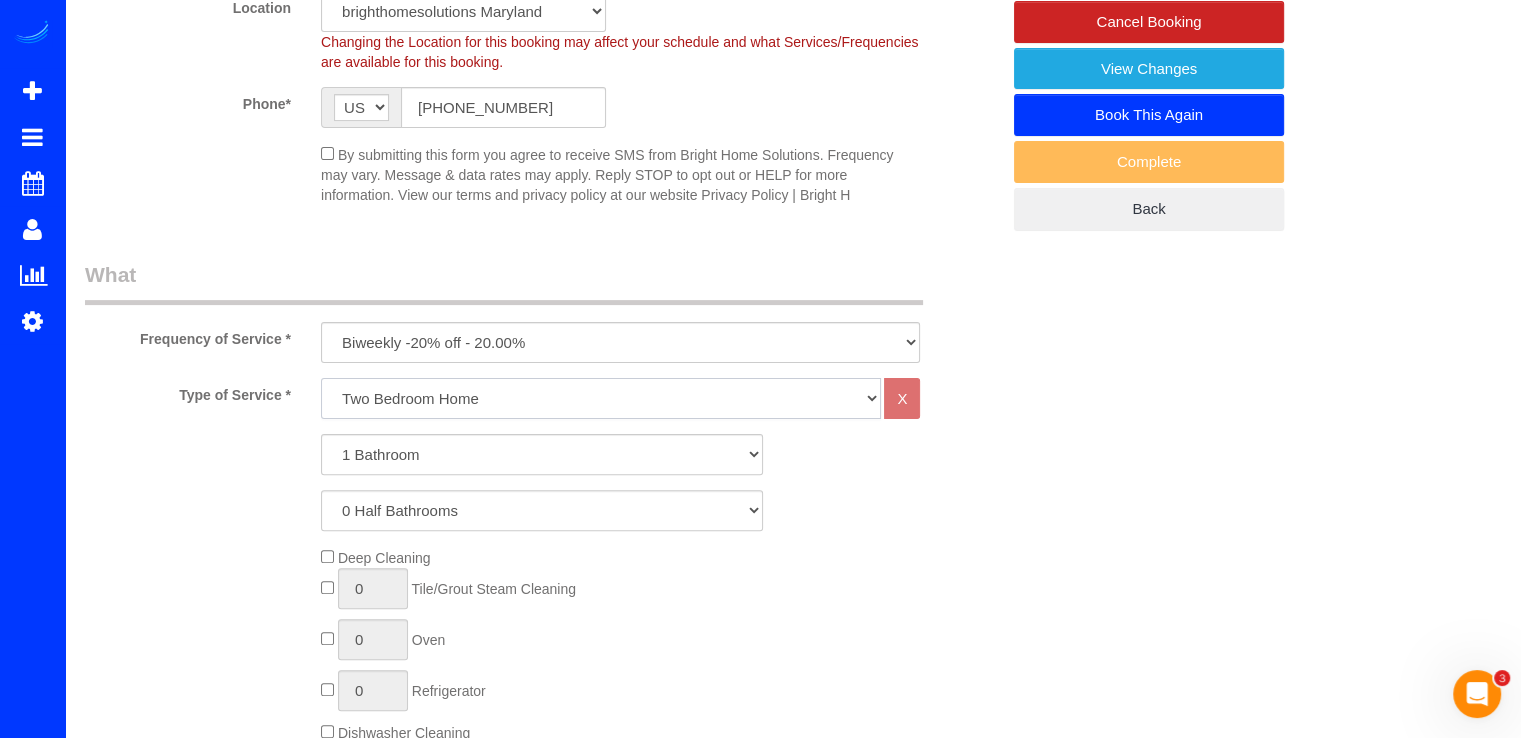 select on "256" 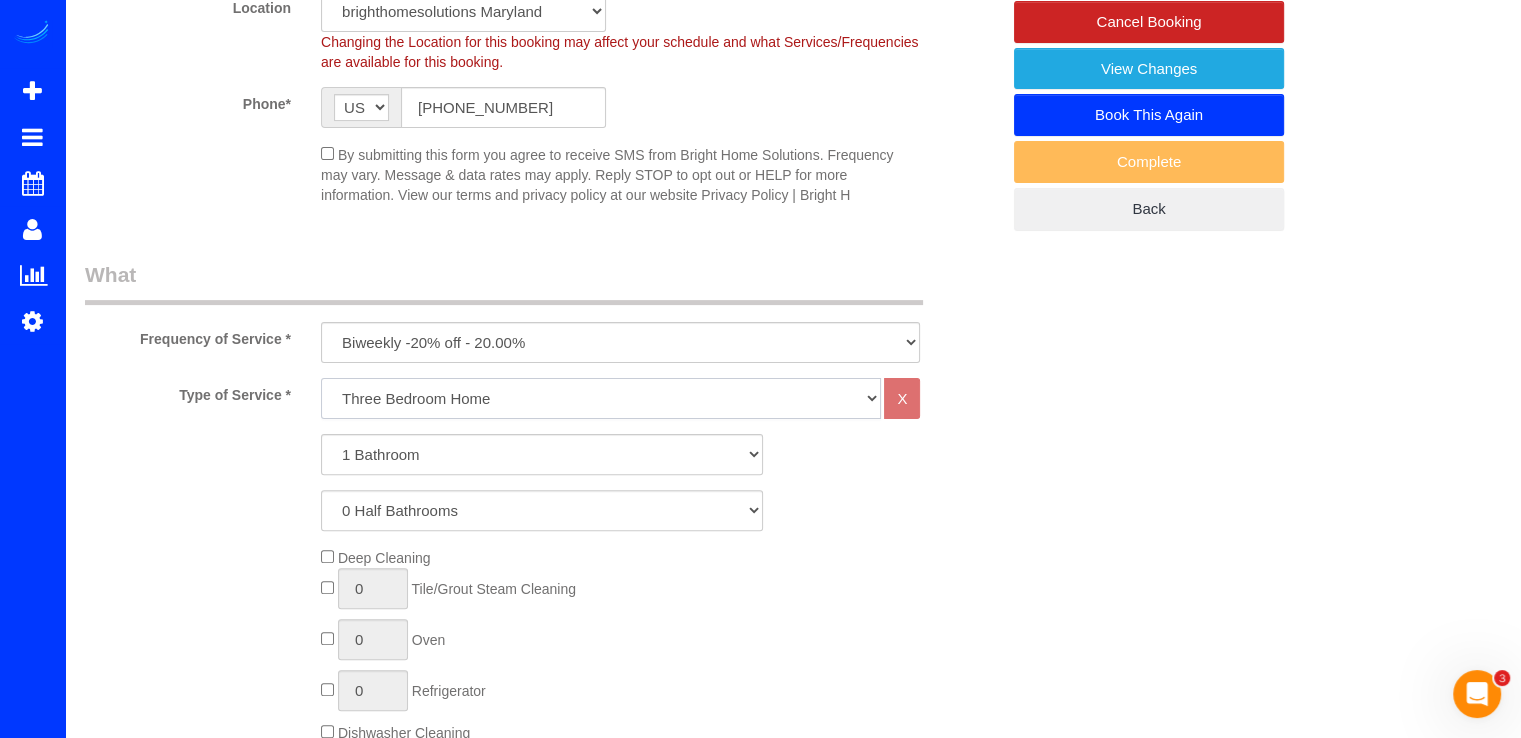 click on "One Bedroom Home Two Bedroom Home Two Bedroom Home Three Bedroom Home Four Bedroom Home Five Bedroom Home Six Bedroom Home COMMERCIAL FACILITY Trash Removal Service Seven Bedroom Home Eight Bedrooms Nine Bedrooms Ten Bedrooms Office Cleaning Garage Cleaning CARPET SHAMPOO Post-construction Cleaning Exterior Windows Cleaning" 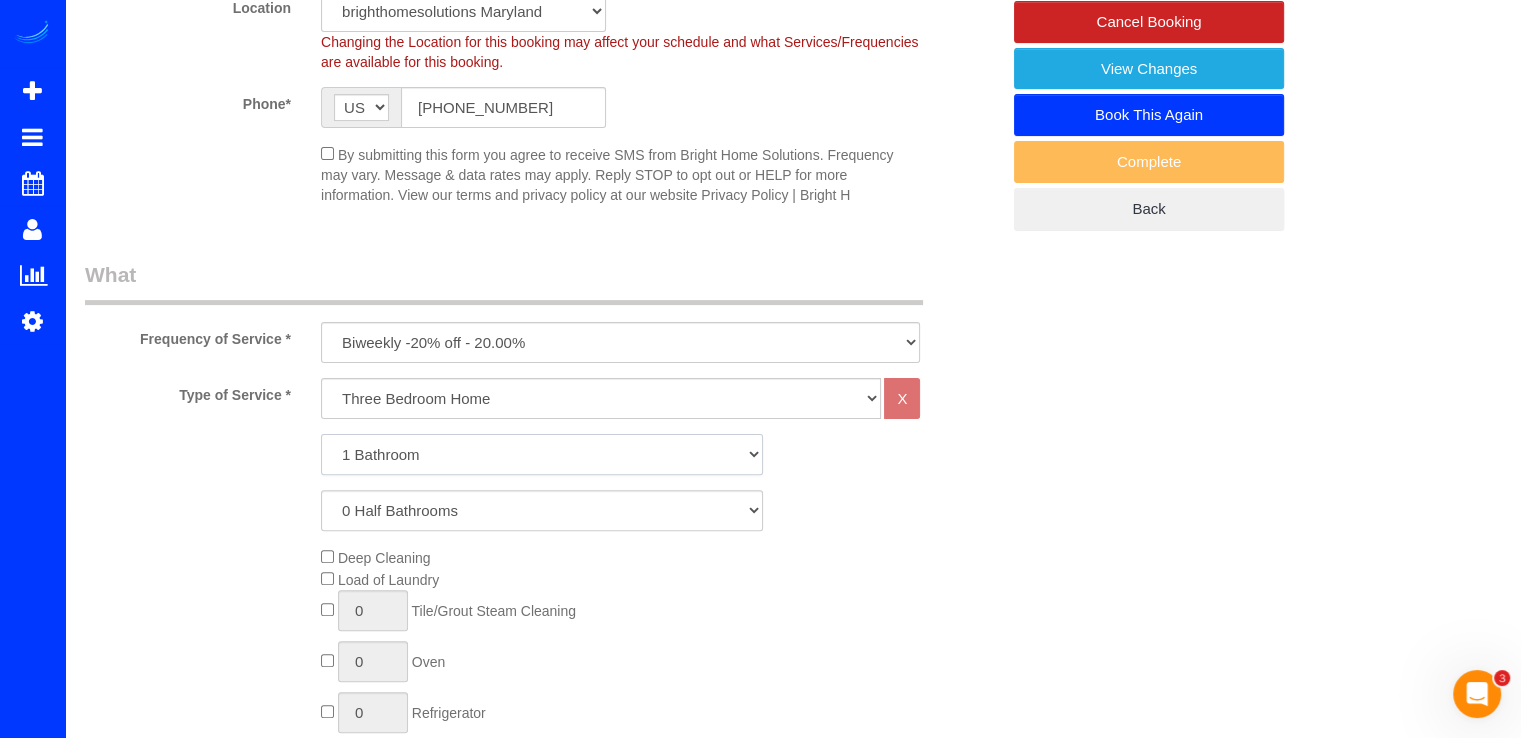 click on "1 Bathroom
2 Bathrooms
3 Bathrooms
4 Bathrooms
5 Bathrooms
6 Bathrooms
7 Bathrooms
8 Bathrooms
9 Bathrooms
10 Bathrooms" 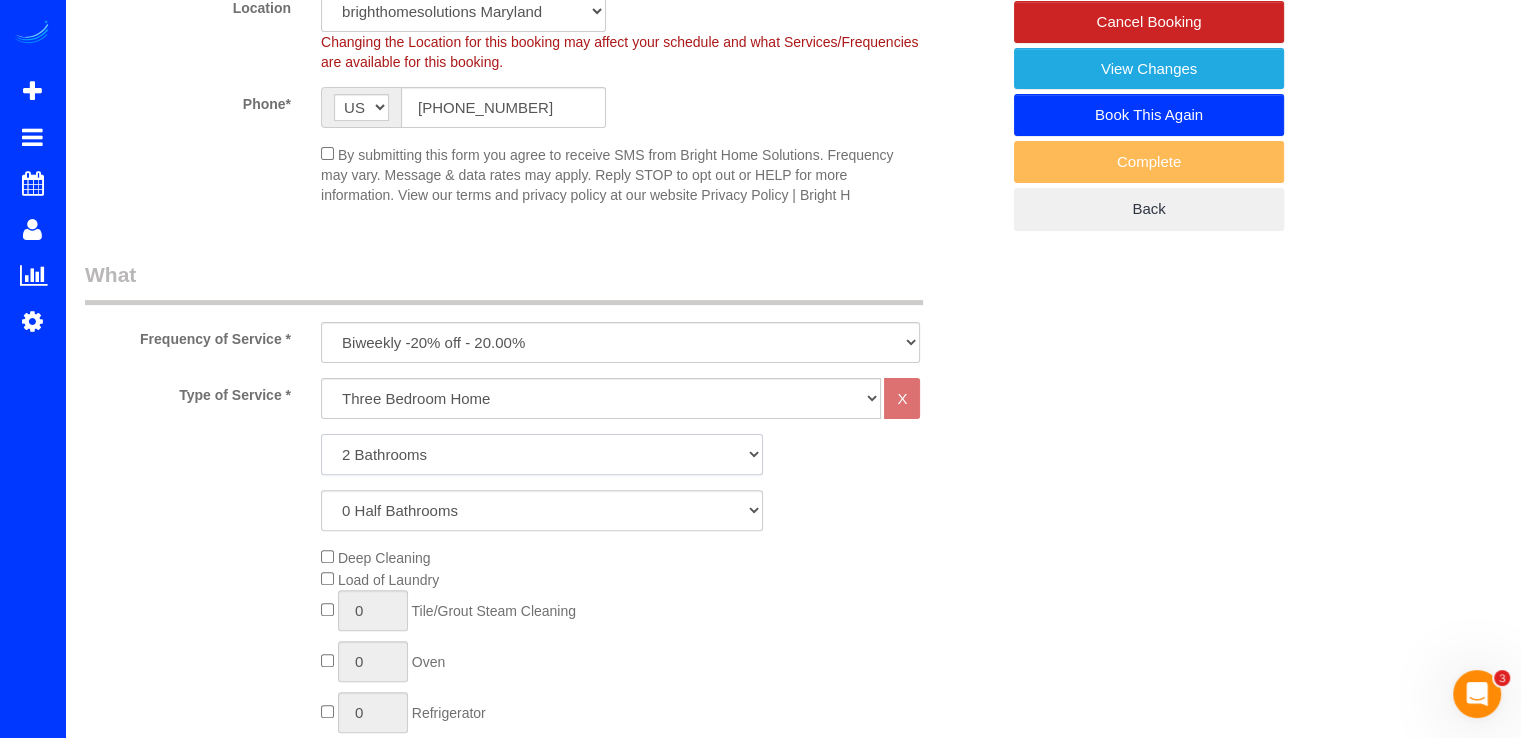 click on "1 Bathroom
2 Bathrooms
3 Bathrooms
4 Bathrooms
5 Bathrooms
6 Bathrooms
7 Bathrooms
8 Bathrooms
9 Bathrooms
10 Bathrooms" 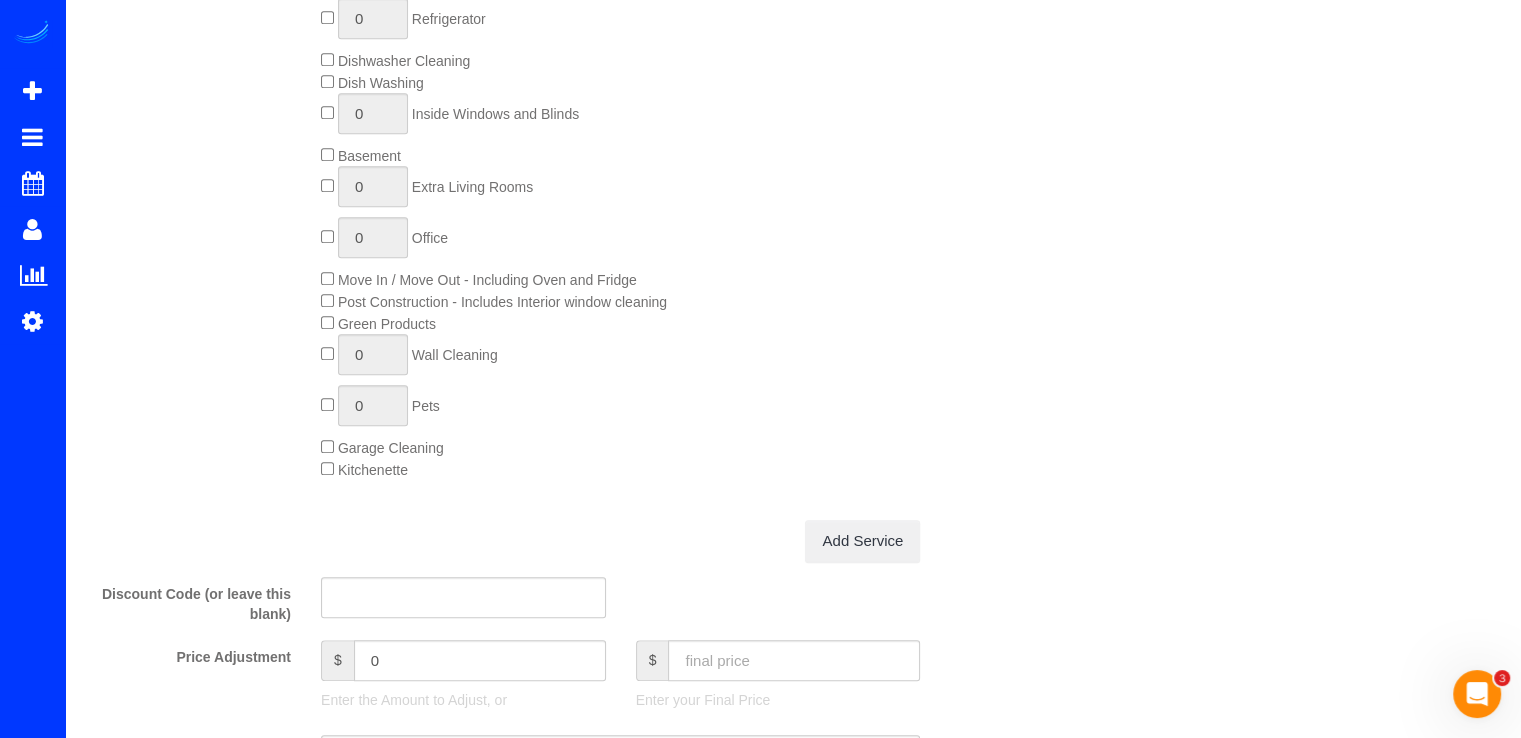 scroll, scrollTop: 1100, scrollLeft: 0, axis: vertical 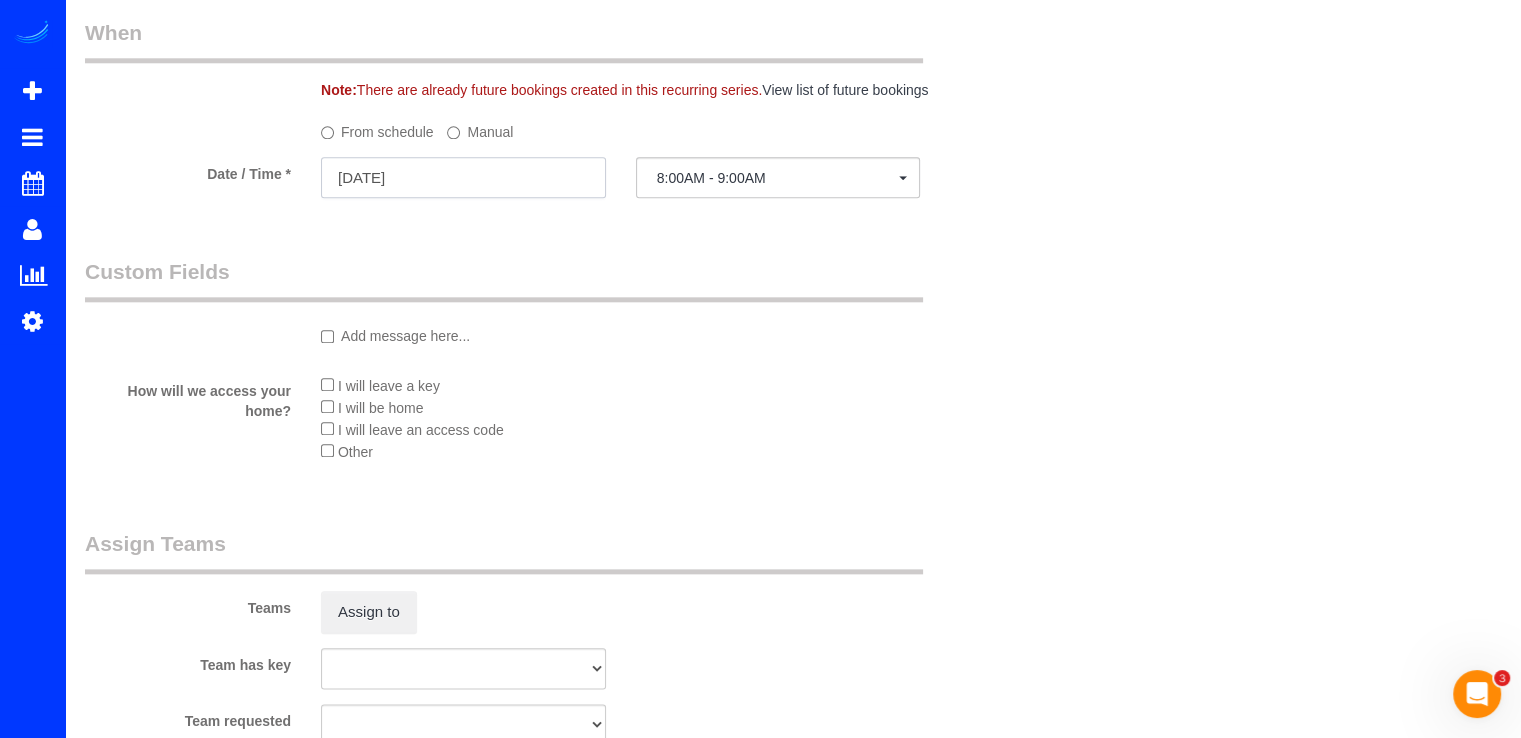 click on "07/30/2025" at bounding box center [463, 177] 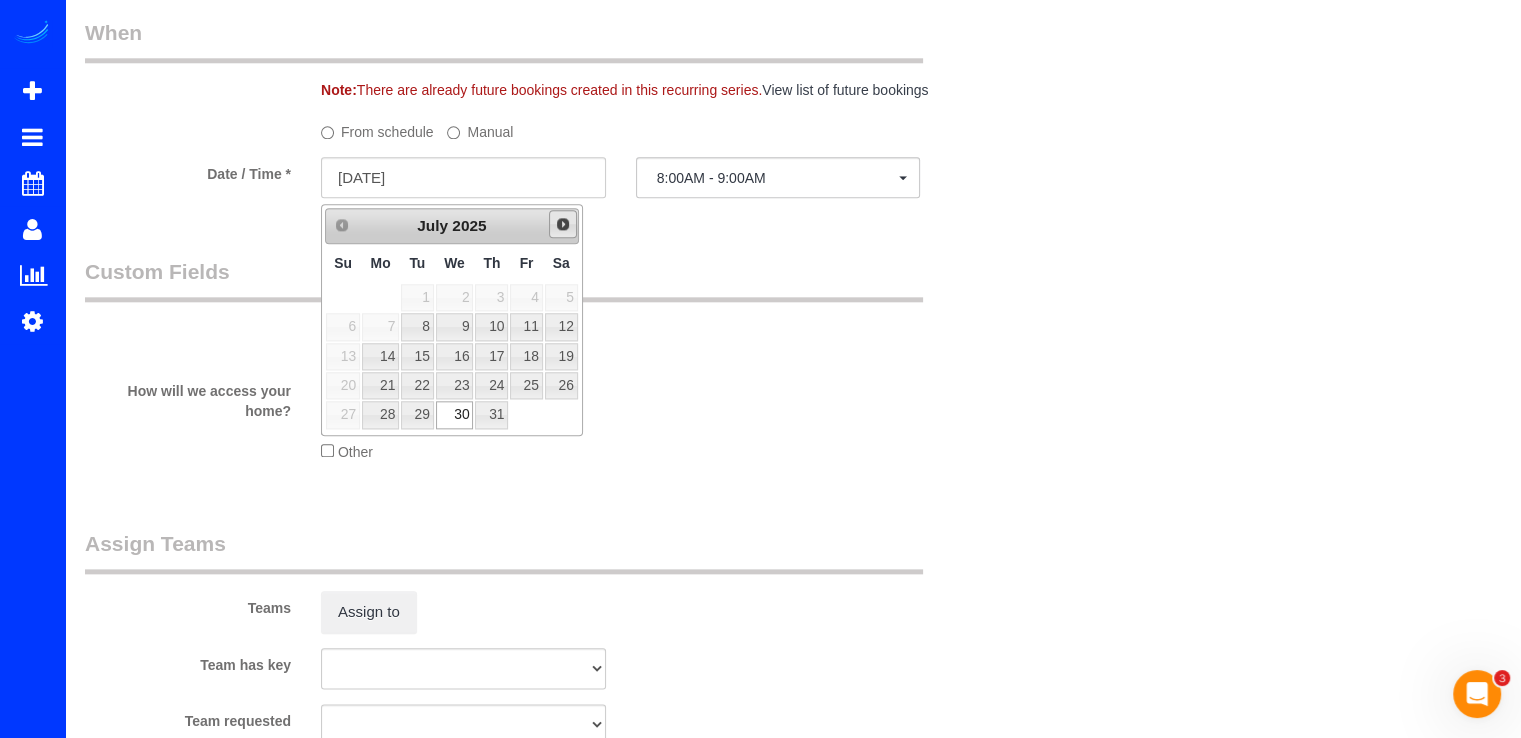 click on "Next" at bounding box center [563, 224] 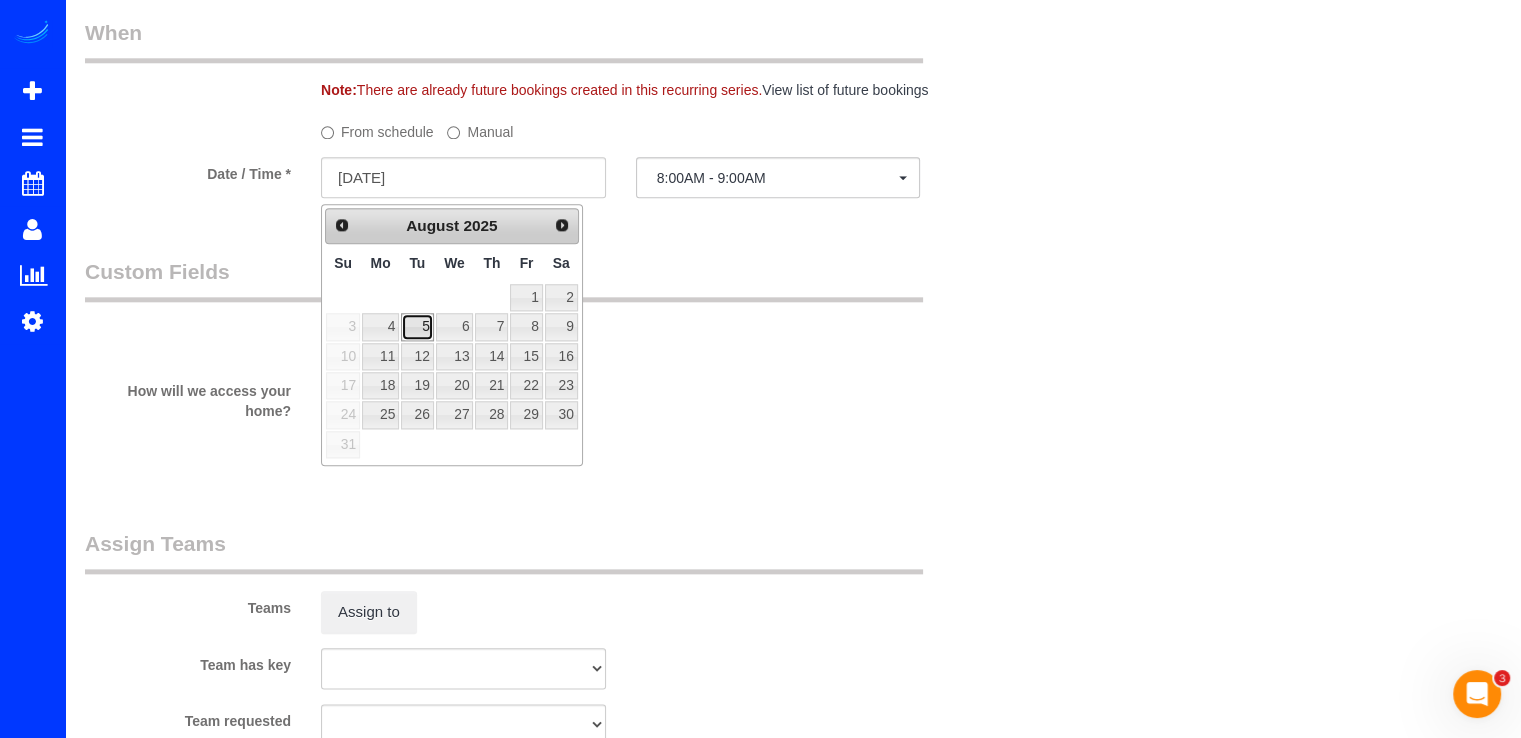 click on "5" at bounding box center (417, 326) 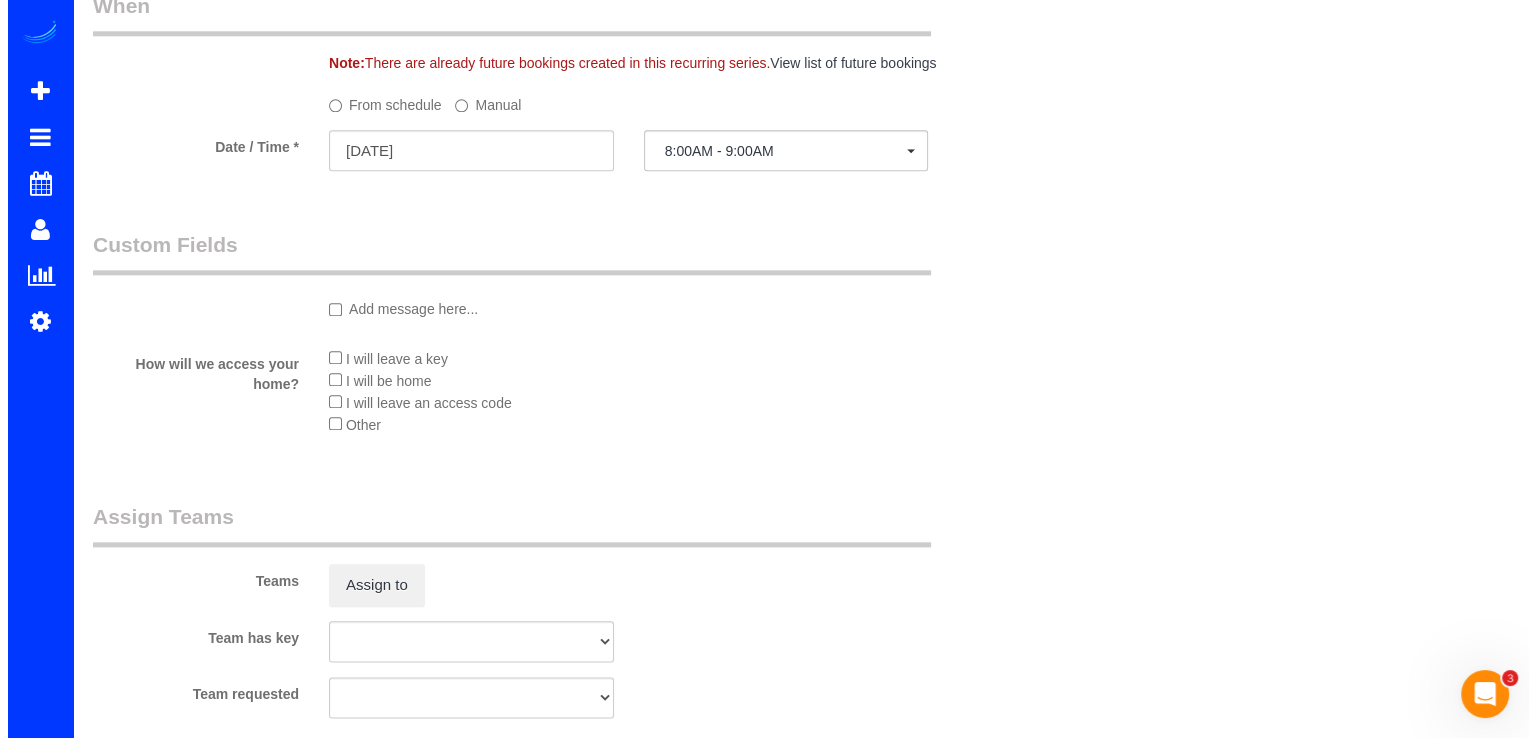 scroll, scrollTop: 2500, scrollLeft: 0, axis: vertical 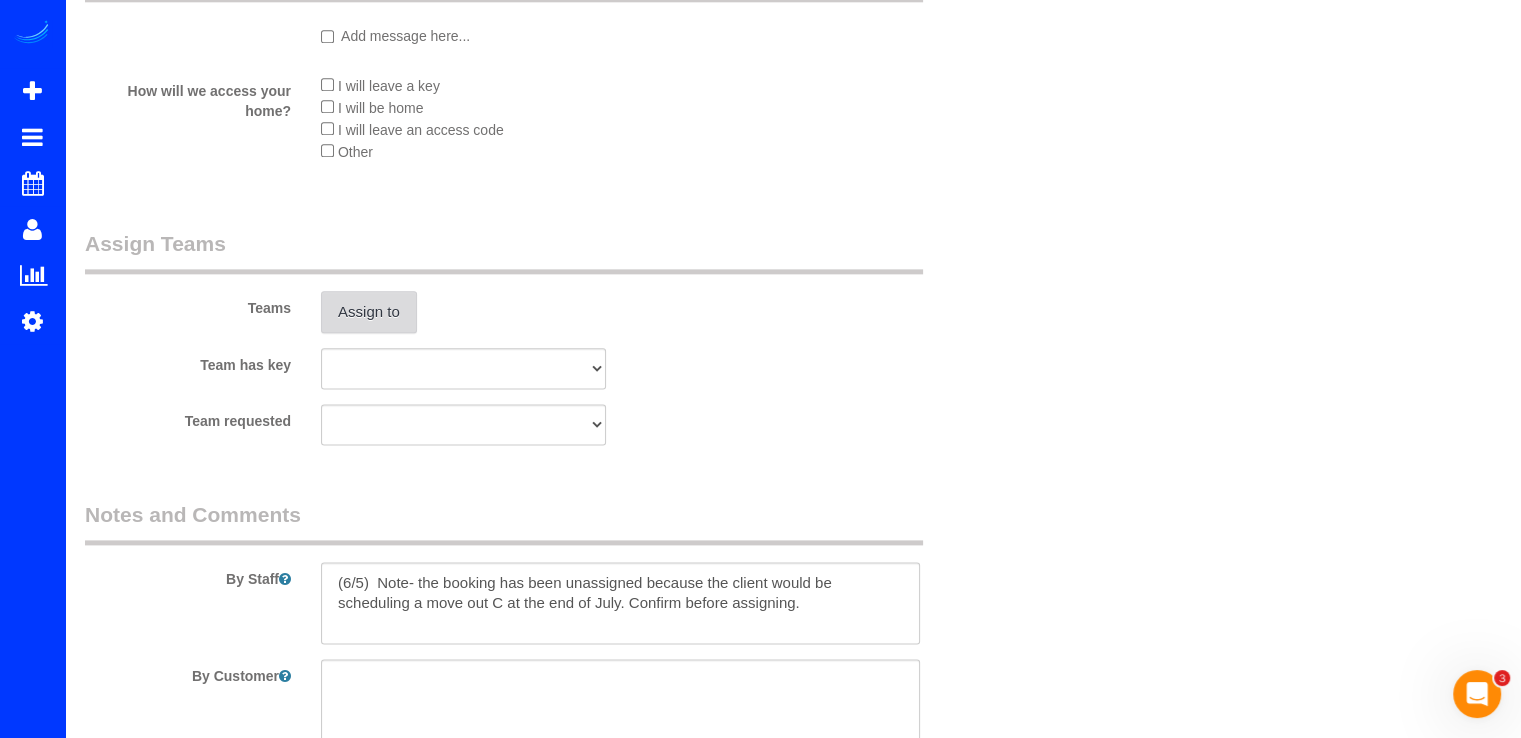 click on "Assign to" at bounding box center (369, 312) 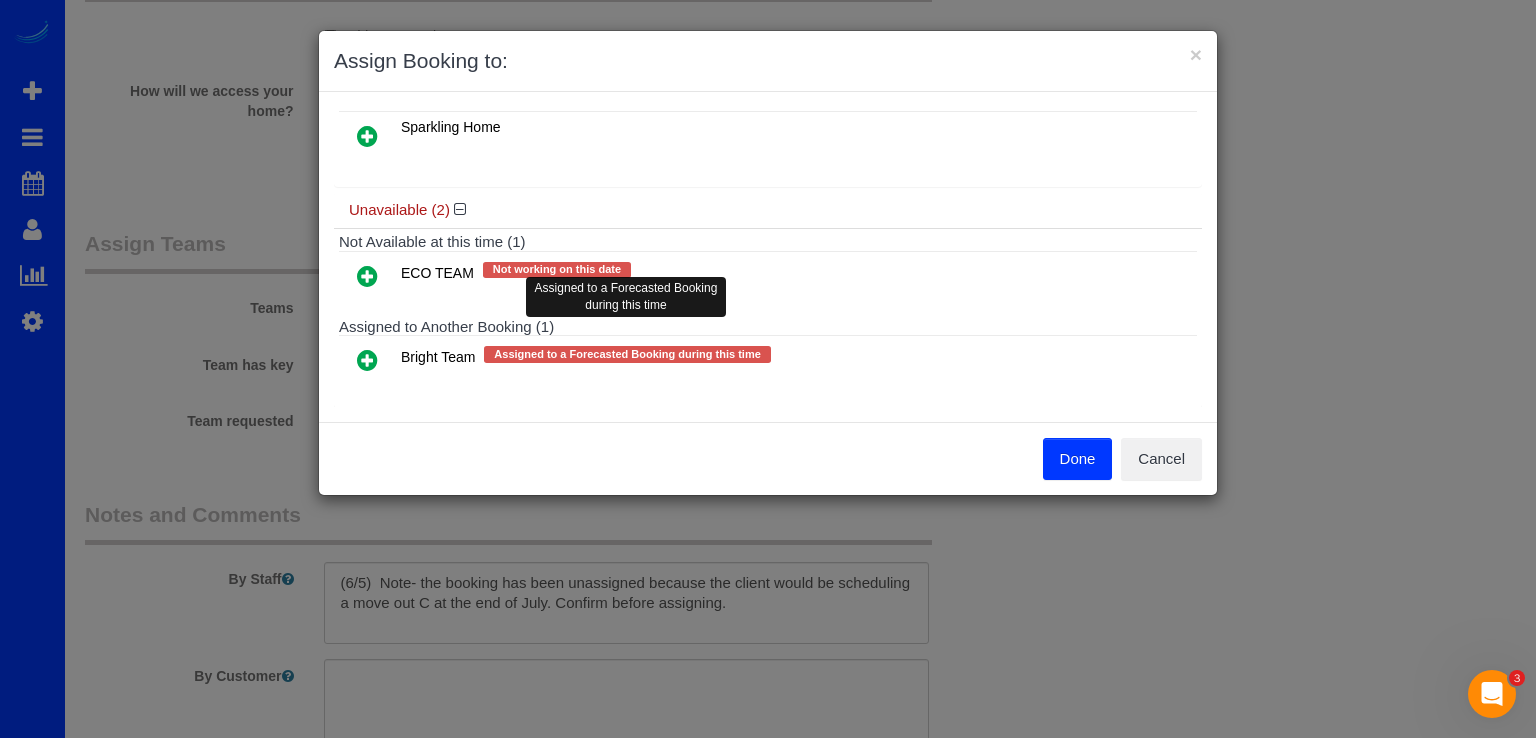 scroll, scrollTop: 320, scrollLeft: 0, axis: vertical 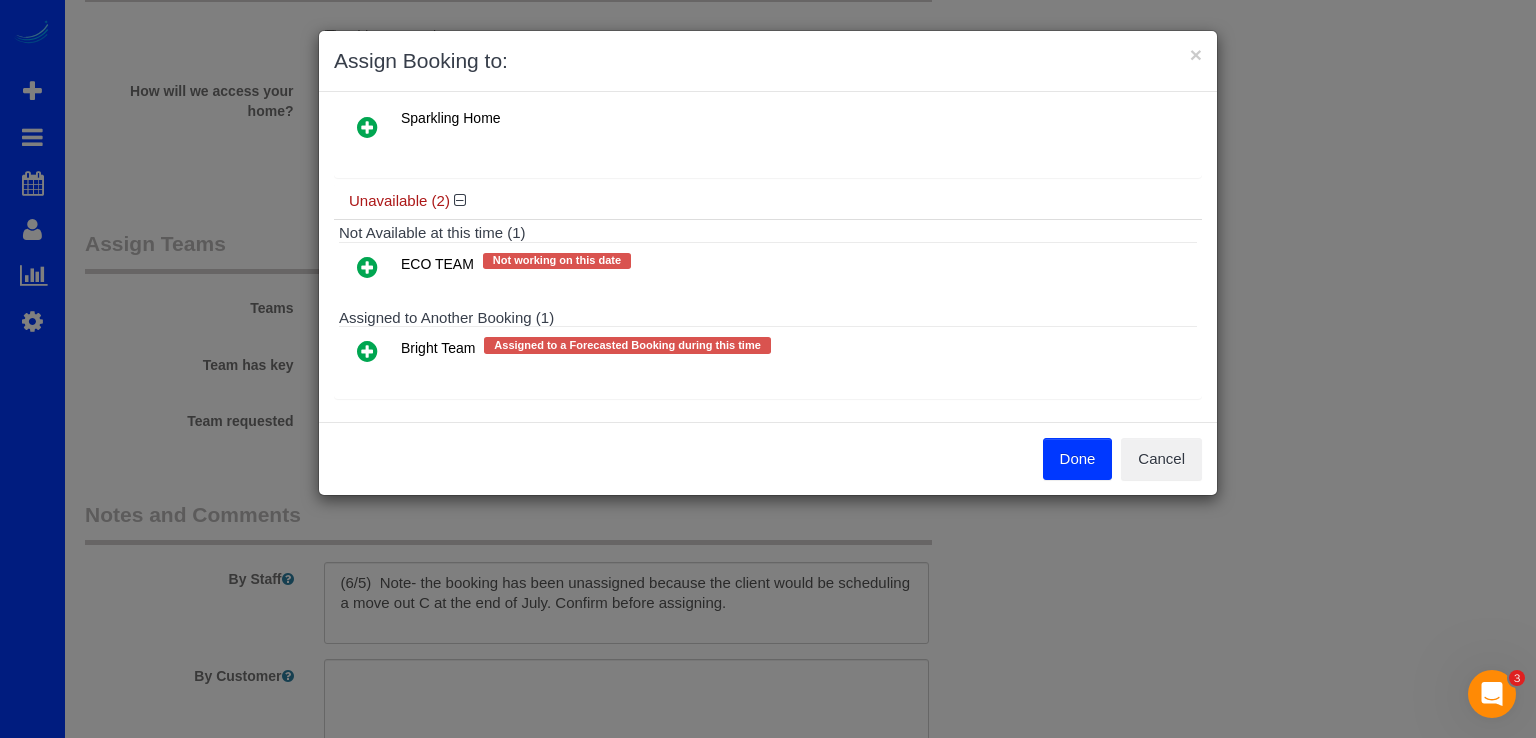 click at bounding box center [367, 351] 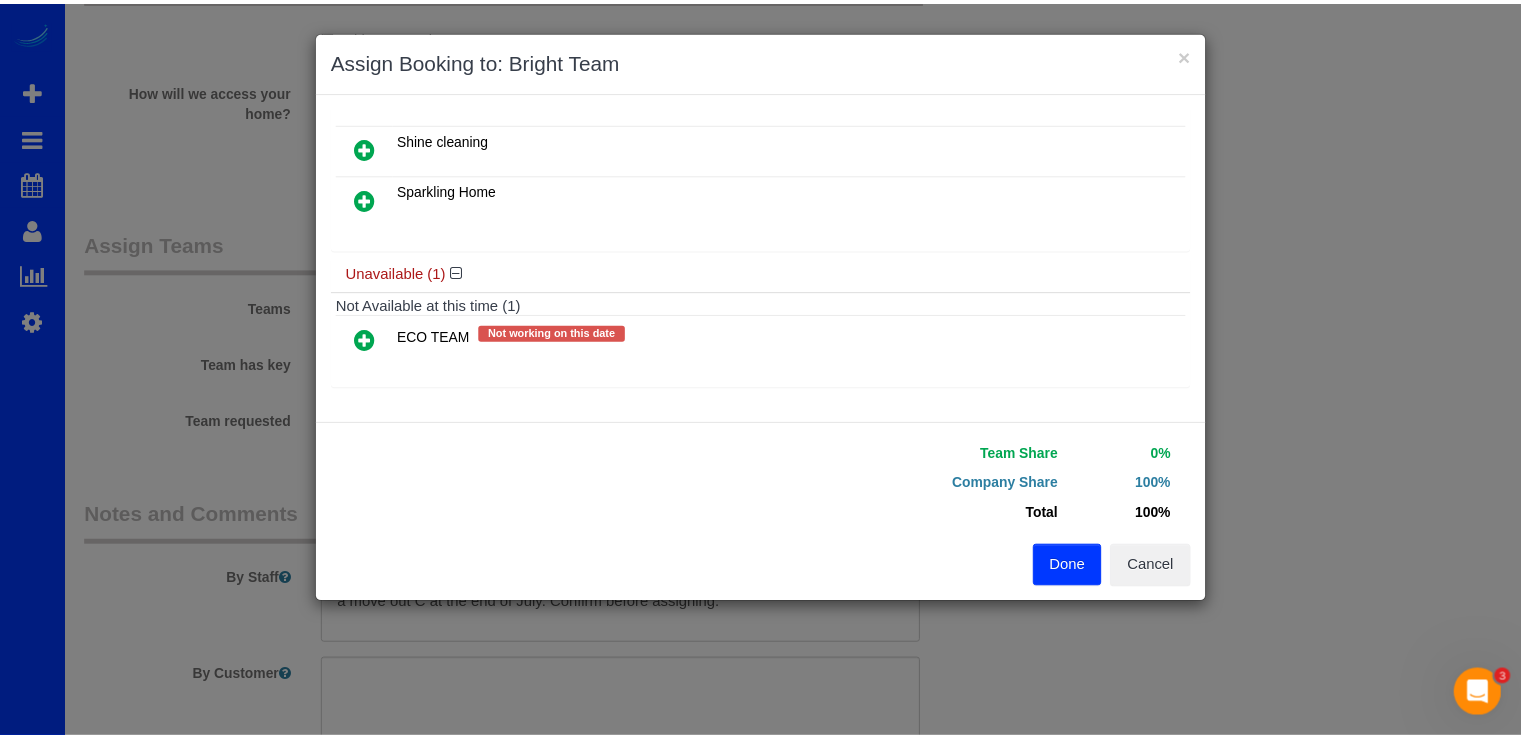 scroll, scrollTop: 284, scrollLeft: 0, axis: vertical 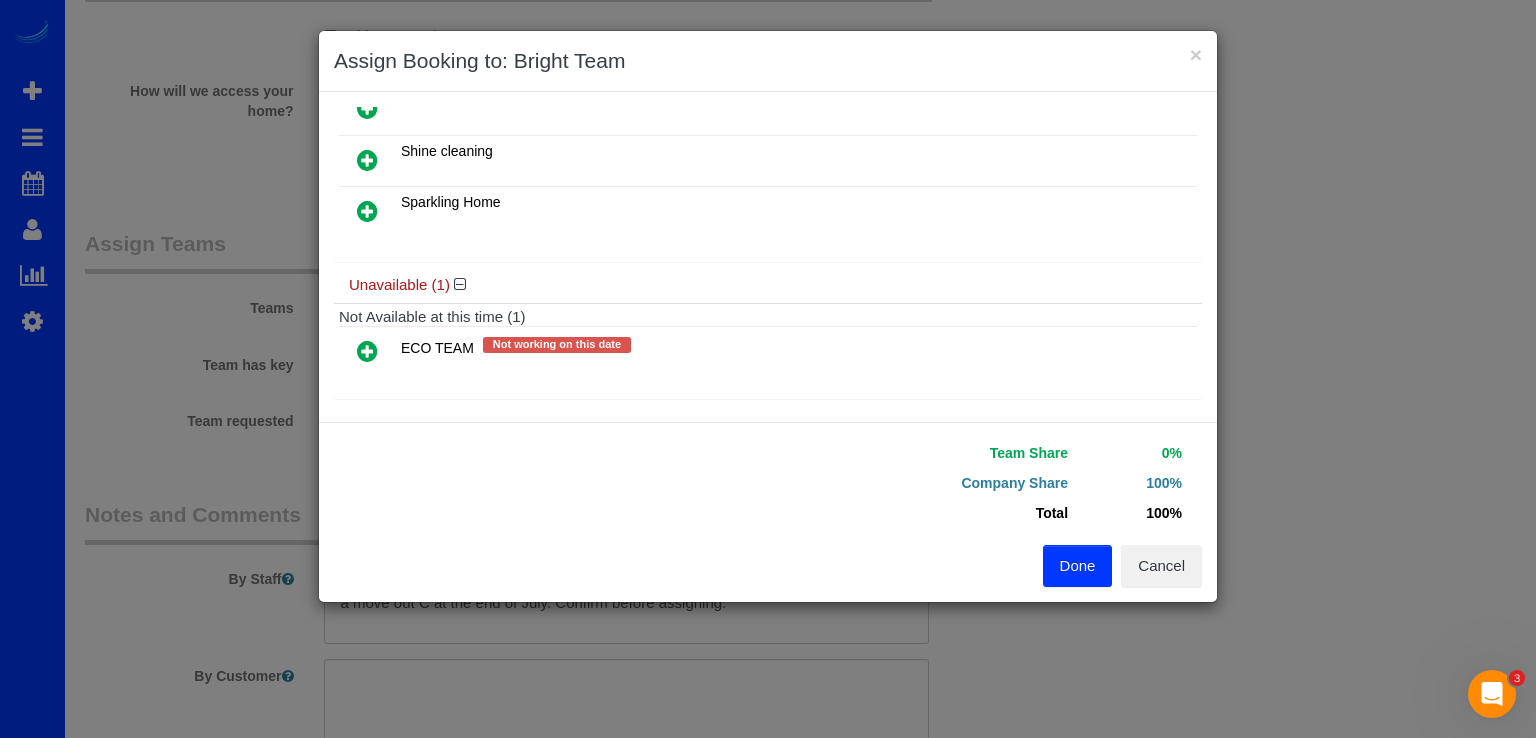 click on "Done" at bounding box center (1078, 566) 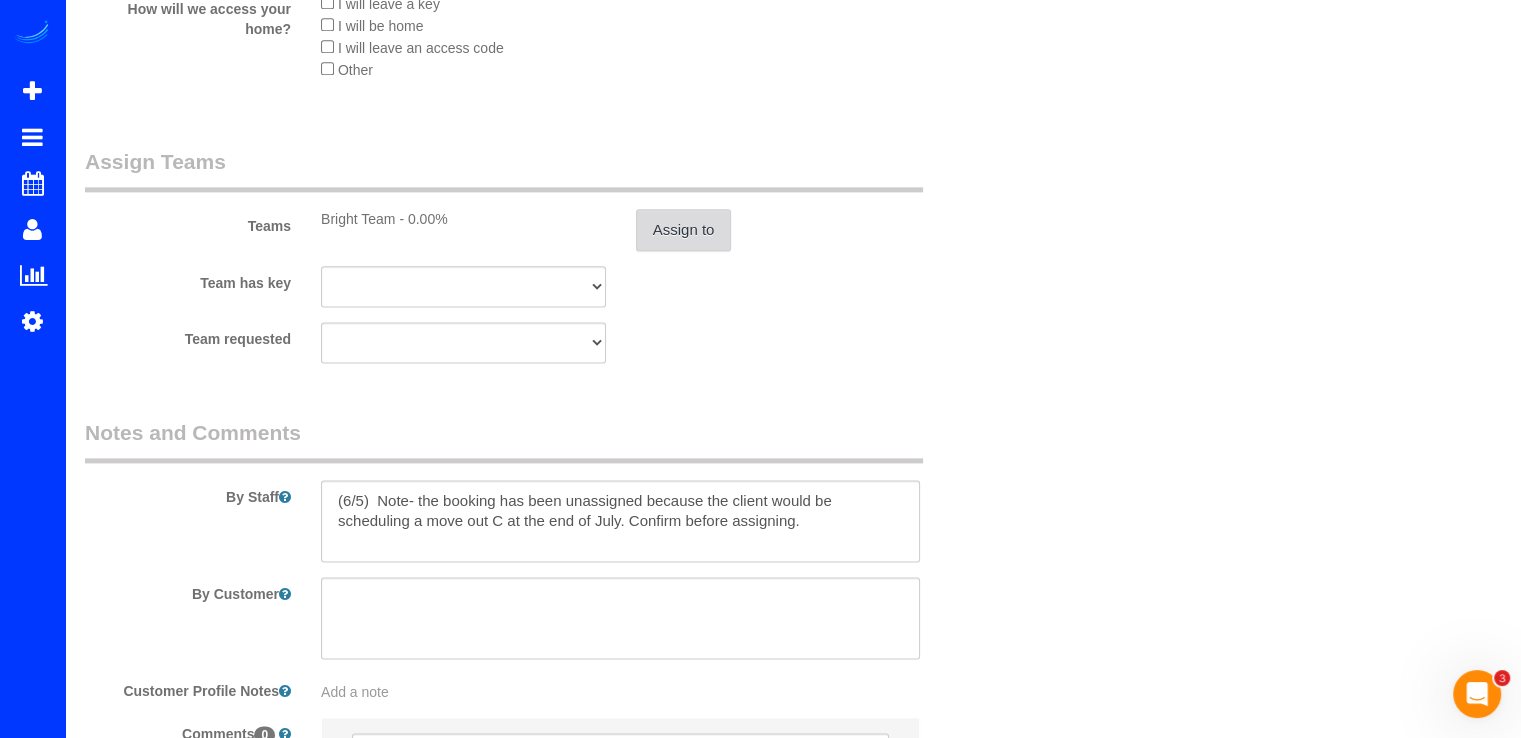 scroll, scrollTop: 2800, scrollLeft: 0, axis: vertical 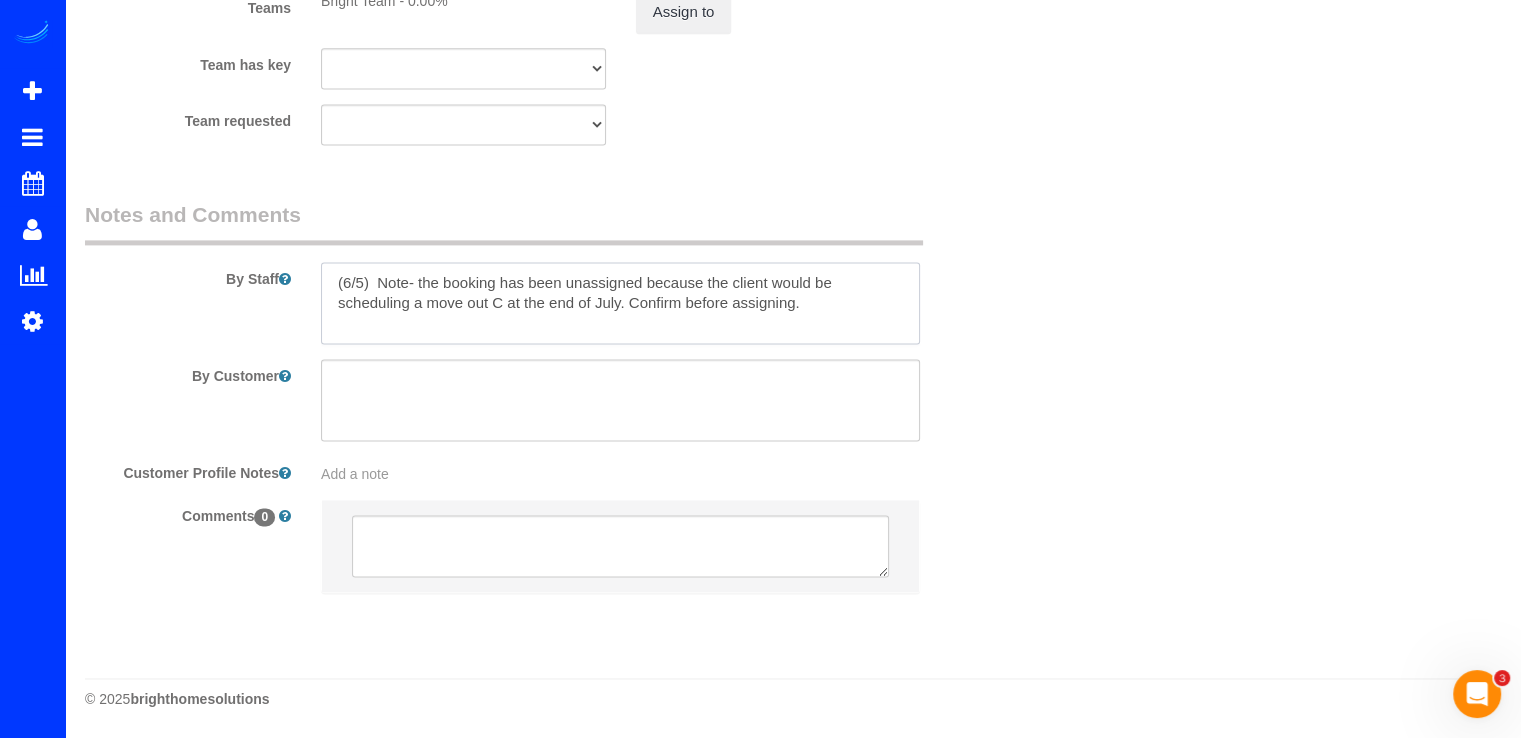 drag, startPoint x: 820, startPoint y: 316, endPoint x: 319, endPoint y: 292, distance: 501.57452 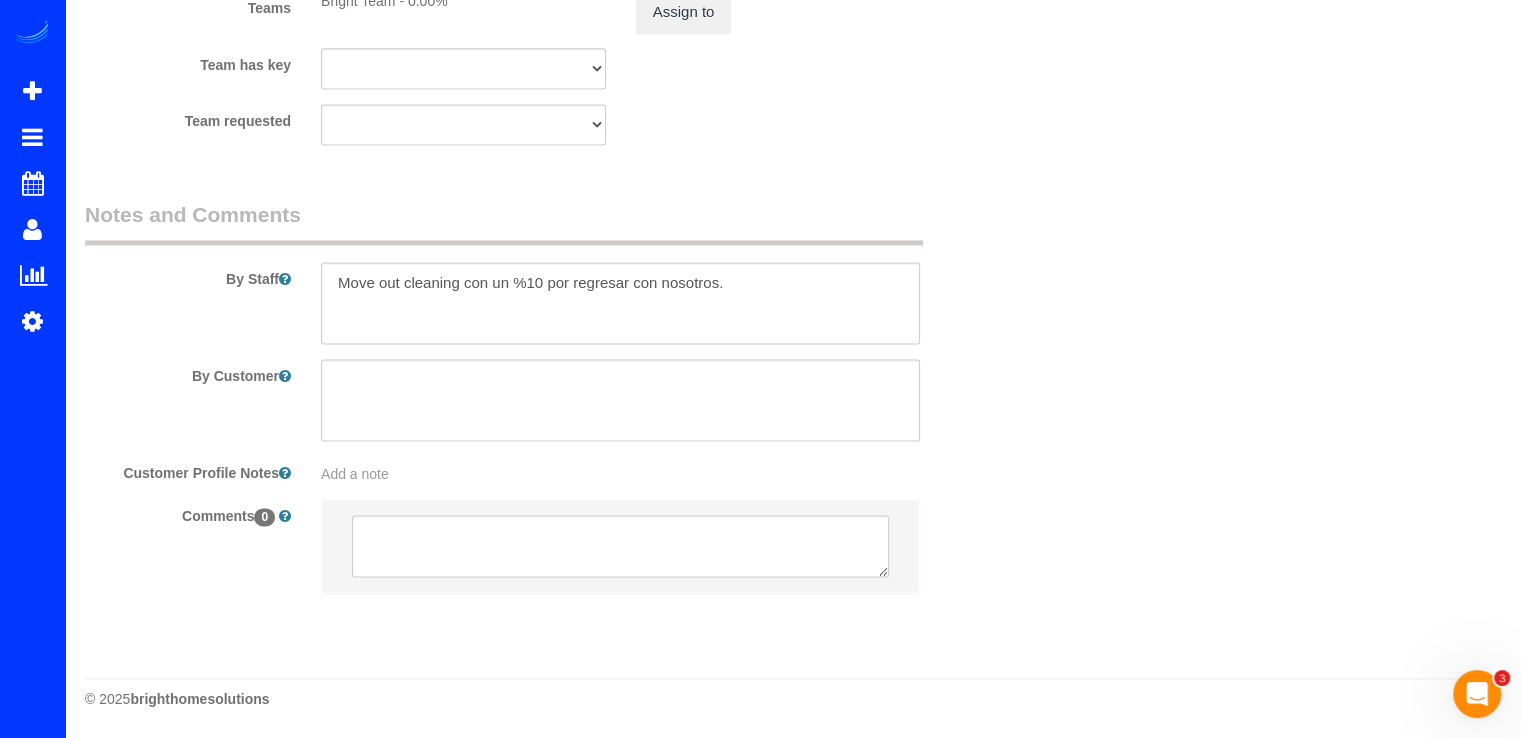 drag, startPoint x: 676, startPoint y: 291, endPoint x: 1035, endPoint y: 261, distance: 360.2513 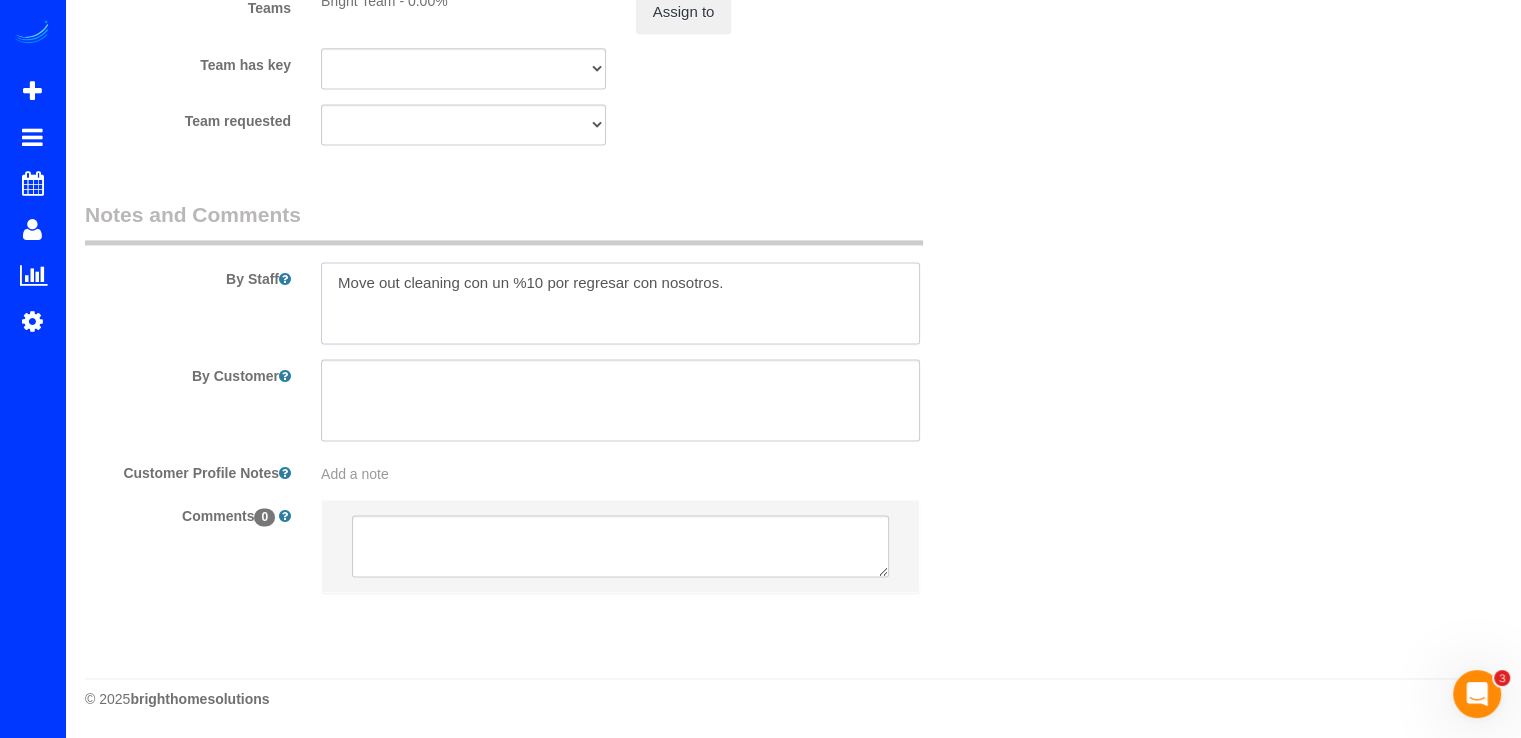 drag, startPoint x: 756, startPoint y: 293, endPoint x: 635, endPoint y: 285, distance: 121.264175 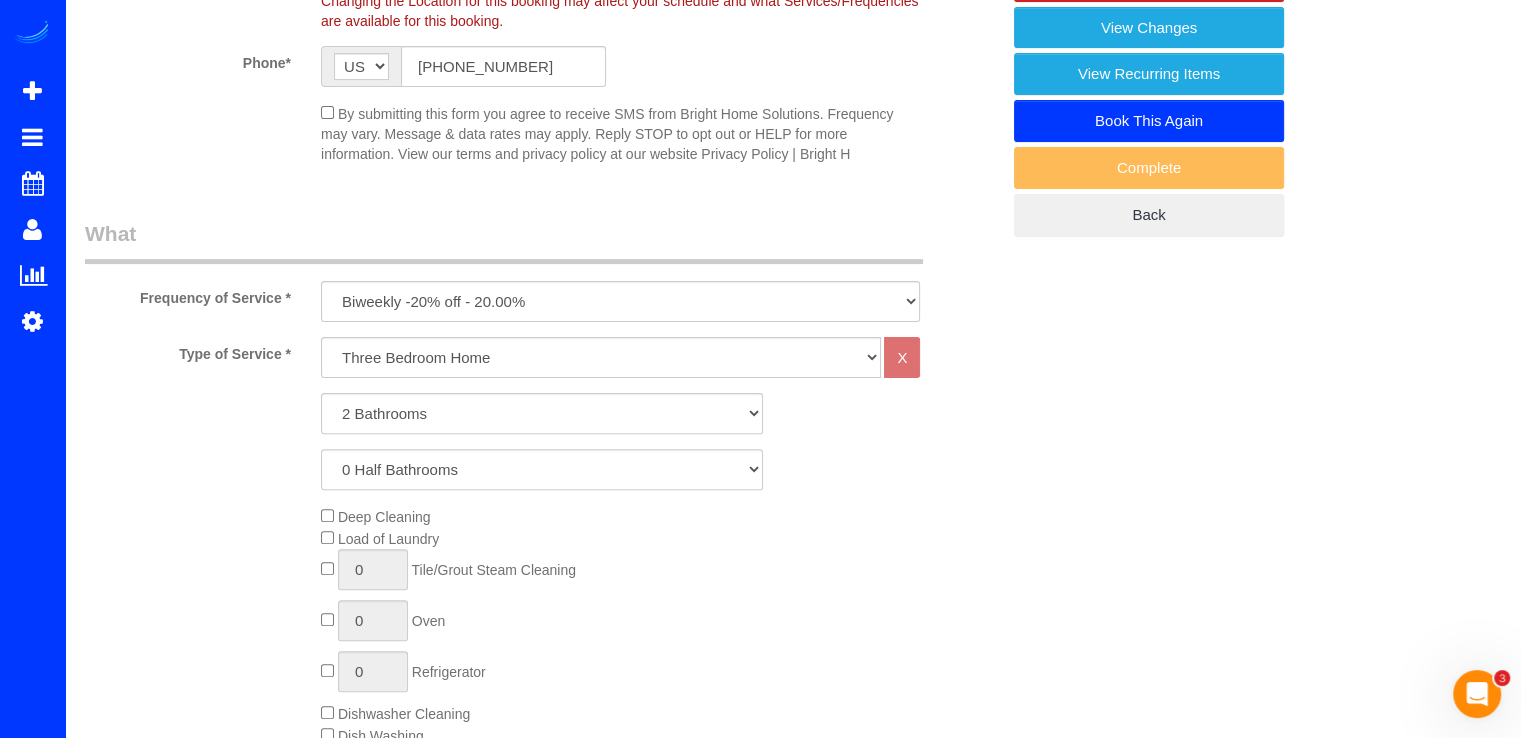 scroll, scrollTop: 600, scrollLeft: 0, axis: vertical 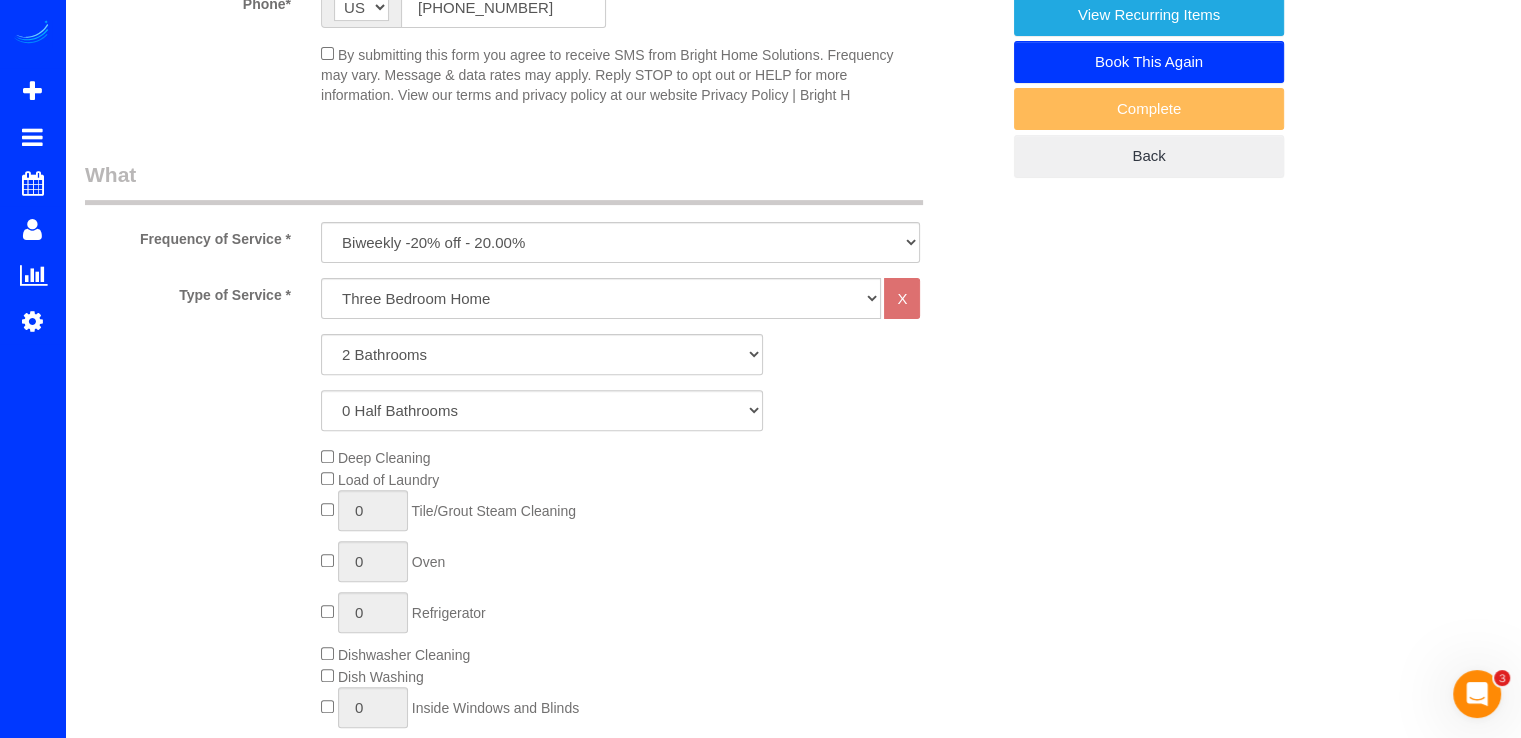 type on "Move out cleaning con un %10 por regresar." 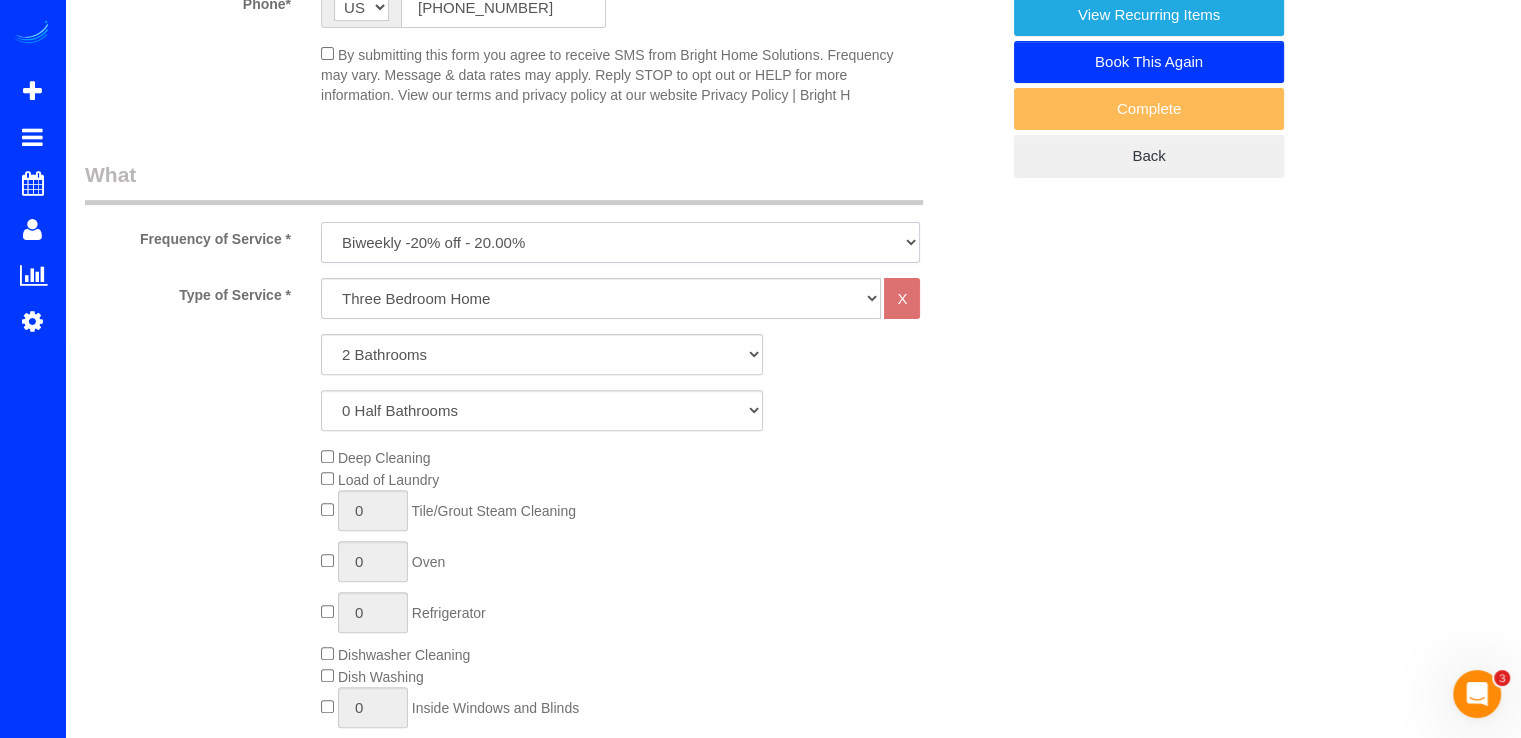 click on "Every Three Months triweekly -15% off - 15.00% Biweekly -20% off - 20.00% Monthly -10% off - 10.00% One Time Weekly -30% OFF - 30.00%" at bounding box center [620, 242] 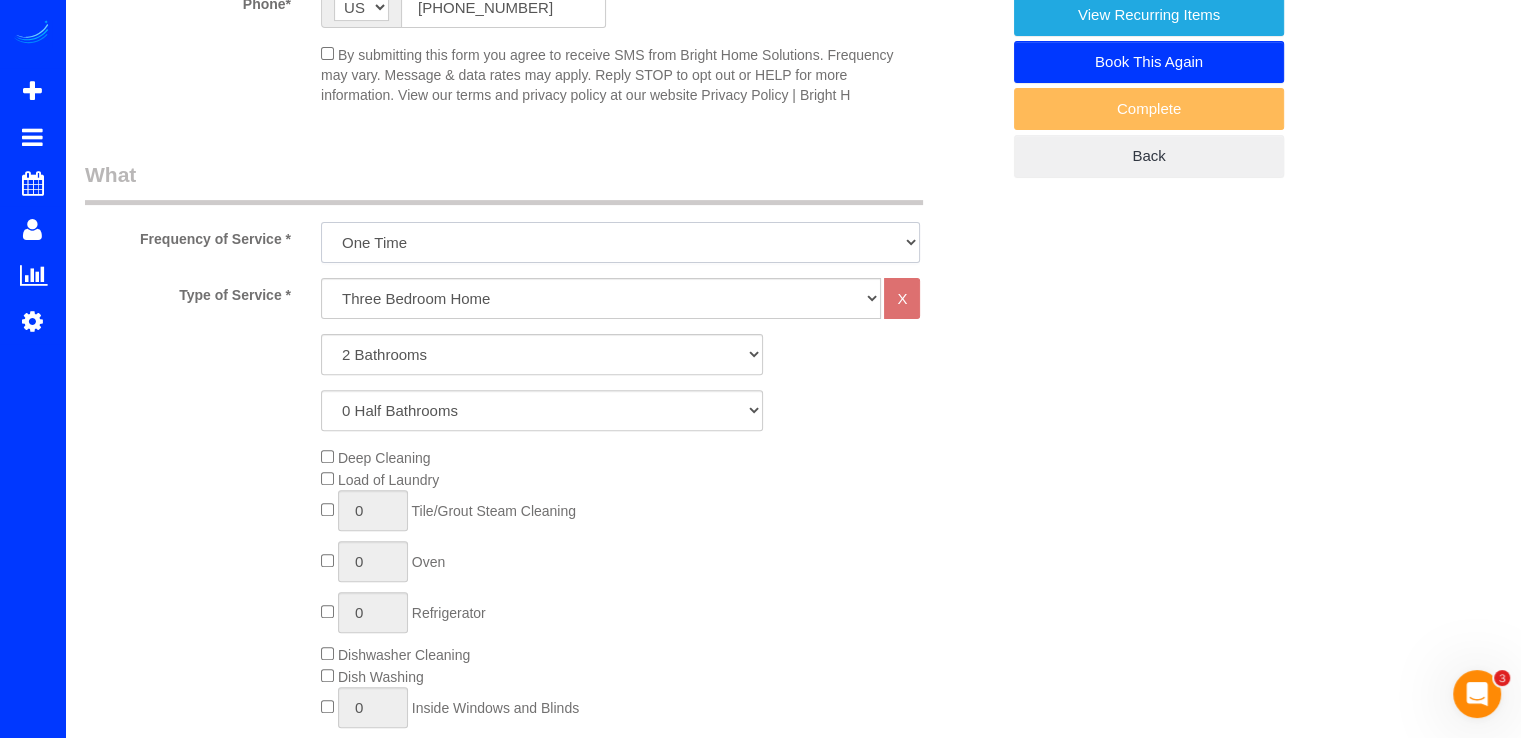 click on "Every Three Months triweekly -15% off - 15.00% Biweekly -20% off - 20.00% Monthly -10% off - 10.00% One Time Weekly -30% OFF - 30.00%" at bounding box center (620, 242) 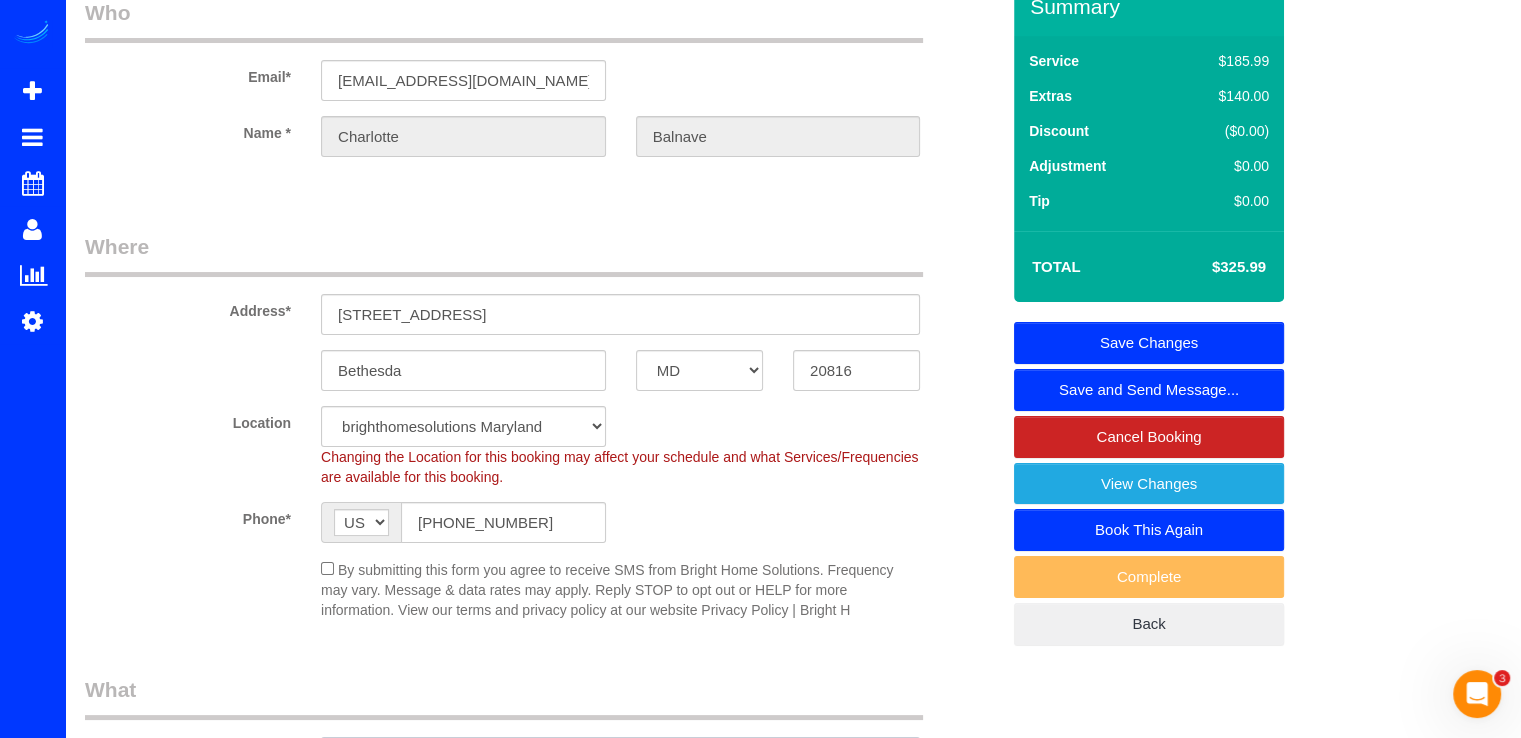 scroll, scrollTop: 0, scrollLeft: 0, axis: both 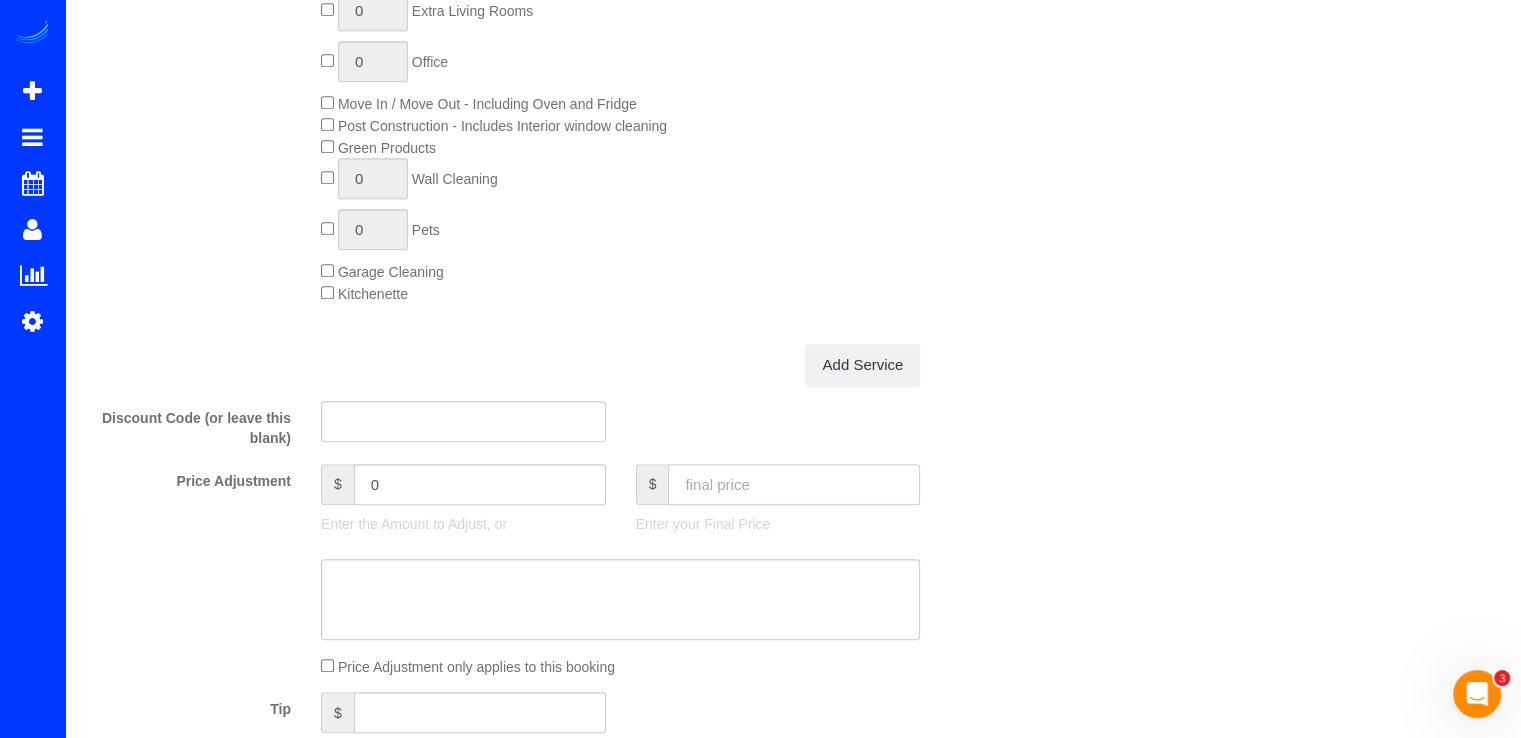 click 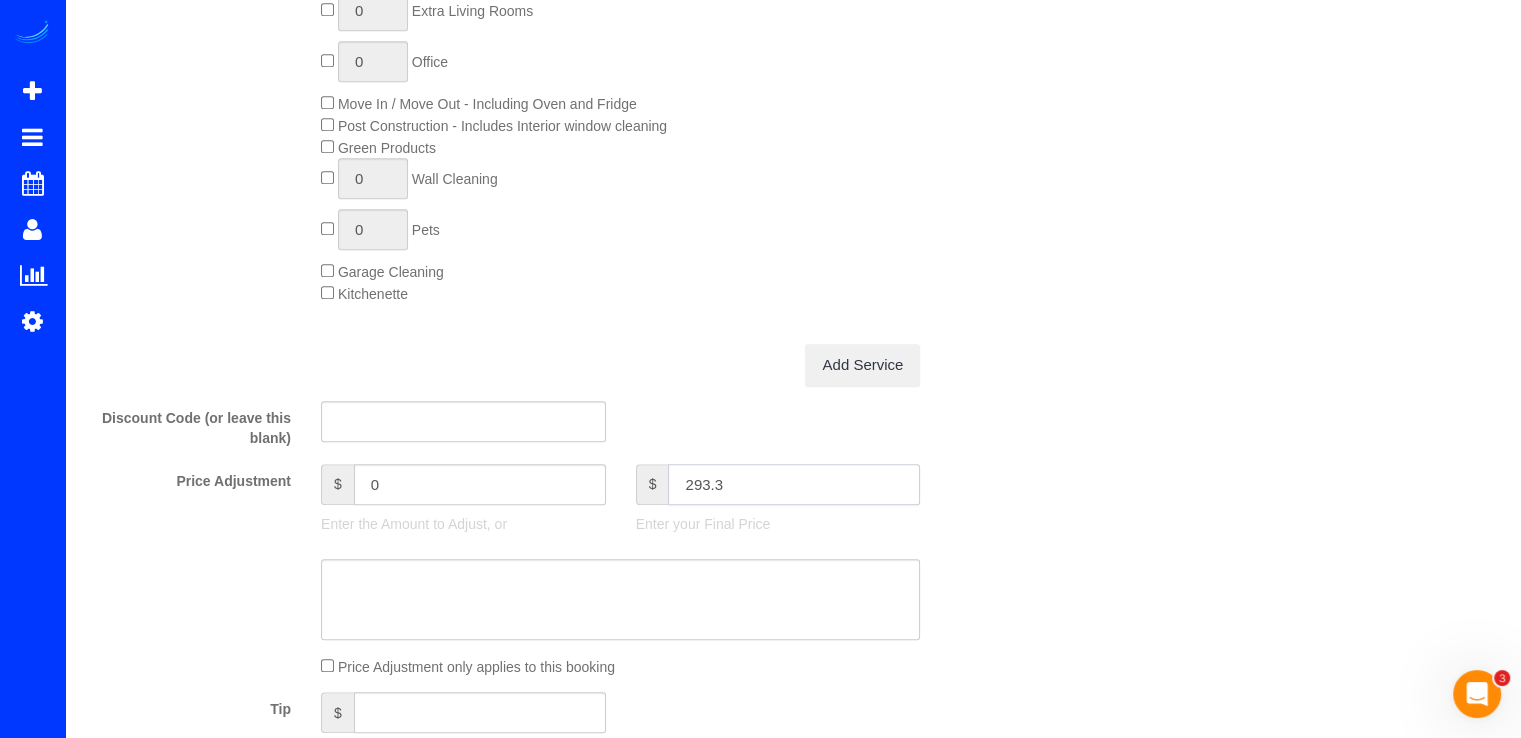 type on "293.39" 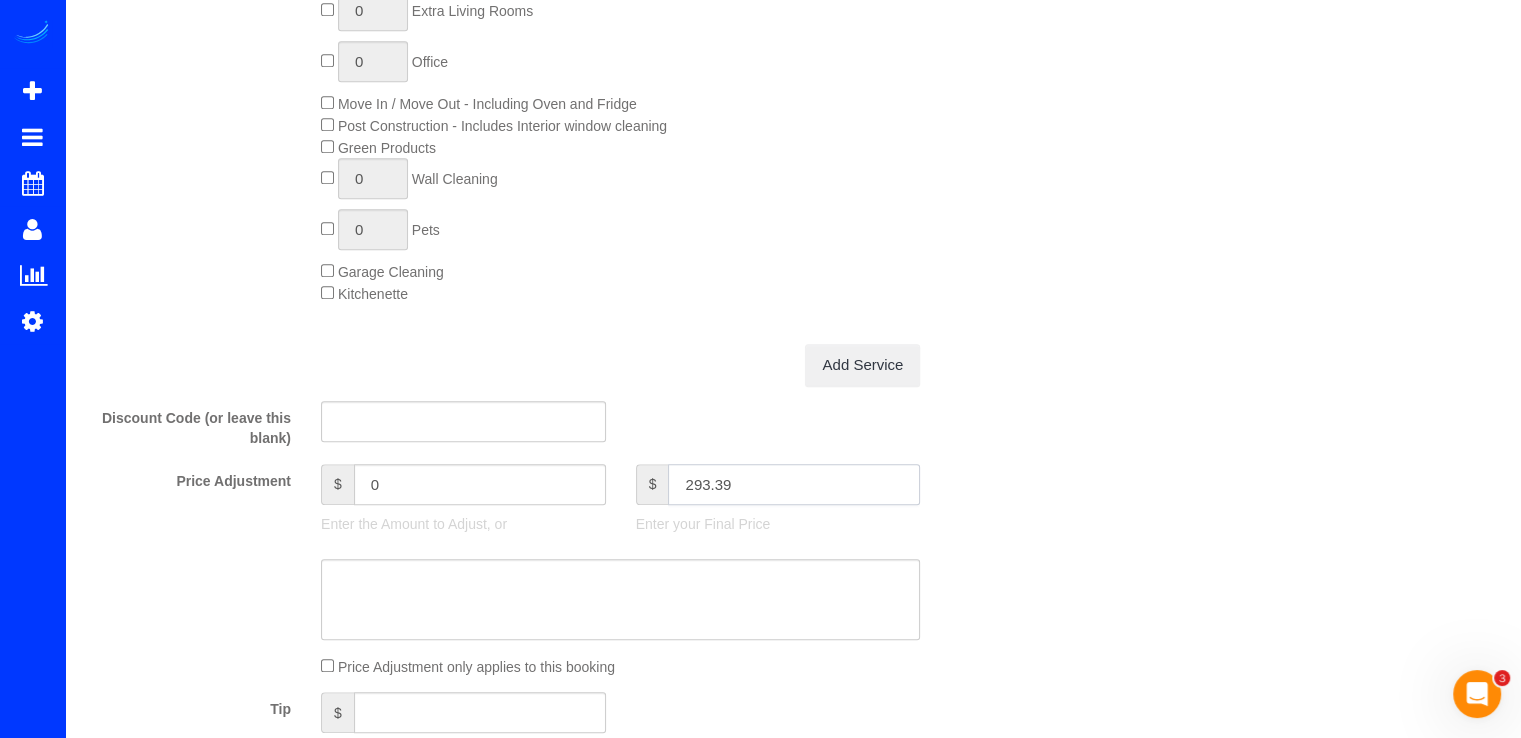 type on "-32.6" 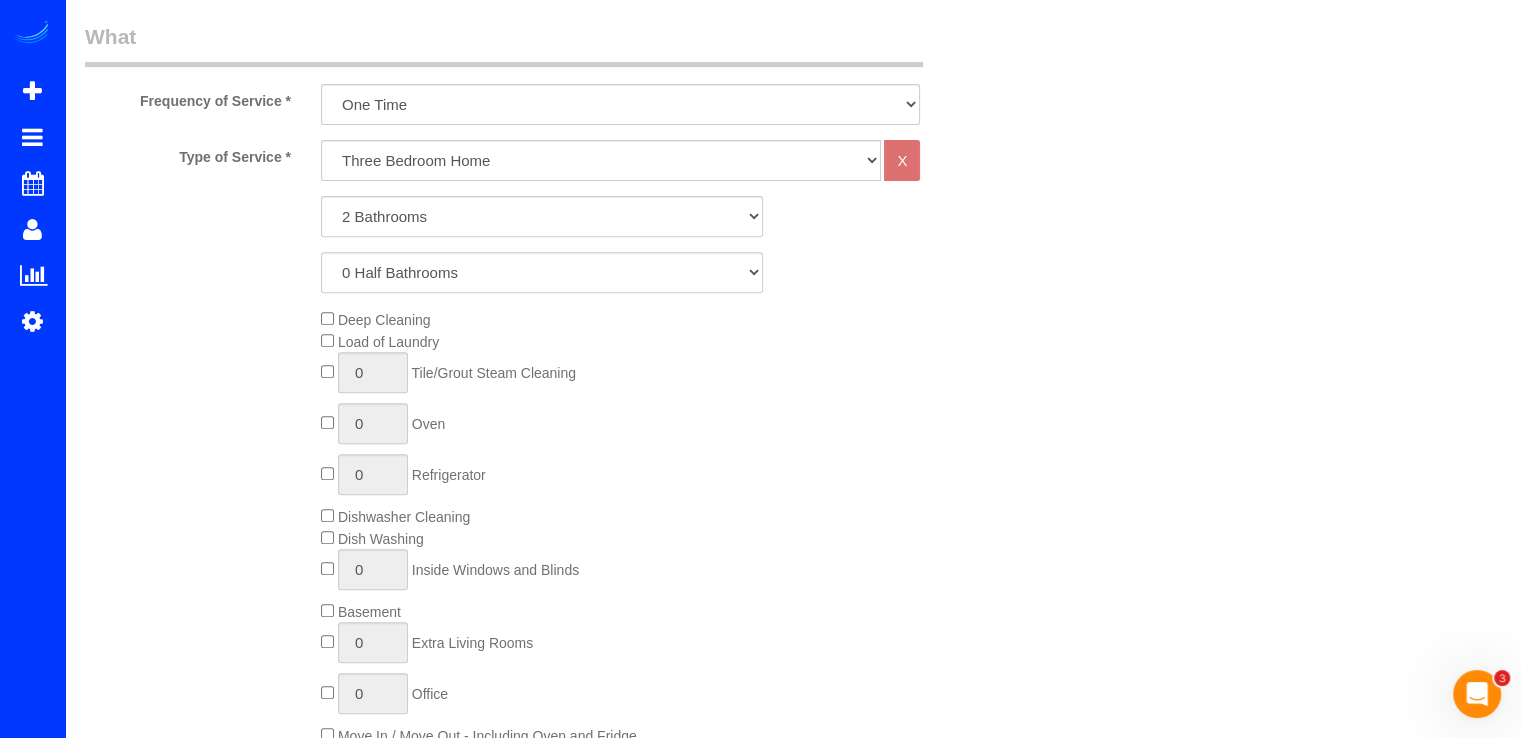 scroll, scrollTop: 900, scrollLeft: 0, axis: vertical 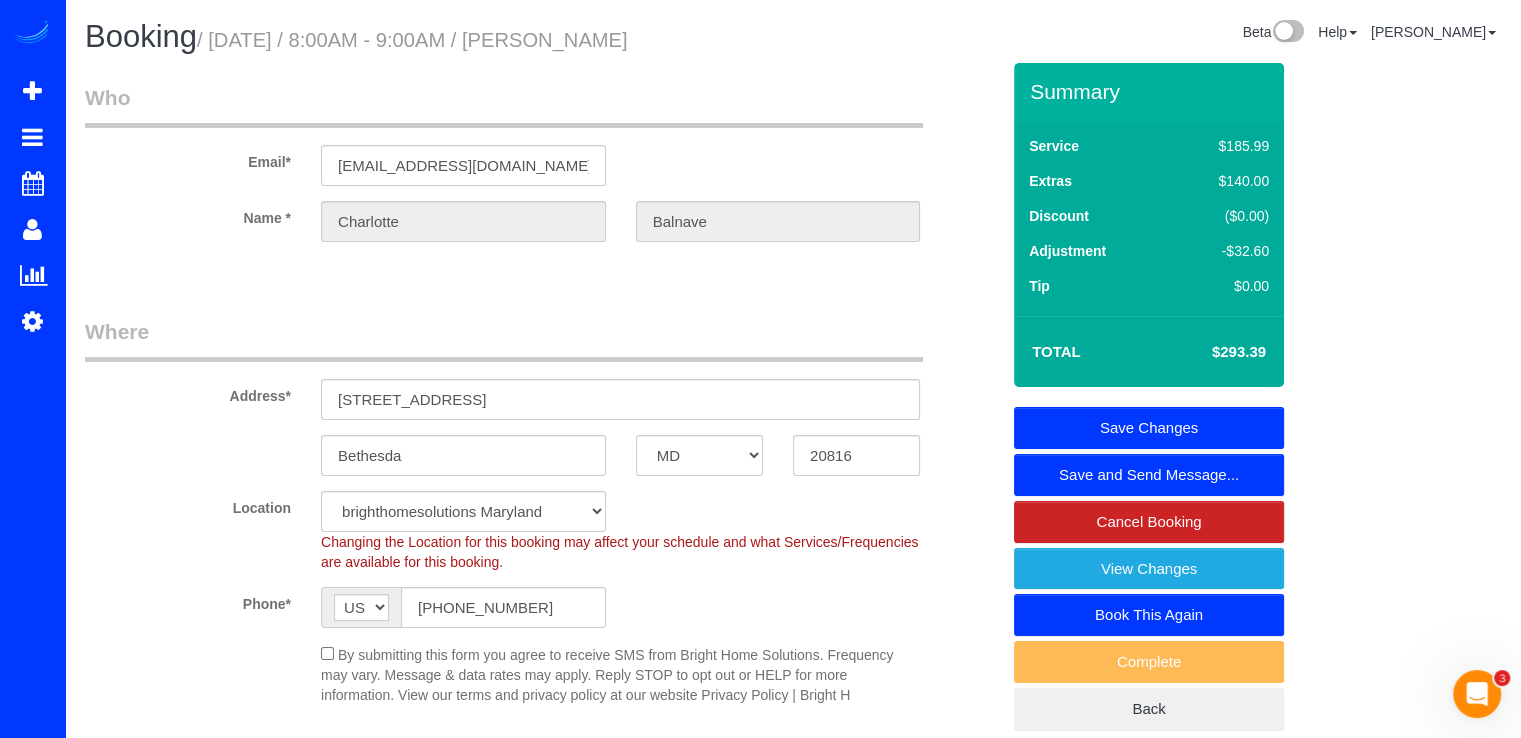 click on "Save Changes" at bounding box center [1149, 428] 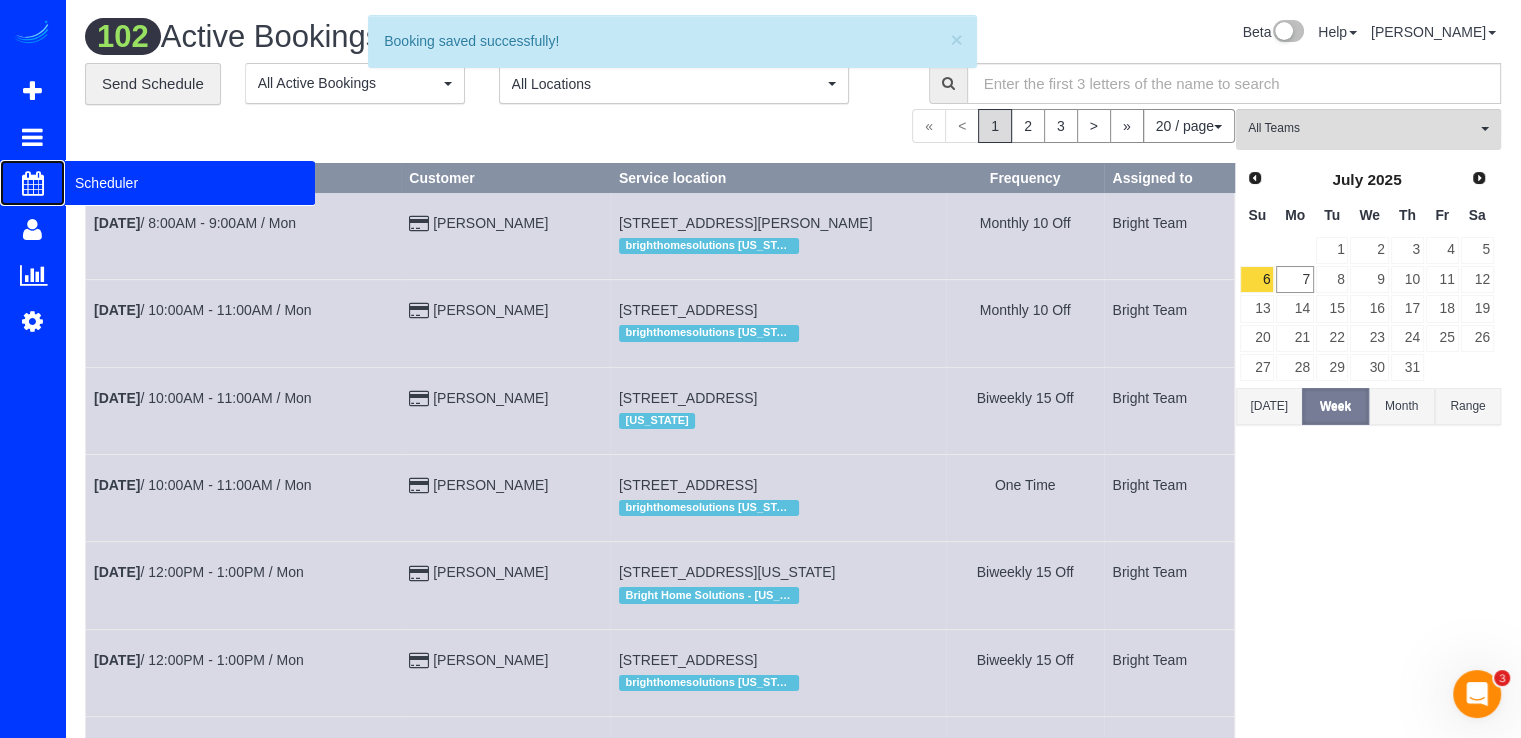 click on "Scheduler" at bounding box center [190, 183] 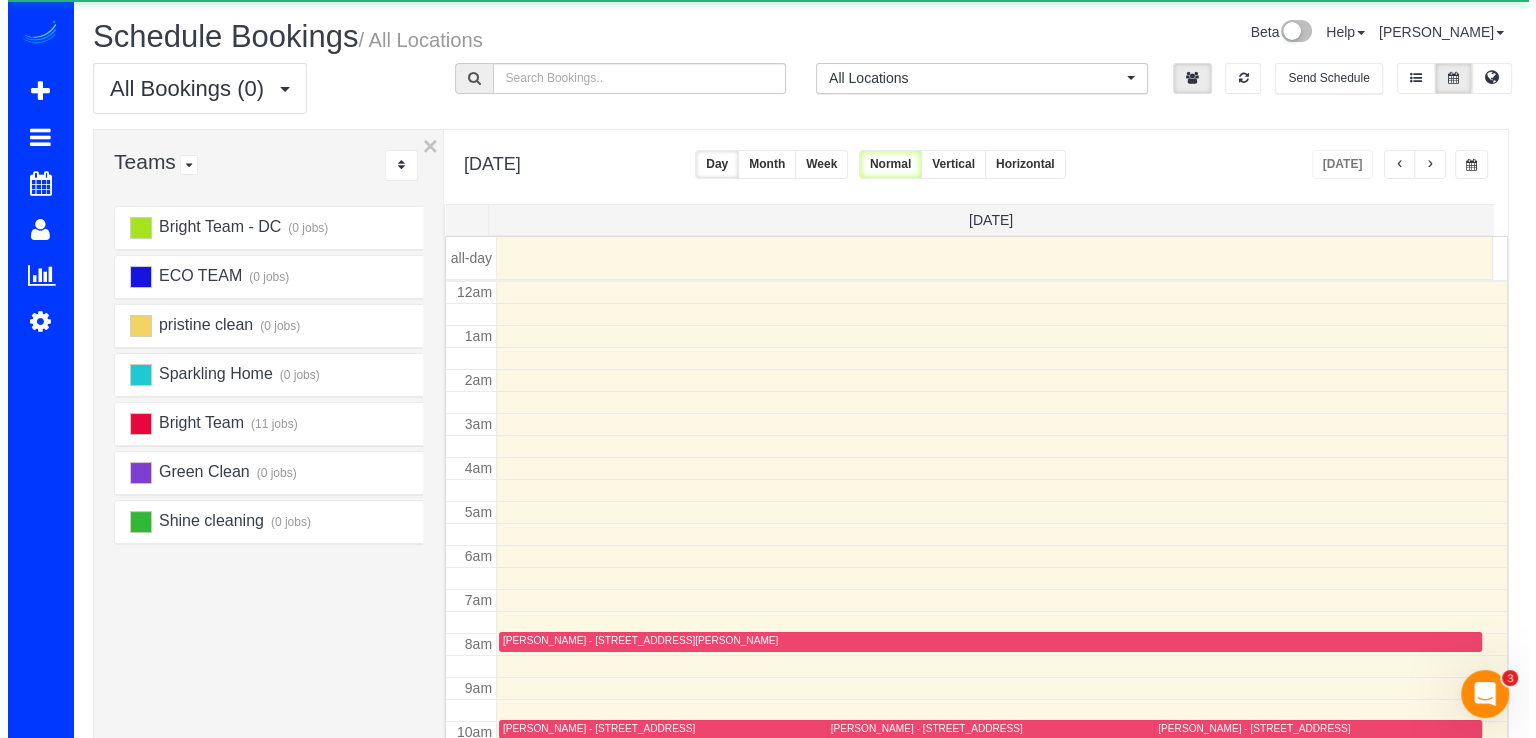 scroll, scrollTop: 263, scrollLeft: 0, axis: vertical 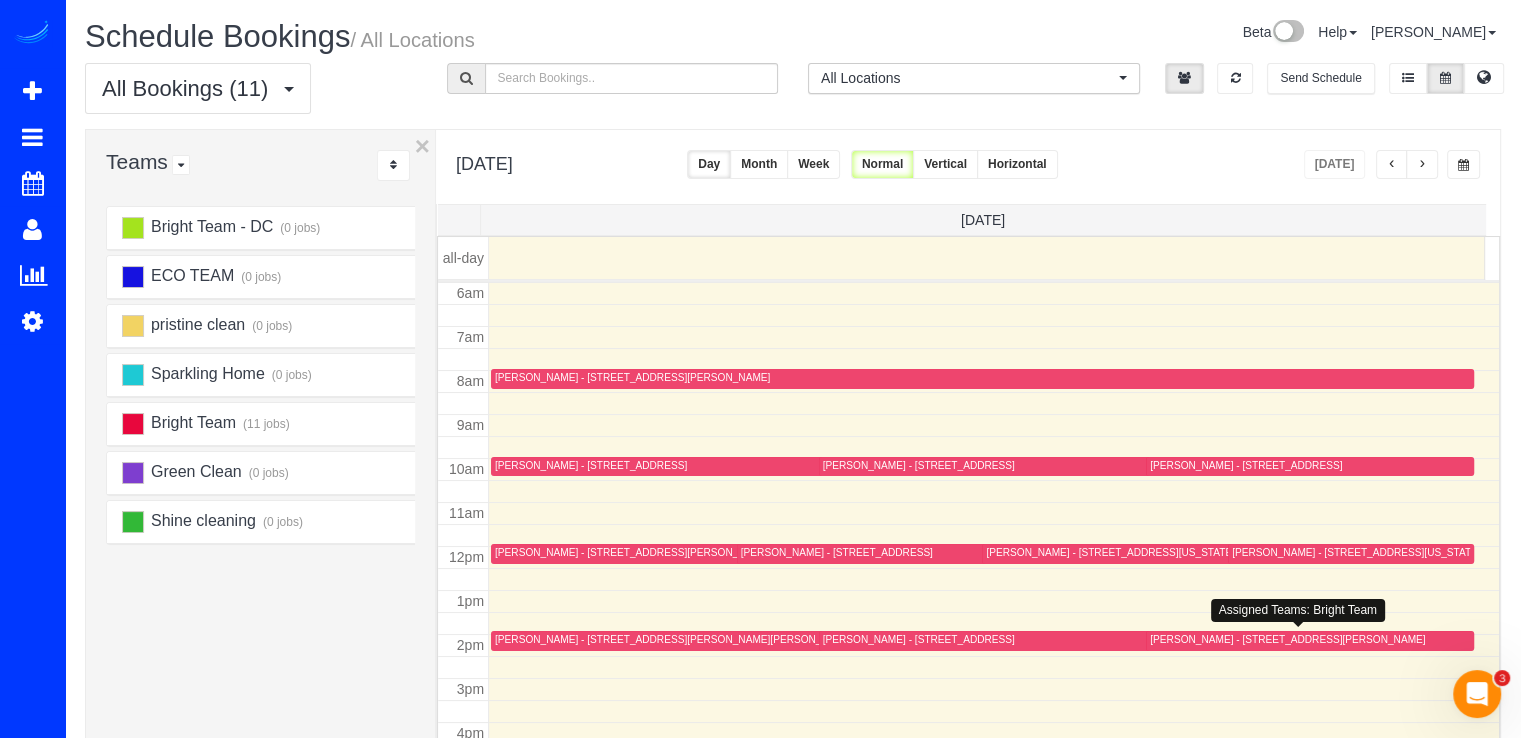 click on "[PERSON_NAME] - [STREET_ADDRESS][PERSON_NAME]" at bounding box center [1287, 639] 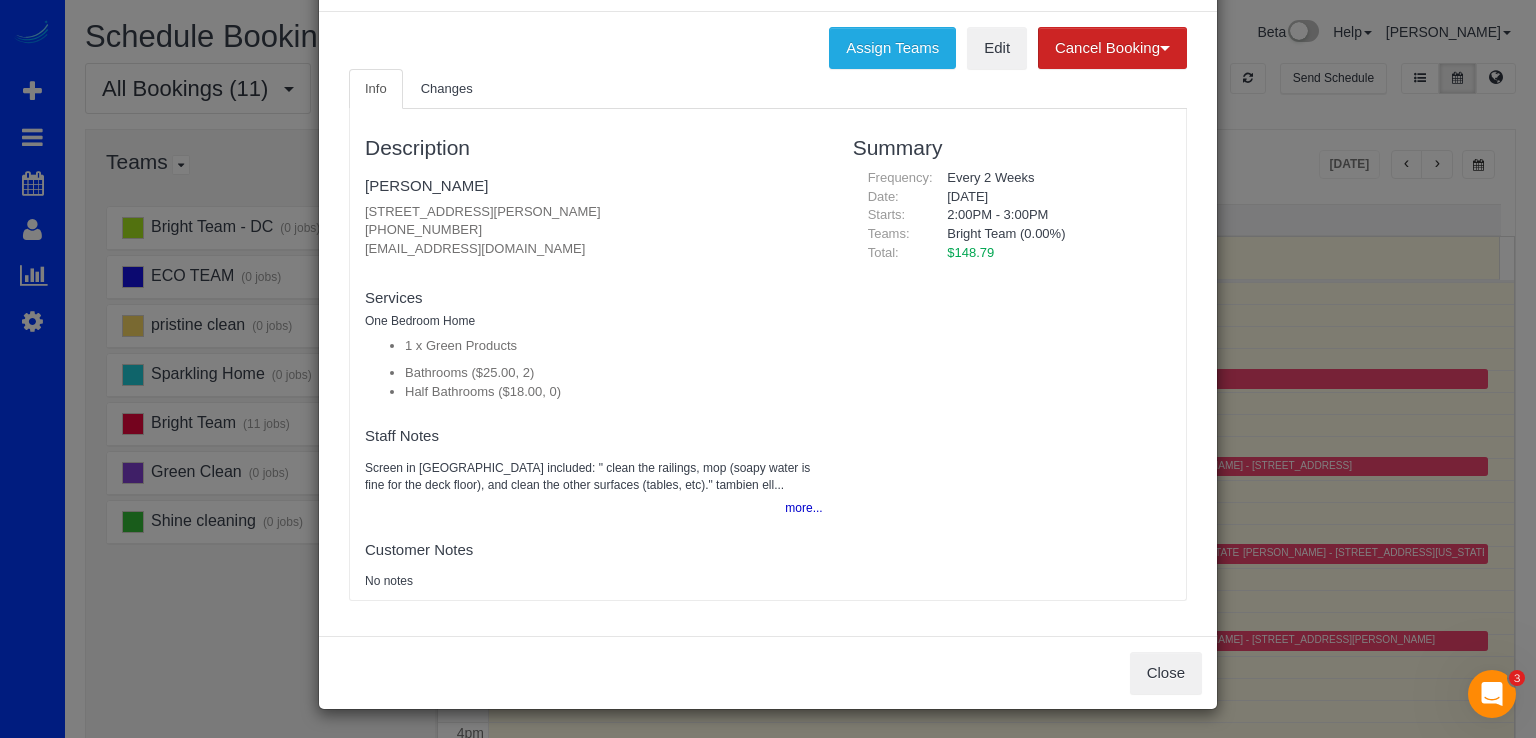 scroll, scrollTop: 0, scrollLeft: 0, axis: both 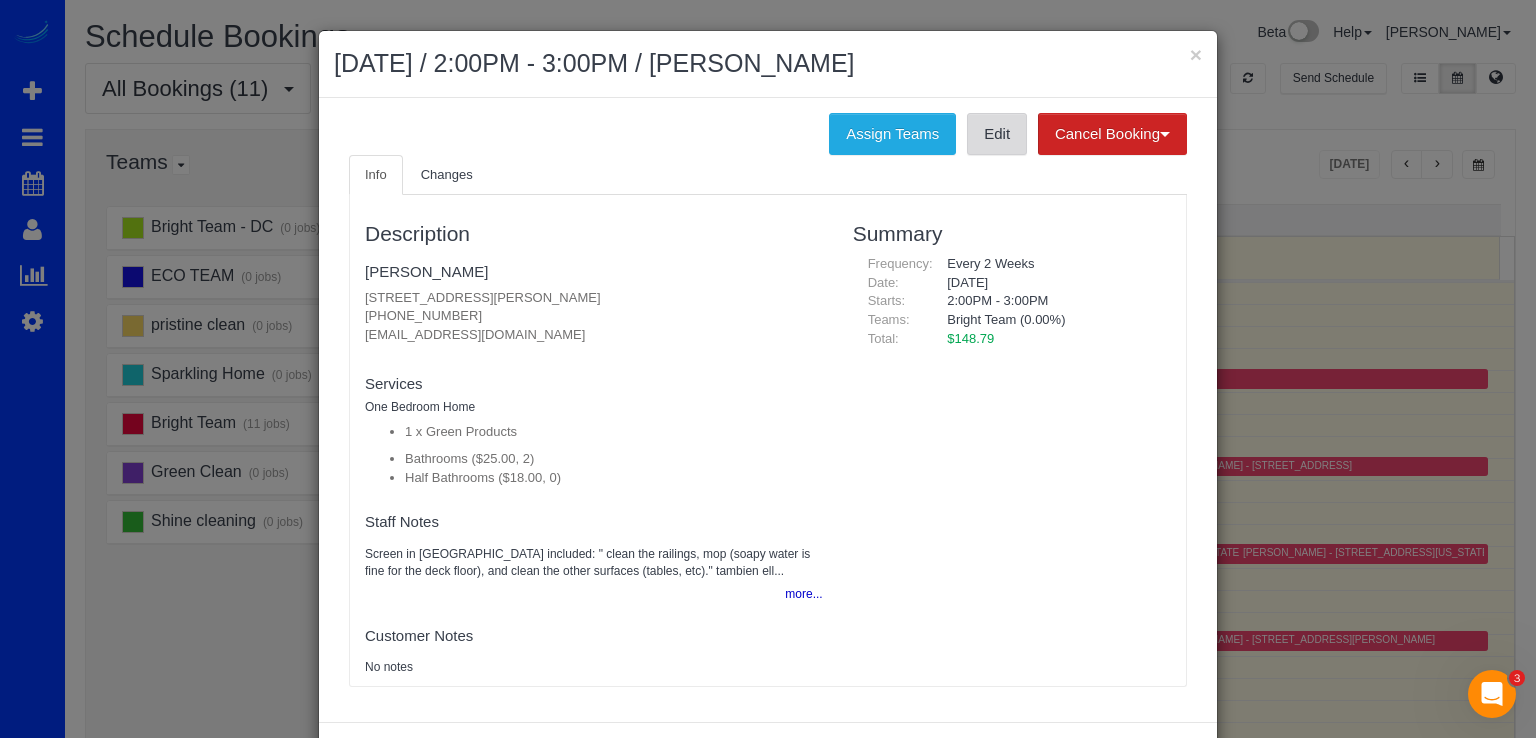 click on "Edit" at bounding box center [997, 134] 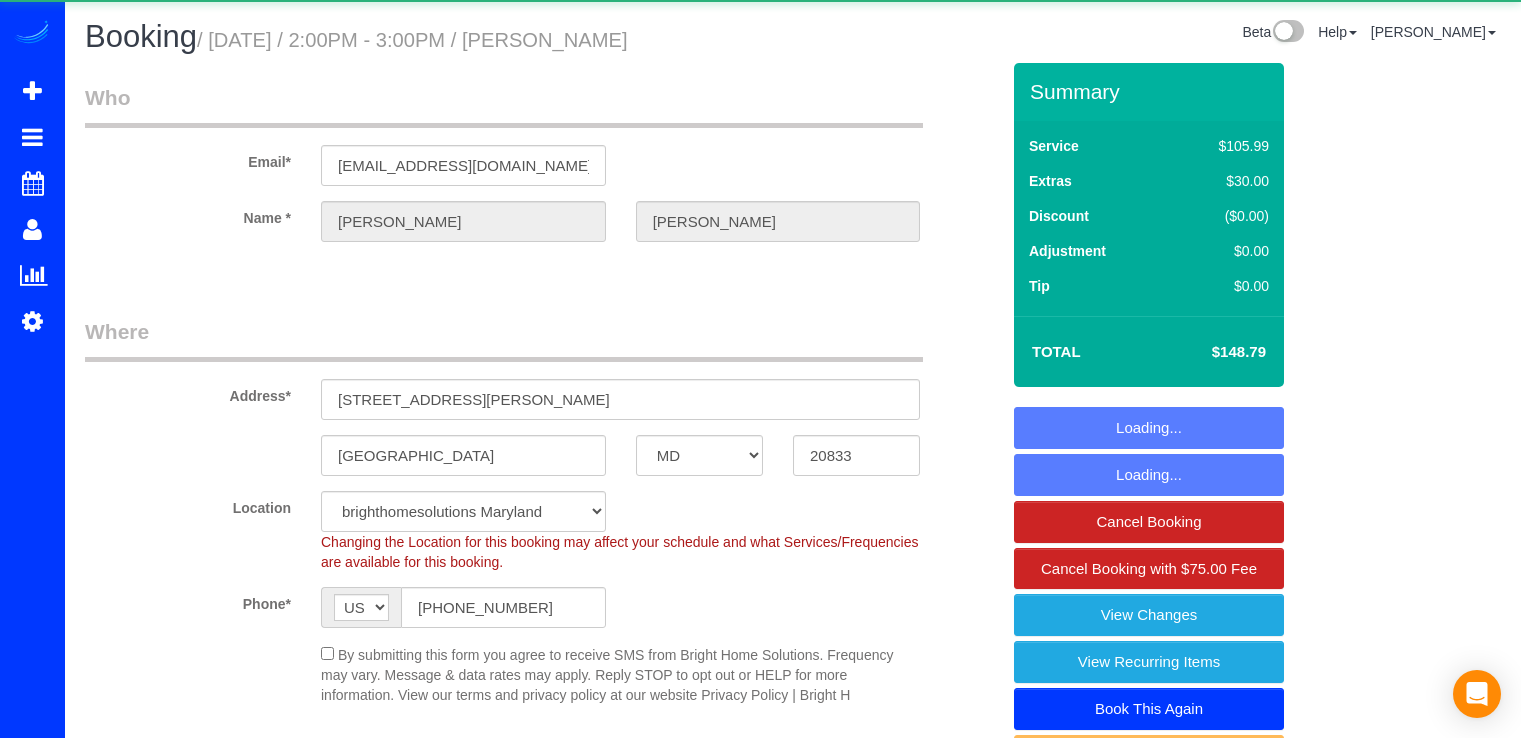 select on "MD" 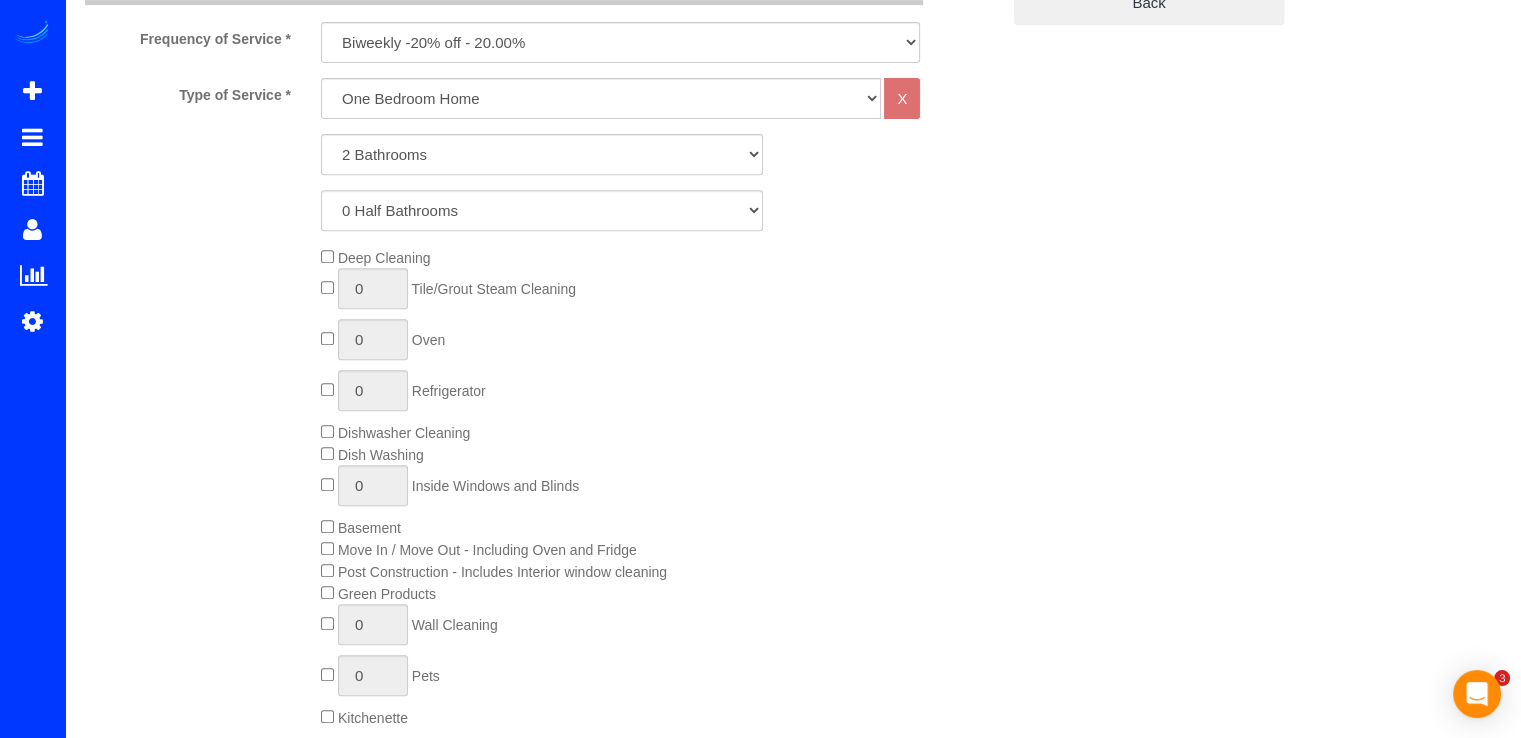 scroll, scrollTop: 1400, scrollLeft: 0, axis: vertical 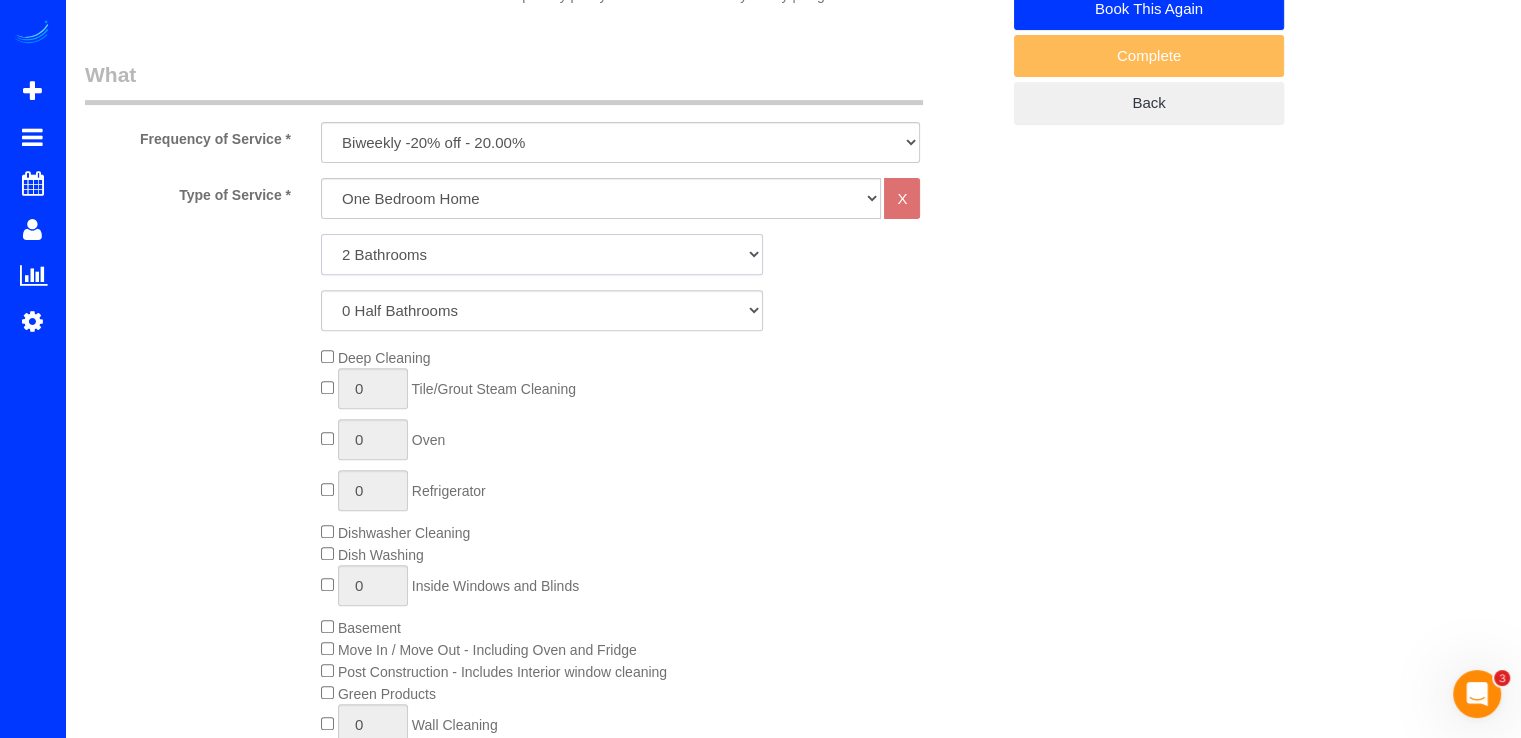 click on "1 Bathroom
2 Bathrooms
3 Bathrooms
4 Bathrooms
5 Bathrooms
6 Bathrooms
7 Bathrooms
8 Bathrooms
9 Bathrooms
10 Bathrooms" 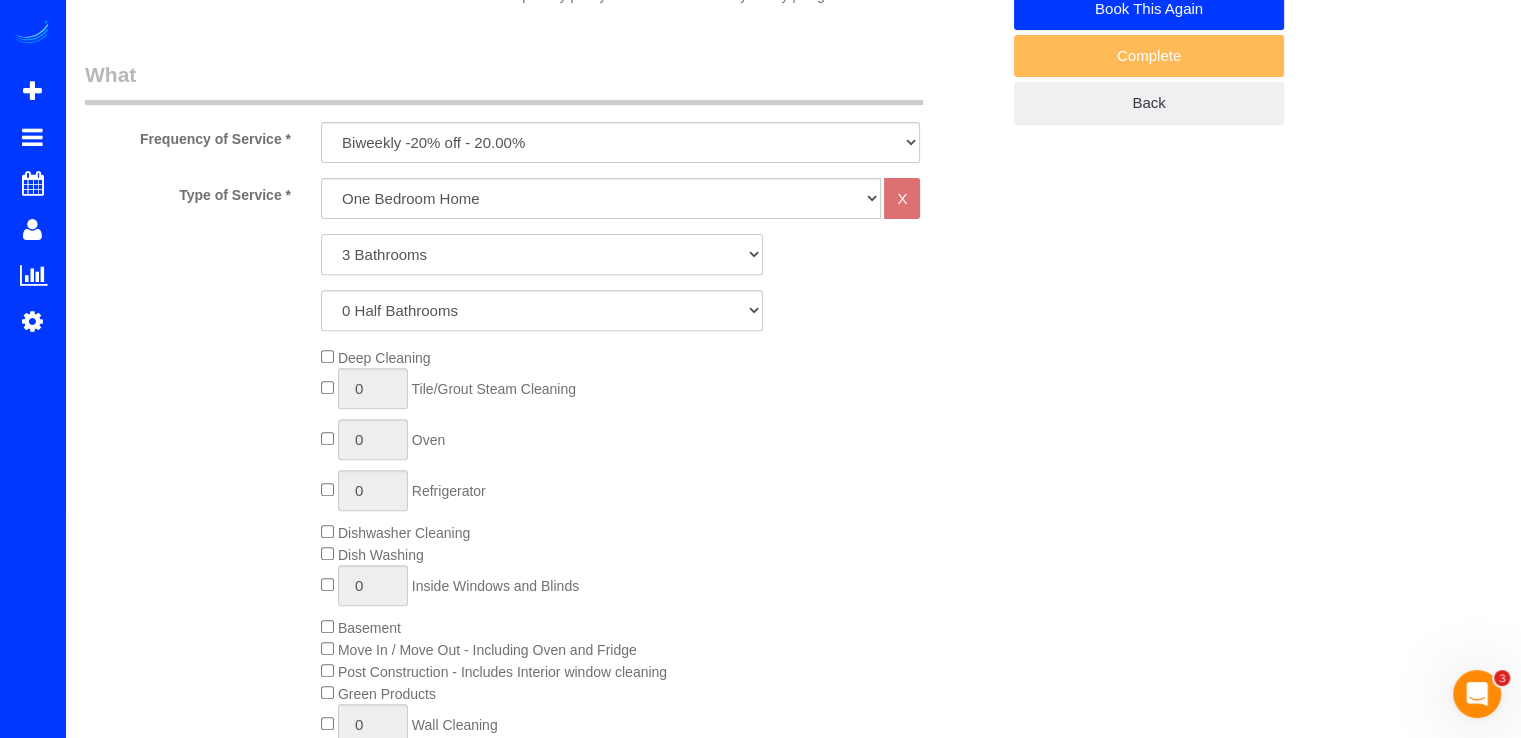 click on "1 Bathroom
2 Bathrooms
3 Bathrooms
4 Bathrooms
5 Bathrooms
6 Bathrooms
7 Bathrooms
8 Bathrooms
9 Bathrooms
10 Bathrooms" 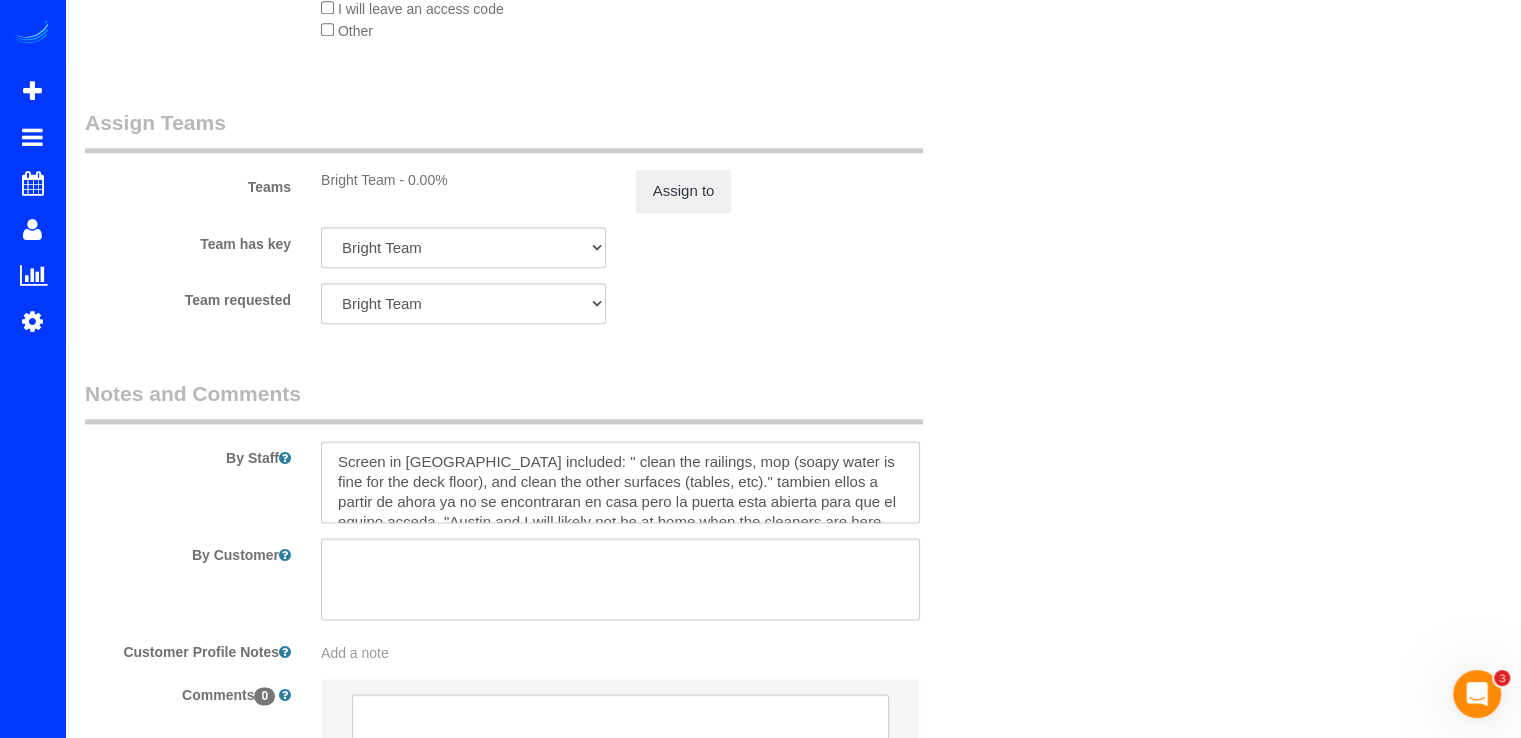 scroll, scrollTop: 2600, scrollLeft: 0, axis: vertical 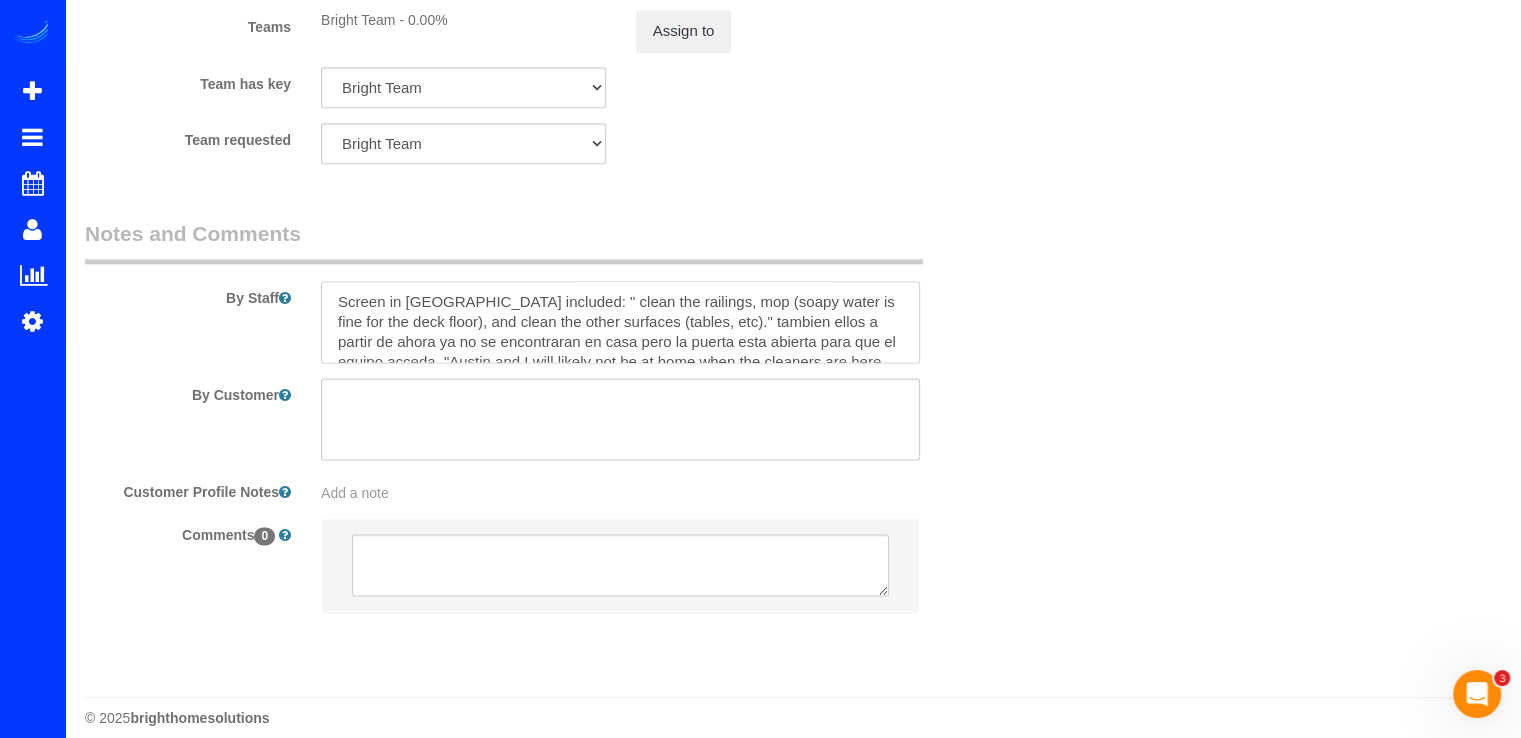 click at bounding box center [620, 322] 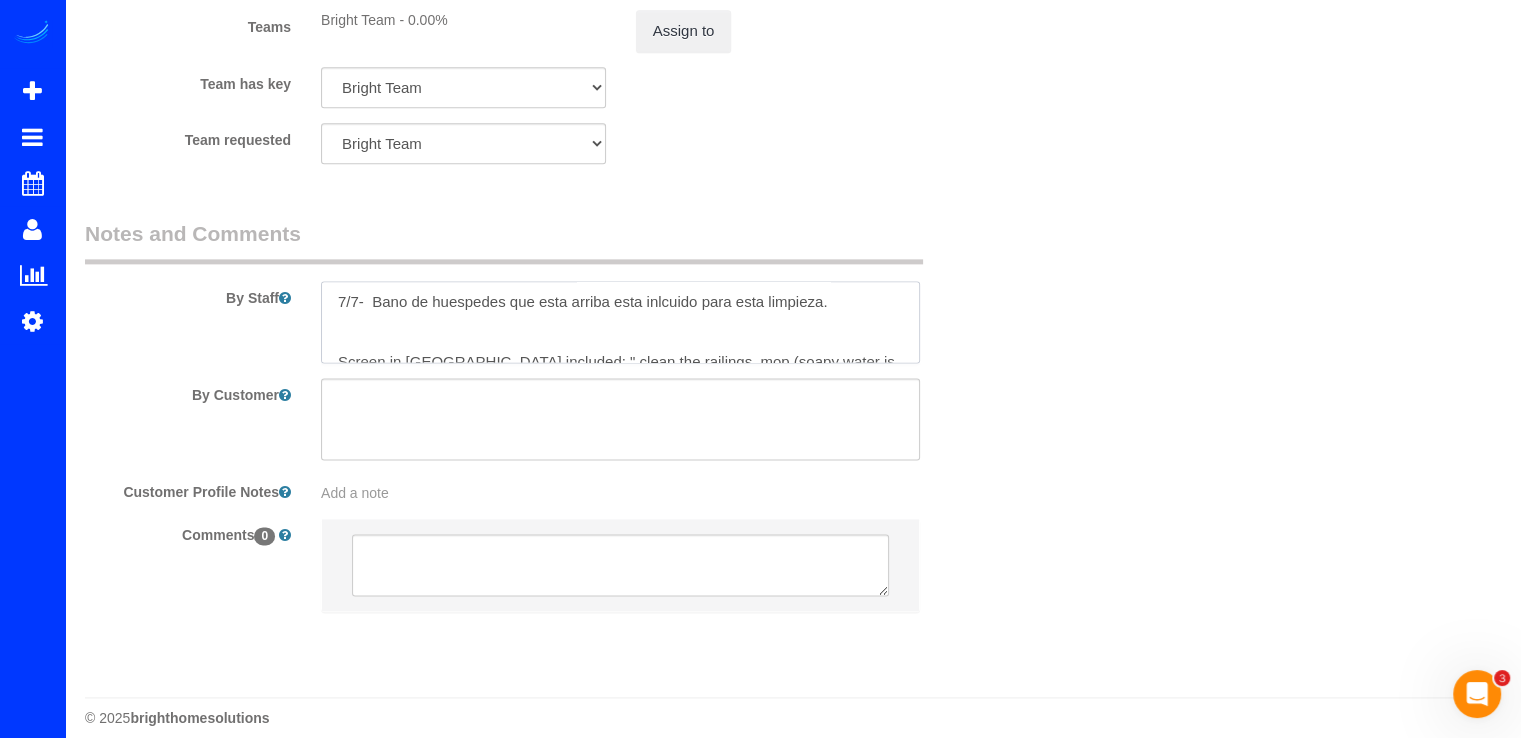 scroll, scrollTop: 8, scrollLeft: 0, axis: vertical 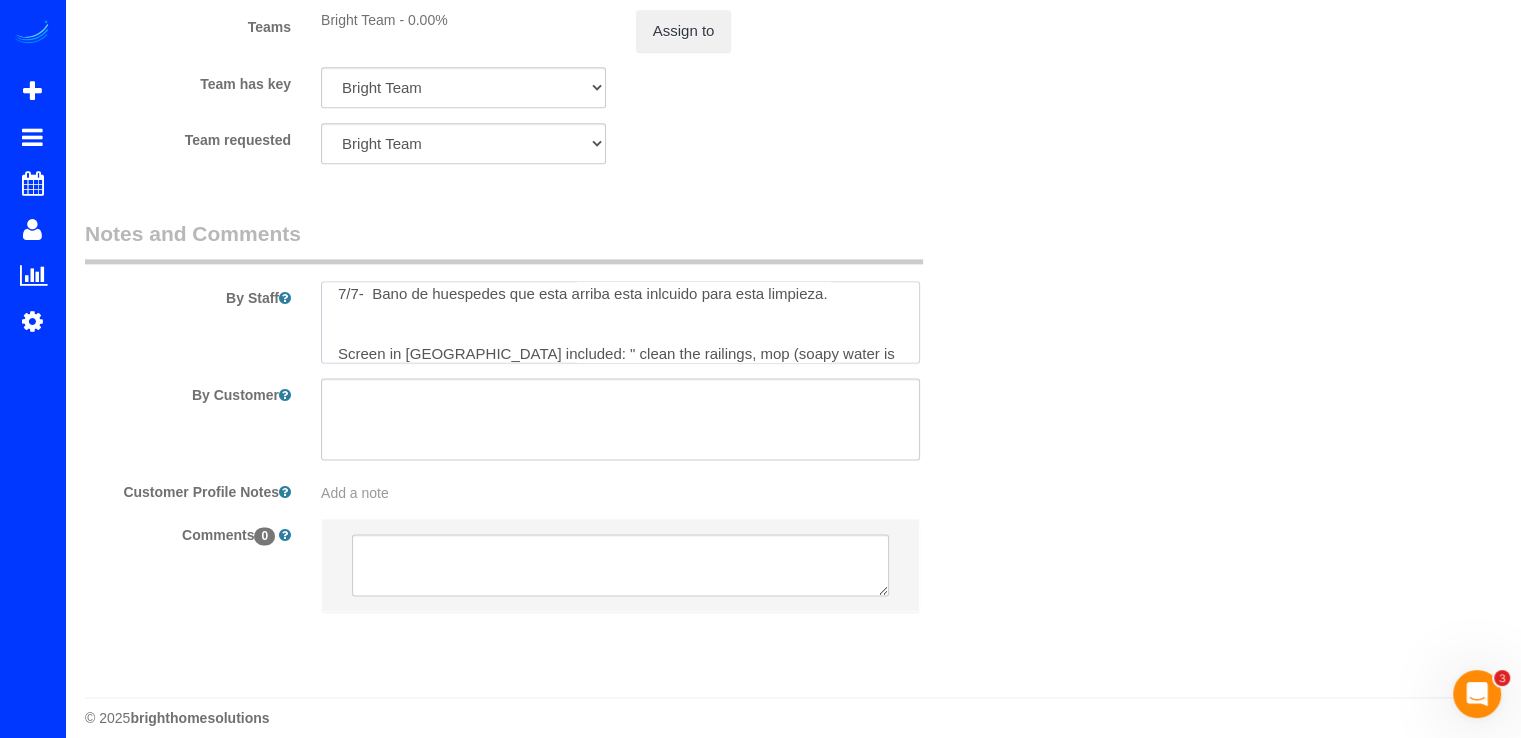 click at bounding box center (620, 322) 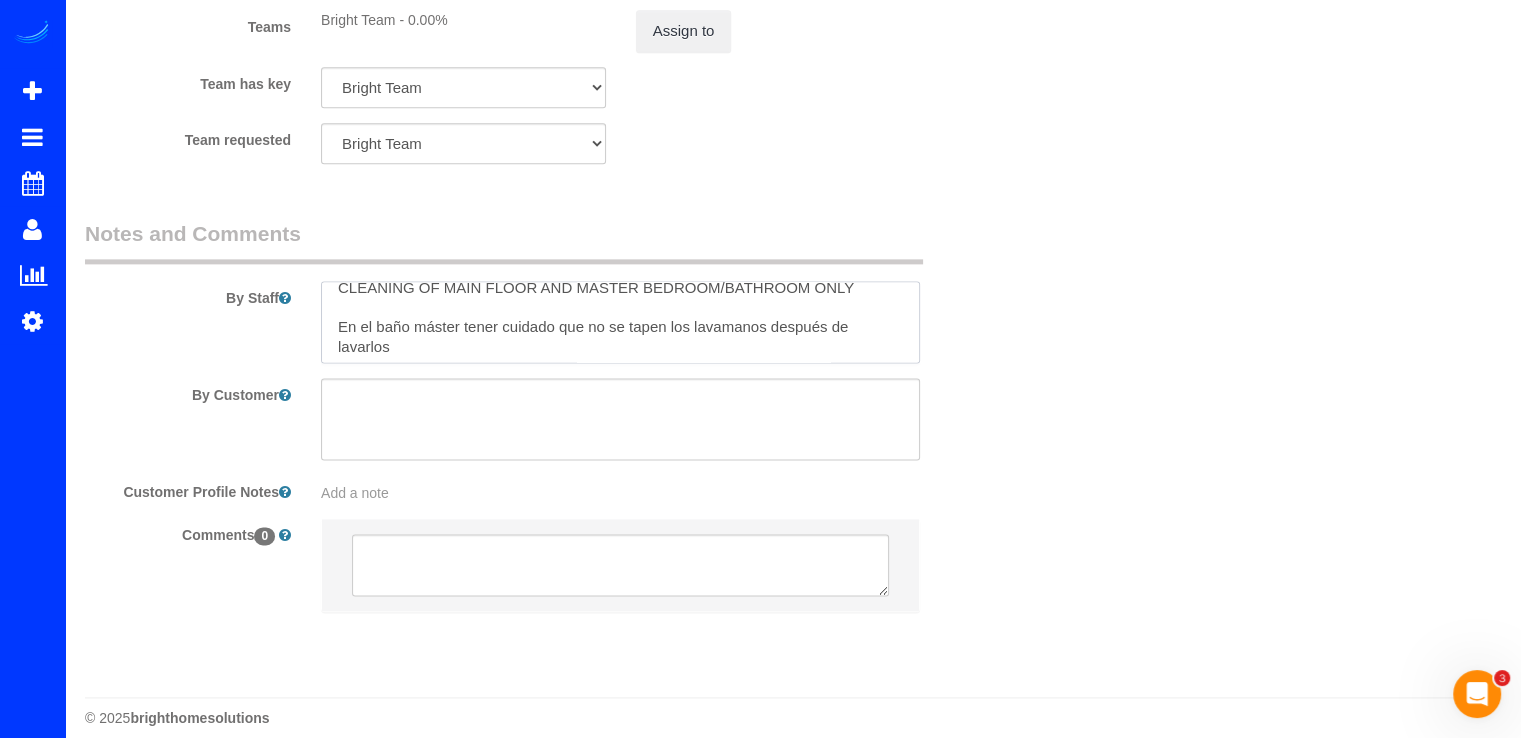 scroll, scrollTop: 239, scrollLeft: 0, axis: vertical 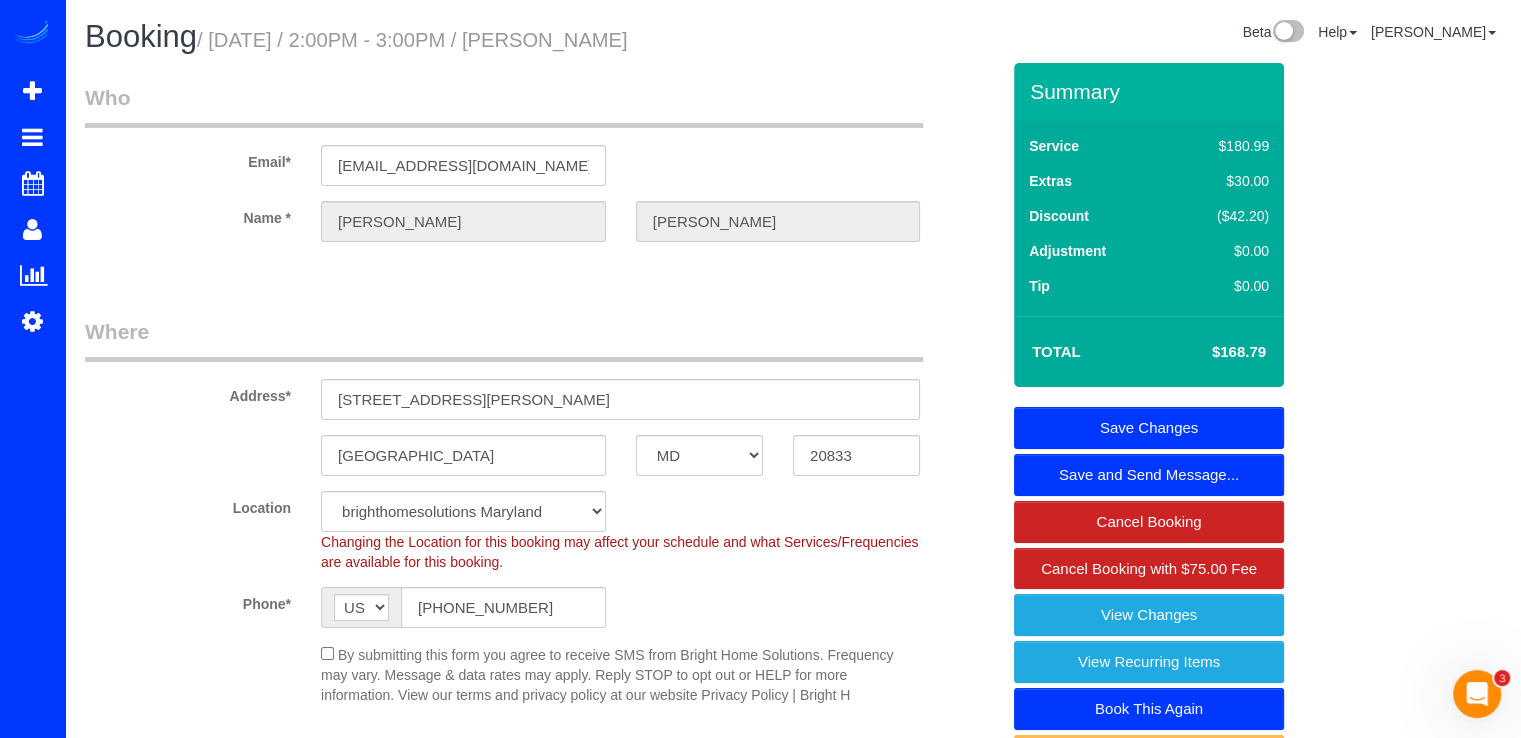 type on "7/7-  Bano de huespedes que se encuentra arriba esta inlcuido para esta limpieza.
Screen in Porch included: " clean the railings, mop (soapy water is fine for the deck floor), and clean the other surfaces (tables, etc)." tambien ellos a partir de ahora ya no se encontraran en casa pero la puerta esta abierta para que el equipo acceda. "Austin and I will likely not be at home when the cleaners are here. However, our nanny will be there. So if you could communicate to all of the cleaners that we will open the door prior to 2pm so they can just come in when they arrive. They do not need to knock or ring the doorbell. "
CLEANING OF MAIN FLOOR AND MASTER BEDROOM/BATHROOM ONLY
En el baño máster tener cuidado que no se tapen los lavamanos después de lavarlos" 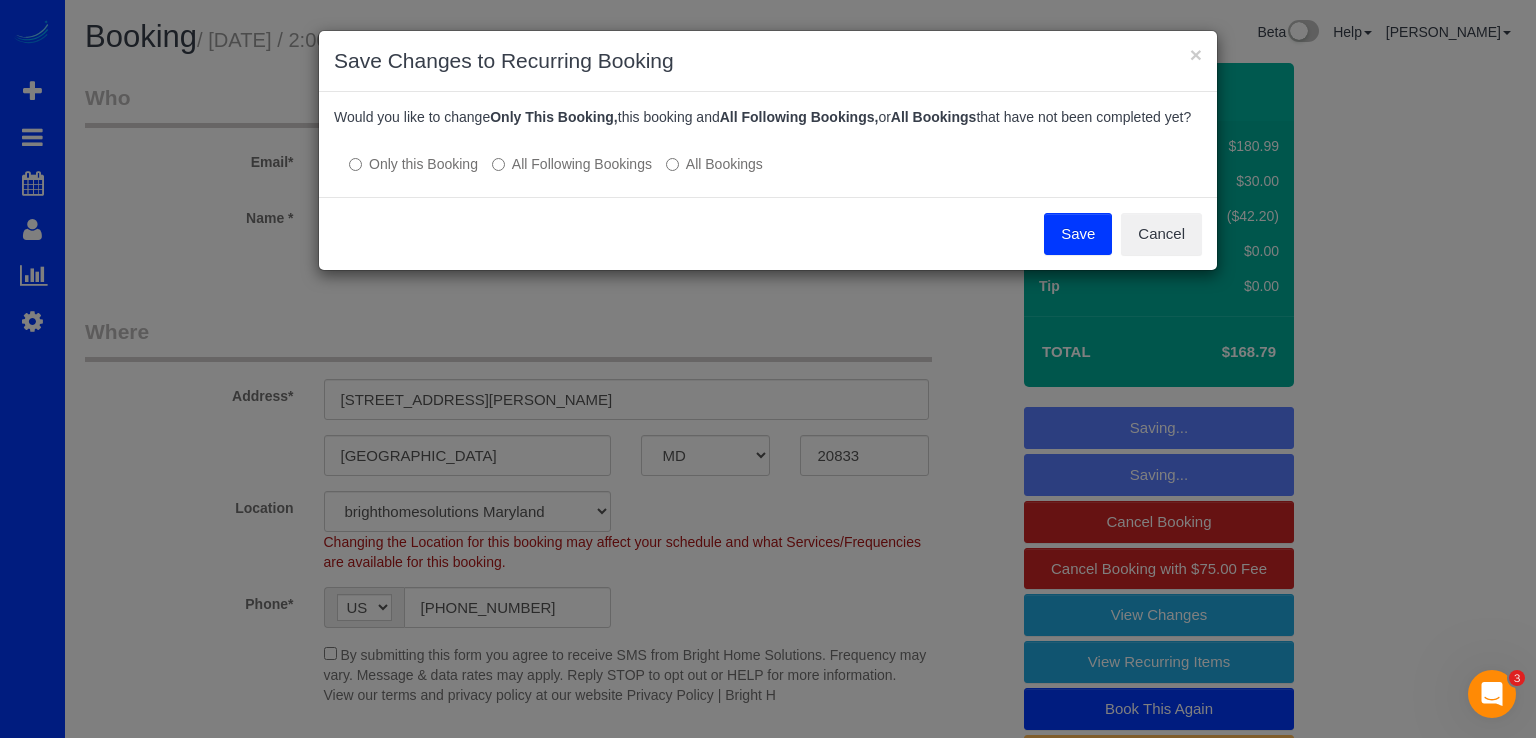 click on "Save" at bounding box center (1078, 234) 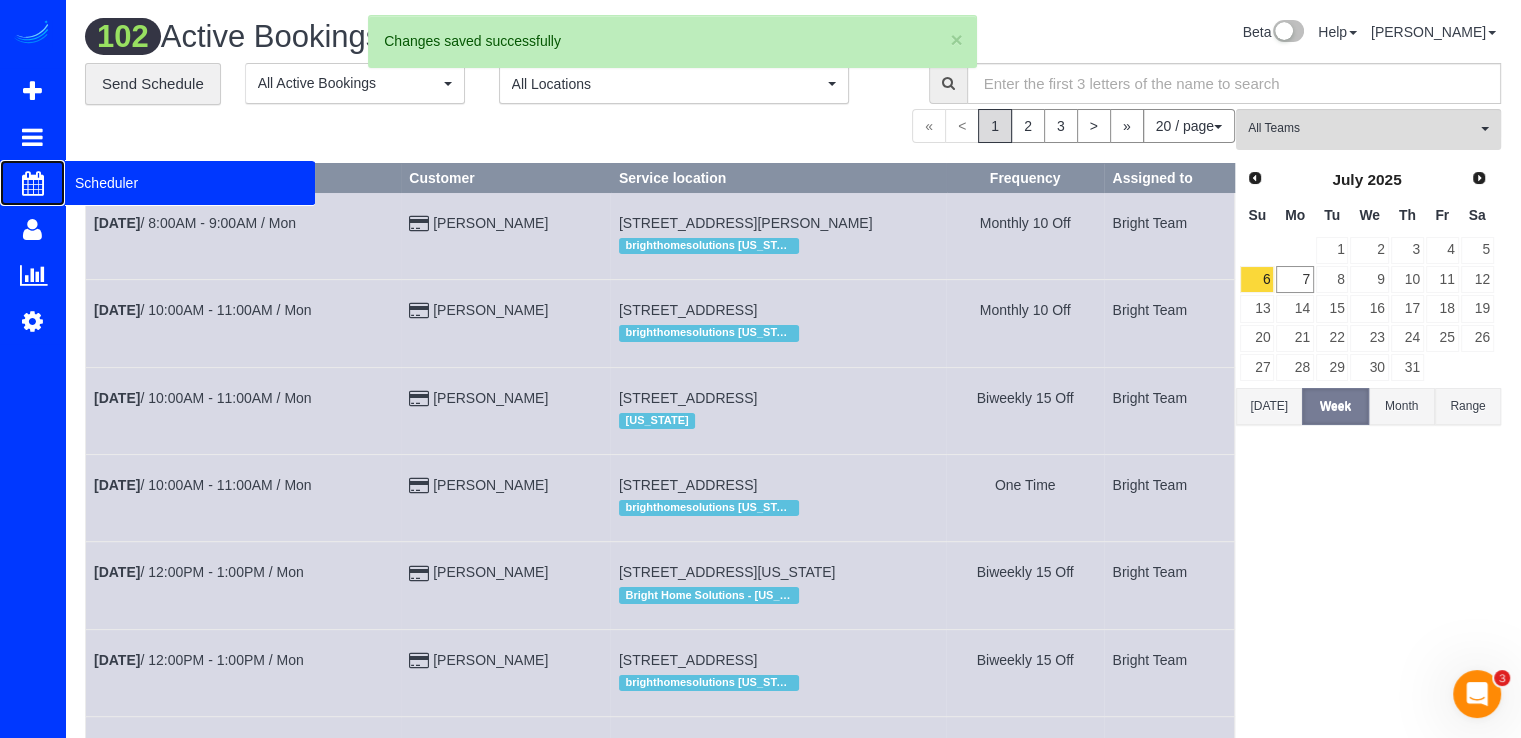 click on "Scheduler" at bounding box center (190, 183) 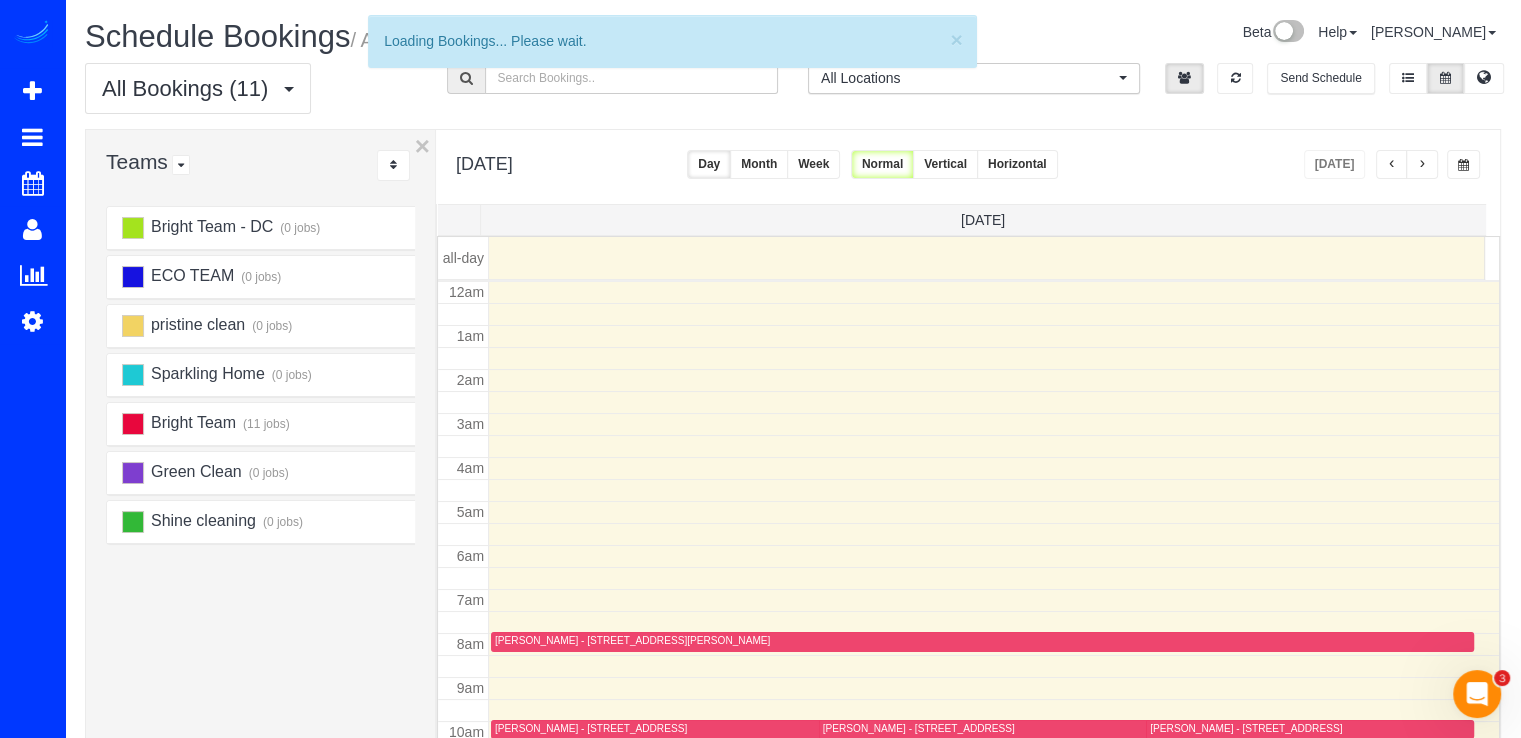 scroll, scrollTop: 263, scrollLeft: 0, axis: vertical 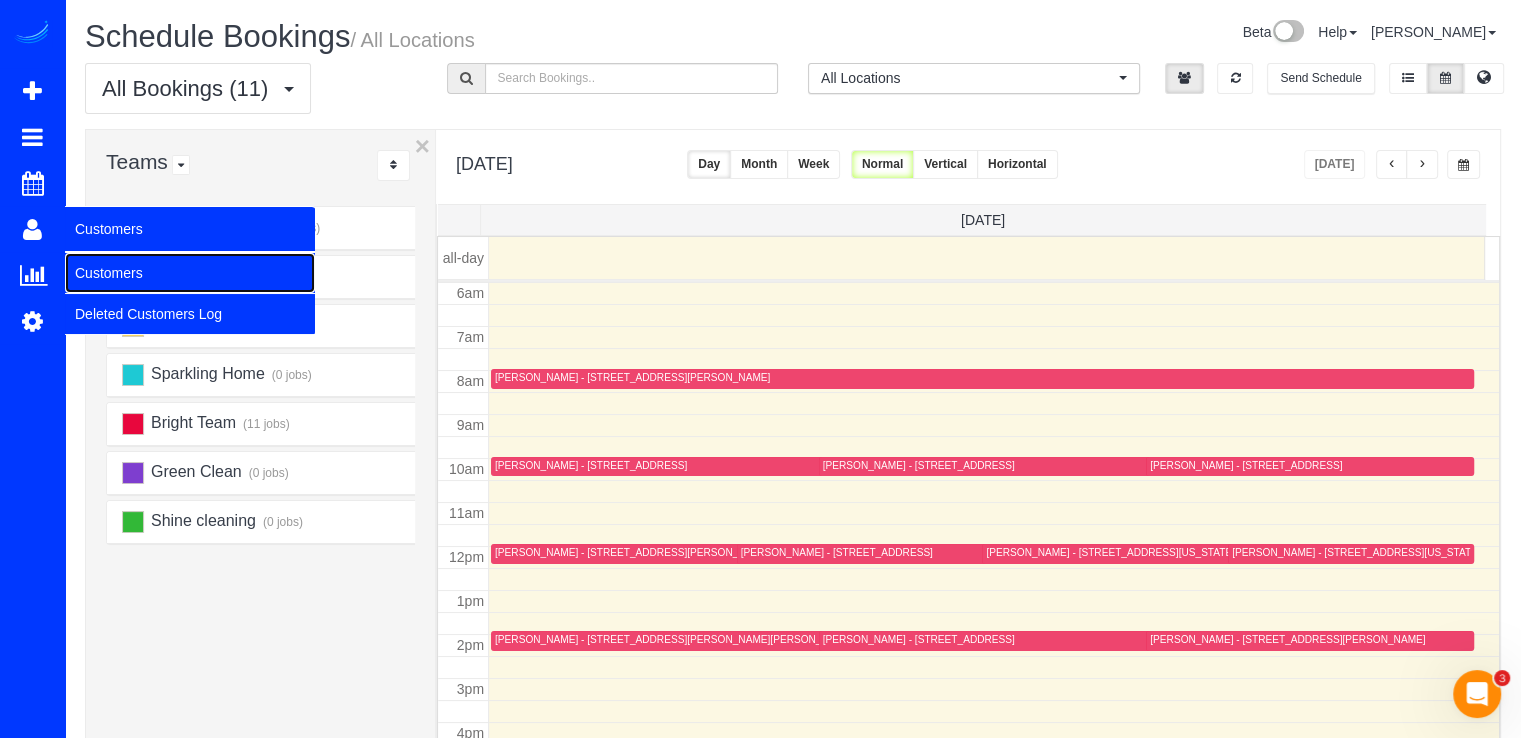 click on "Customers" at bounding box center (190, 273) 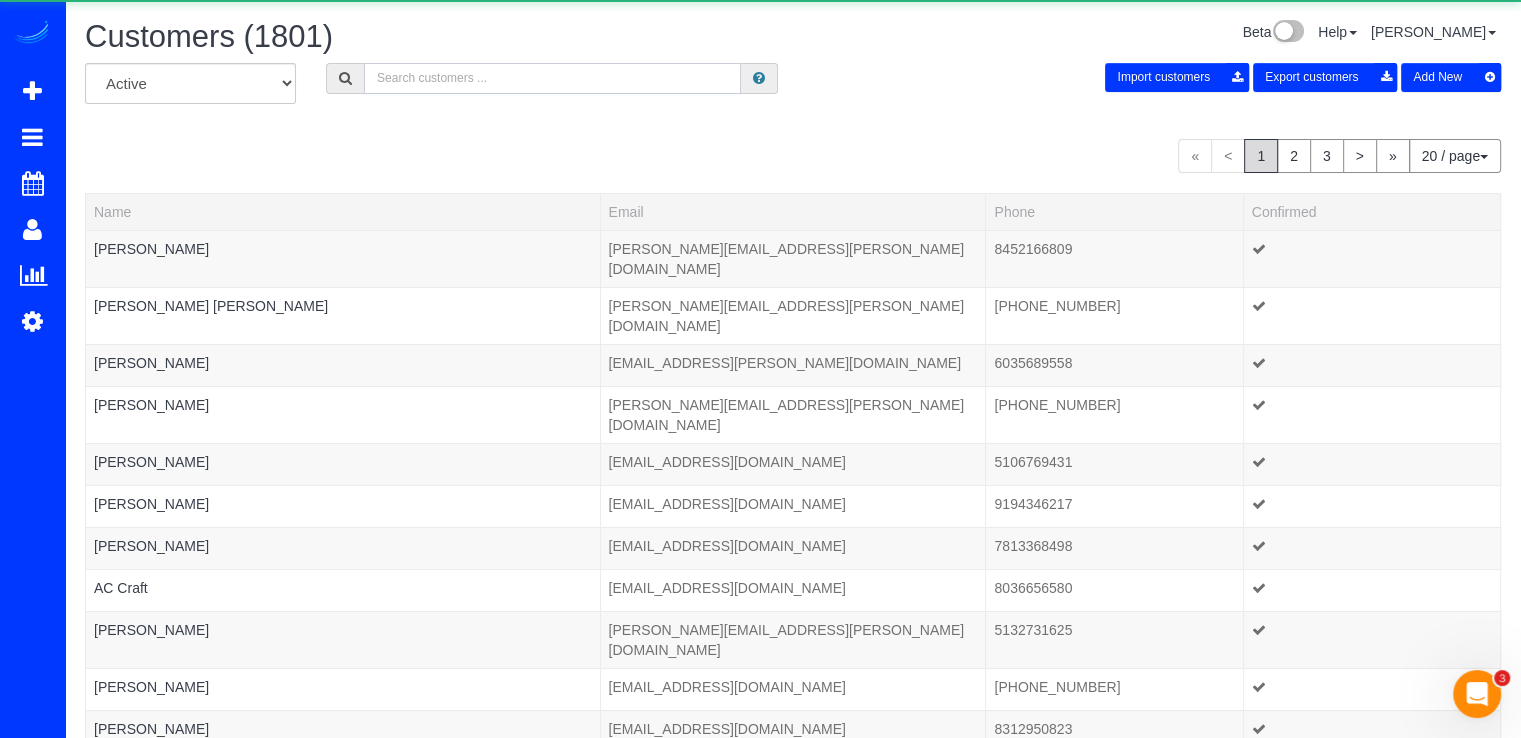 click at bounding box center [552, 78] 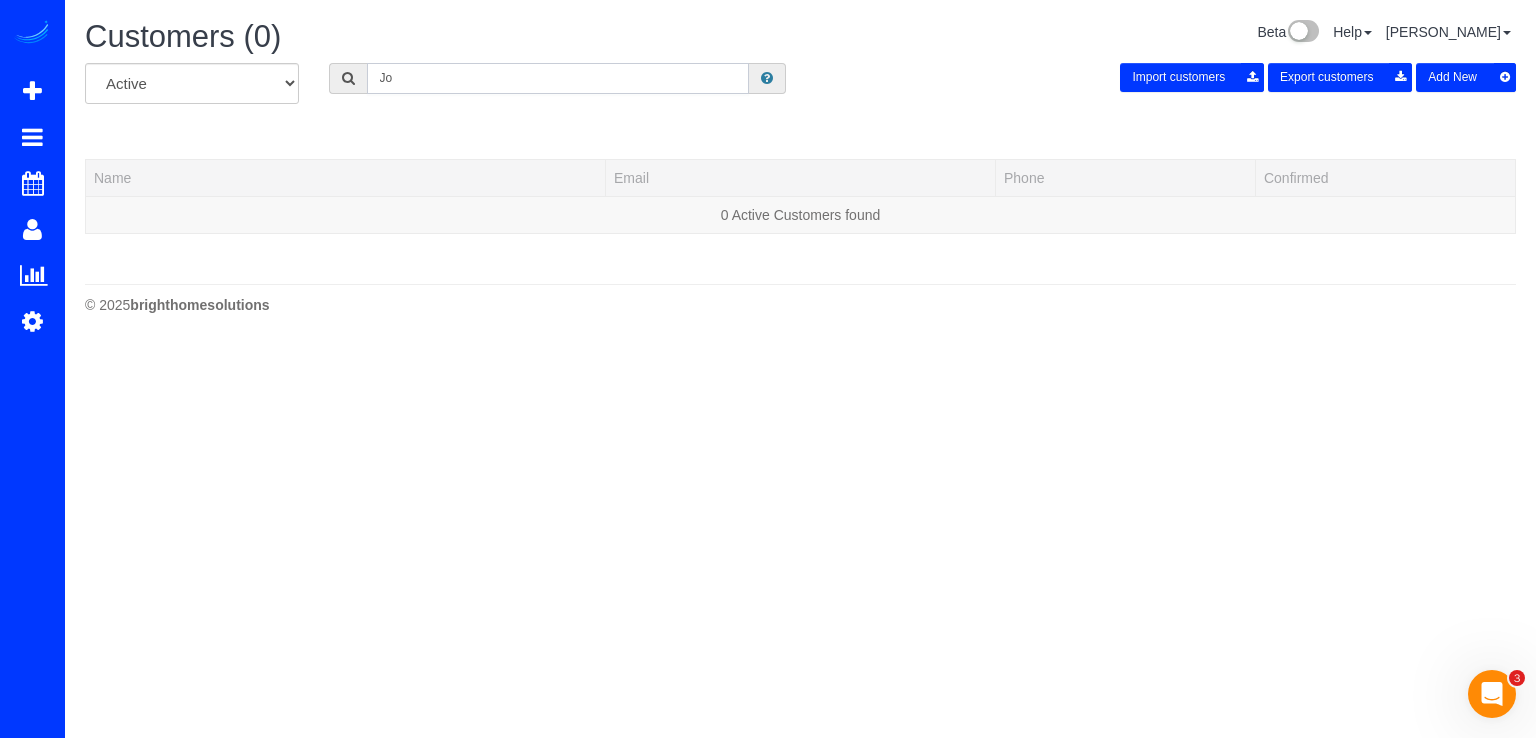 type on "J" 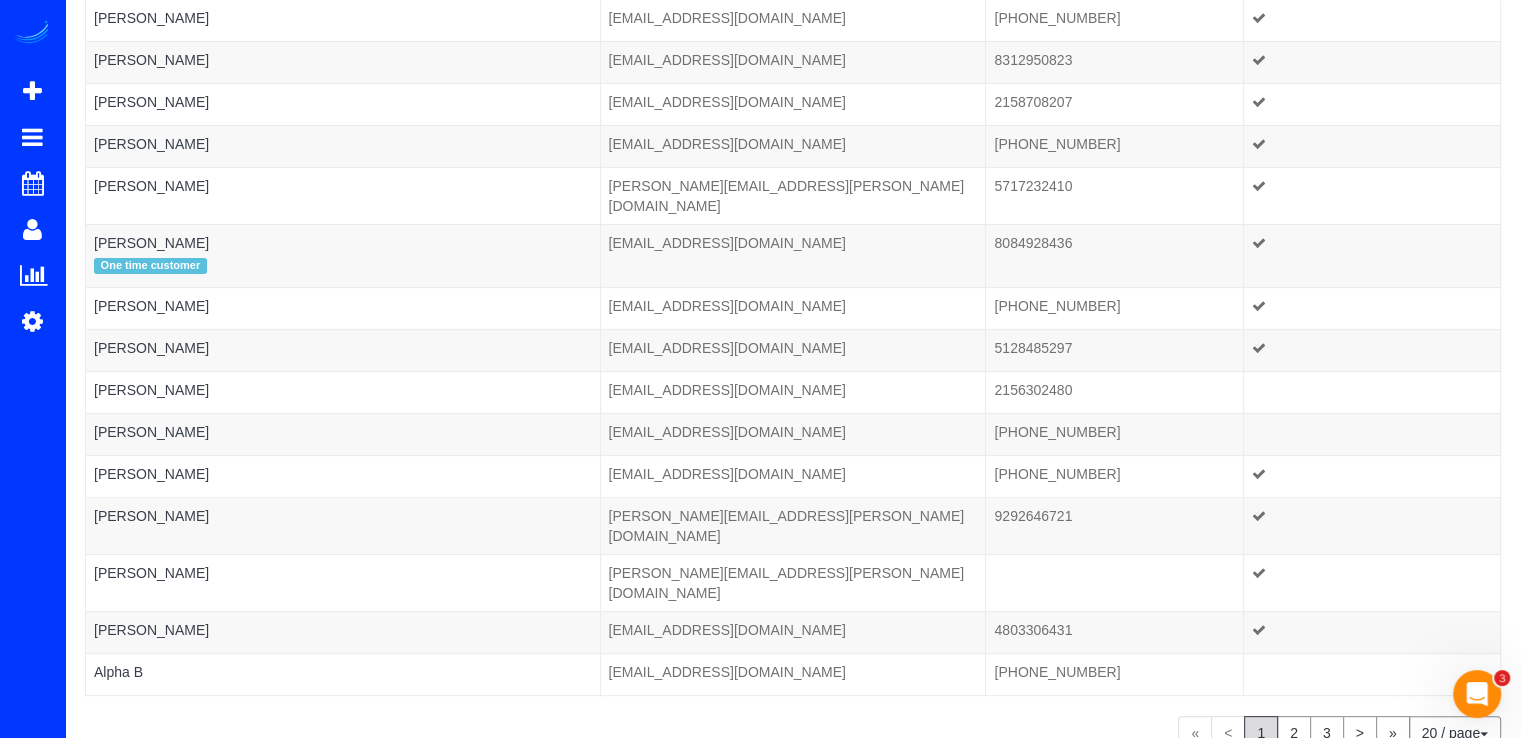 scroll, scrollTop: 0, scrollLeft: 0, axis: both 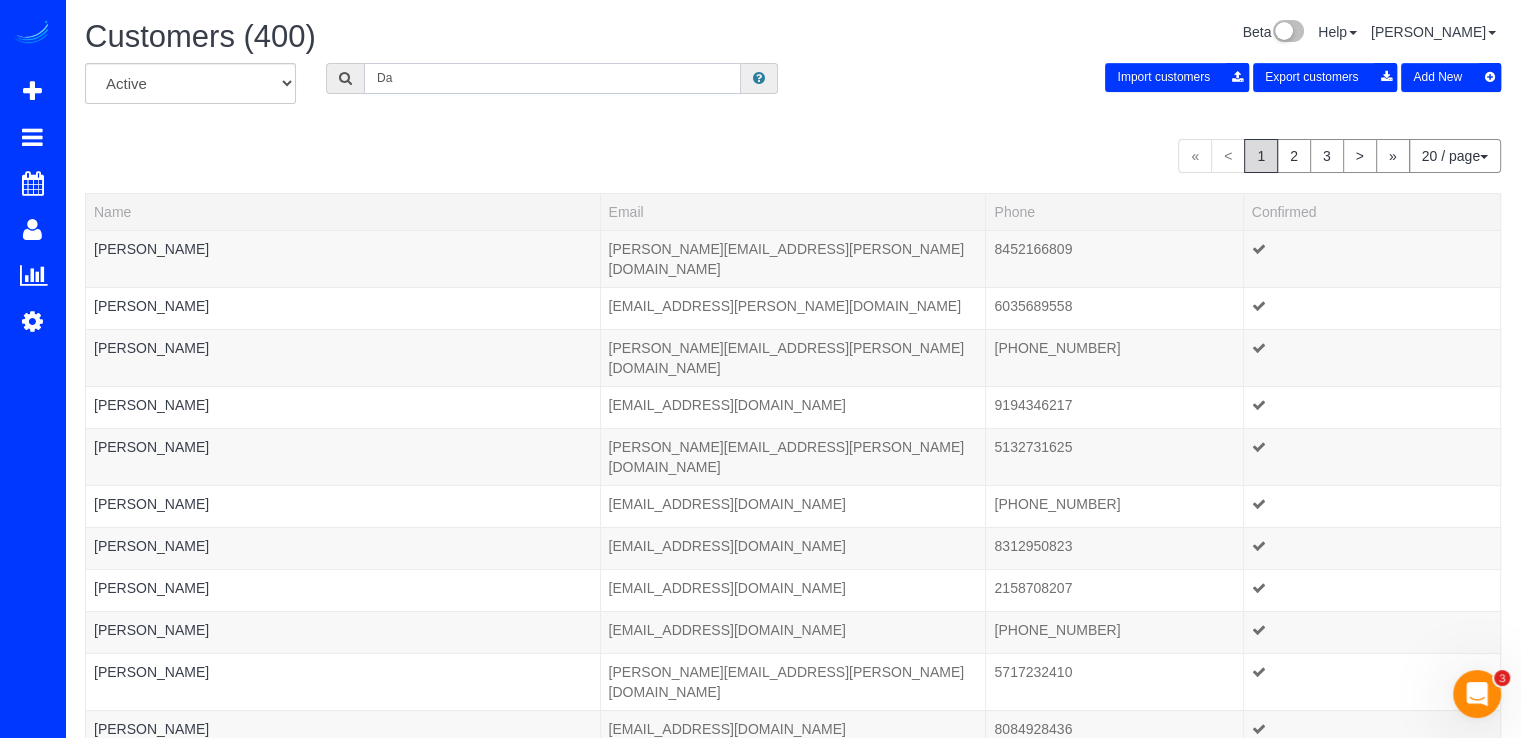 type on "D" 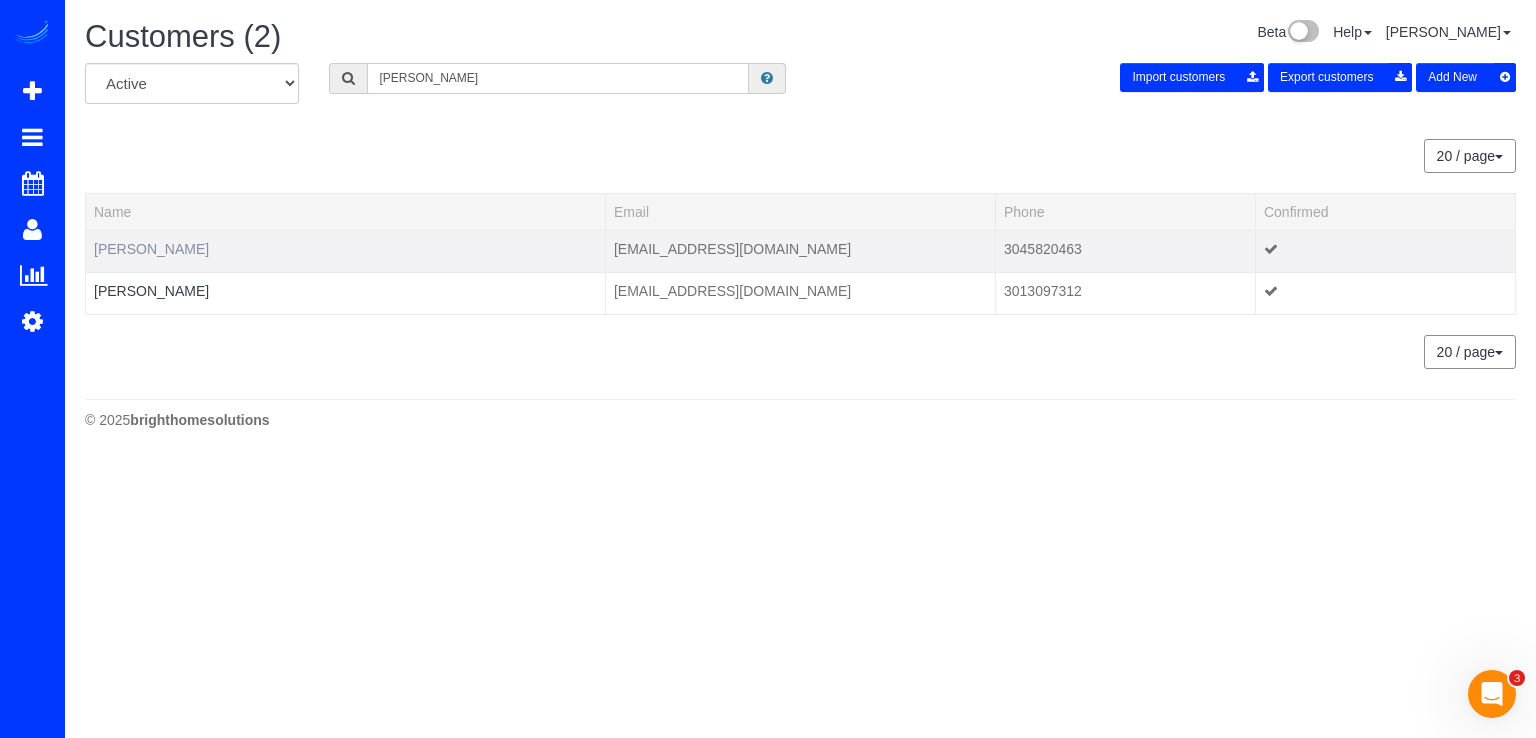 type on "Joanna" 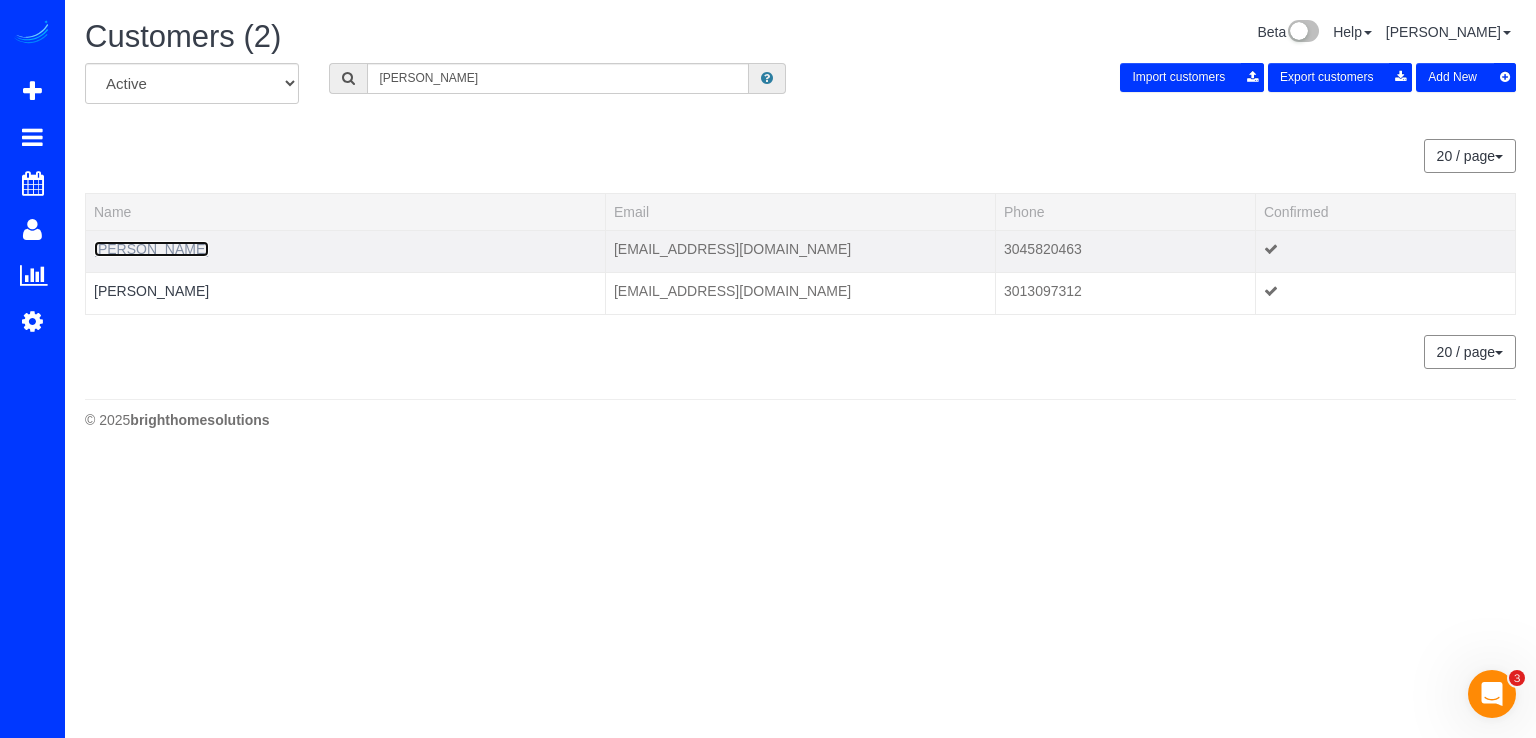 click on "Joanna Dailey" at bounding box center [151, 249] 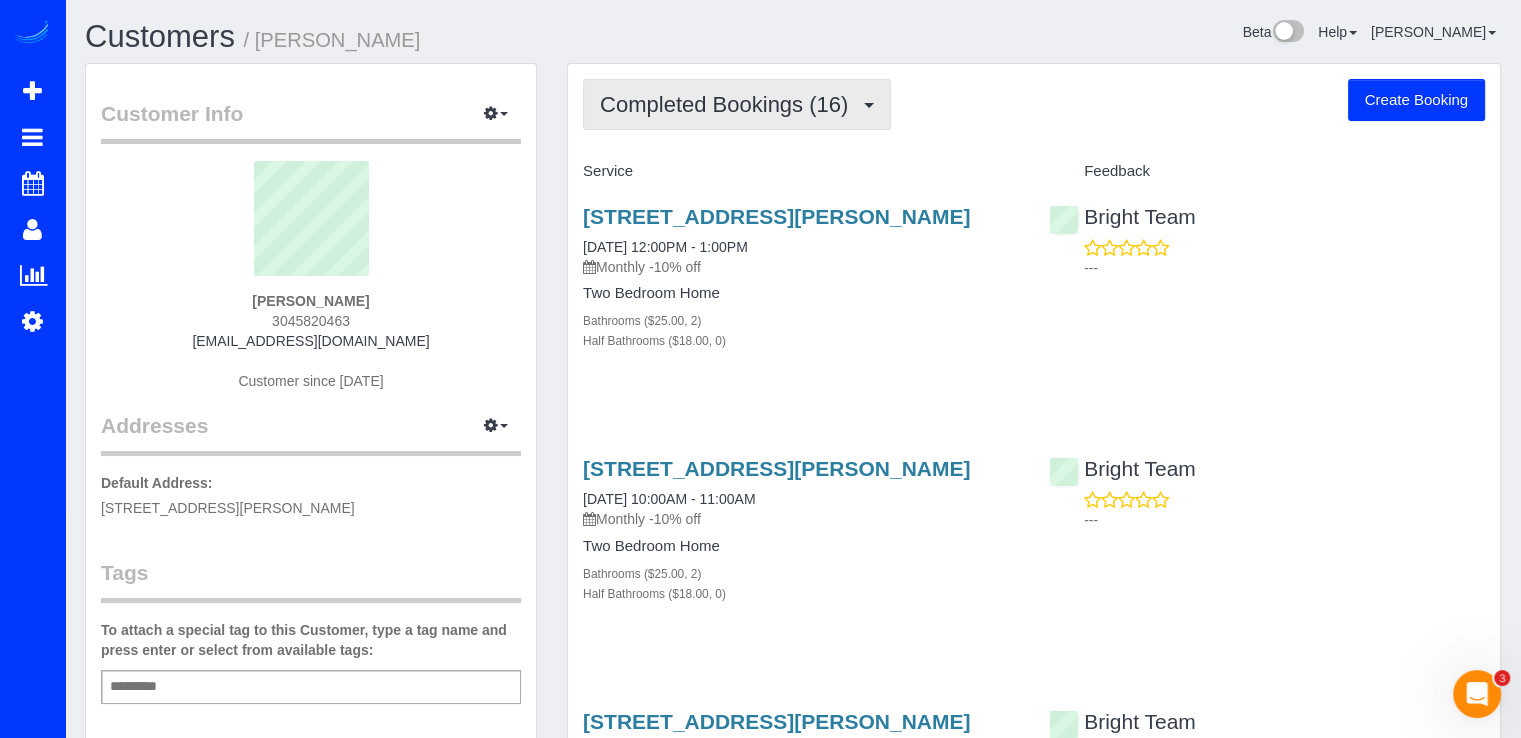 click on "Completed Bookings (16)" at bounding box center [737, 104] 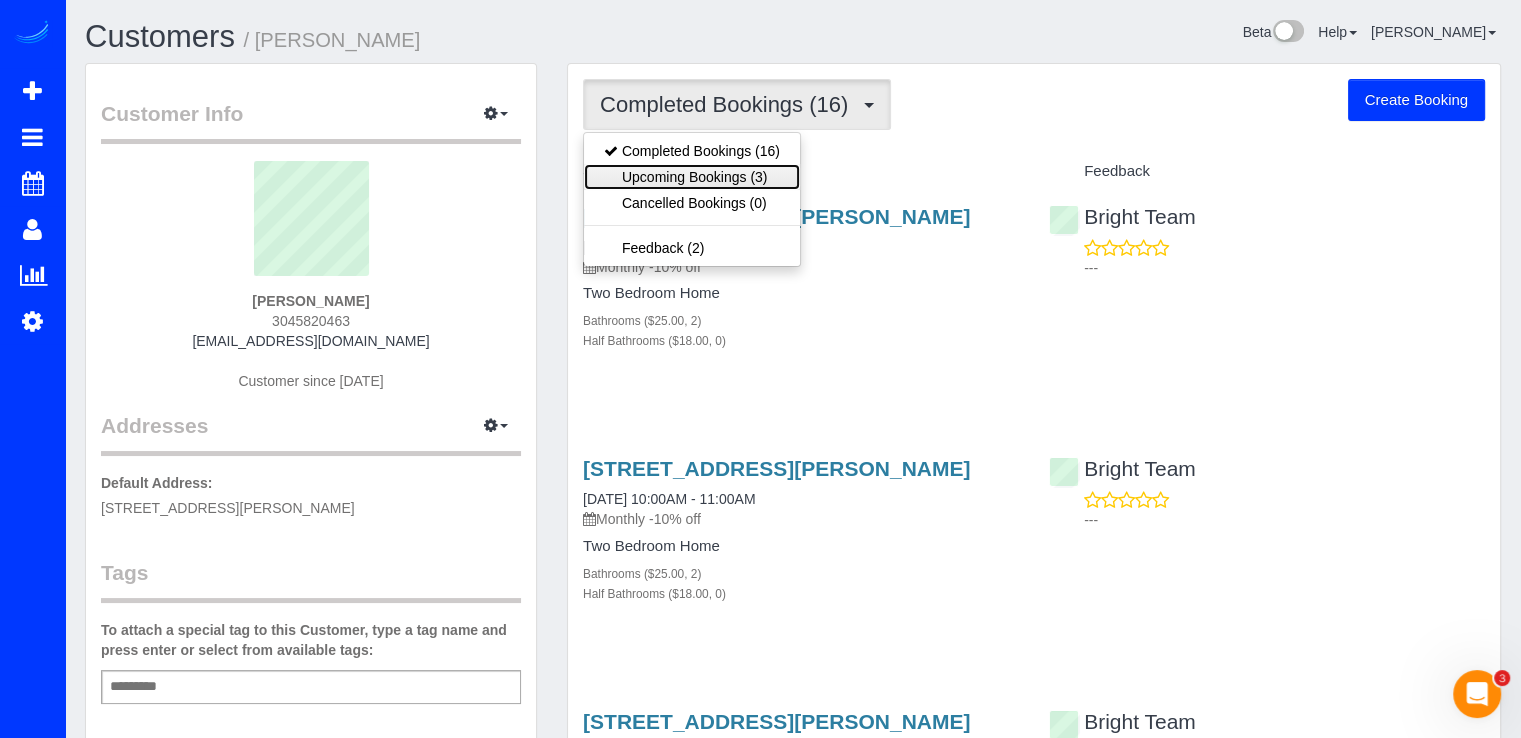 click on "Upcoming Bookings (3)" at bounding box center [692, 177] 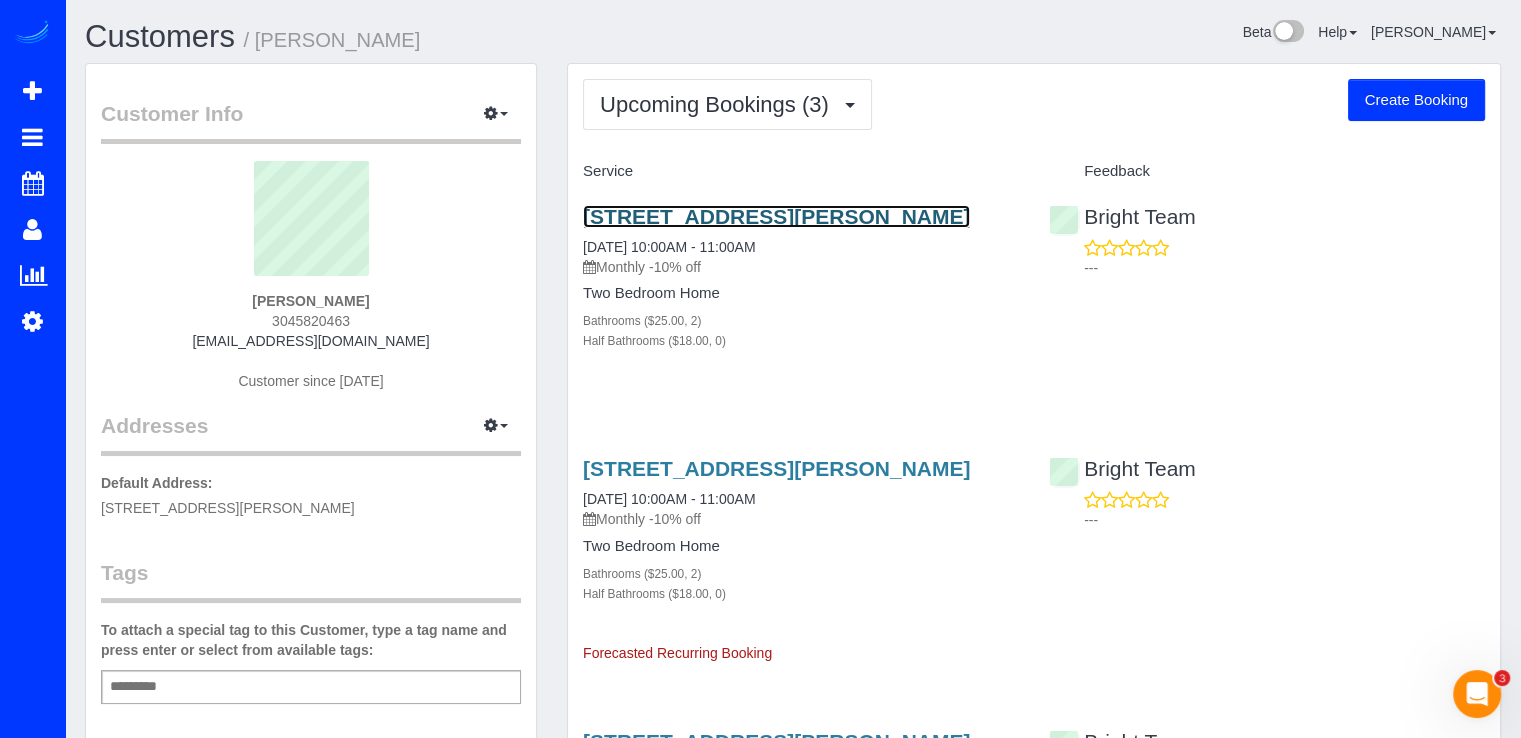 click on "8455 Fenton Street, 518, Silver Spring, MD 20910" at bounding box center [776, 216] 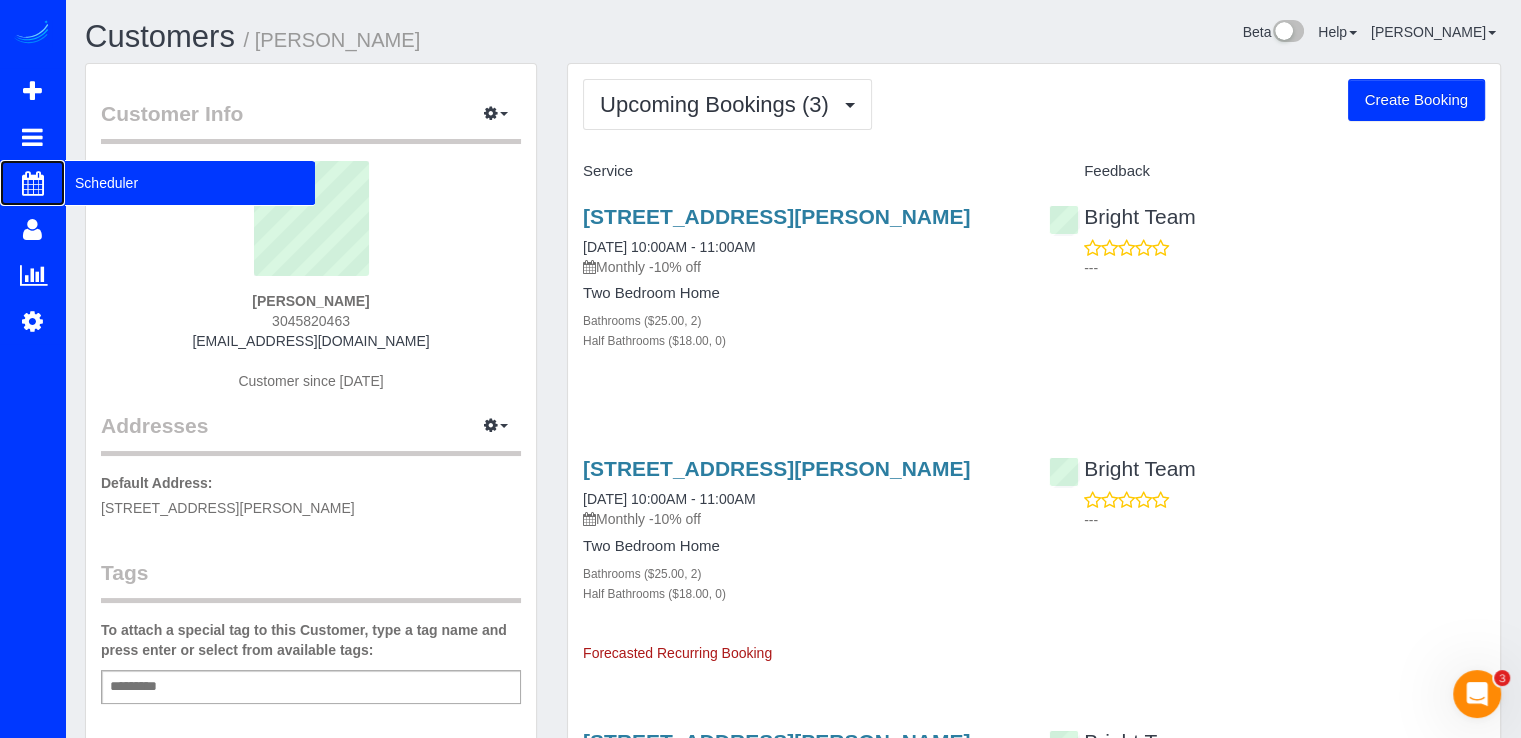 click on "Scheduler" at bounding box center (190, 183) 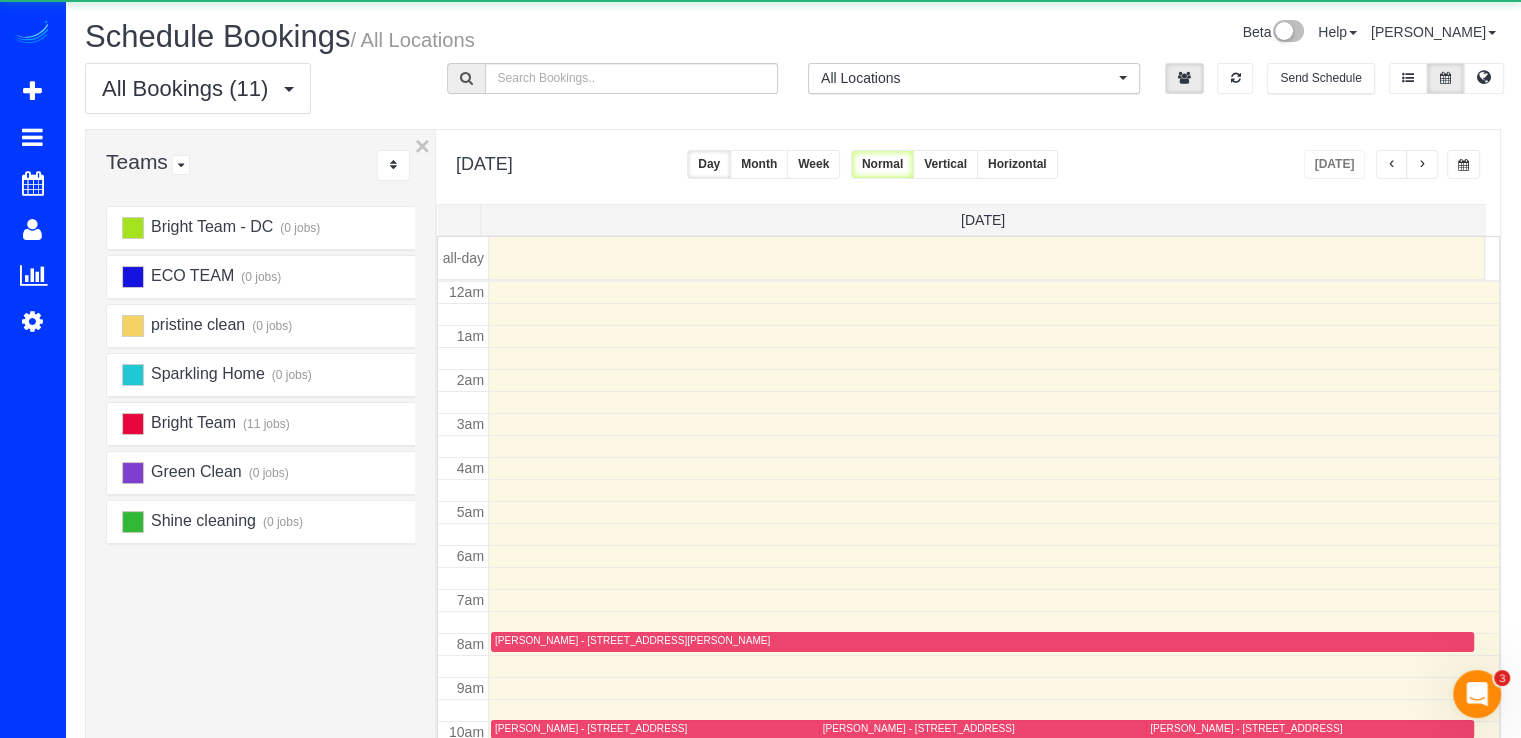 scroll, scrollTop: 263, scrollLeft: 0, axis: vertical 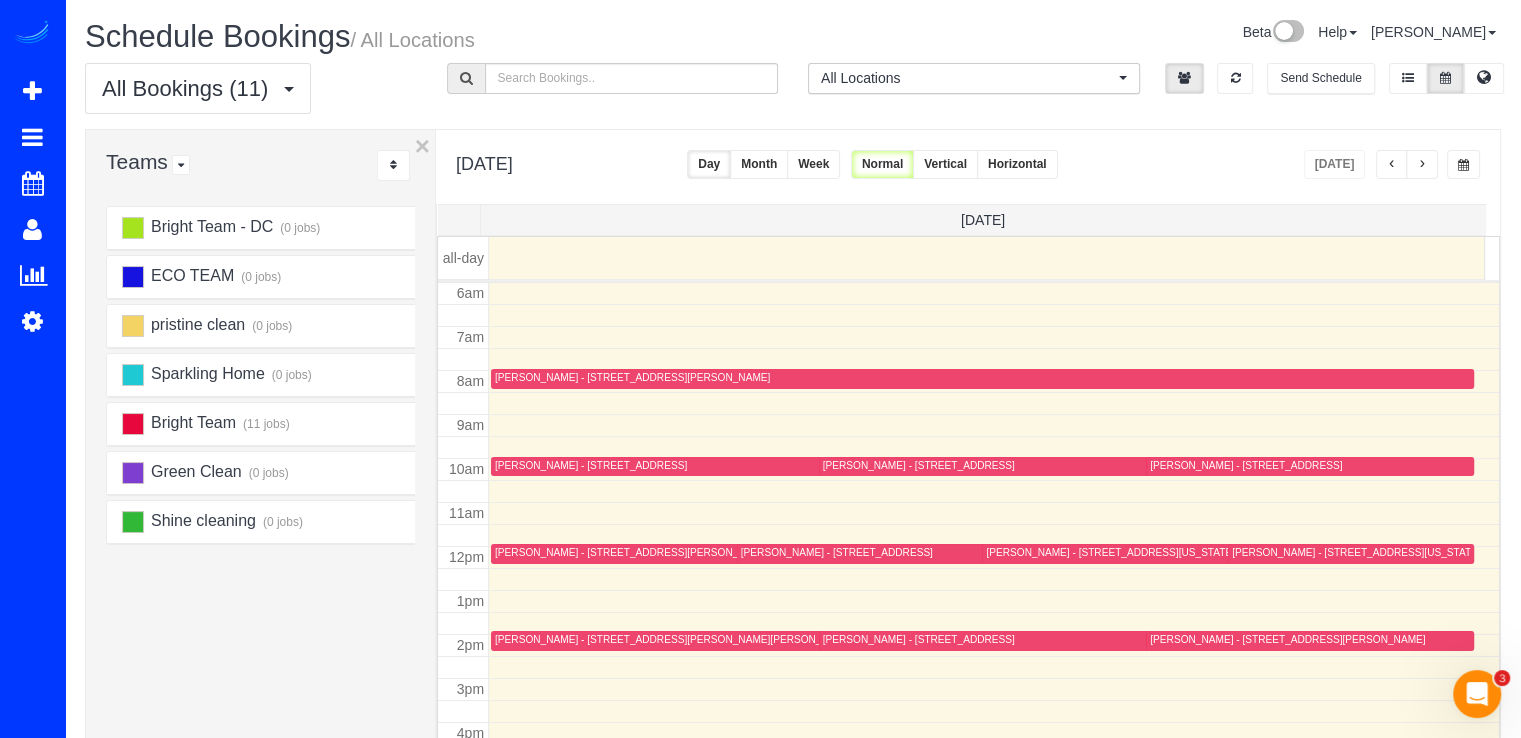 click on "Week" at bounding box center [813, 164] 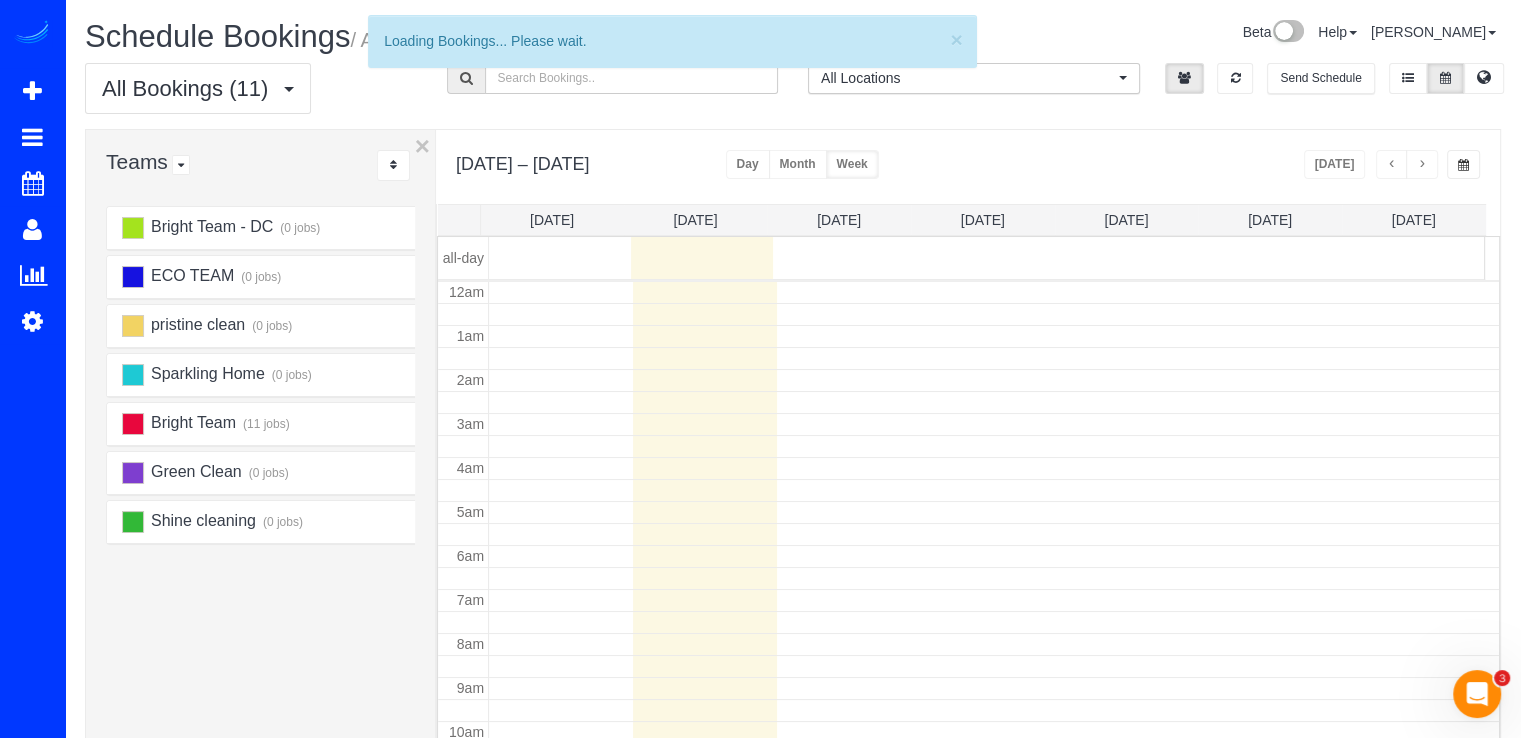 scroll, scrollTop: 263, scrollLeft: 0, axis: vertical 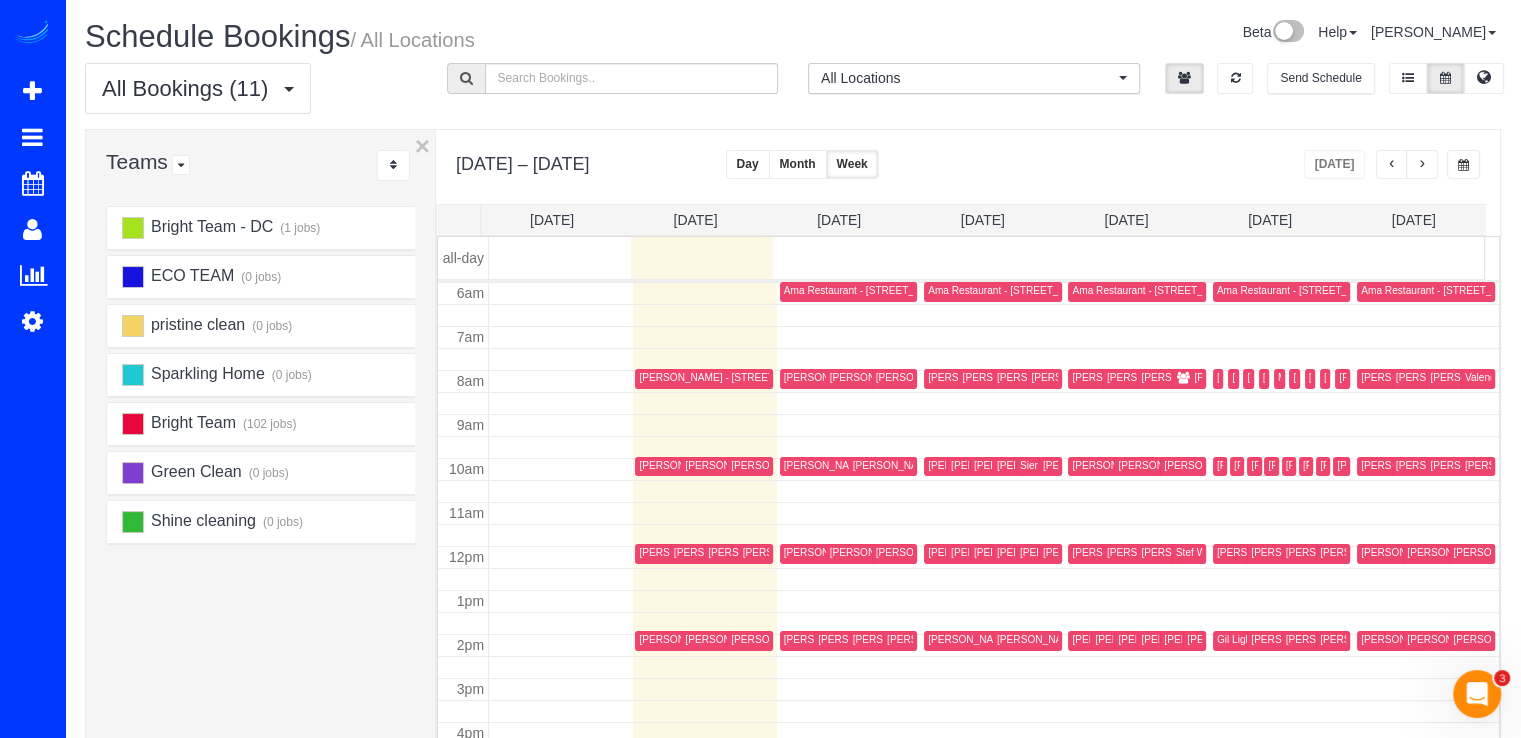 click at bounding box center [1422, 165] 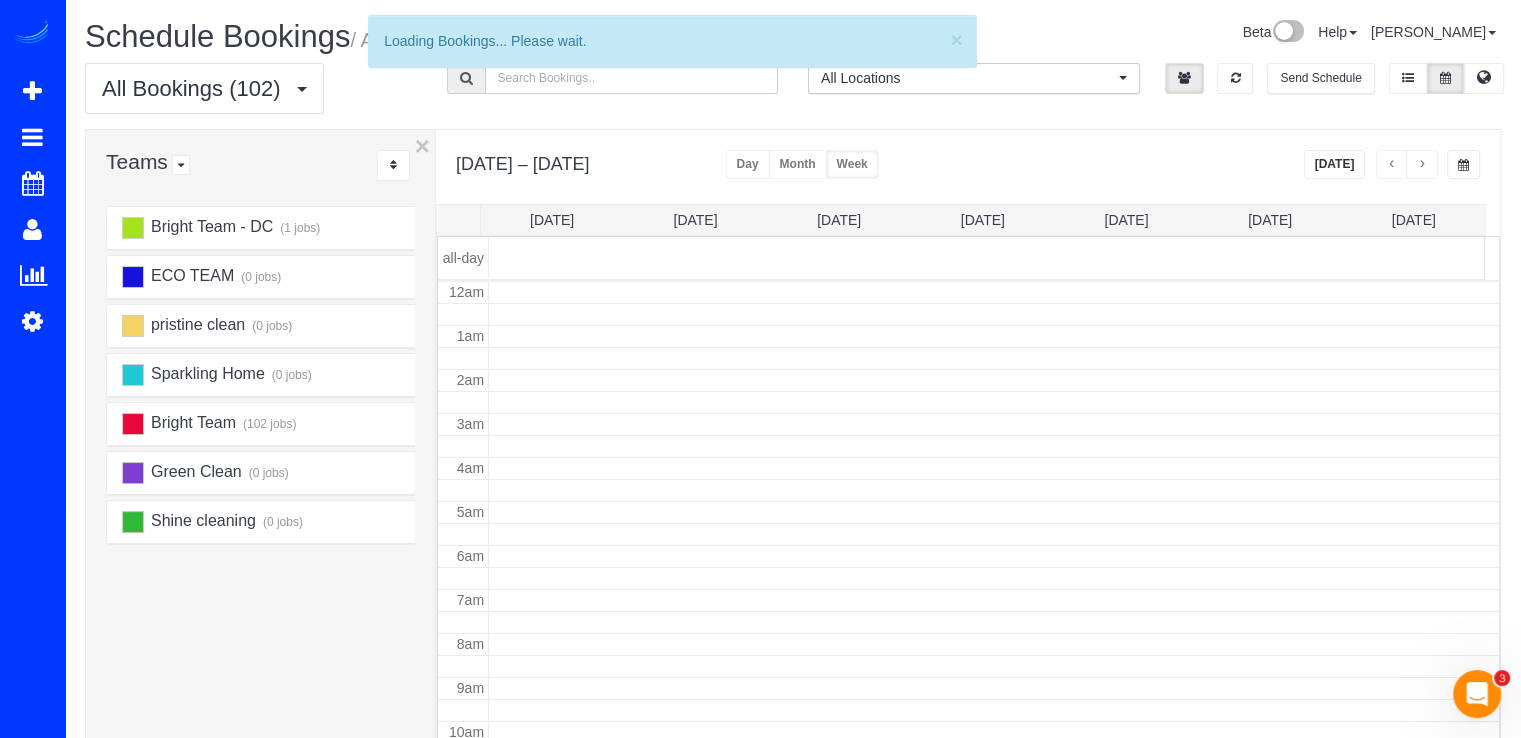 scroll, scrollTop: 263, scrollLeft: 0, axis: vertical 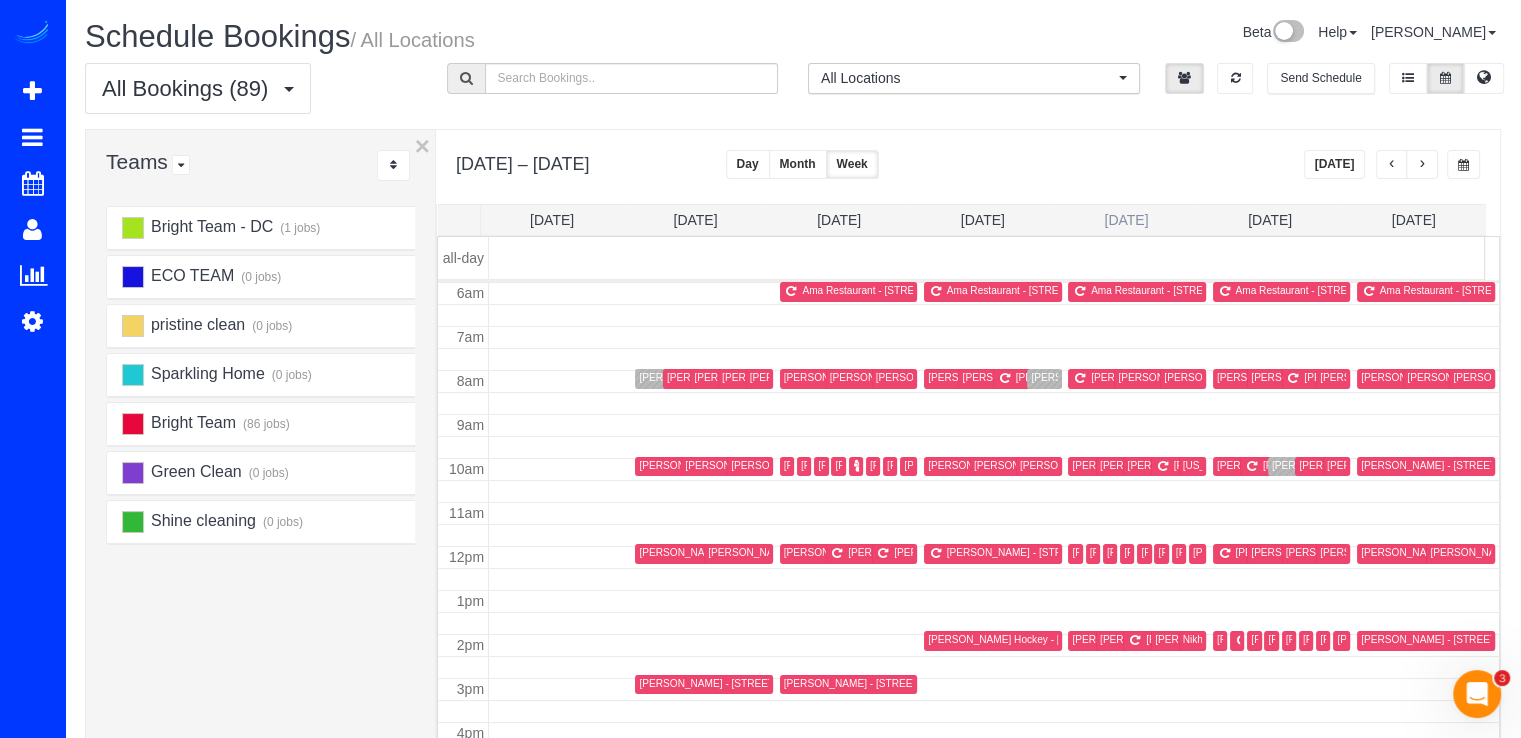 click on "Thu 7/17" at bounding box center [1126, 220] 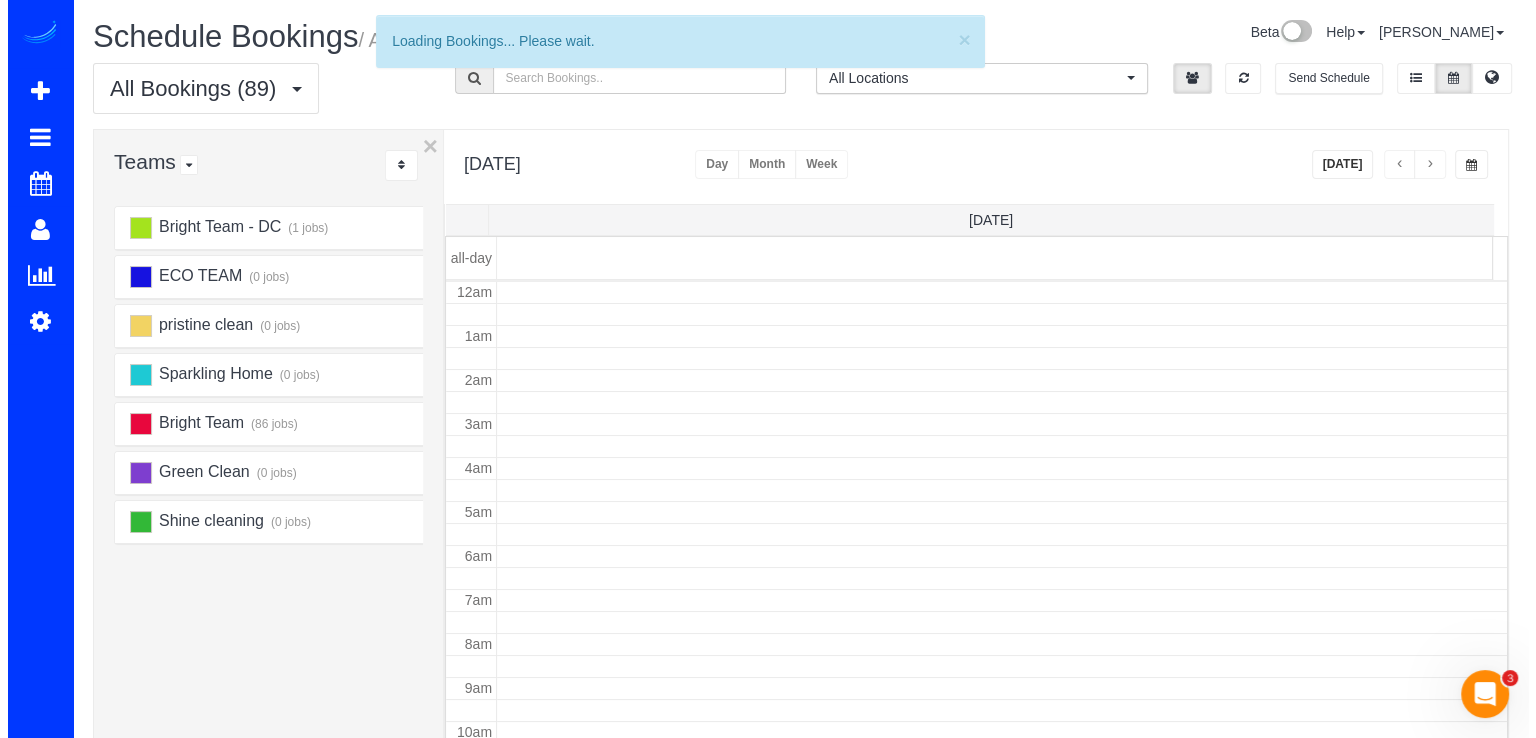 scroll, scrollTop: 263, scrollLeft: 0, axis: vertical 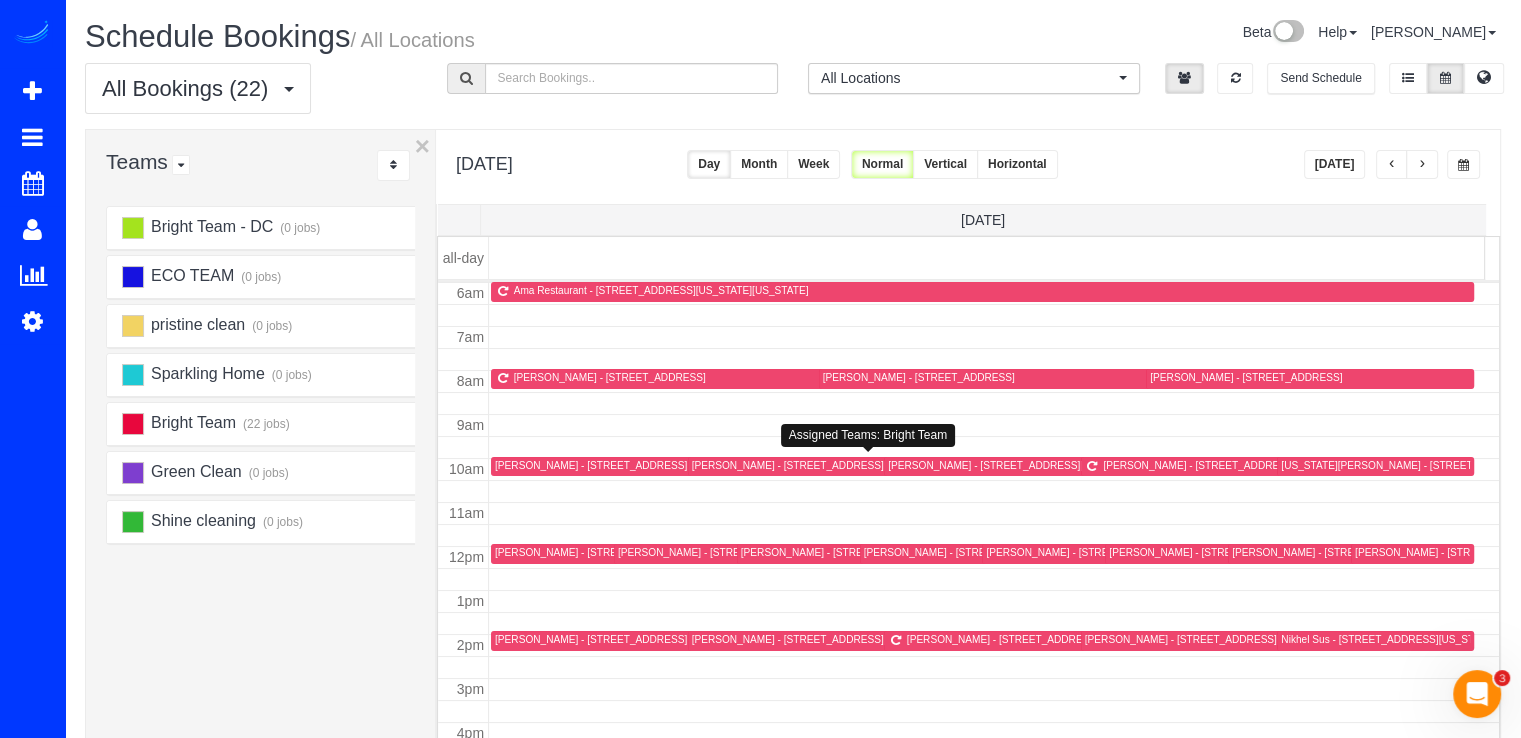 click on "Joanna Dailey - 8455 Fenton Street, 518, Silver Spring, MD 20910" at bounding box center (829, 465) 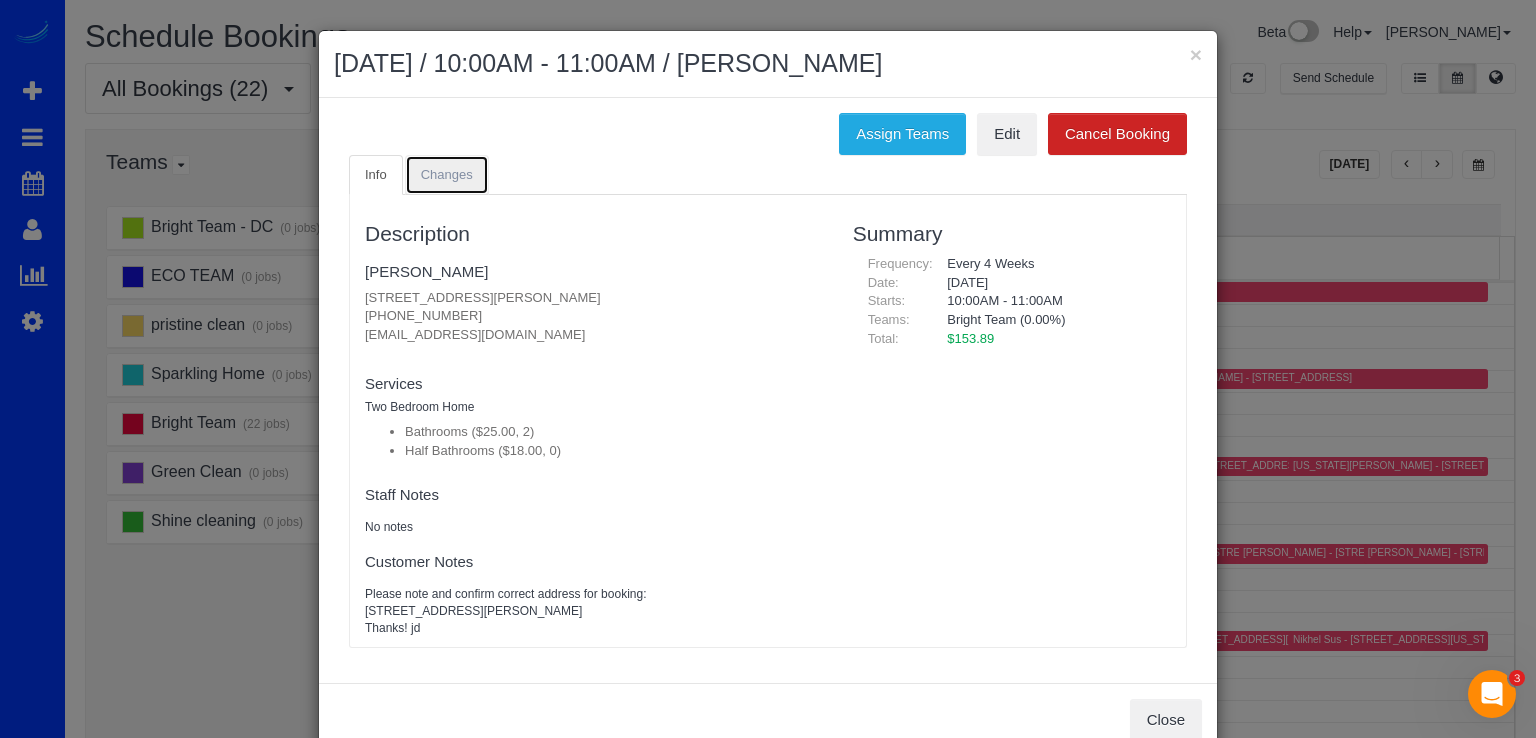 click on "Changes" at bounding box center [447, 174] 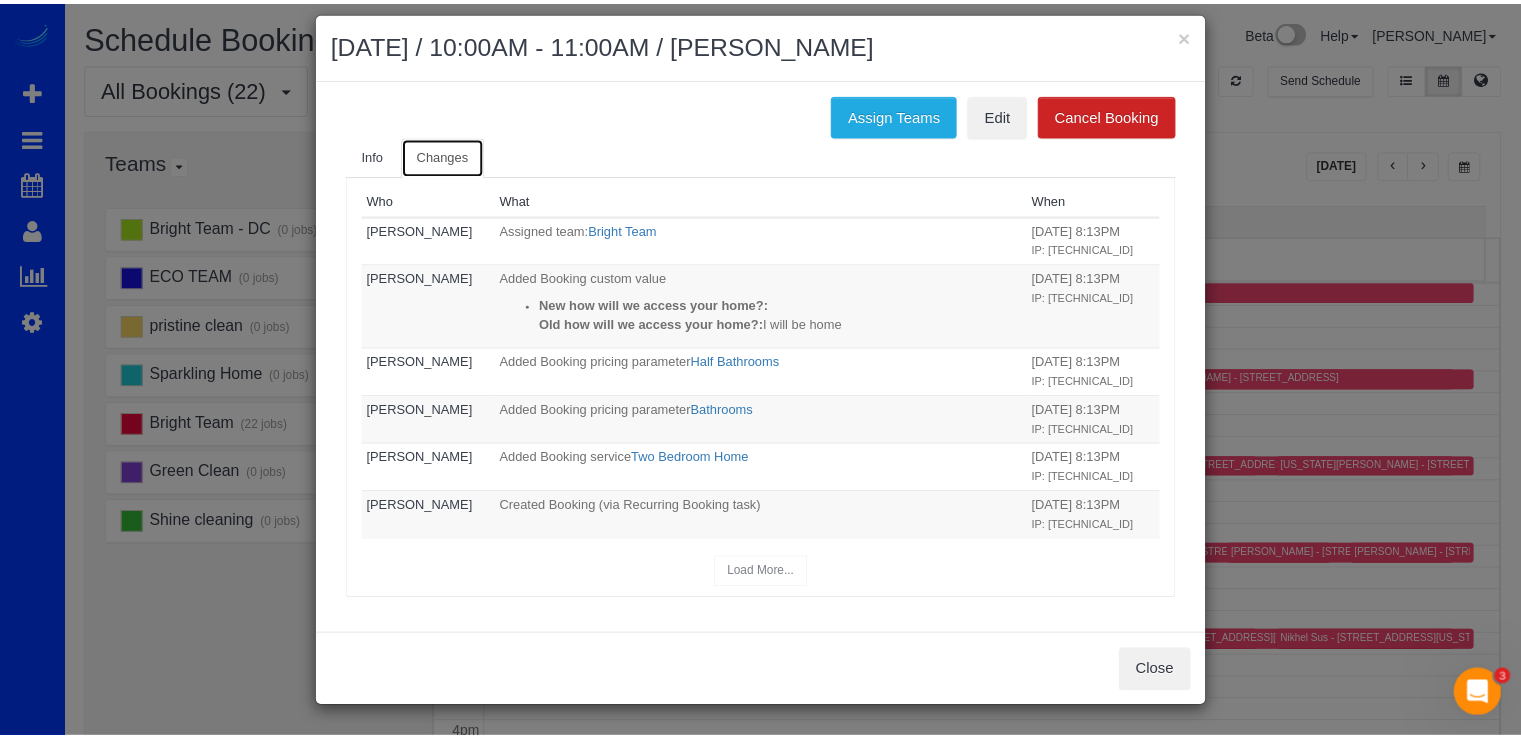 scroll, scrollTop: 0, scrollLeft: 0, axis: both 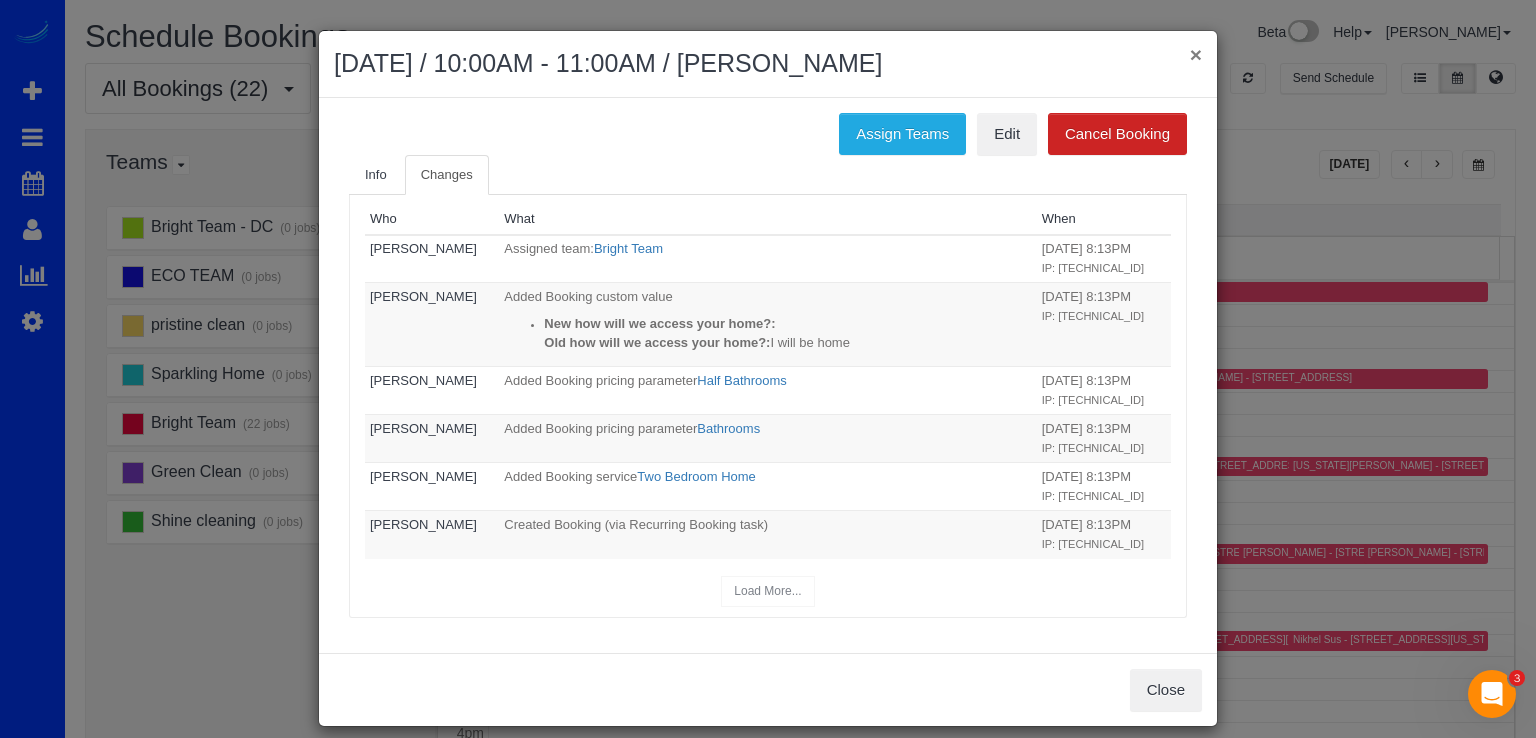 click on "×" at bounding box center [1196, 54] 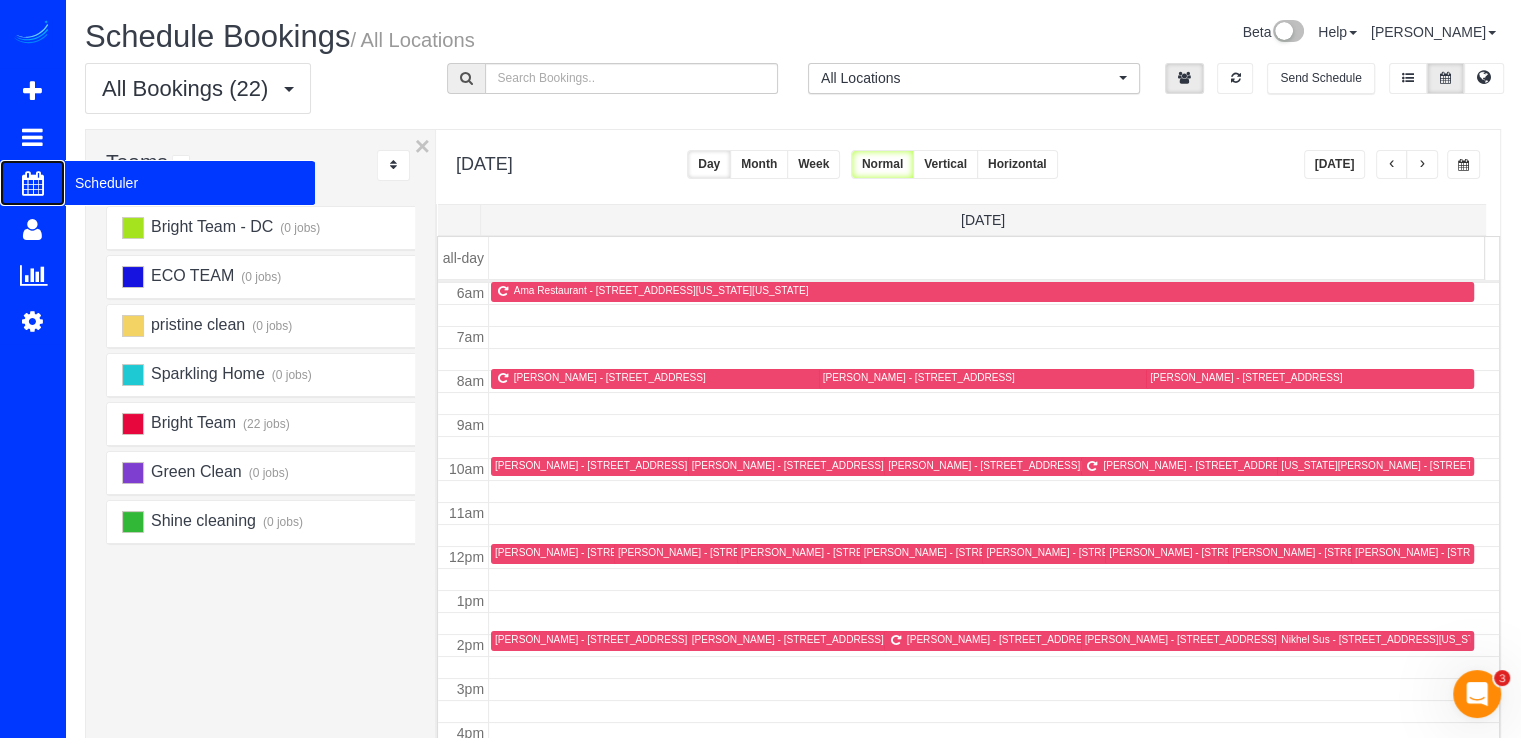 click on "Scheduler" at bounding box center (190, 183) 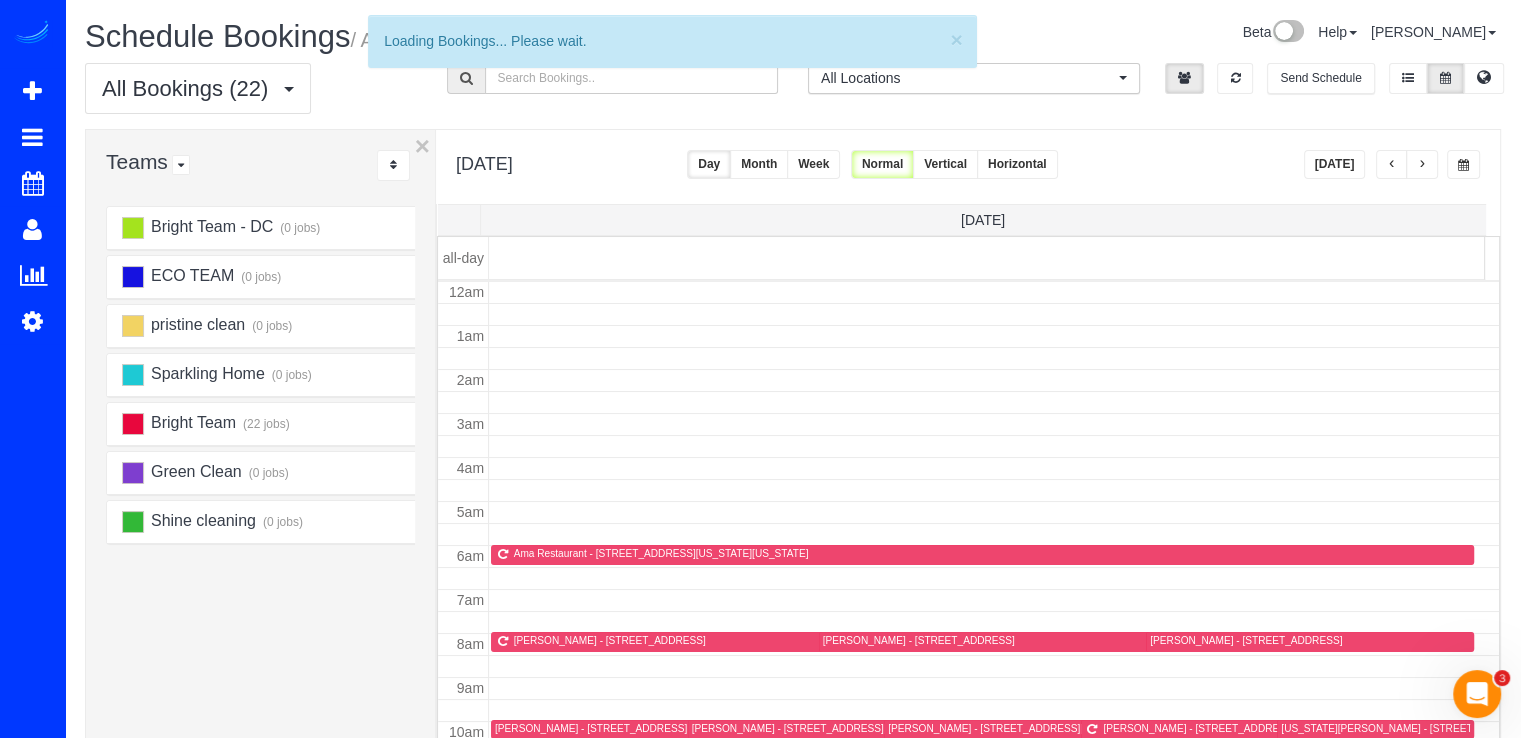 scroll, scrollTop: 263, scrollLeft: 0, axis: vertical 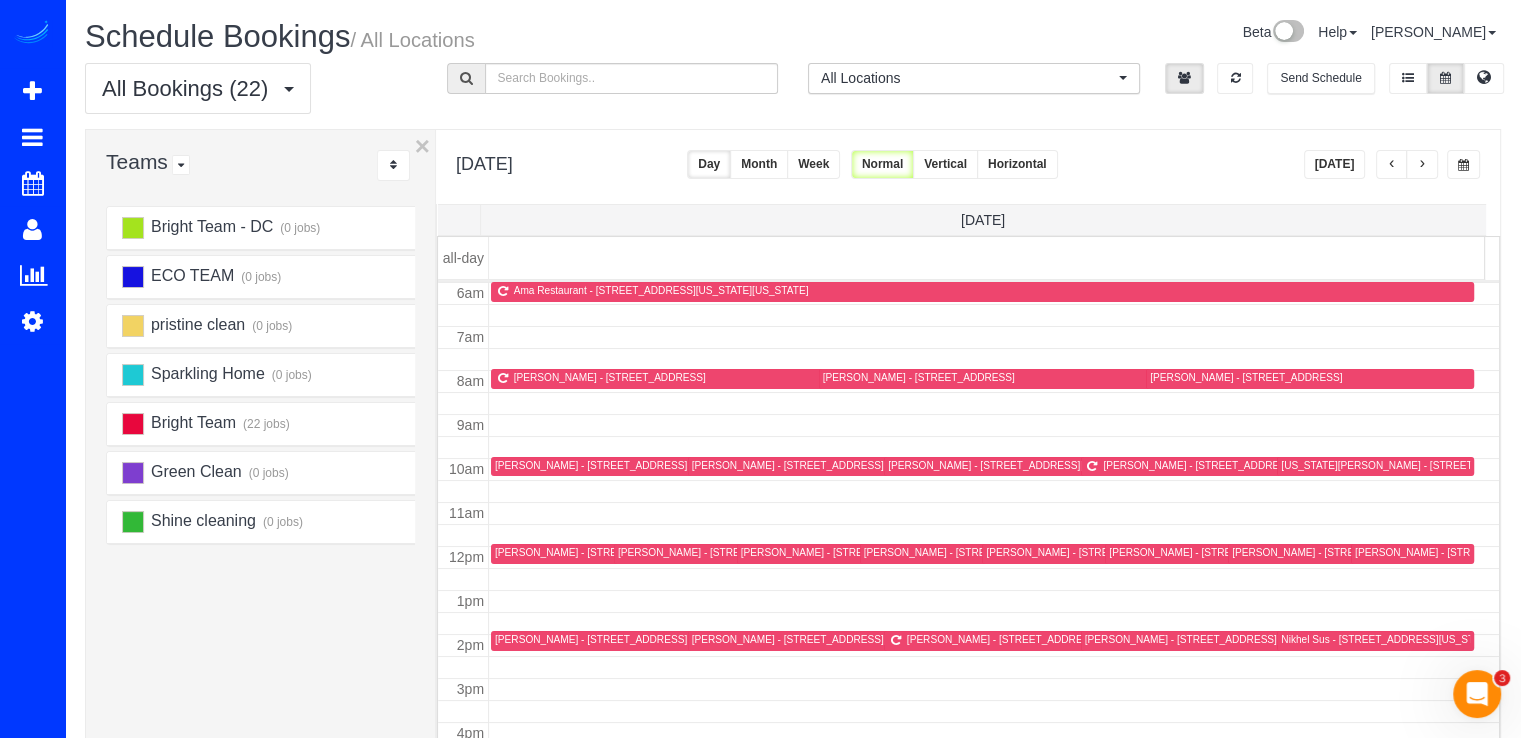 click at bounding box center (1392, 165) 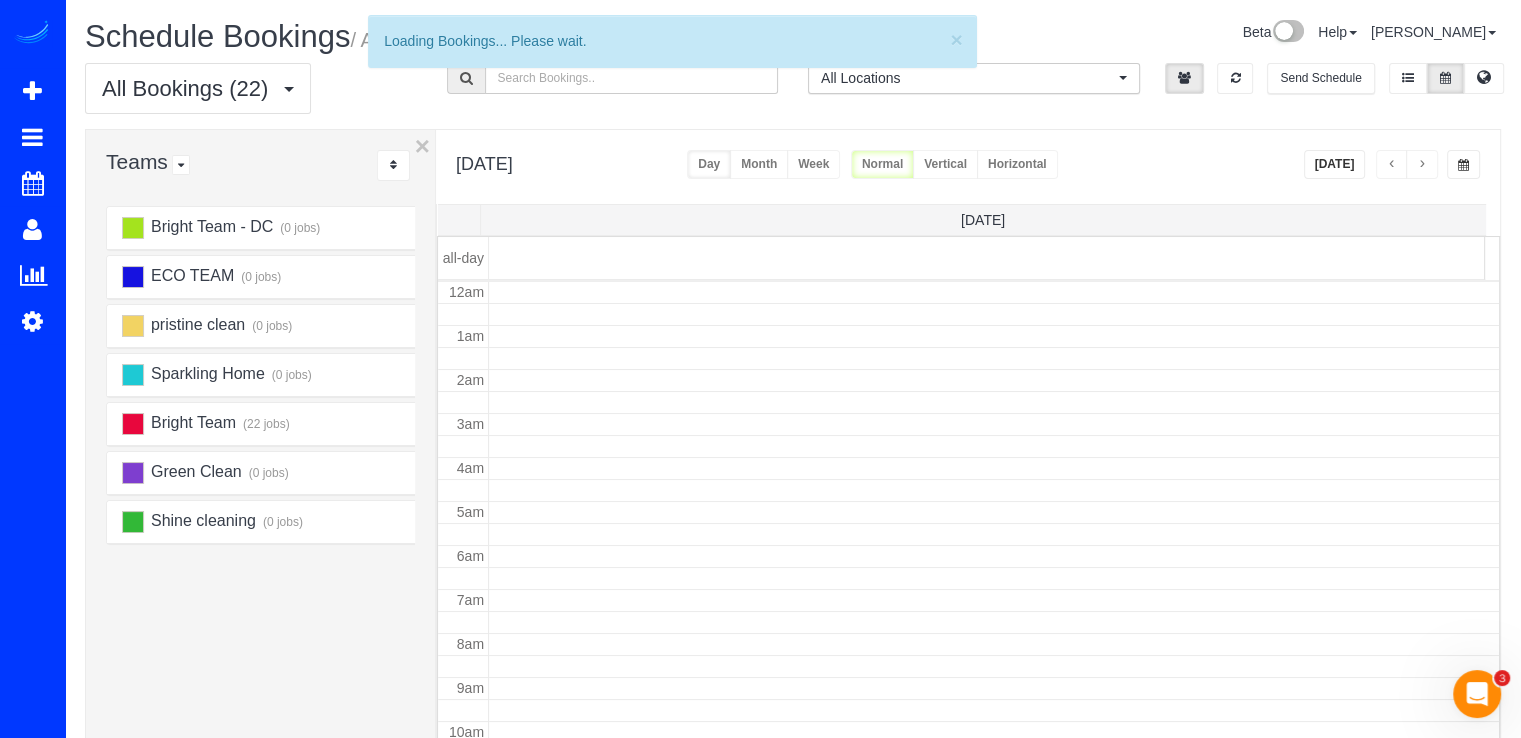 scroll, scrollTop: 263, scrollLeft: 0, axis: vertical 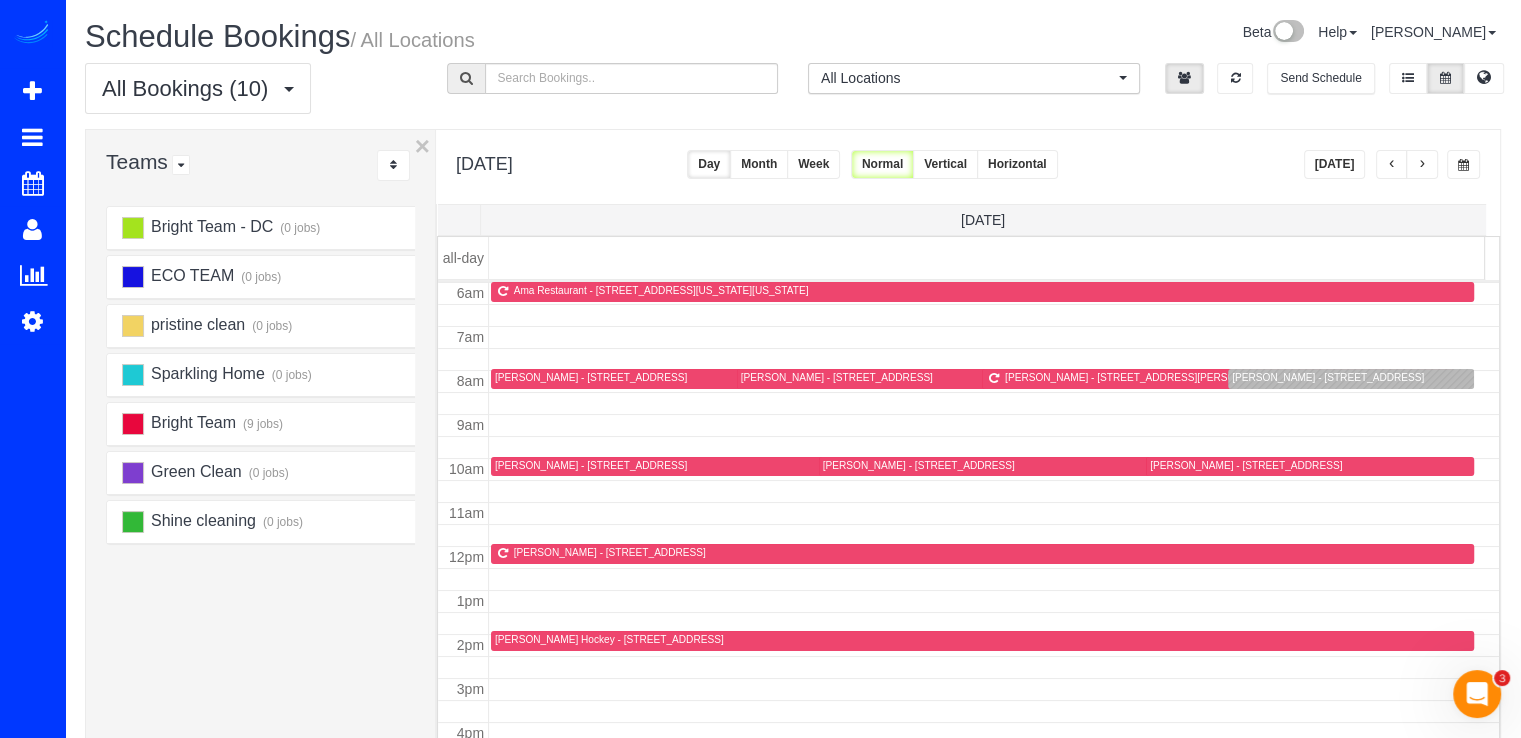 click at bounding box center (1392, 165) 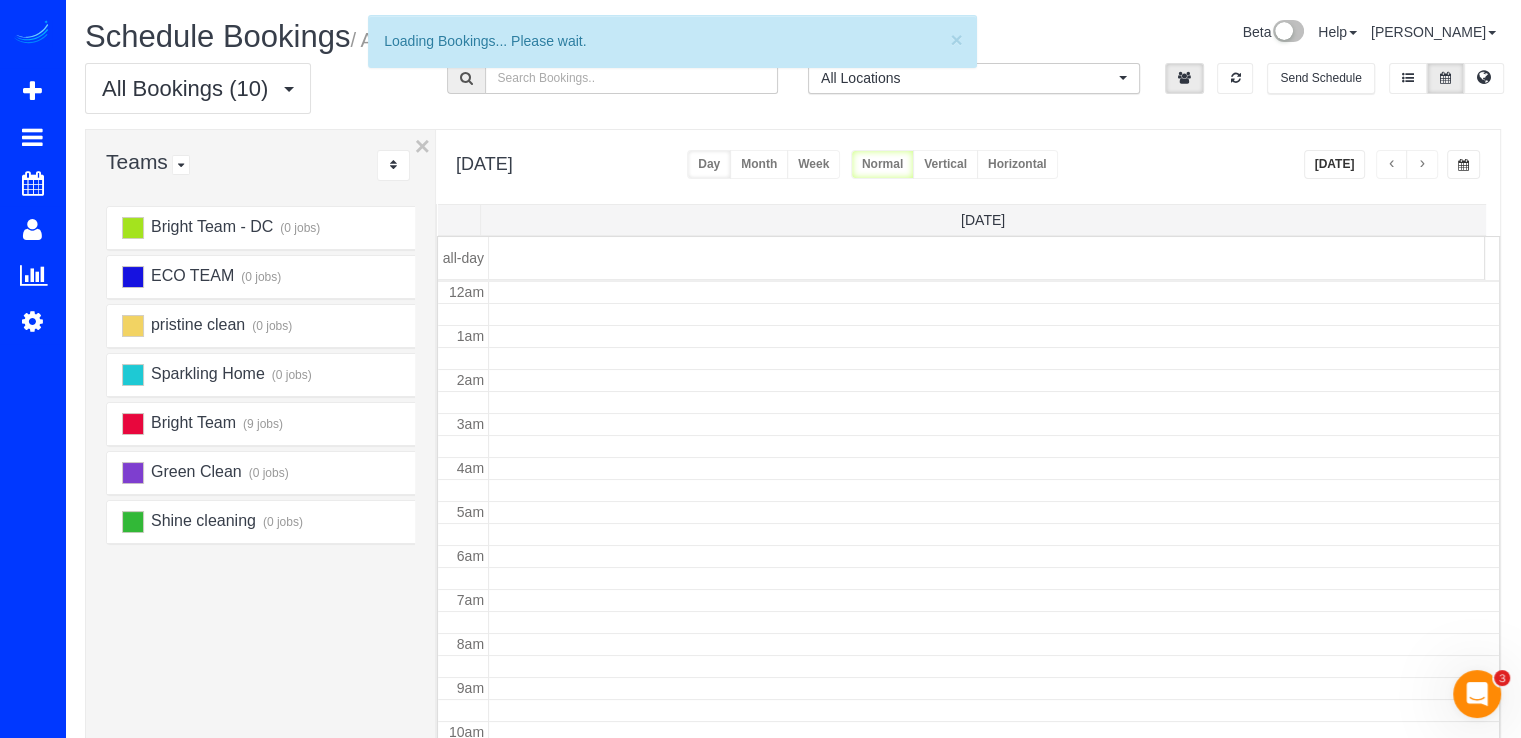 scroll, scrollTop: 263, scrollLeft: 0, axis: vertical 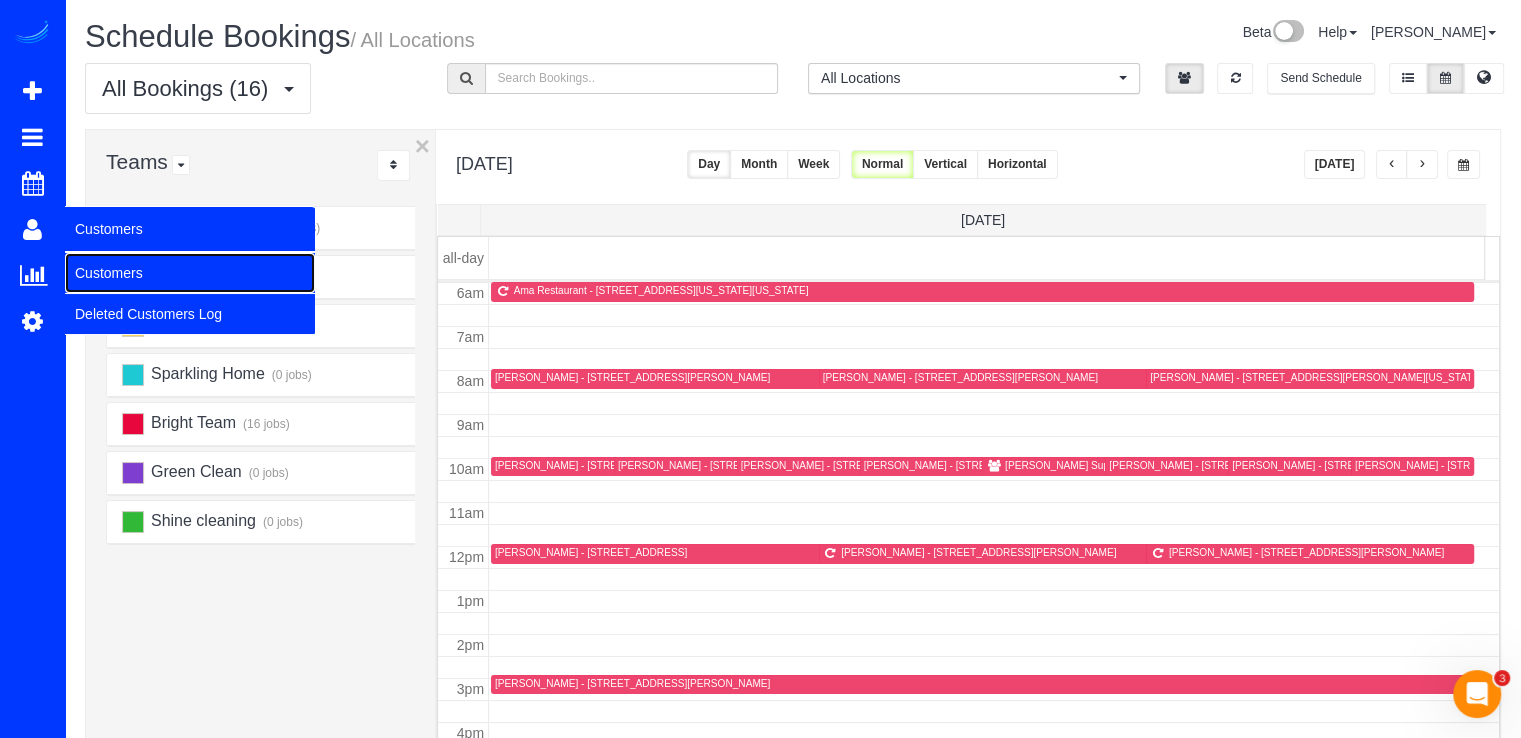 click on "Customers" at bounding box center [190, 273] 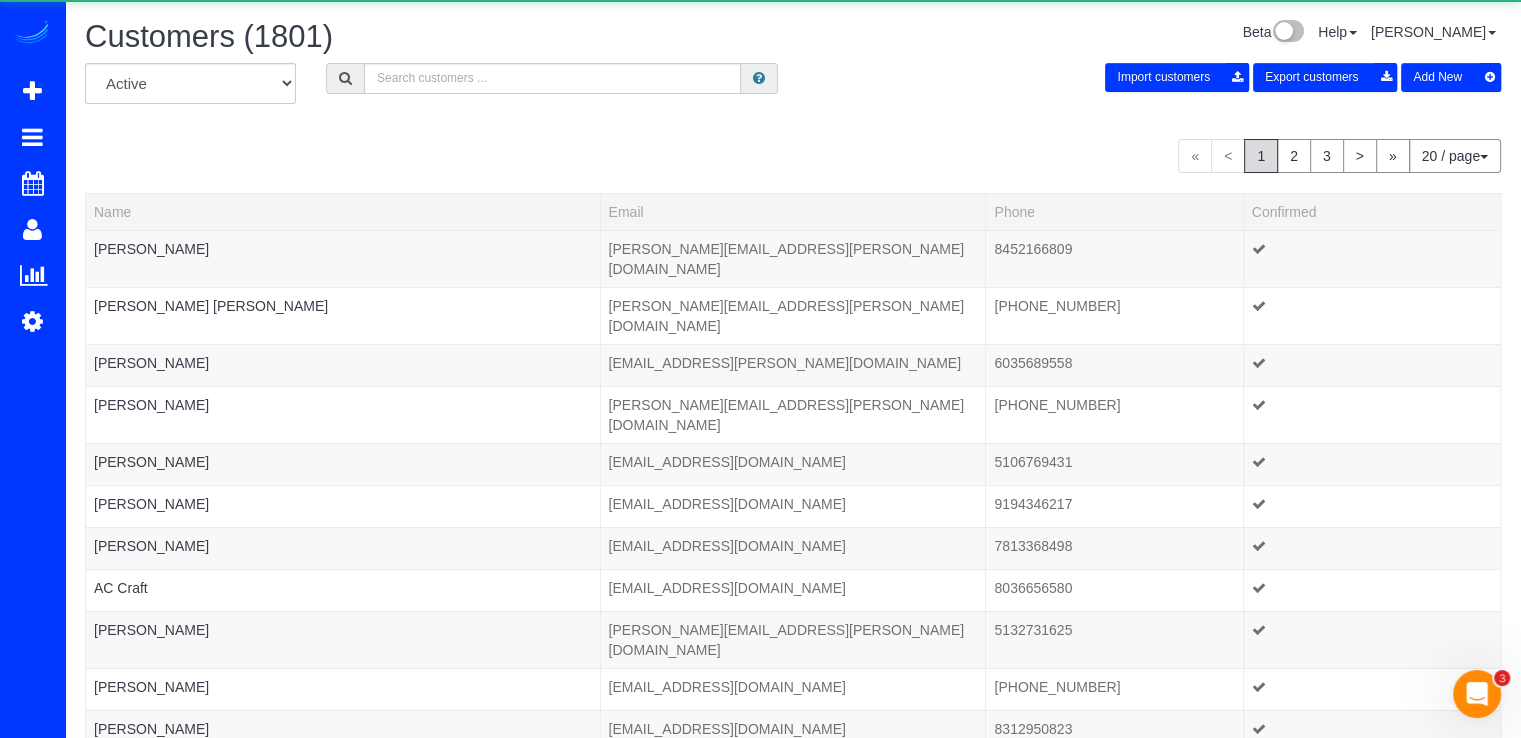 click on "All Active Archived
Import customers
Export customers
Add New" at bounding box center [793, 91] 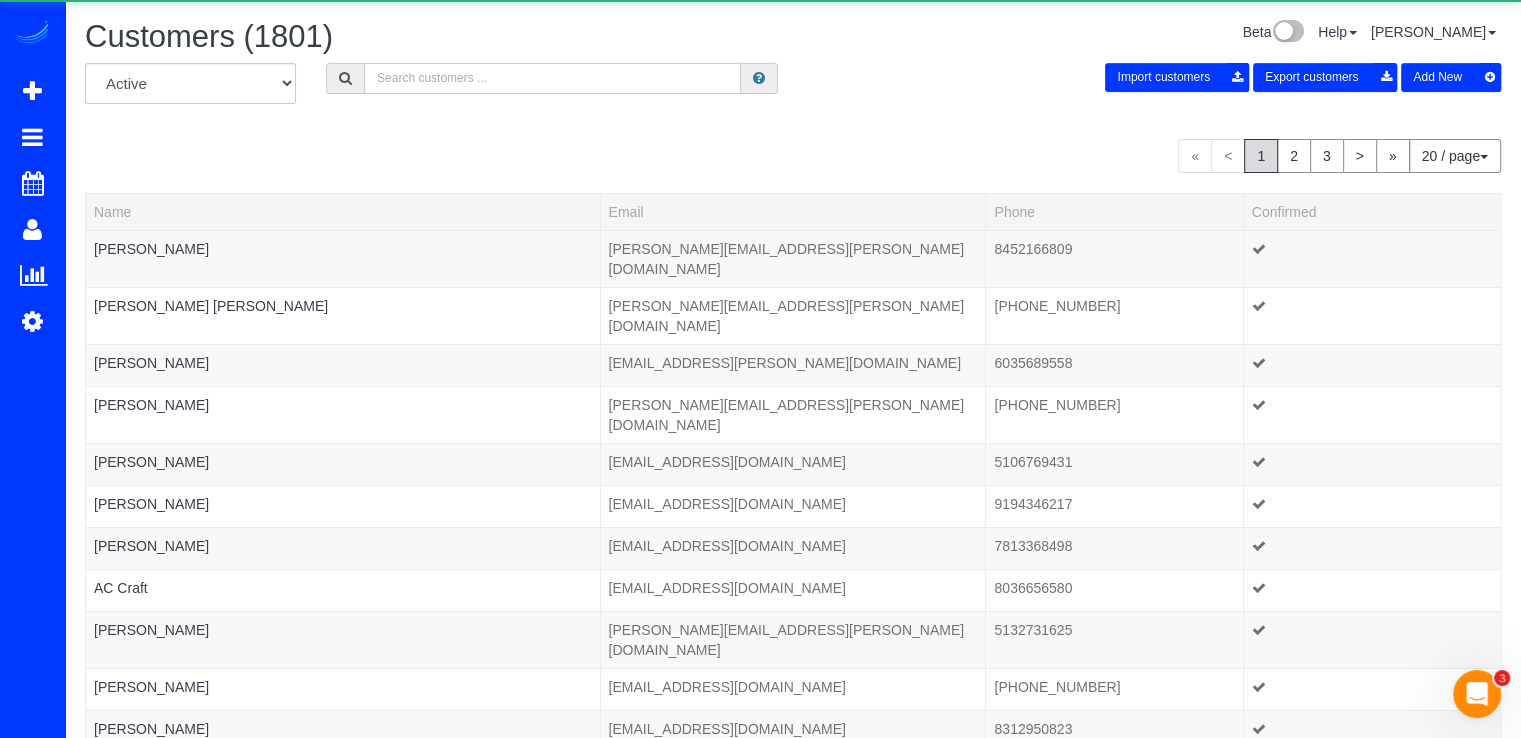 click at bounding box center (552, 78) 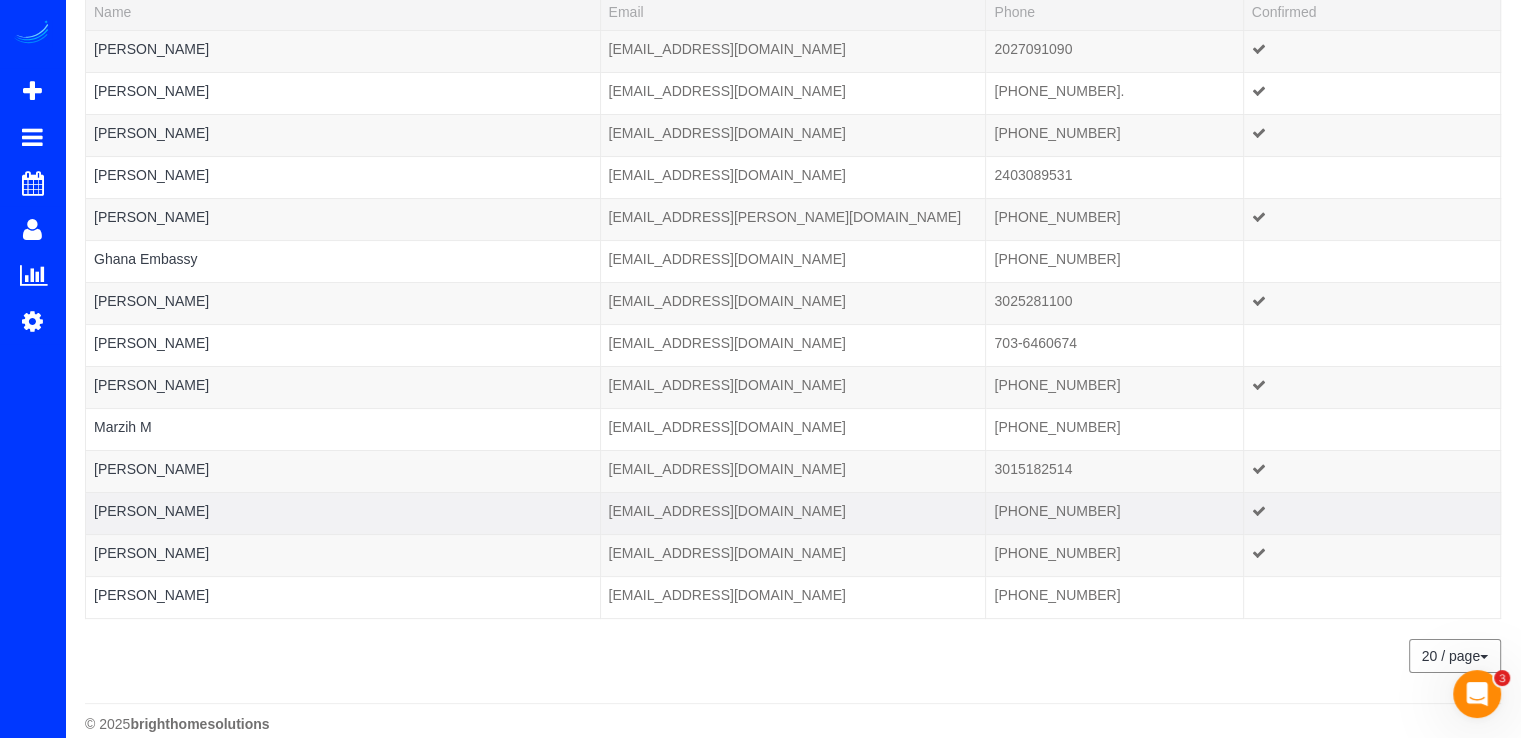 scroll, scrollTop: 221, scrollLeft: 0, axis: vertical 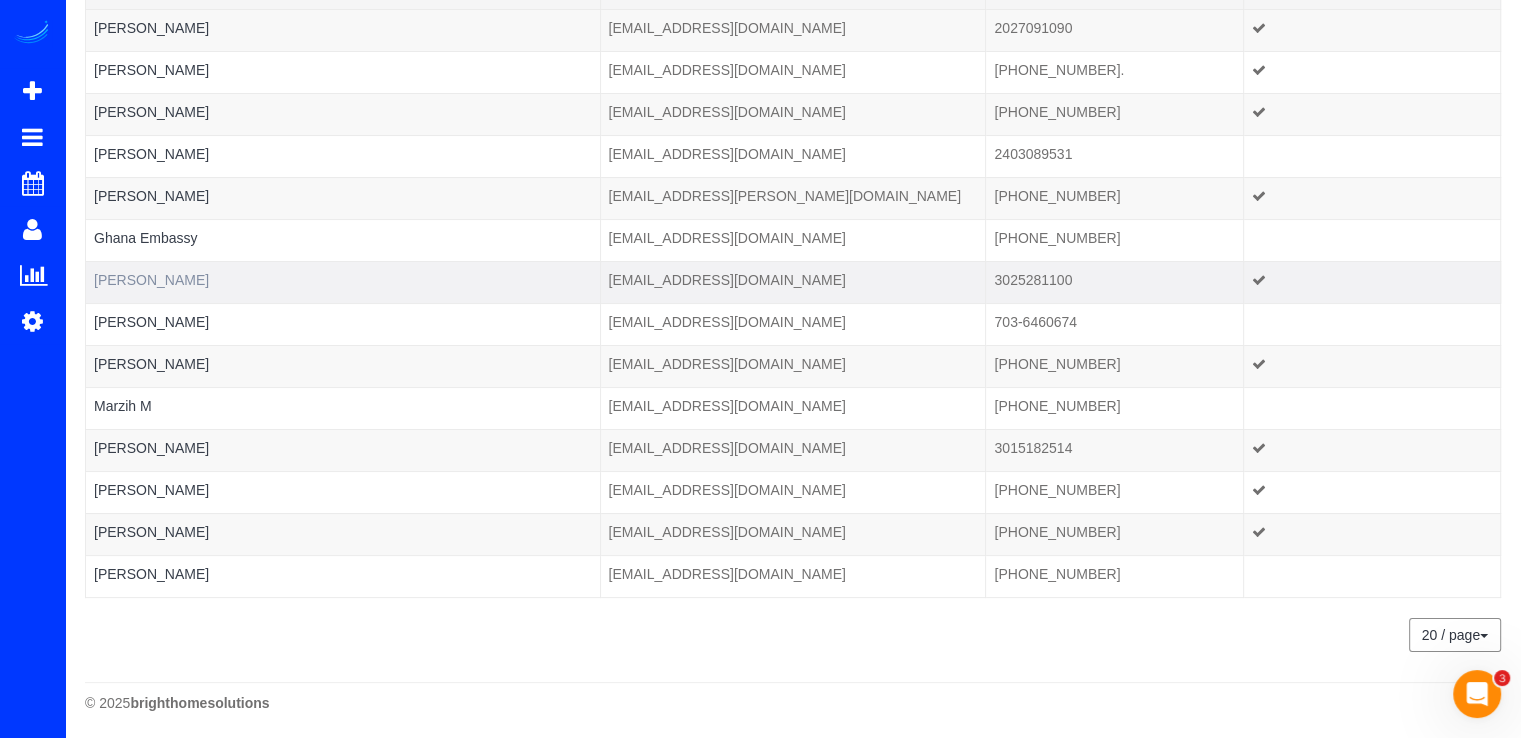 type on "King" 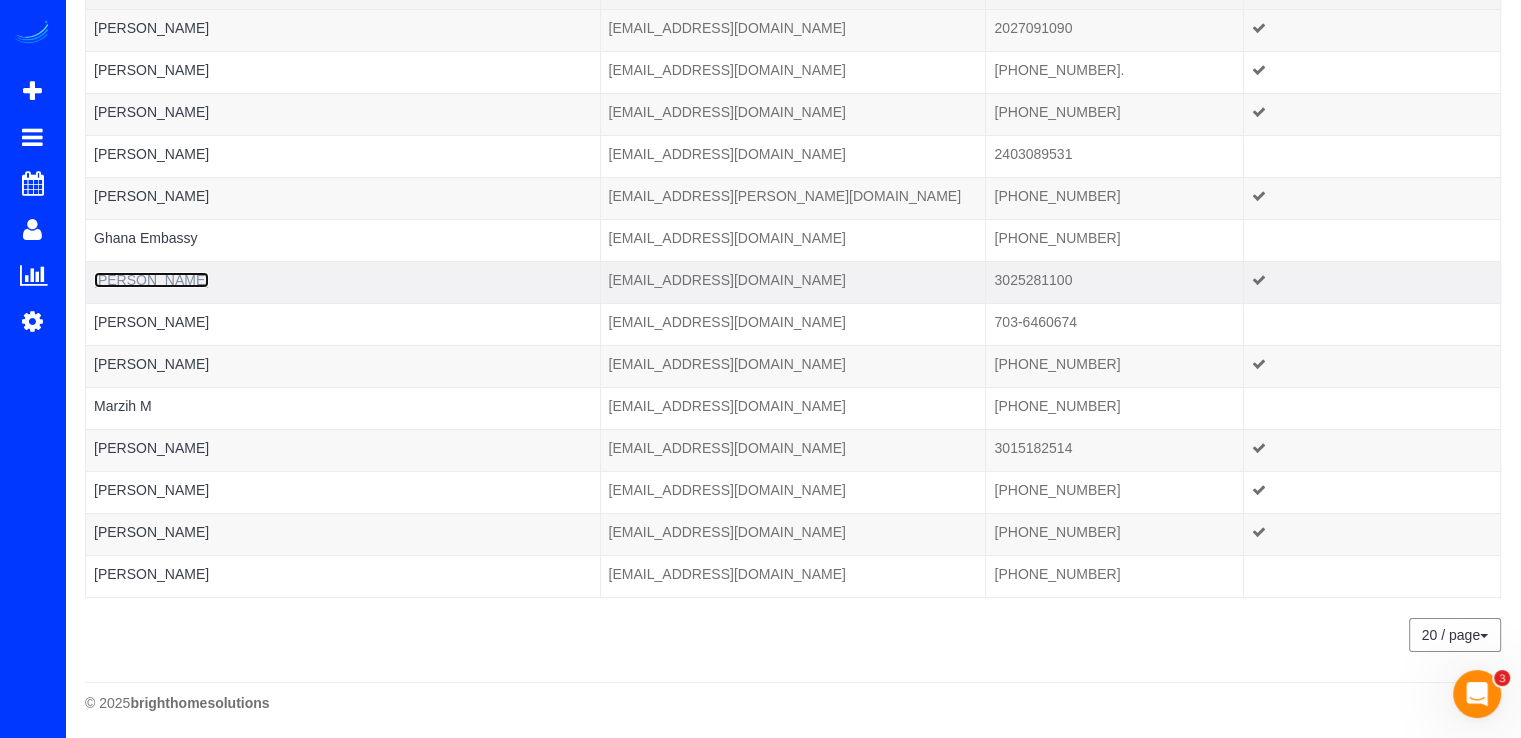 click on "Jennifer King" at bounding box center (151, 280) 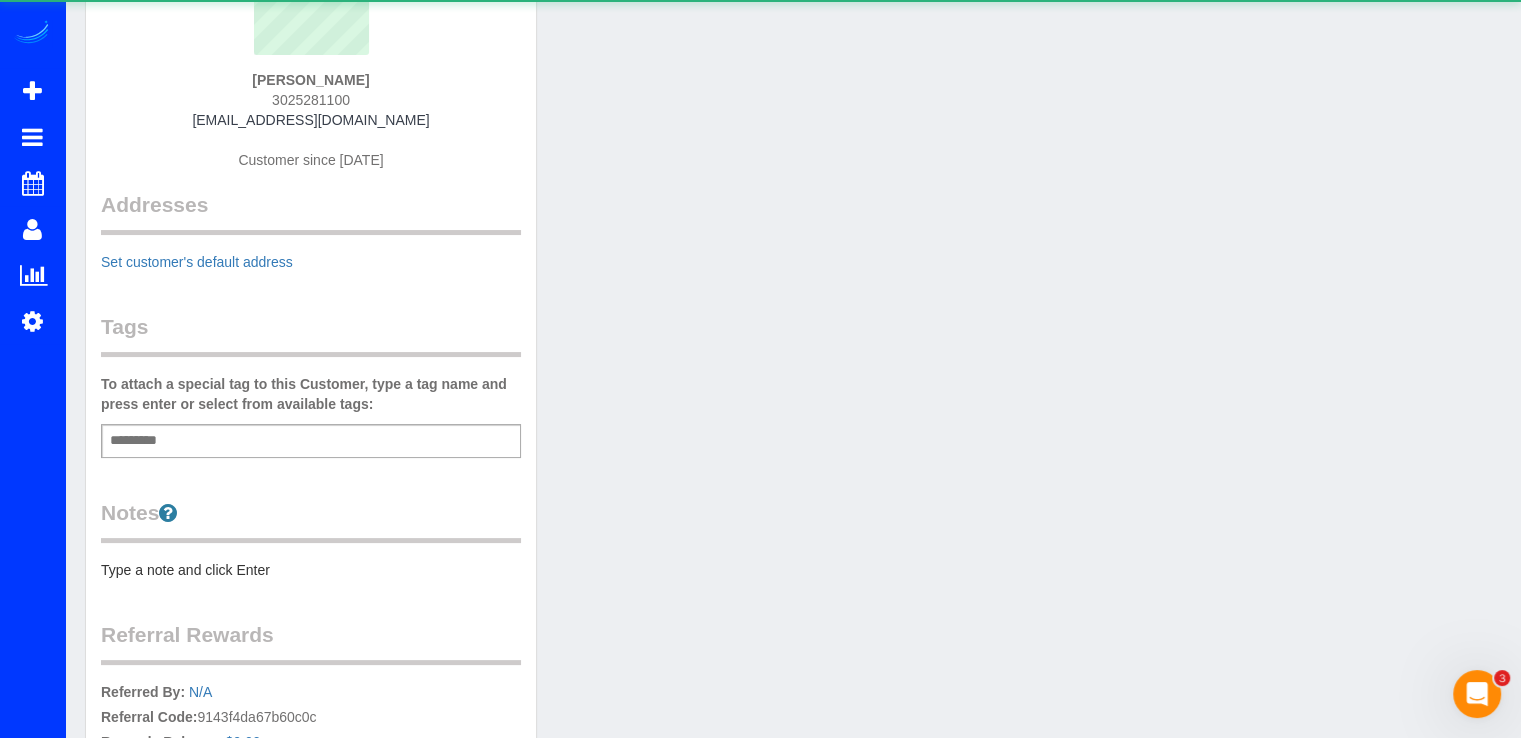 scroll, scrollTop: 0, scrollLeft: 0, axis: both 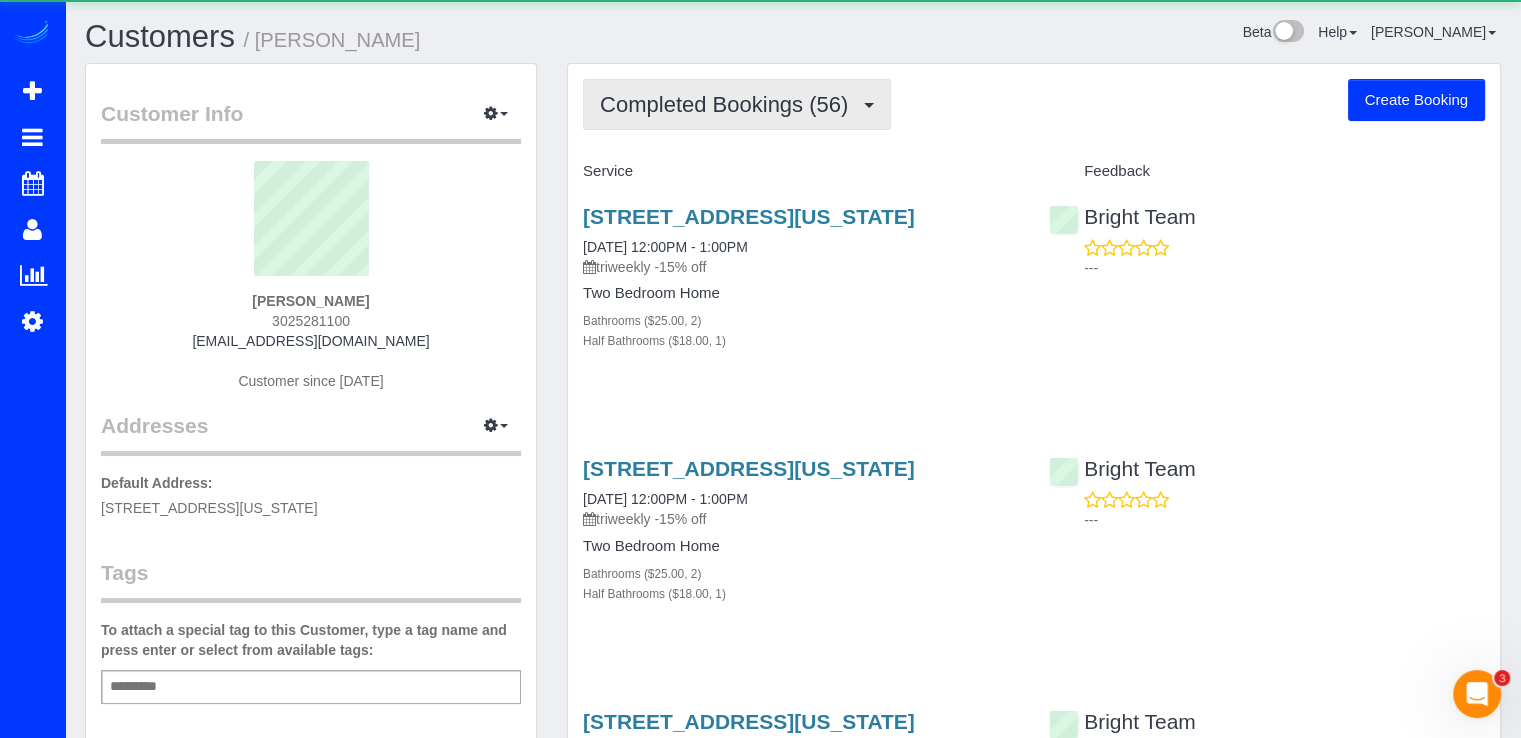 click on "Completed Bookings (56)" at bounding box center (729, 104) 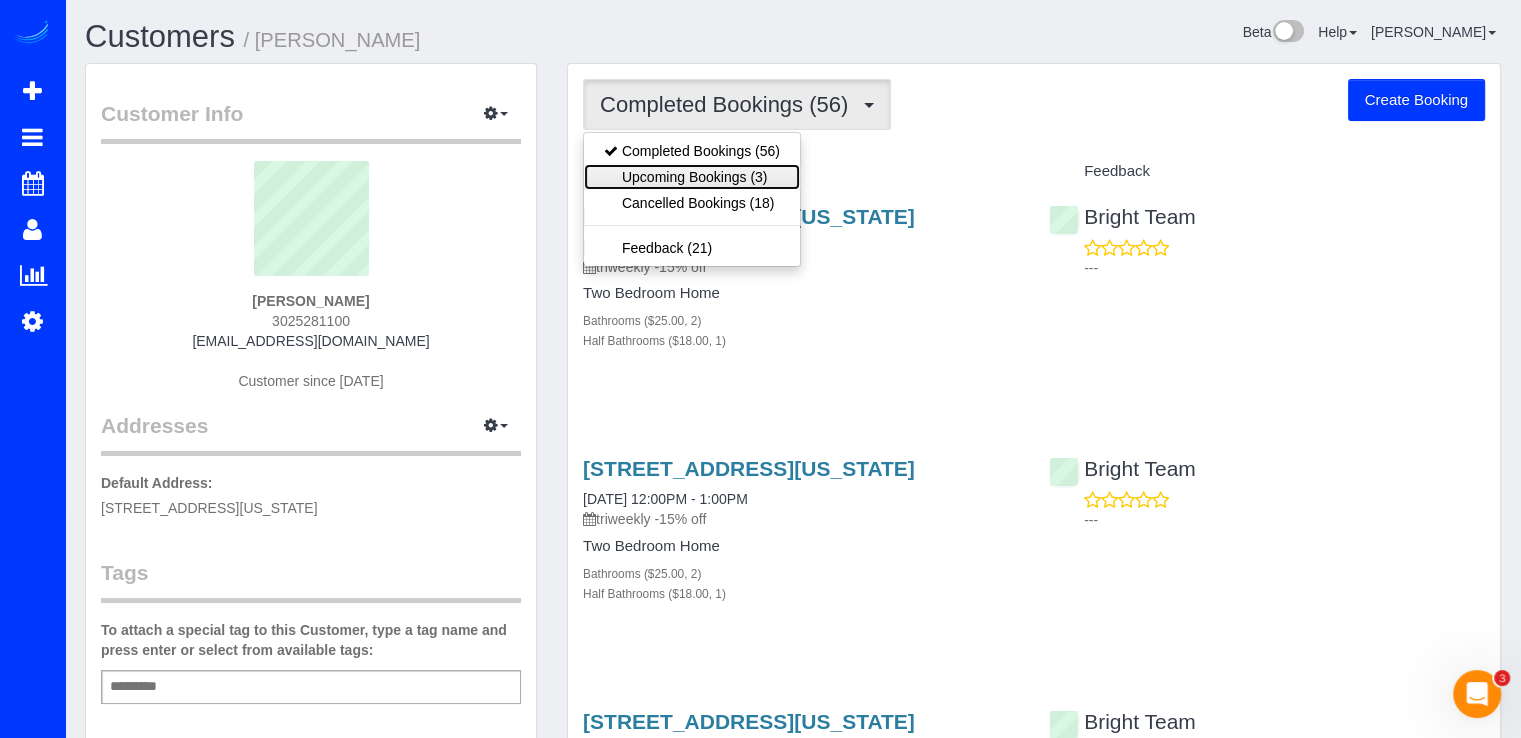 click on "Upcoming Bookings (3)" at bounding box center (692, 177) 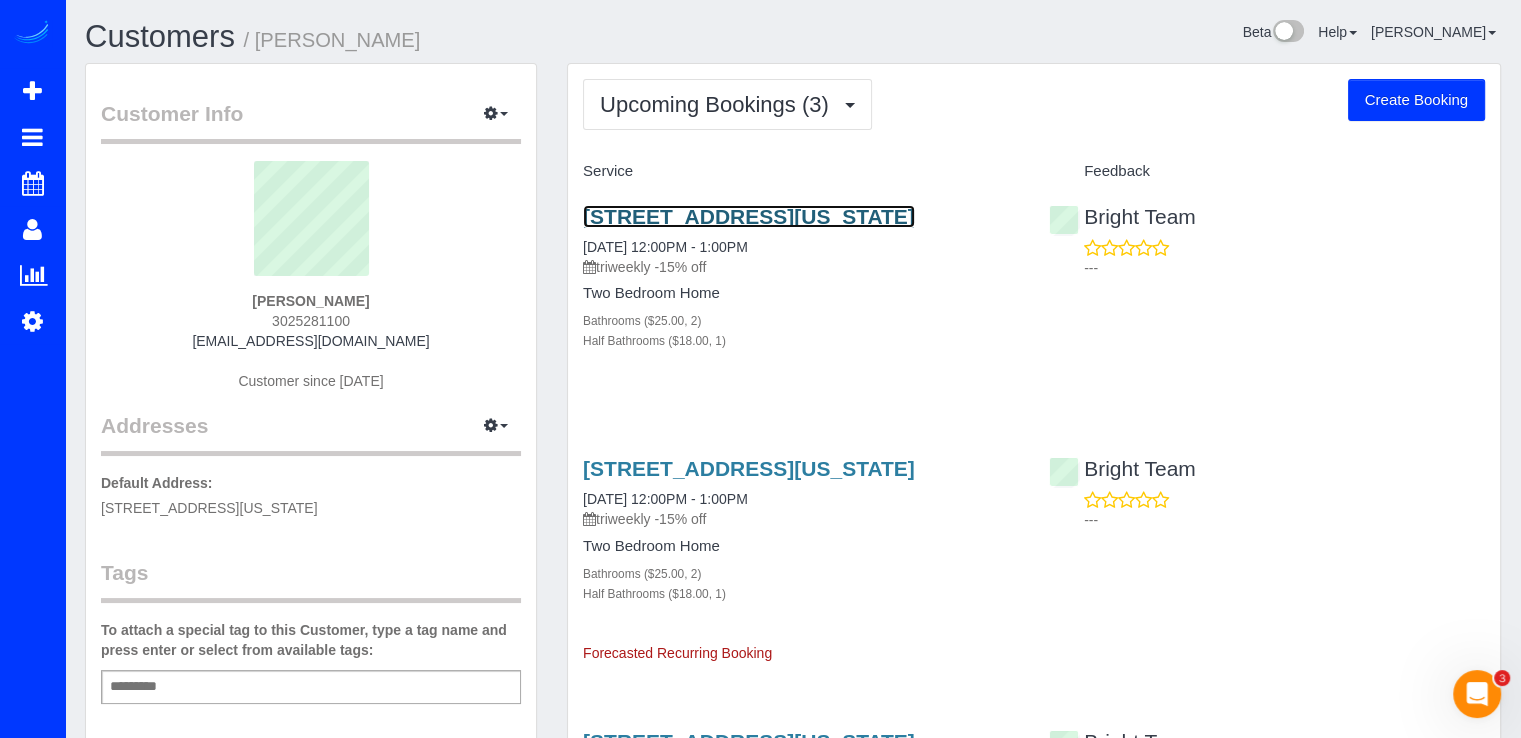 click on "631 D St Nw, 644, Washington, DC 20004" at bounding box center (749, 216) 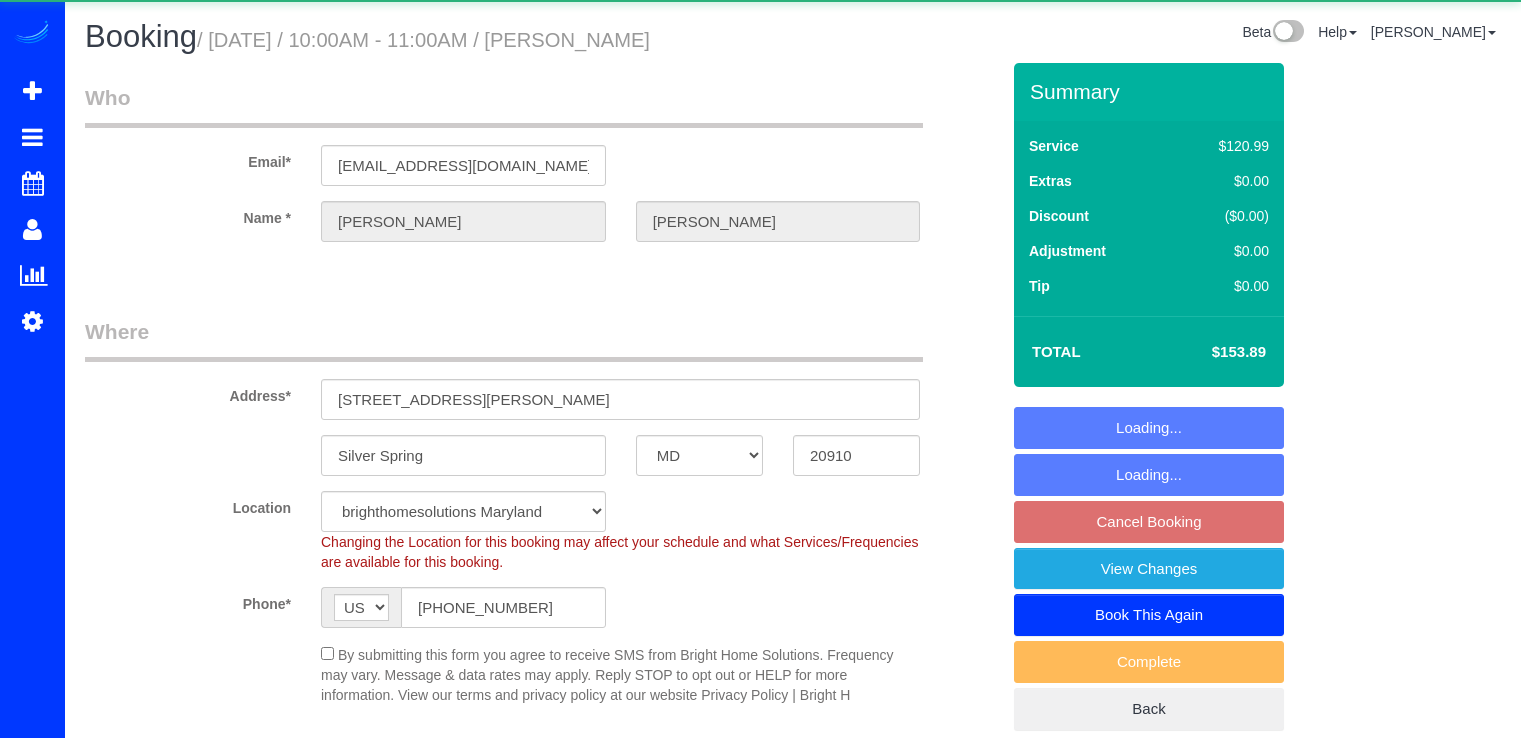 select on "MD" 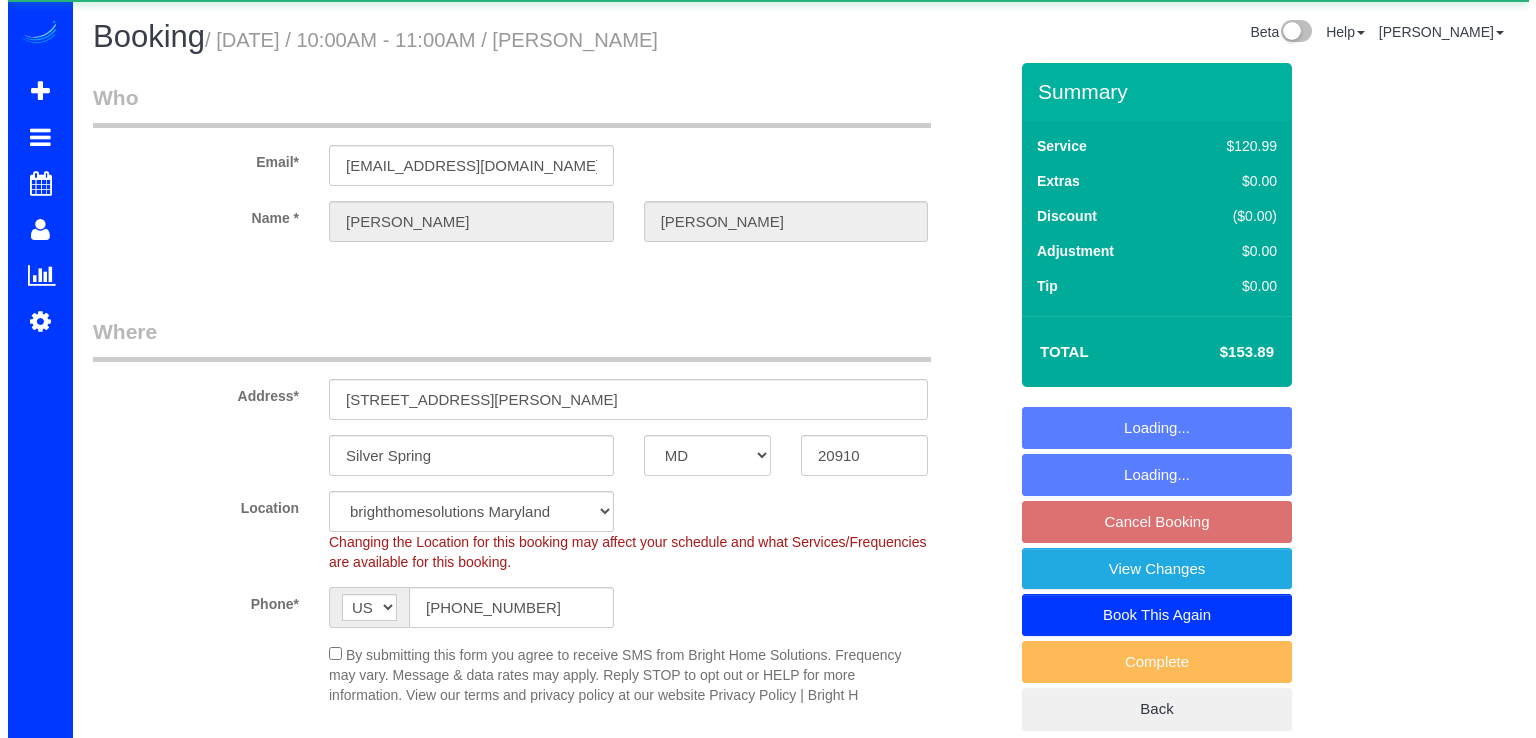 scroll, scrollTop: 0, scrollLeft: 0, axis: both 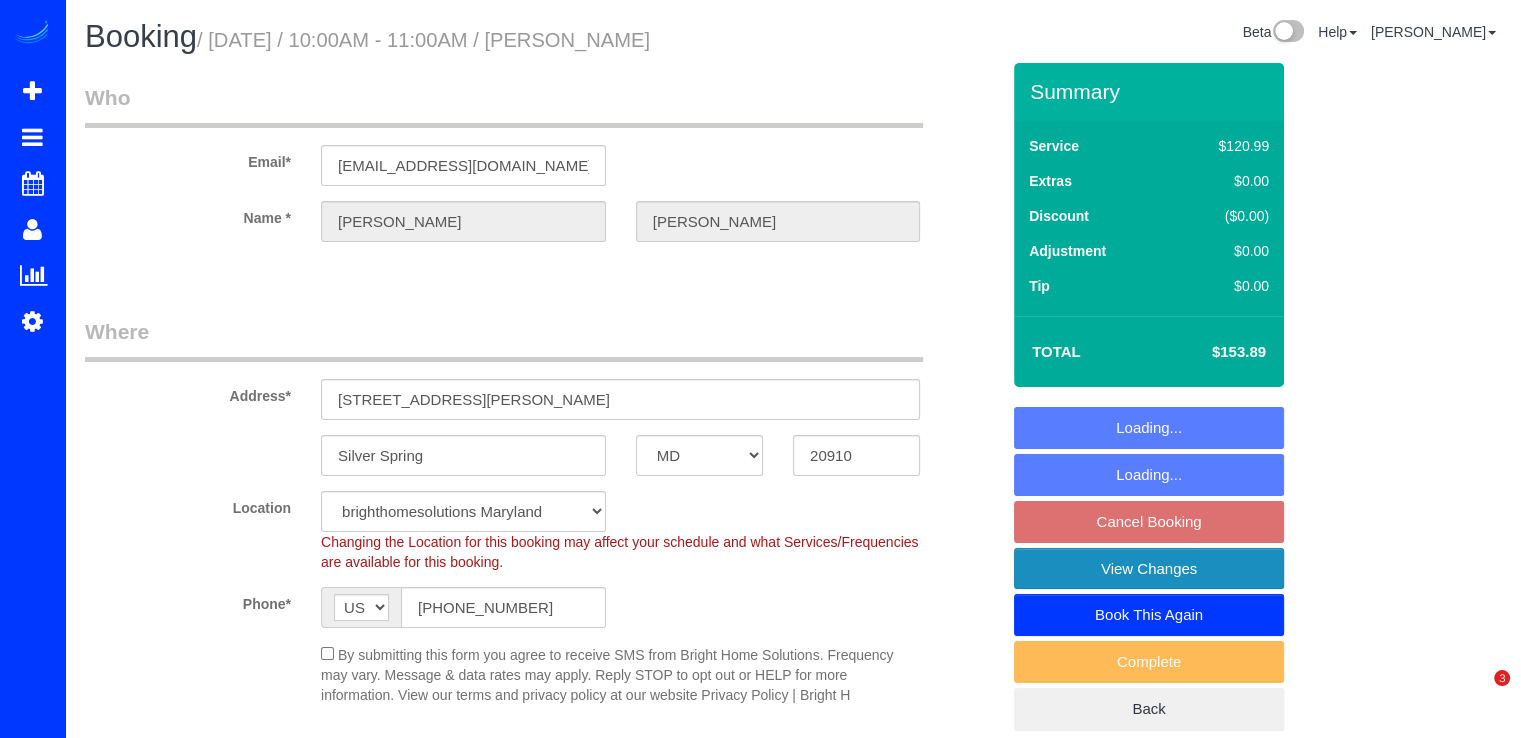 click on "View Changes" at bounding box center (1149, 569) 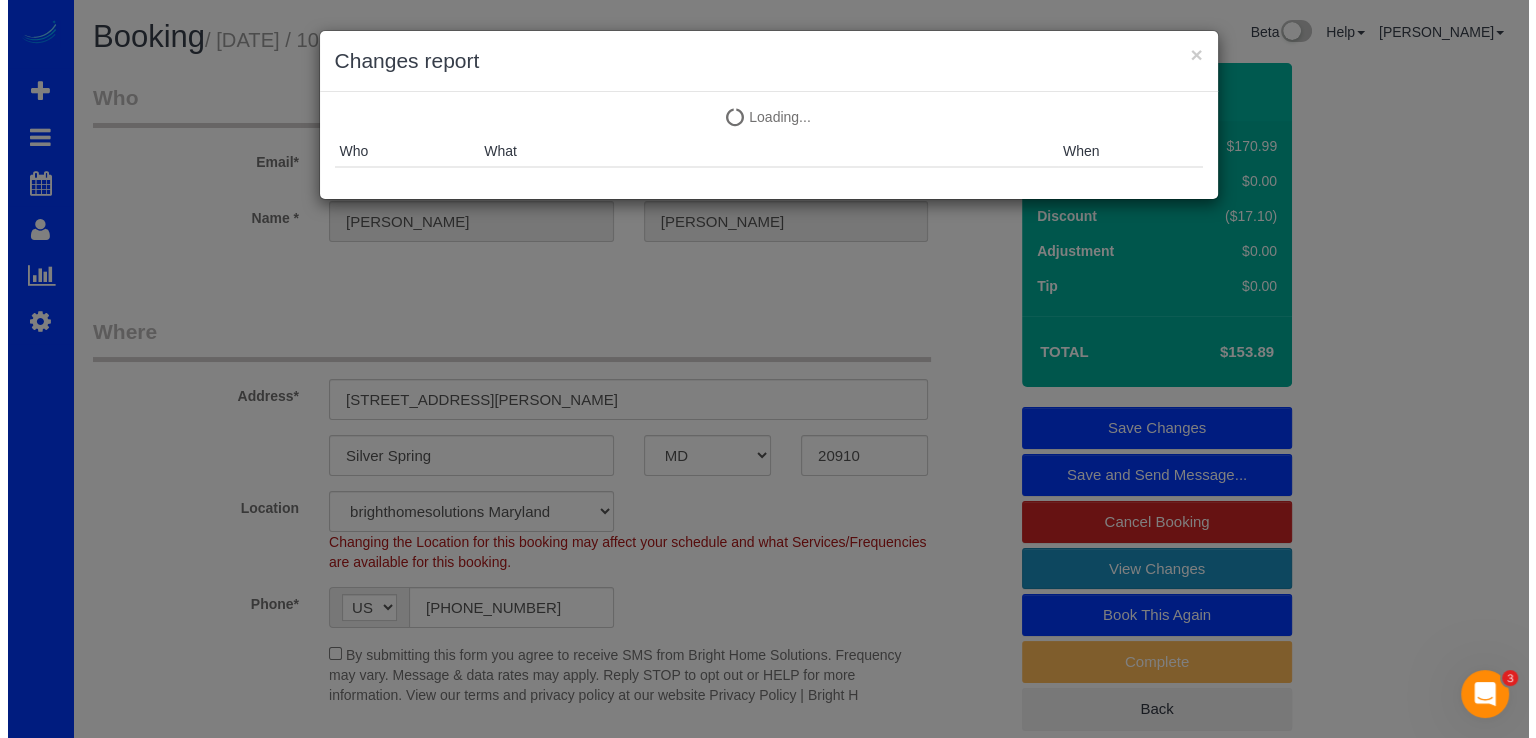 scroll, scrollTop: 0, scrollLeft: 0, axis: both 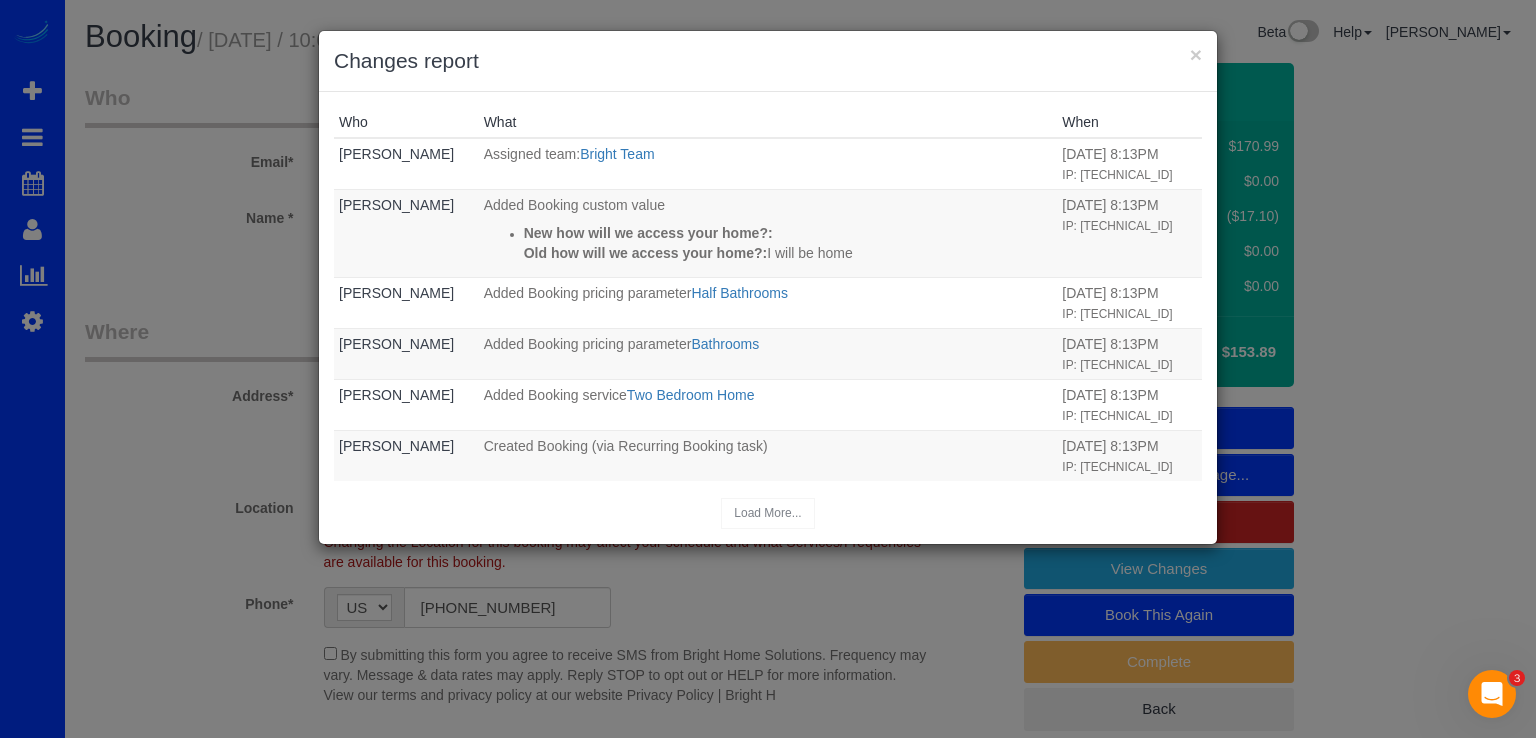 click on "×
Changes report" at bounding box center [768, 61] 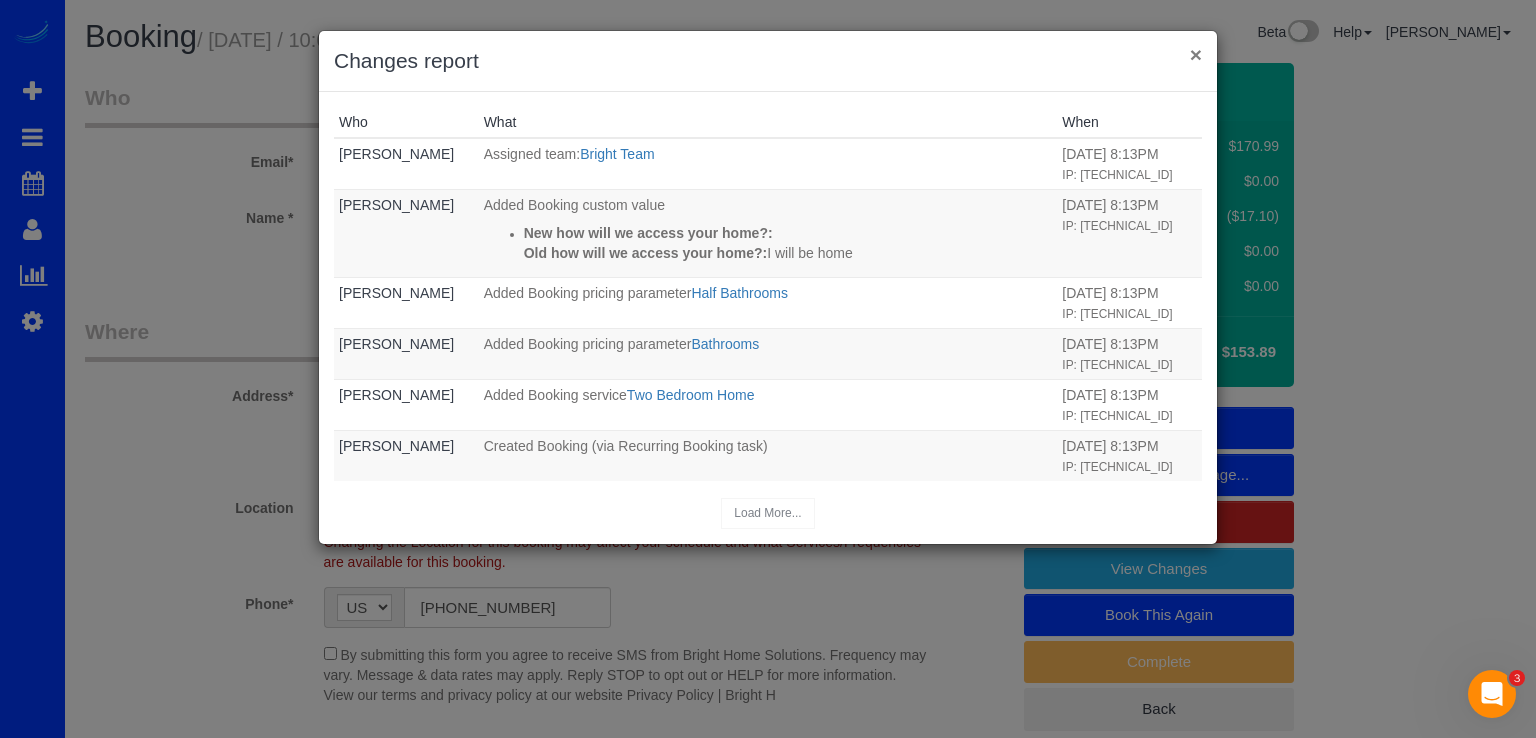 click on "×" at bounding box center (1196, 54) 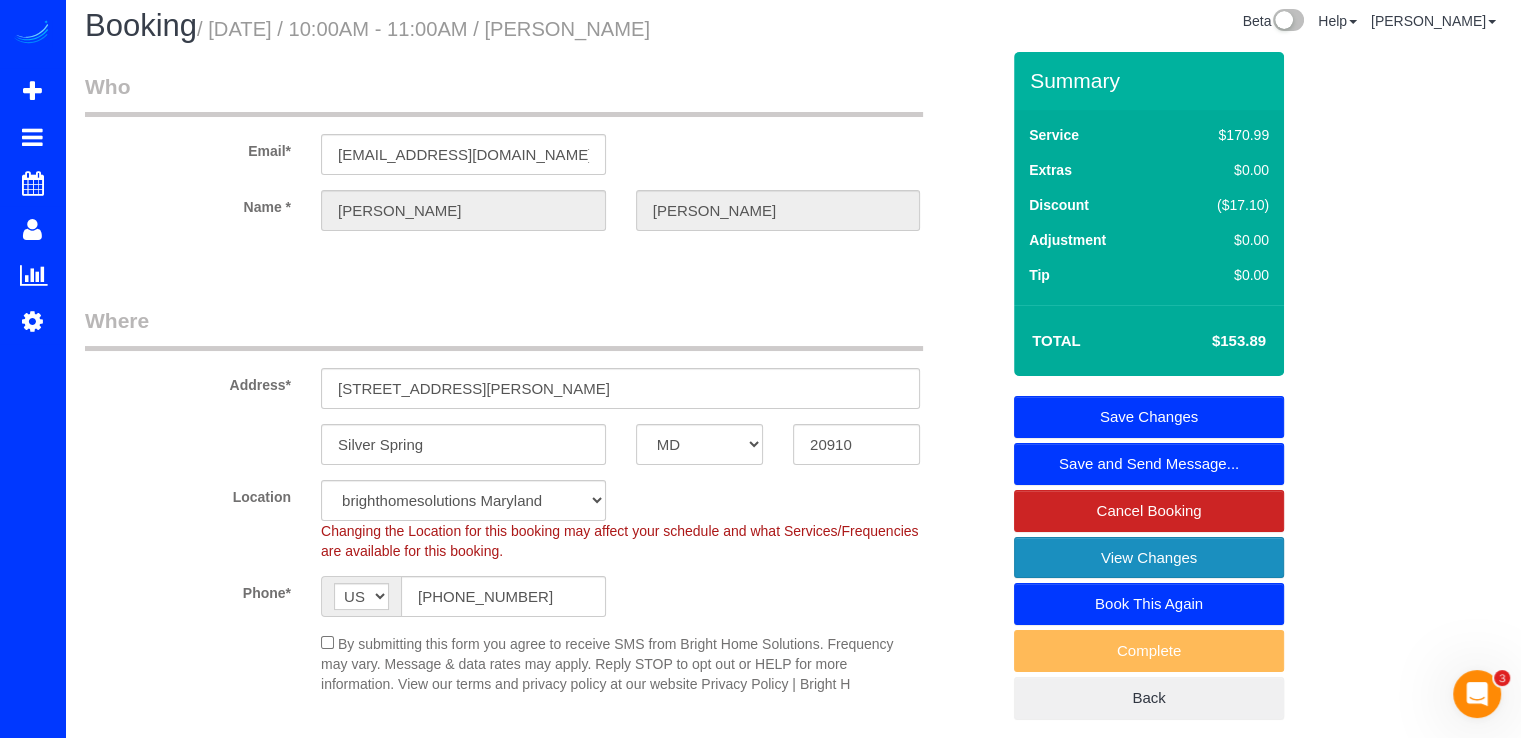 scroll, scrollTop: 0, scrollLeft: 0, axis: both 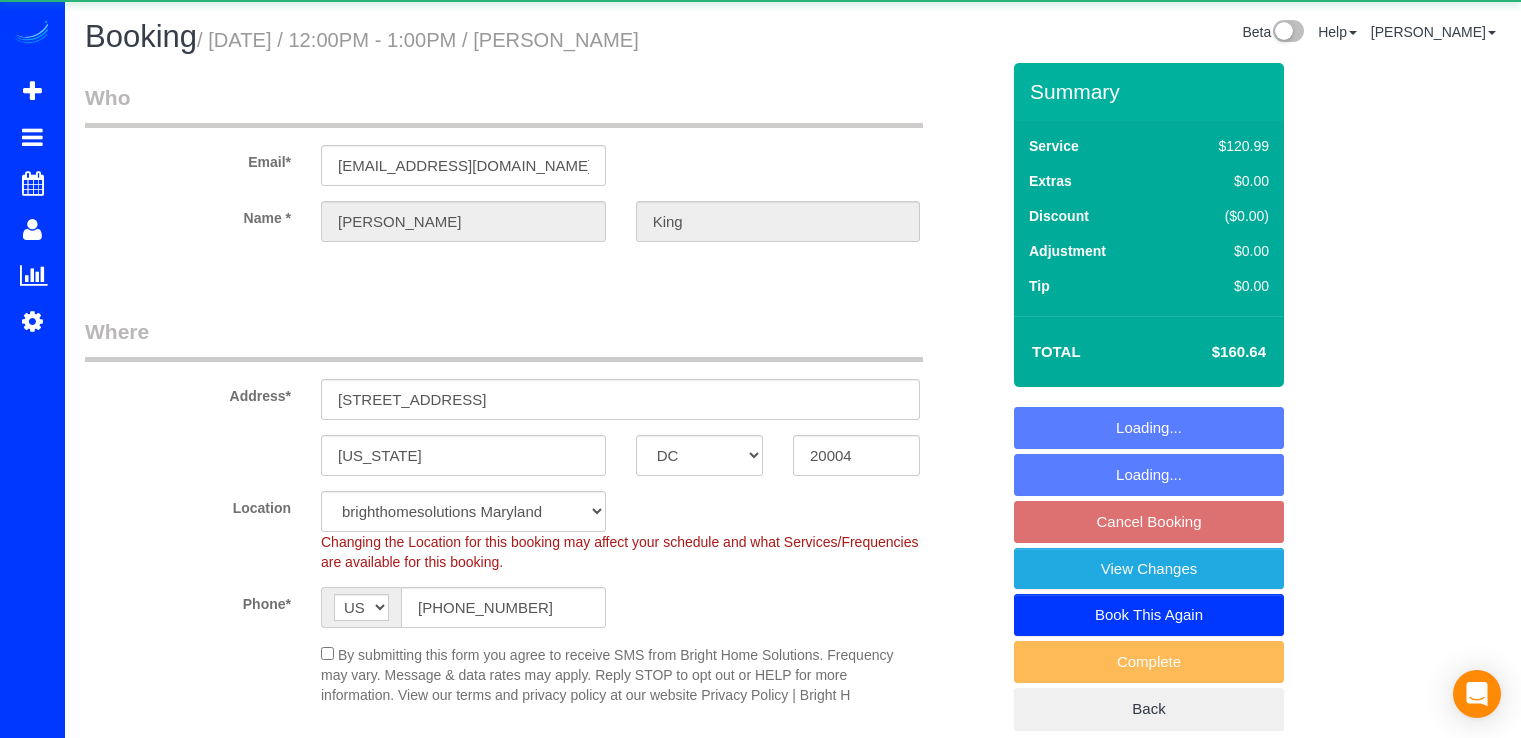 select on "DC" 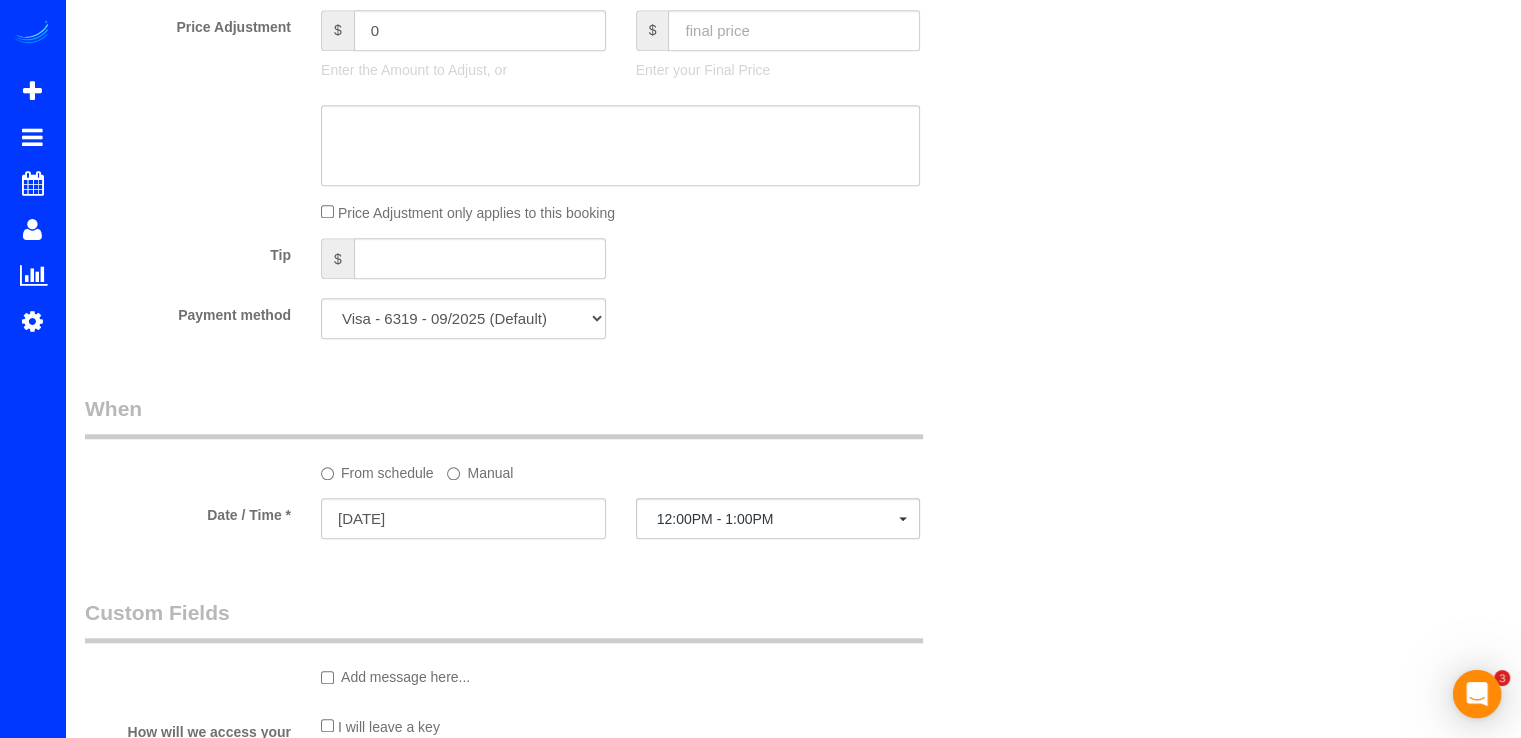 scroll, scrollTop: 0, scrollLeft: 0, axis: both 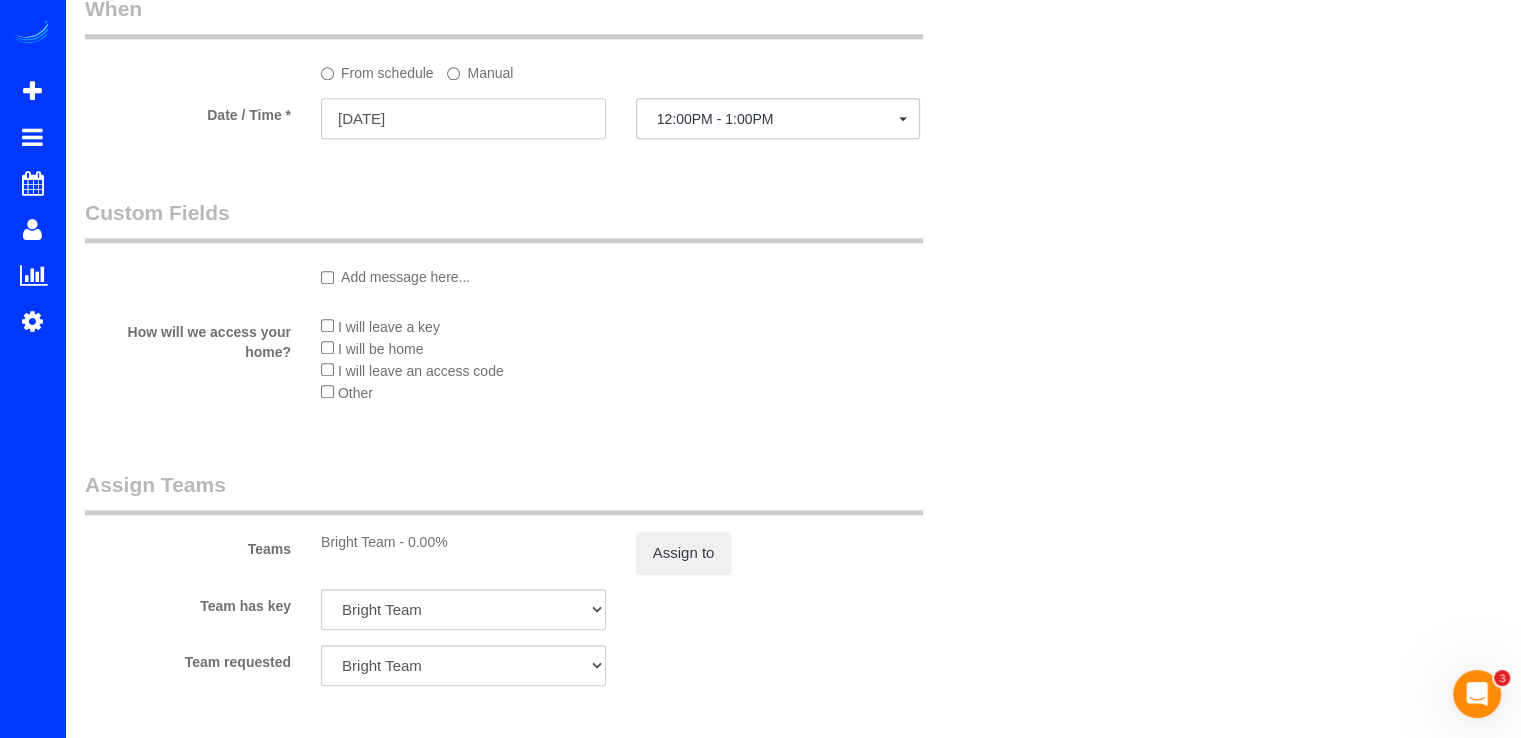 click on "[DATE]" at bounding box center [463, 118] 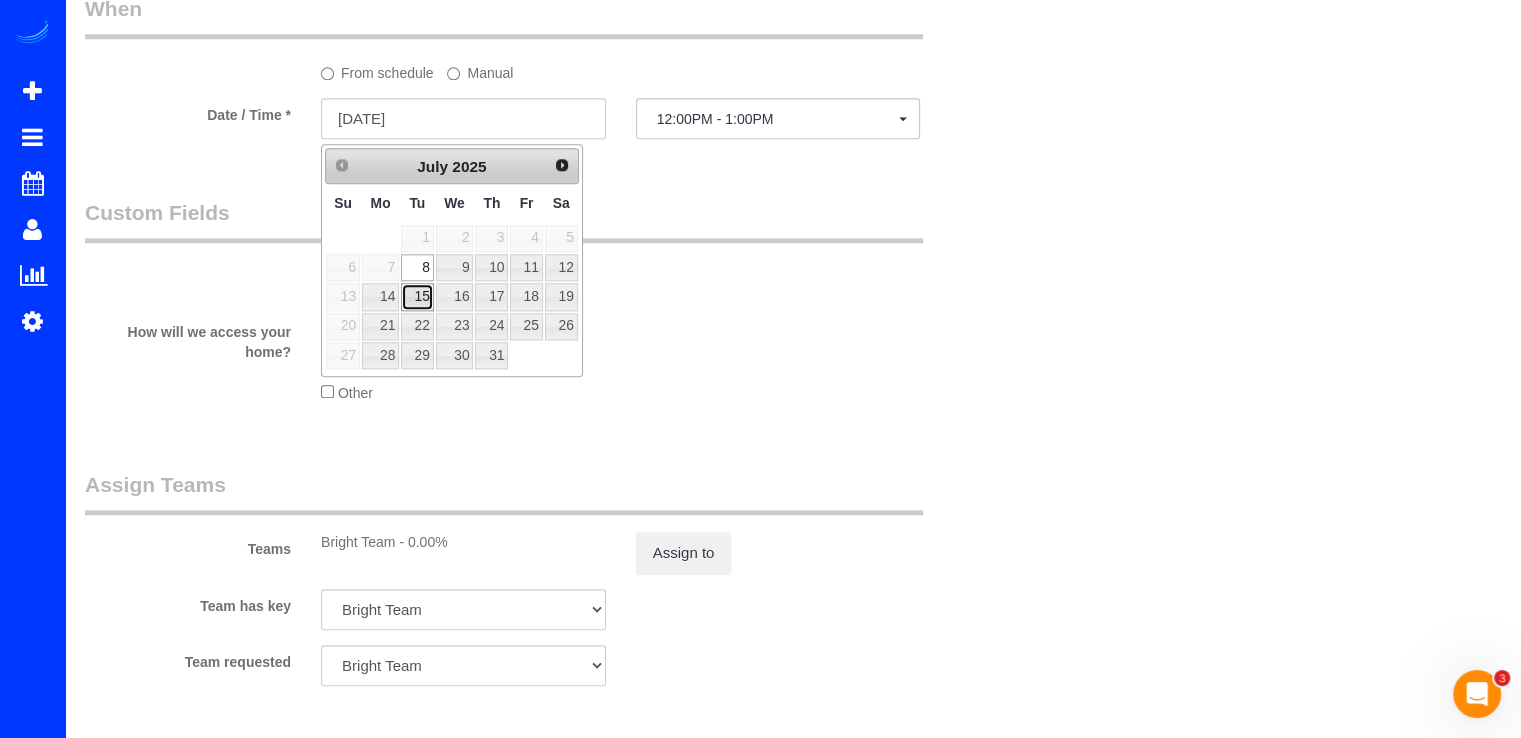 click on "15" at bounding box center [417, 296] 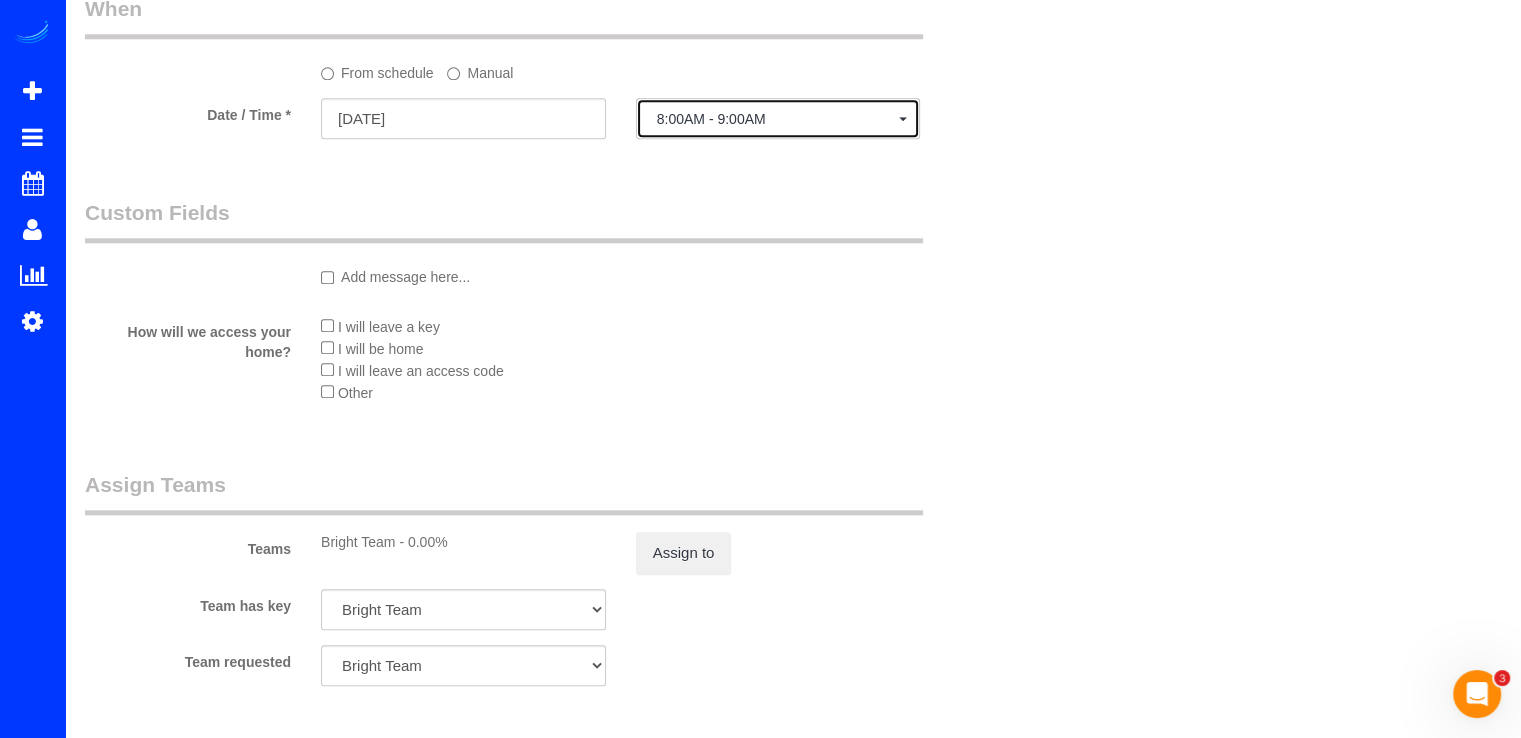 click on "8:00AM - 9:00AM" 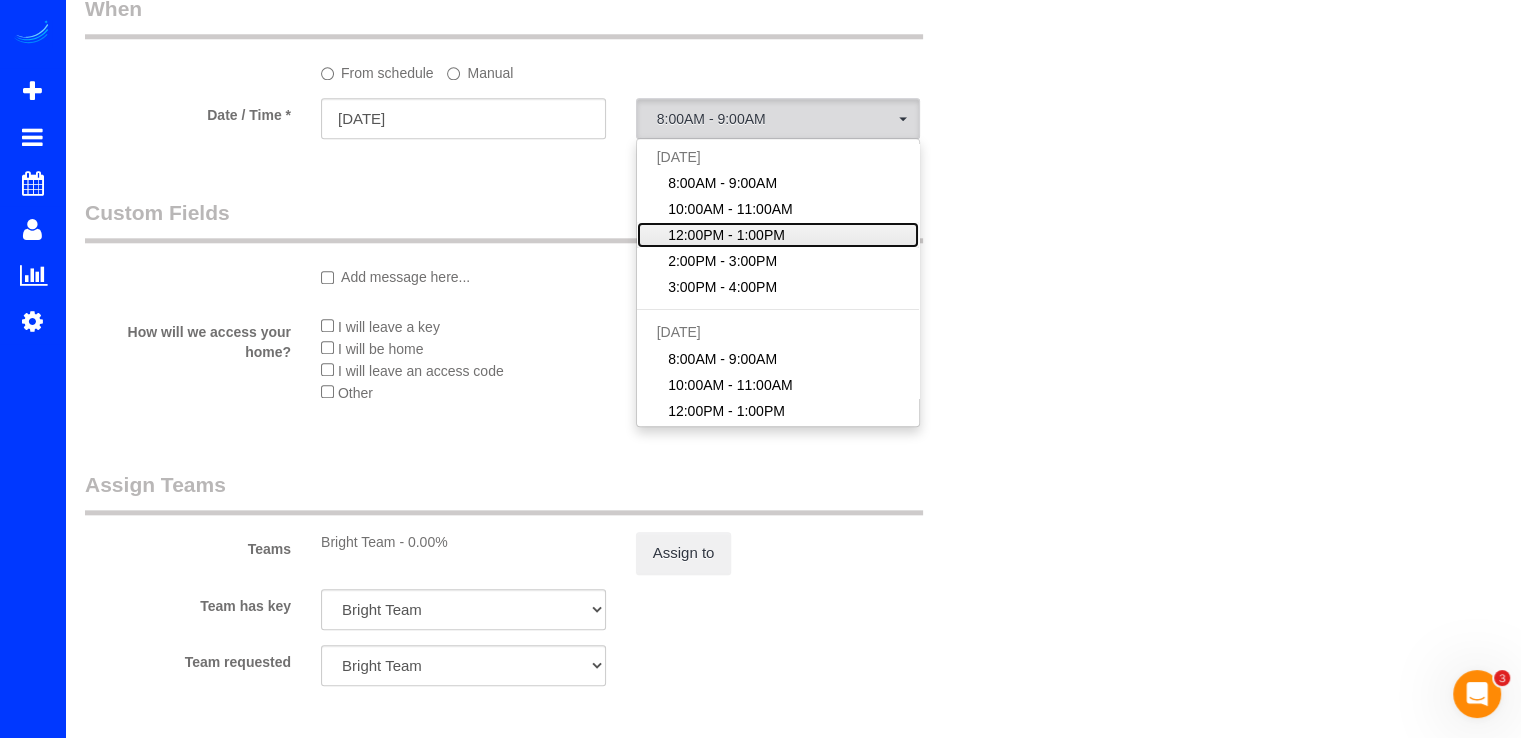 click on "12:00PM - 1:00PM" 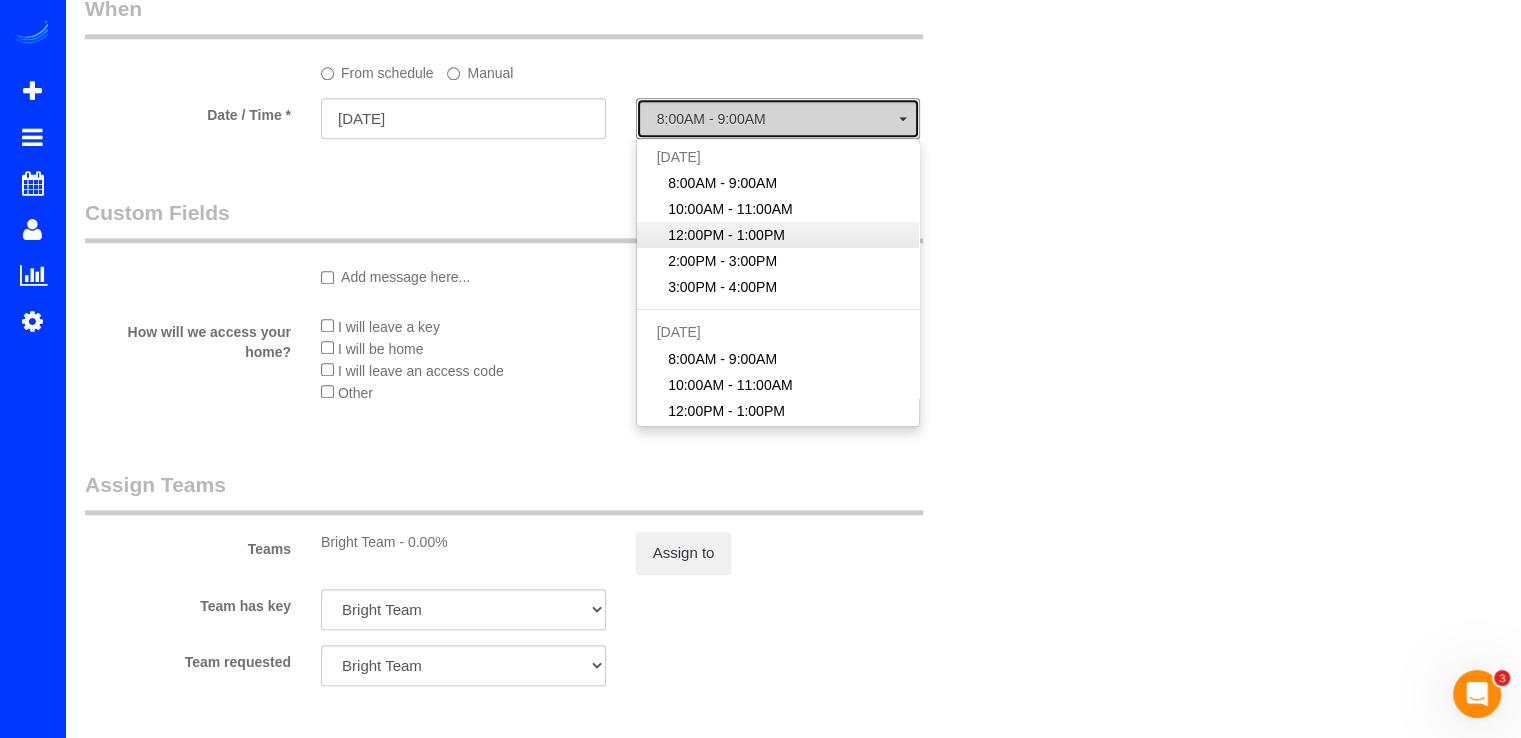 select on "spot22" 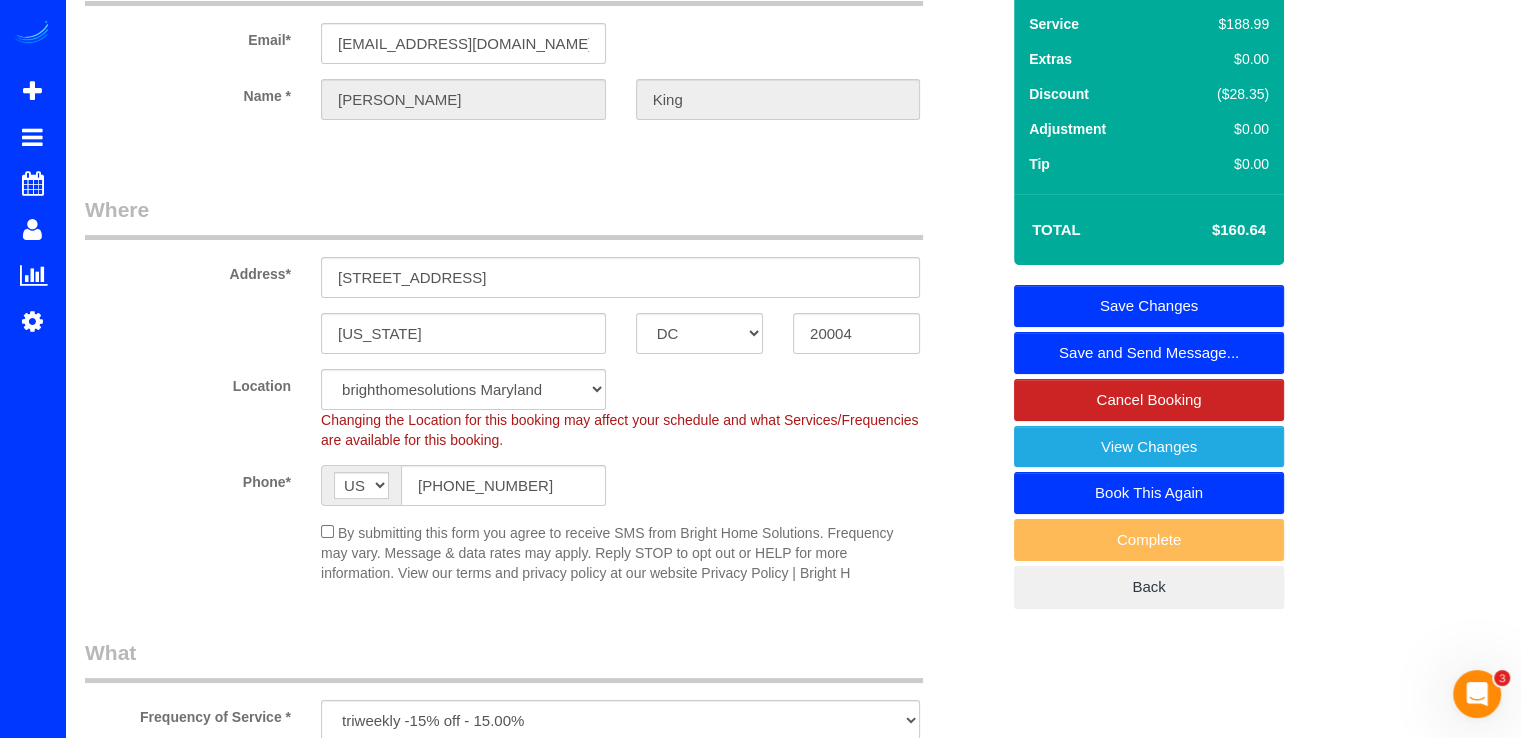 scroll, scrollTop: 0, scrollLeft: 0, axis: both 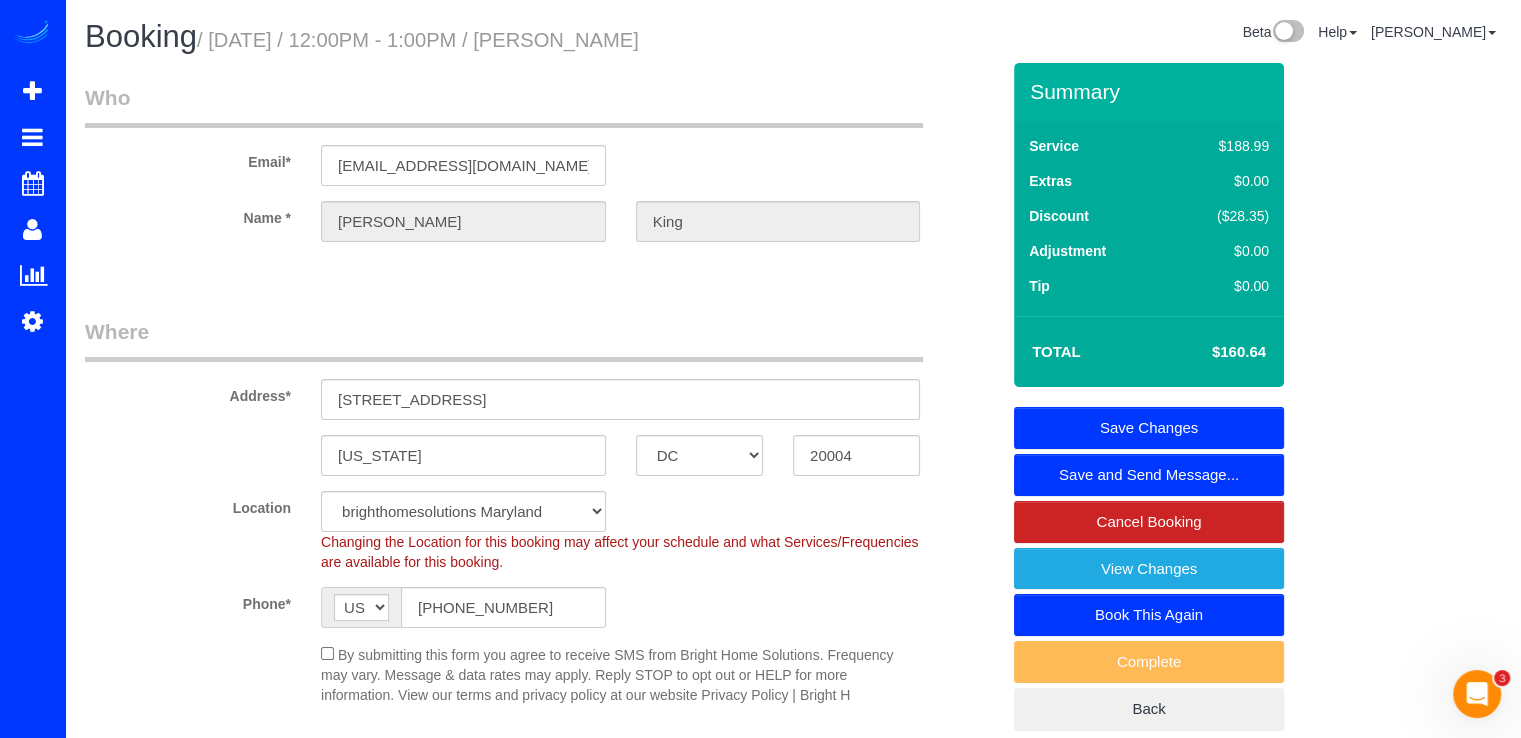 click on "Save Changes" at bounding box center (1149, 428) 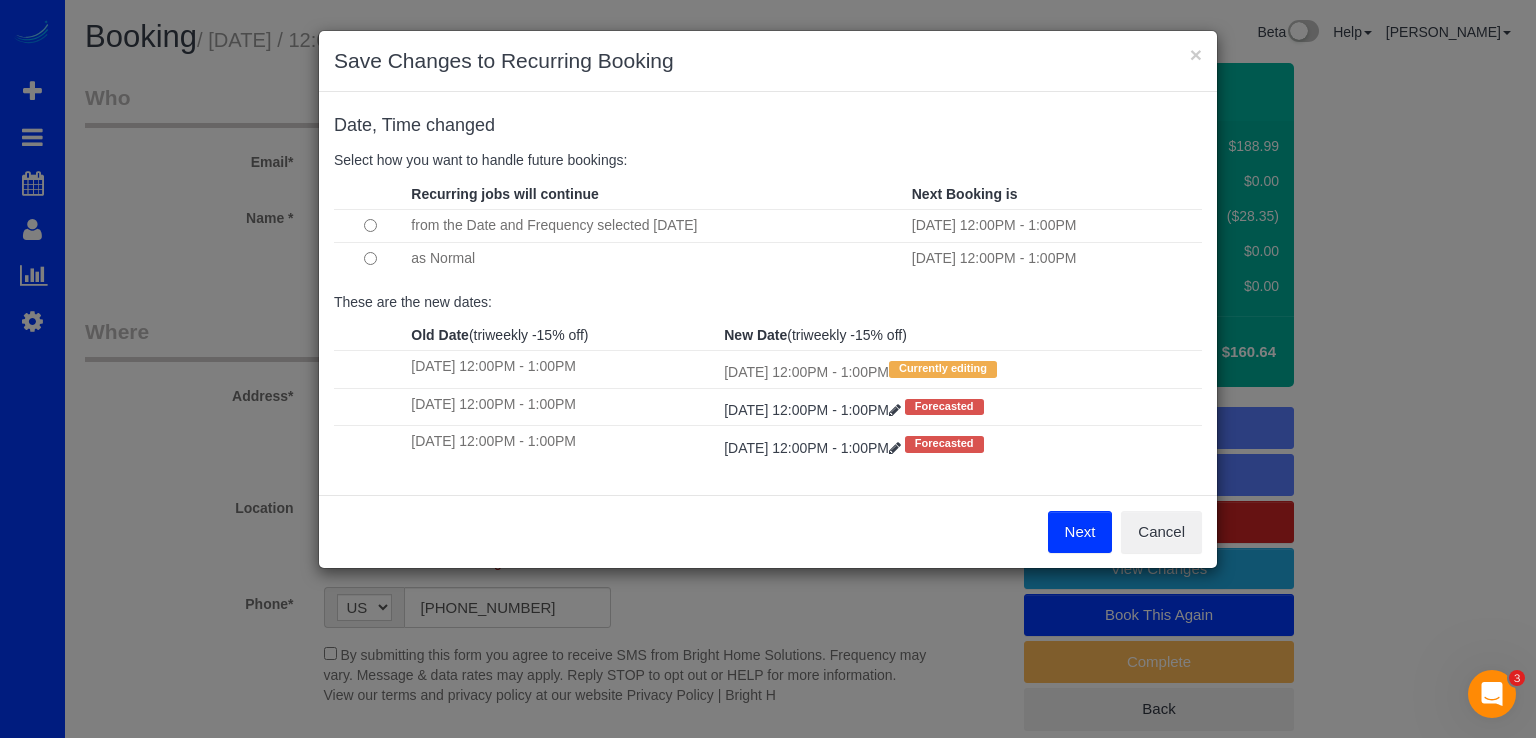 click on "Next" at bounding box center [1080, 532] 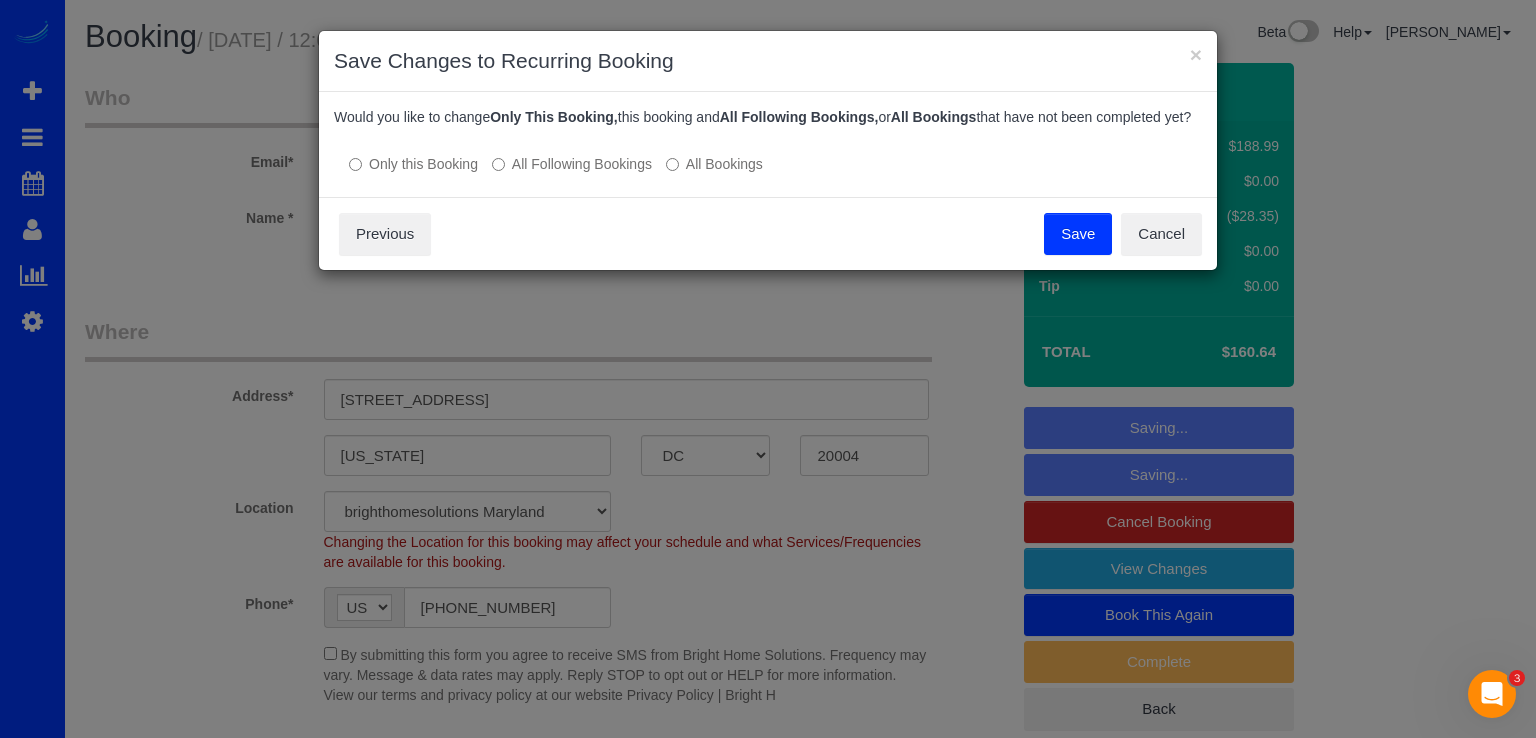 click on "Save" at bounding box center (1078, 234) 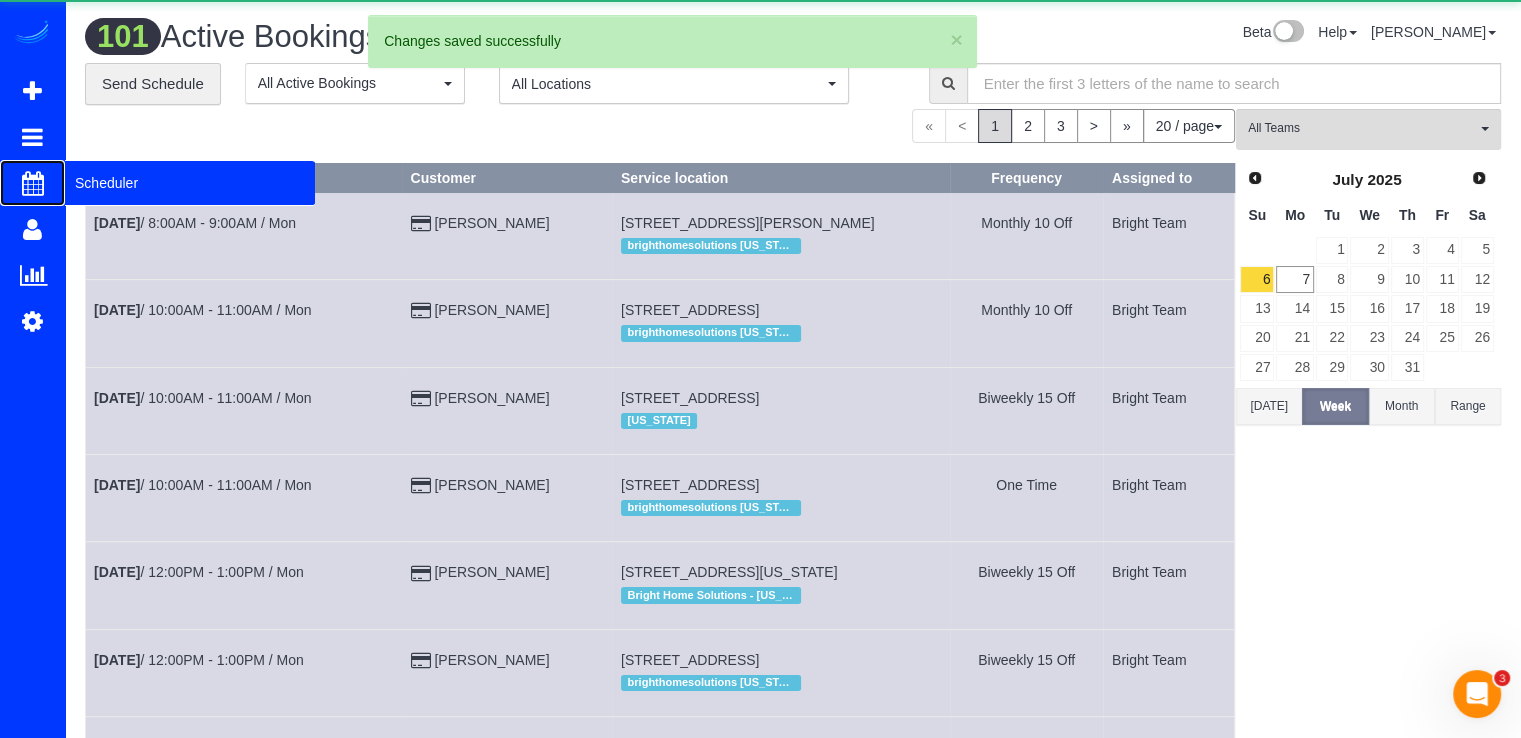 click on "Scheduler" at bounding box center [190, 183] 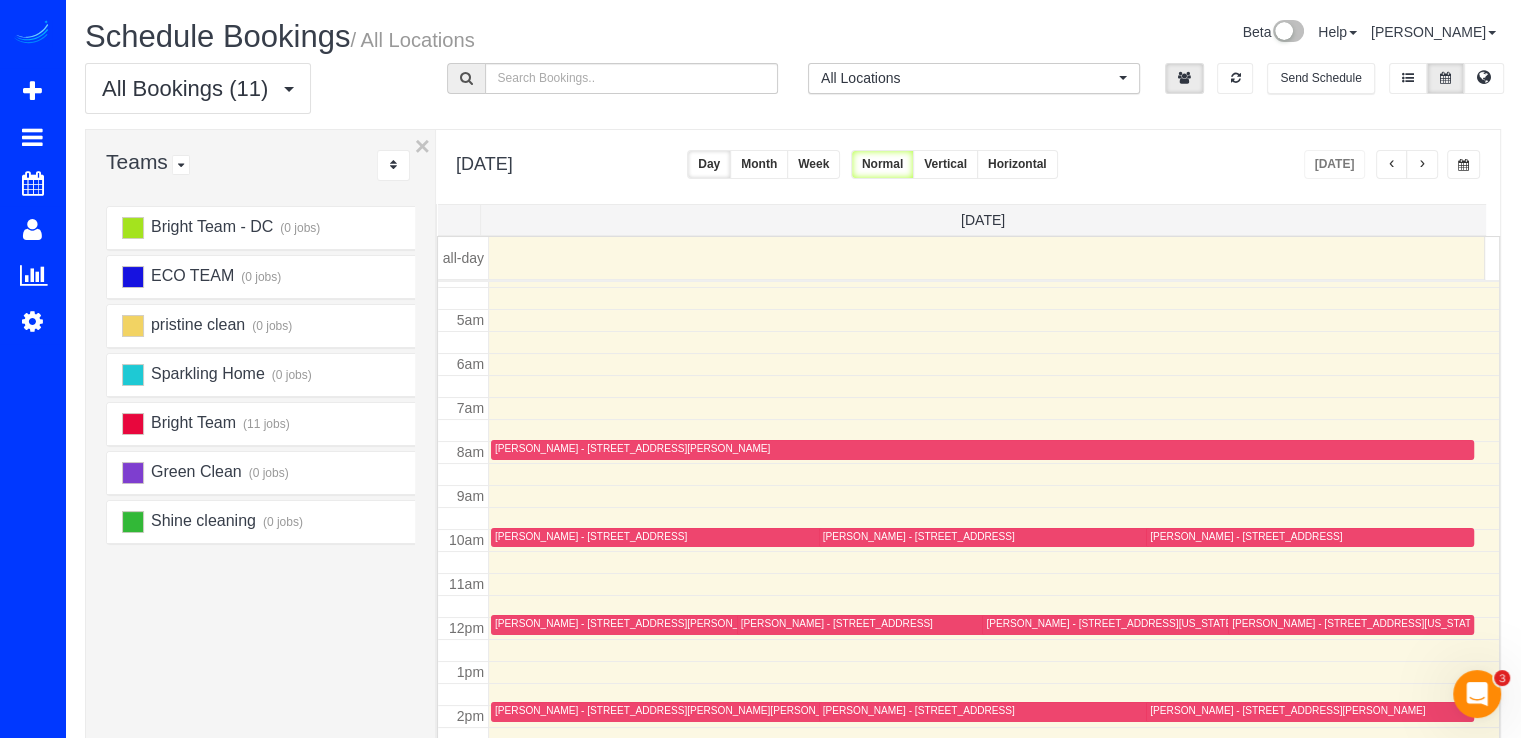 scroll, scrollTop: 163, scrollLeft: 0, axis: vertical 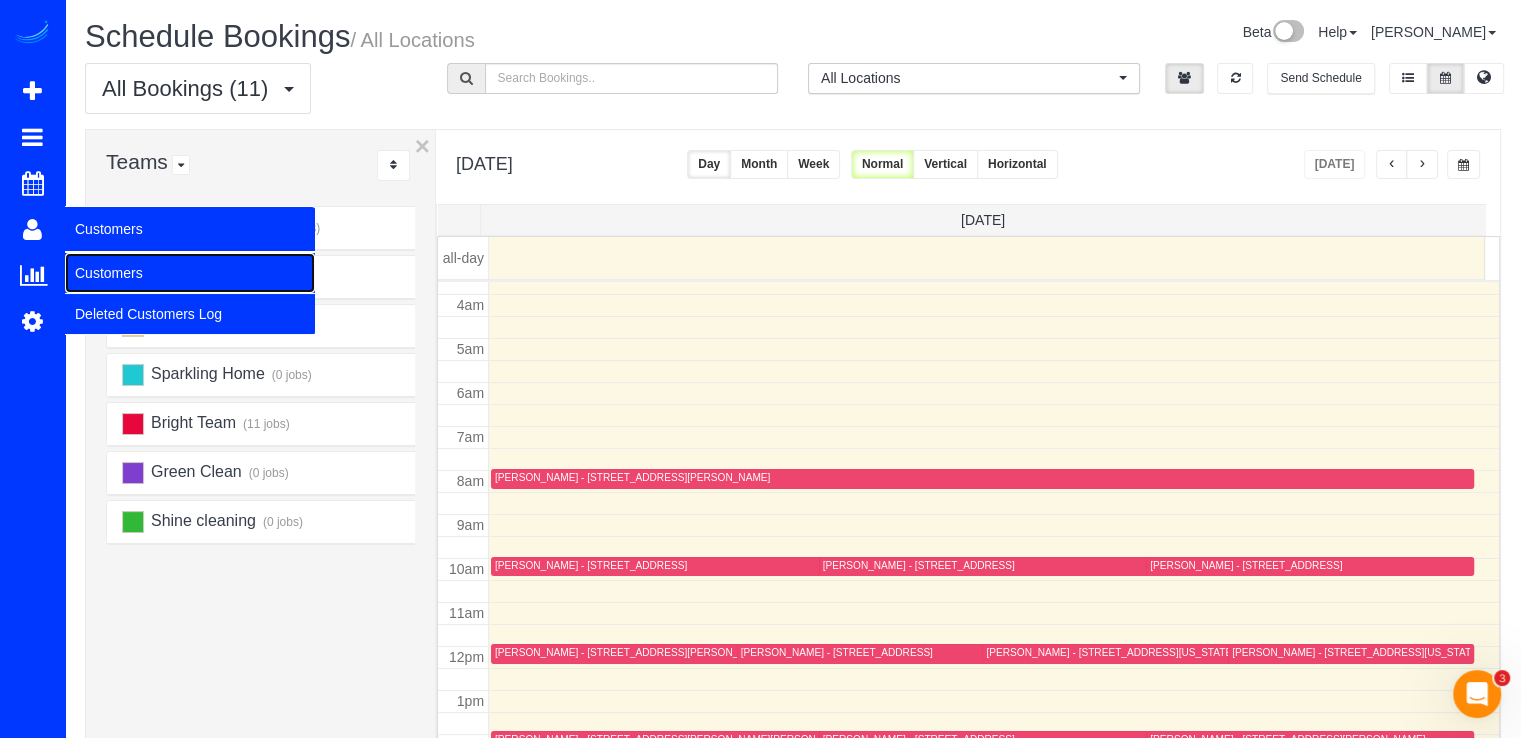 click on "Customers" at bounding box center (190, 273) 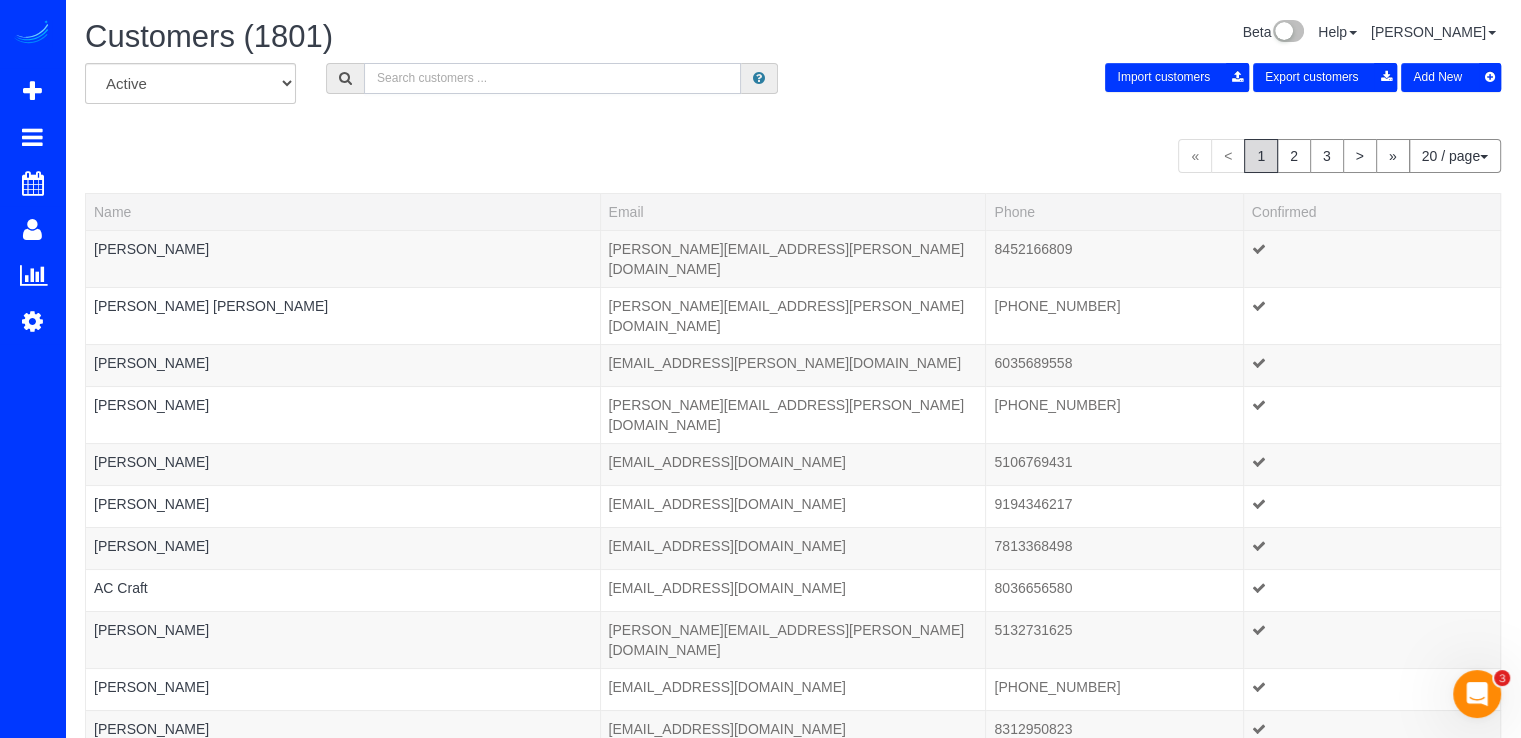 click at bounding box center (552, 78) 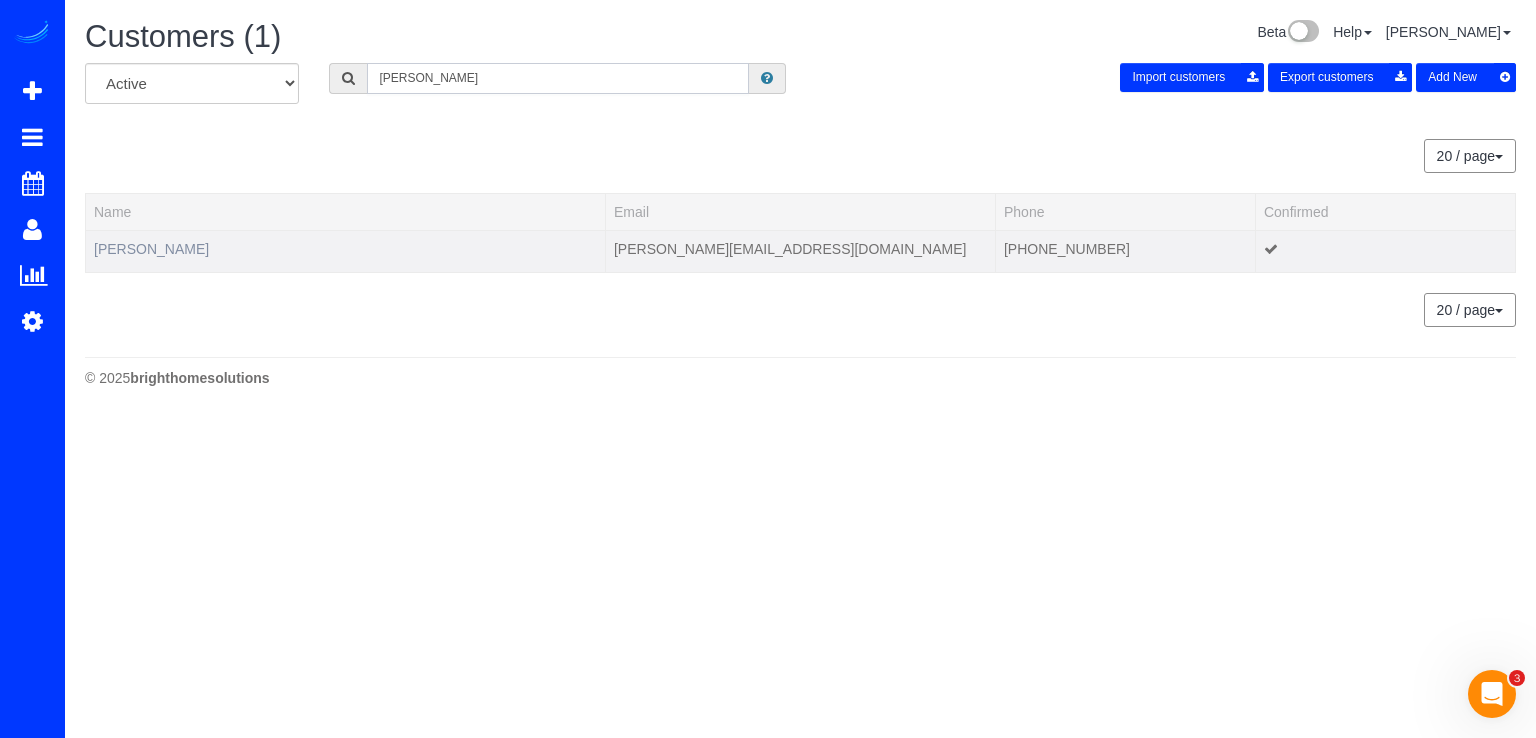 type on "Nancy Ster" 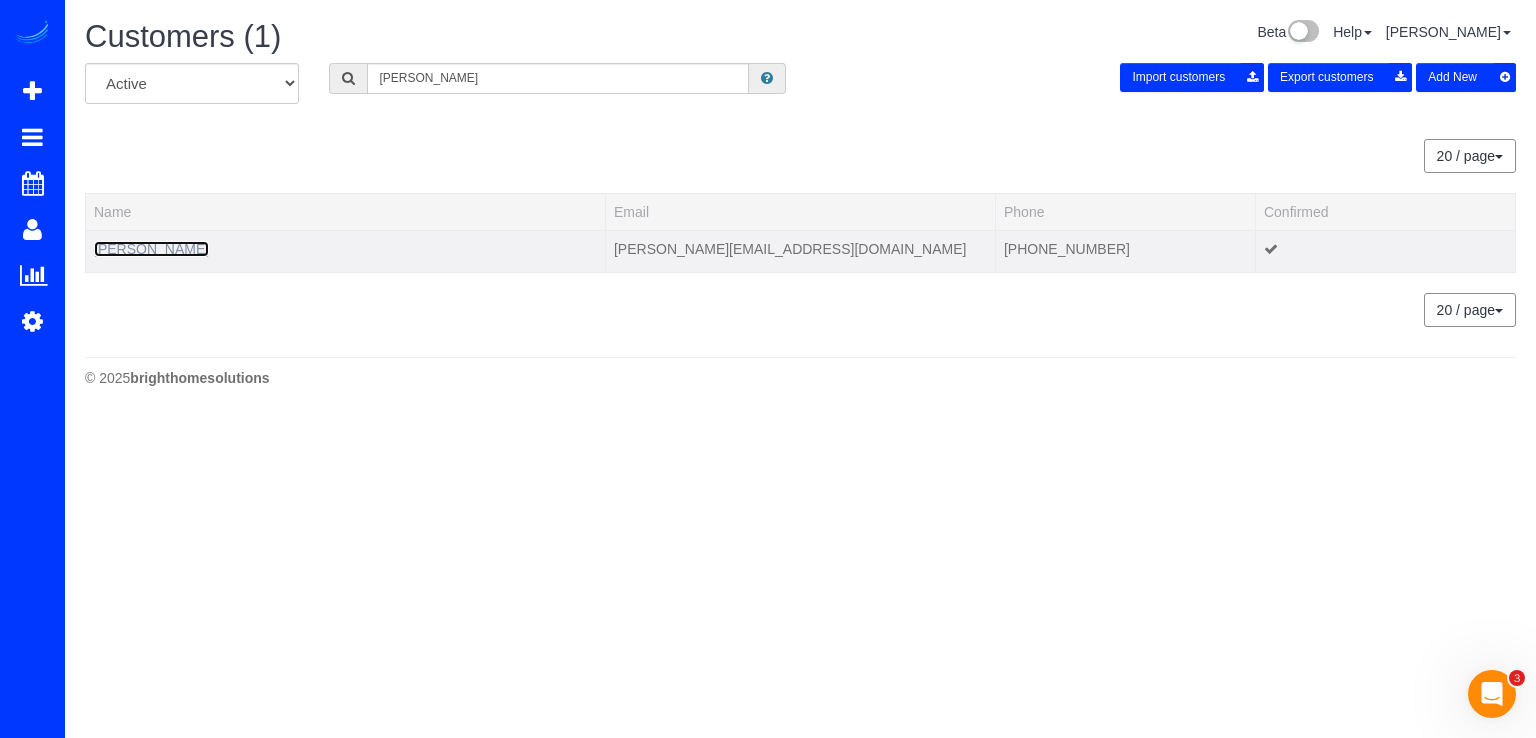 click on "Nancy Stern" at bounding box center (151, 249) 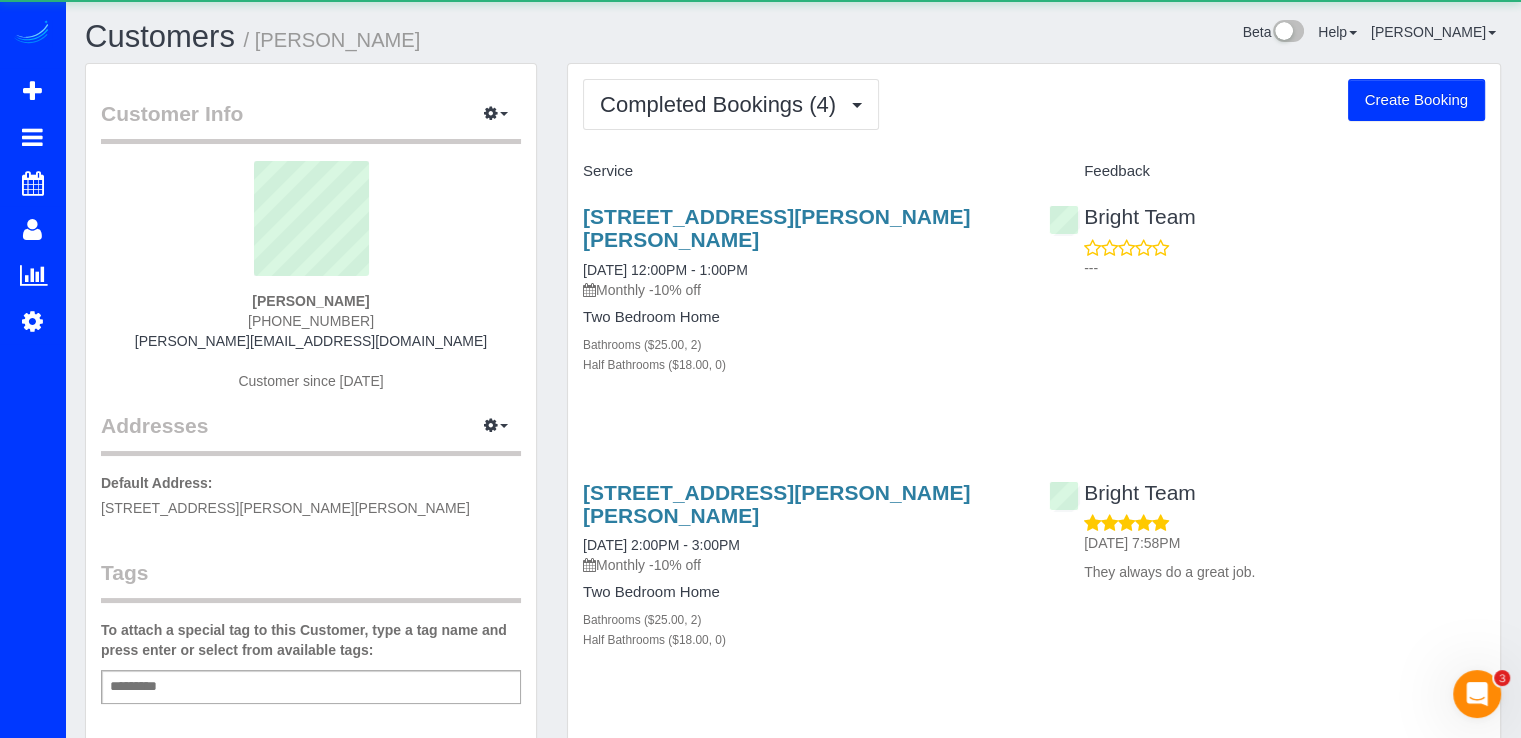 click on "Completed Bookings (4)
Completed Bookings (4)
Upcoming Bookings (3)
Cancelled Bookings (0)
Feedback (3)
Create Booking" at bounding box center (1034, 104) 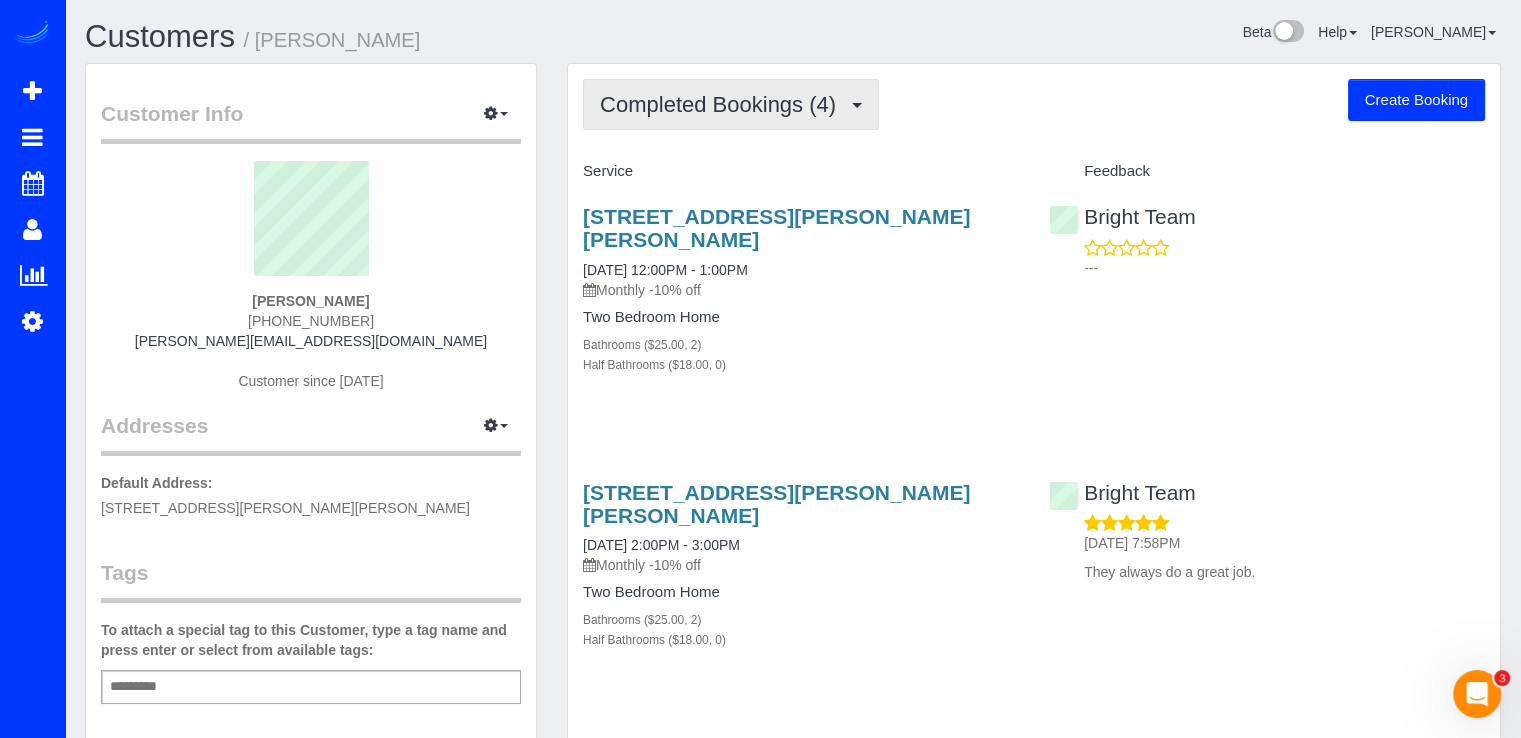 click on "Completed Bookings (4)" at bounding box center (723, 104) 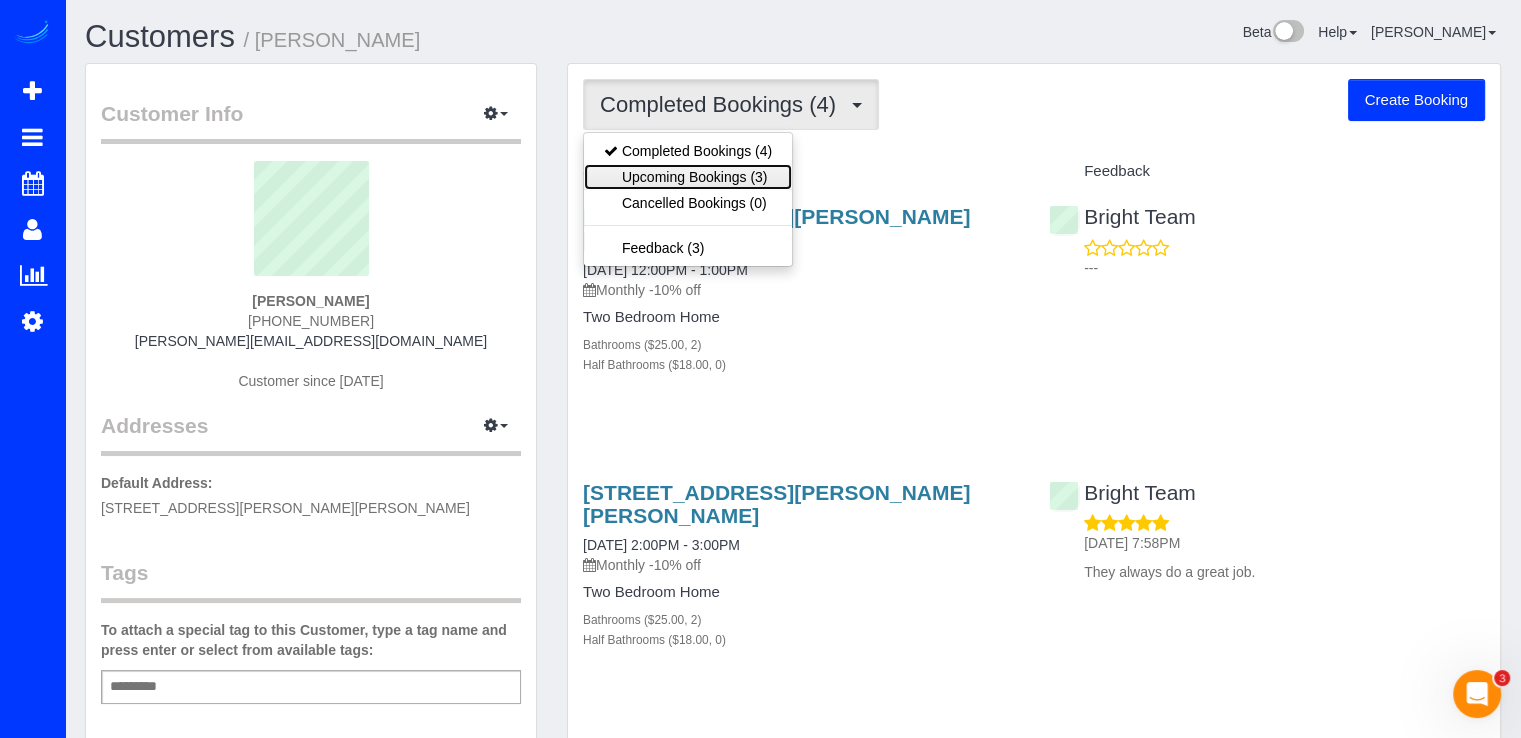 click on "Upcoming Bookings (3)" at bounding box center (688, 177) 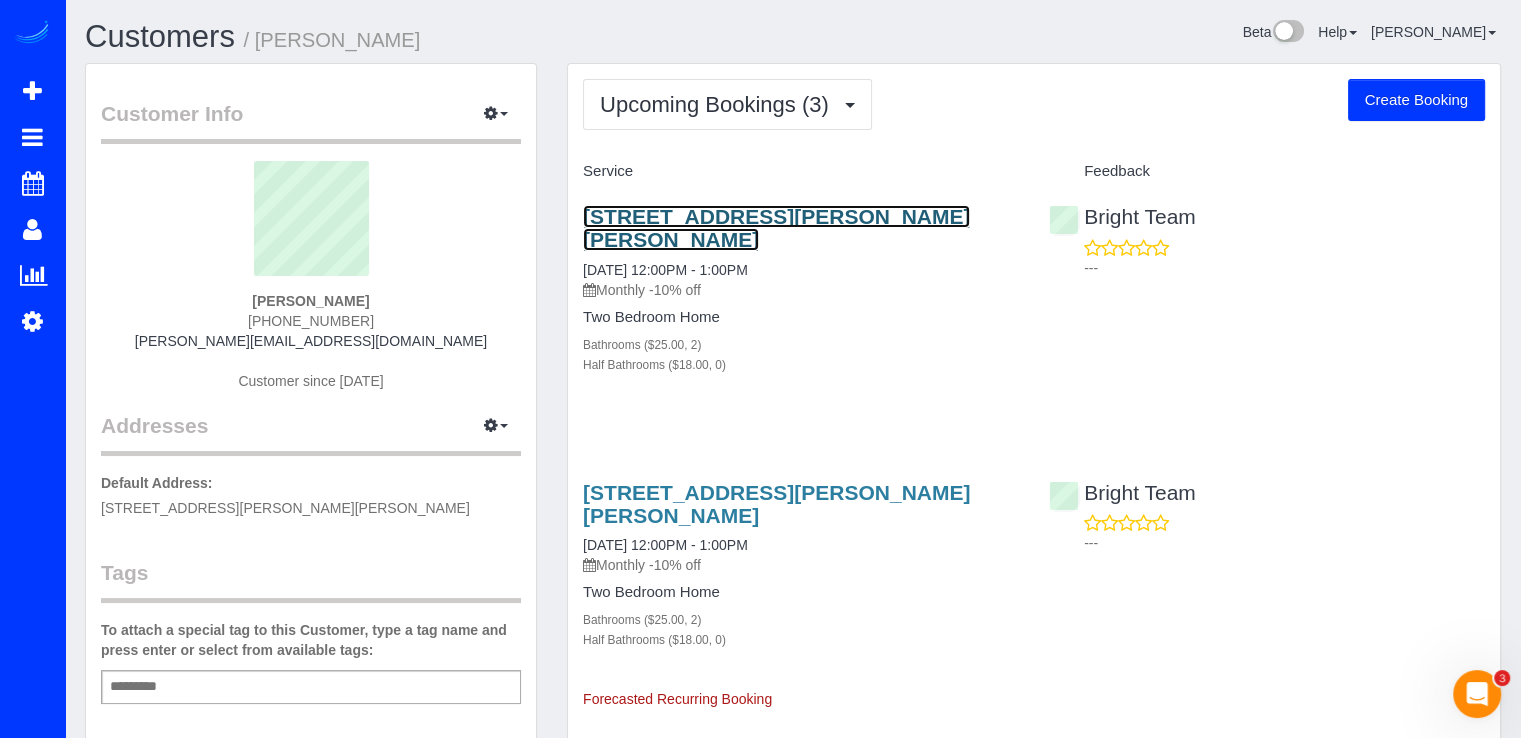 click on "4440 Willard Ave, Apt 1416, Chevy Chase, MD 20815" at bounding box center [776, 228] 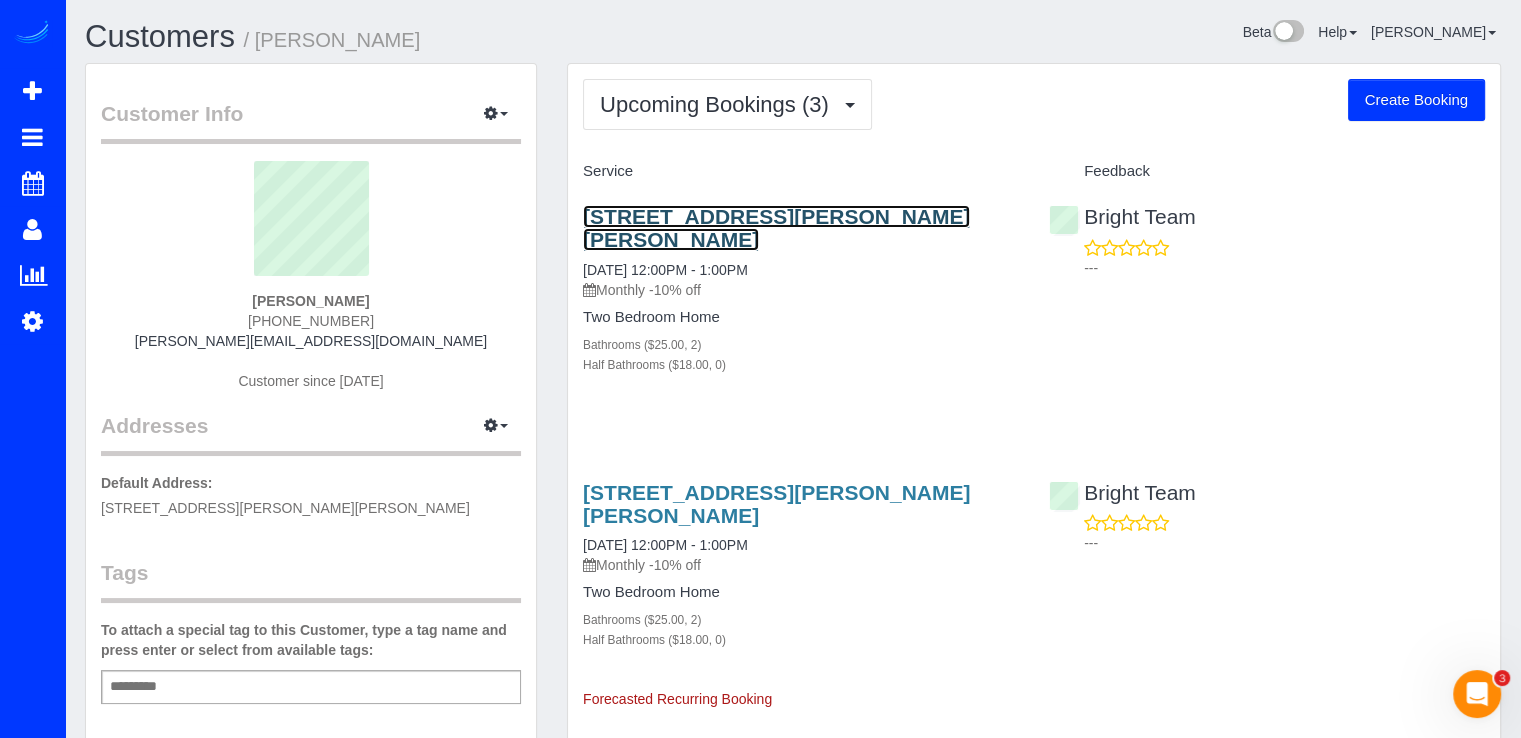 scroll, scrollTop: 0, scrollLeft: 0, axis: both 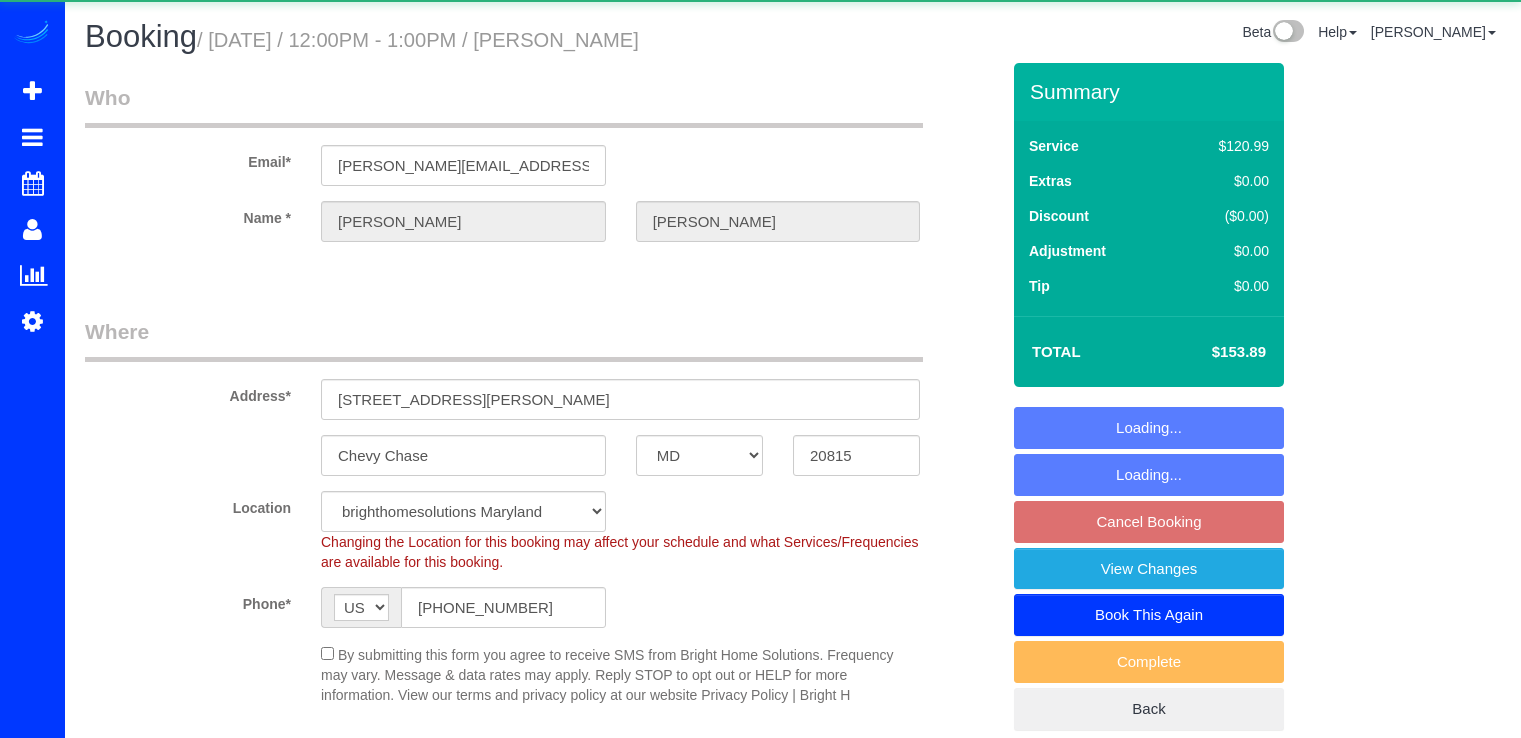 select on "MD" 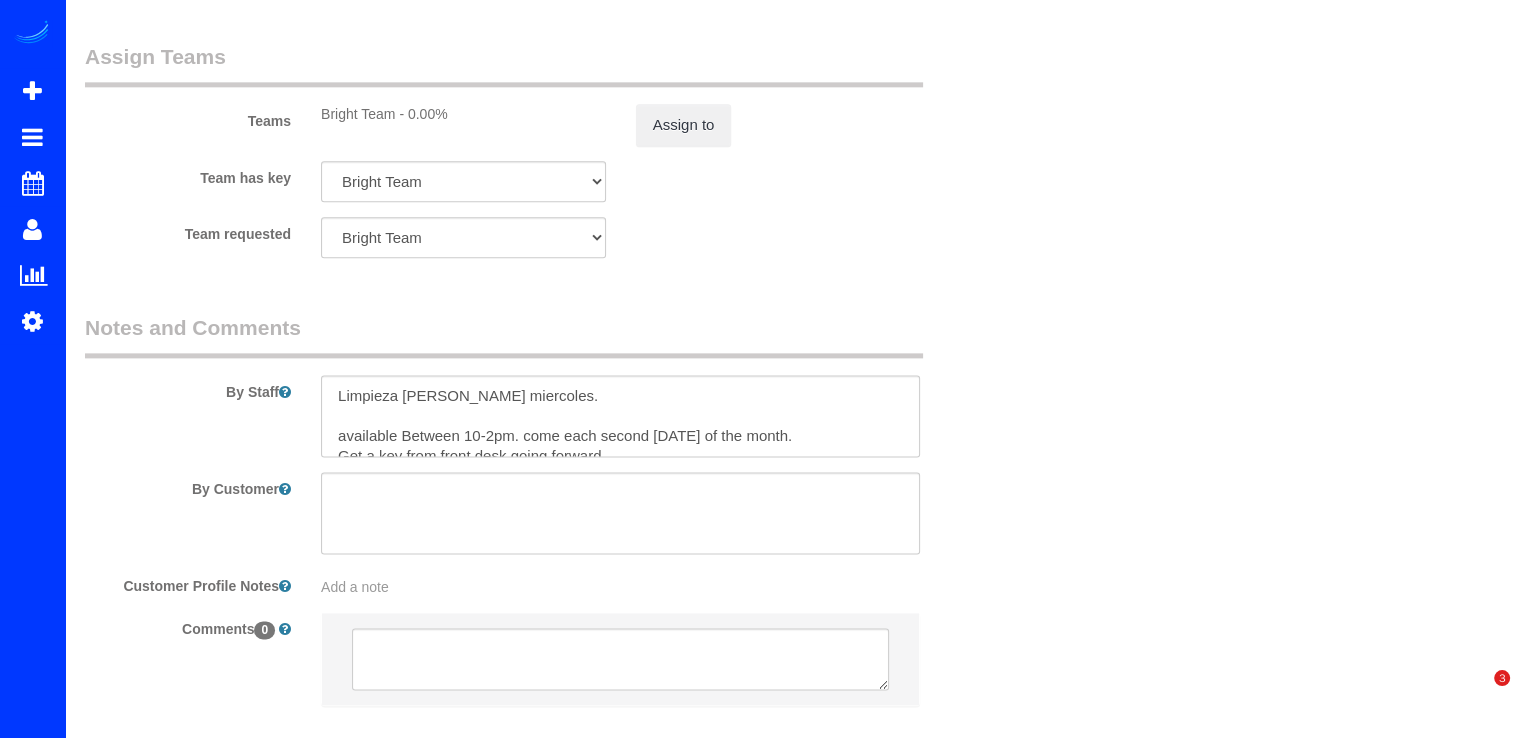 scroll, scrollTop: 2644, scrollLeft: 0, axis: vertical 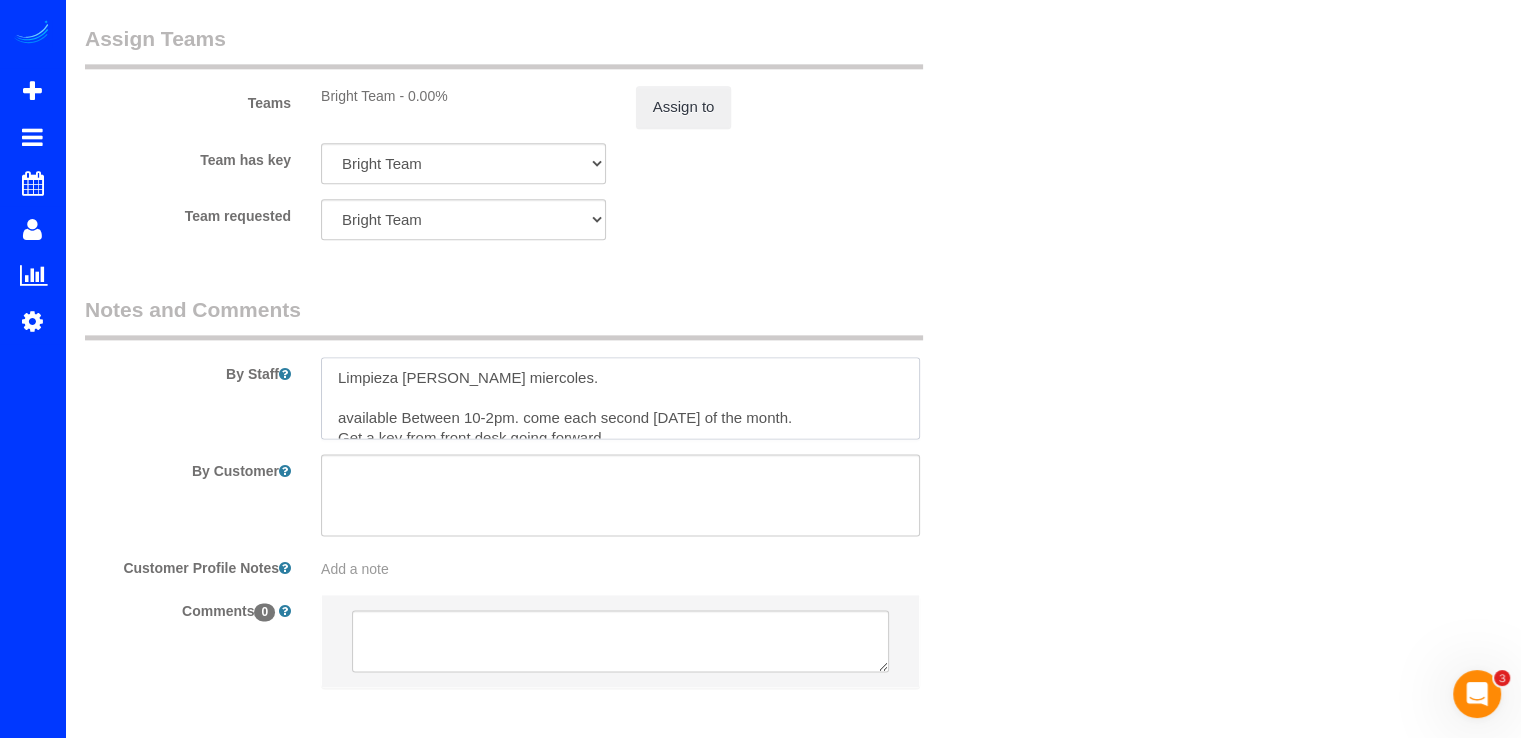 drag, startPoint x: 600, startPoint y: 385, endPoint x: 287, endPoint y: 369, distance: 313.4087 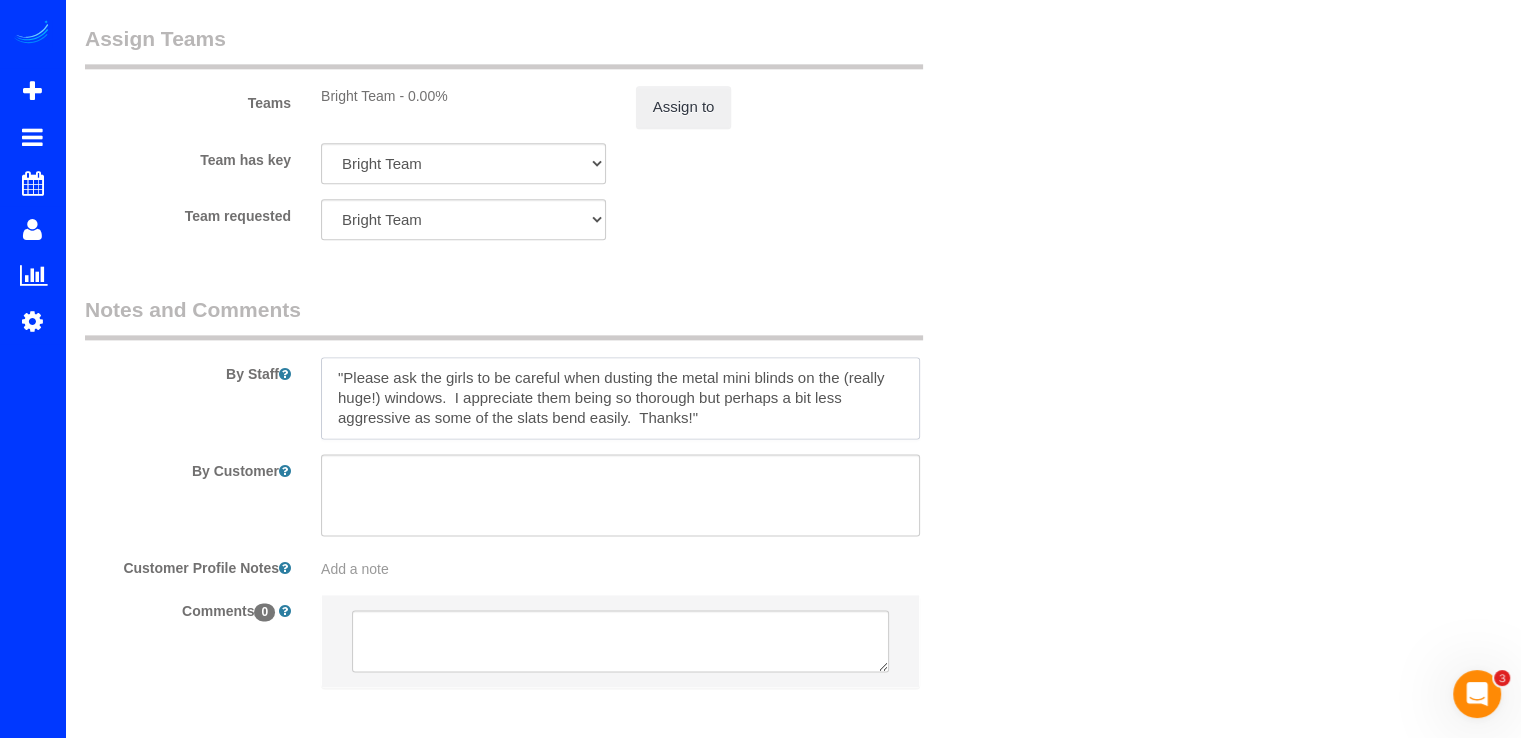 scroll, scrollTop: 0, scrollLeft: 0, axis: both 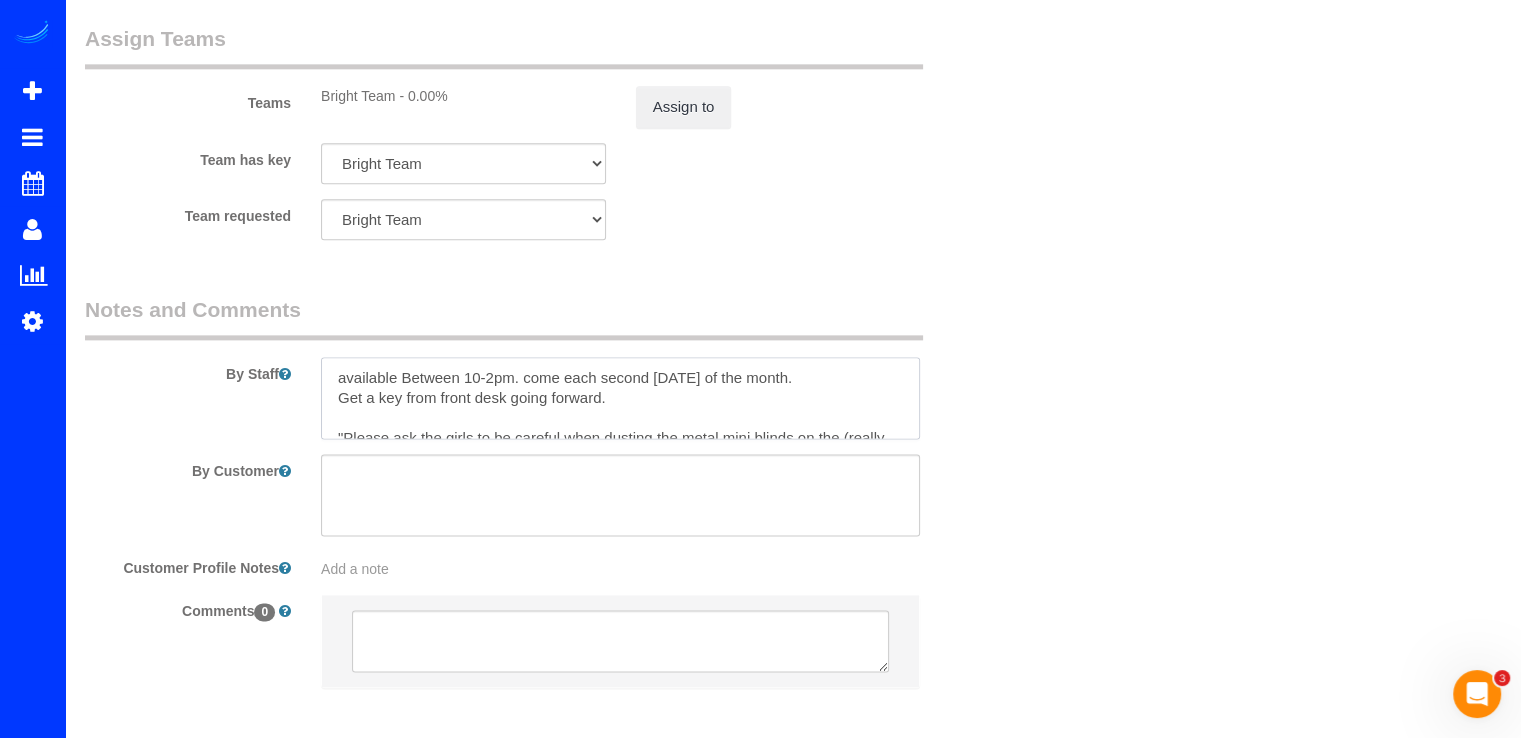 paste on "Hi.  I’ll be at home when the team comes. They just have to ask concierge to release the 14th floor button on elevator. My floor can only be reached with a security fob.  Thanks!" 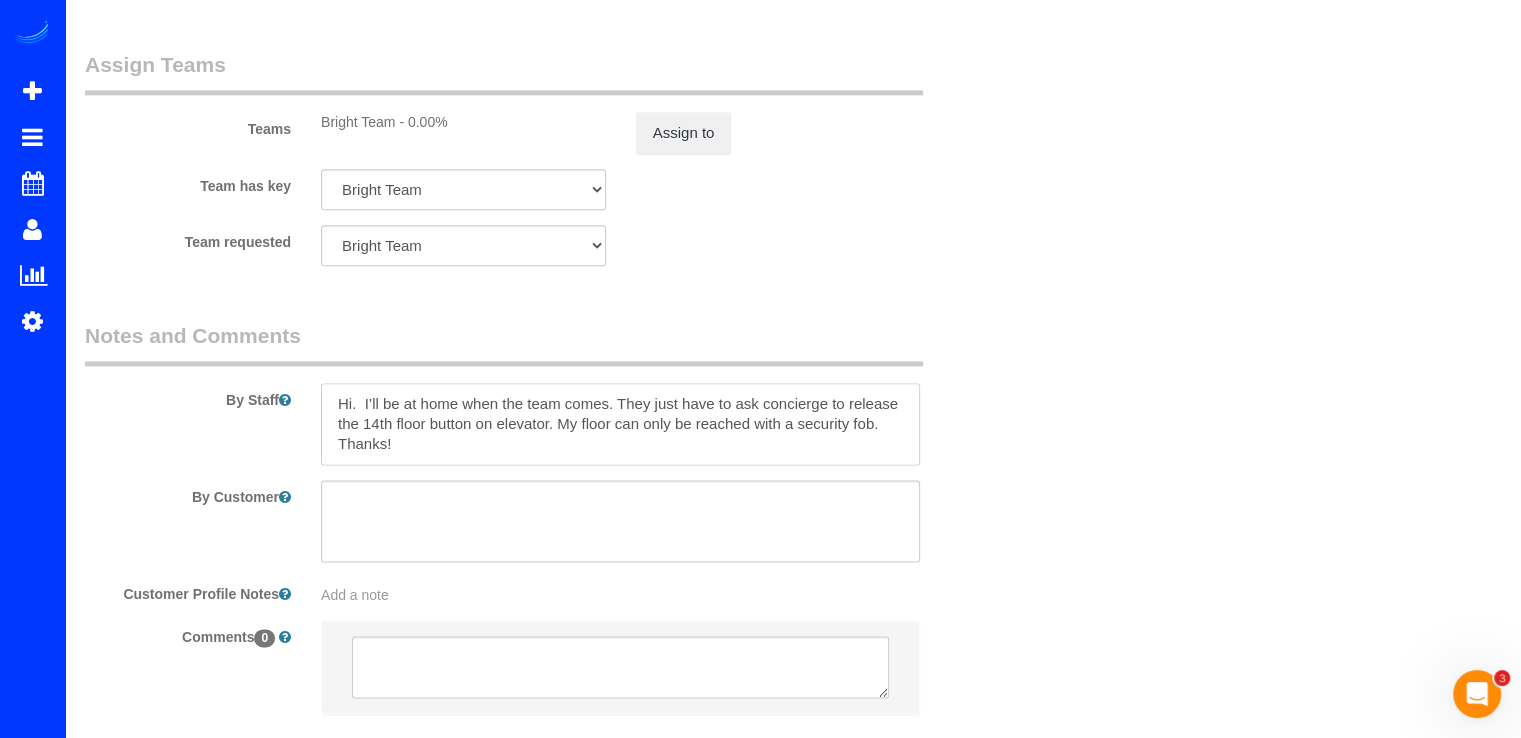 scroll, scrollTop: 2646, scrollLeft: 0, axis: vertical 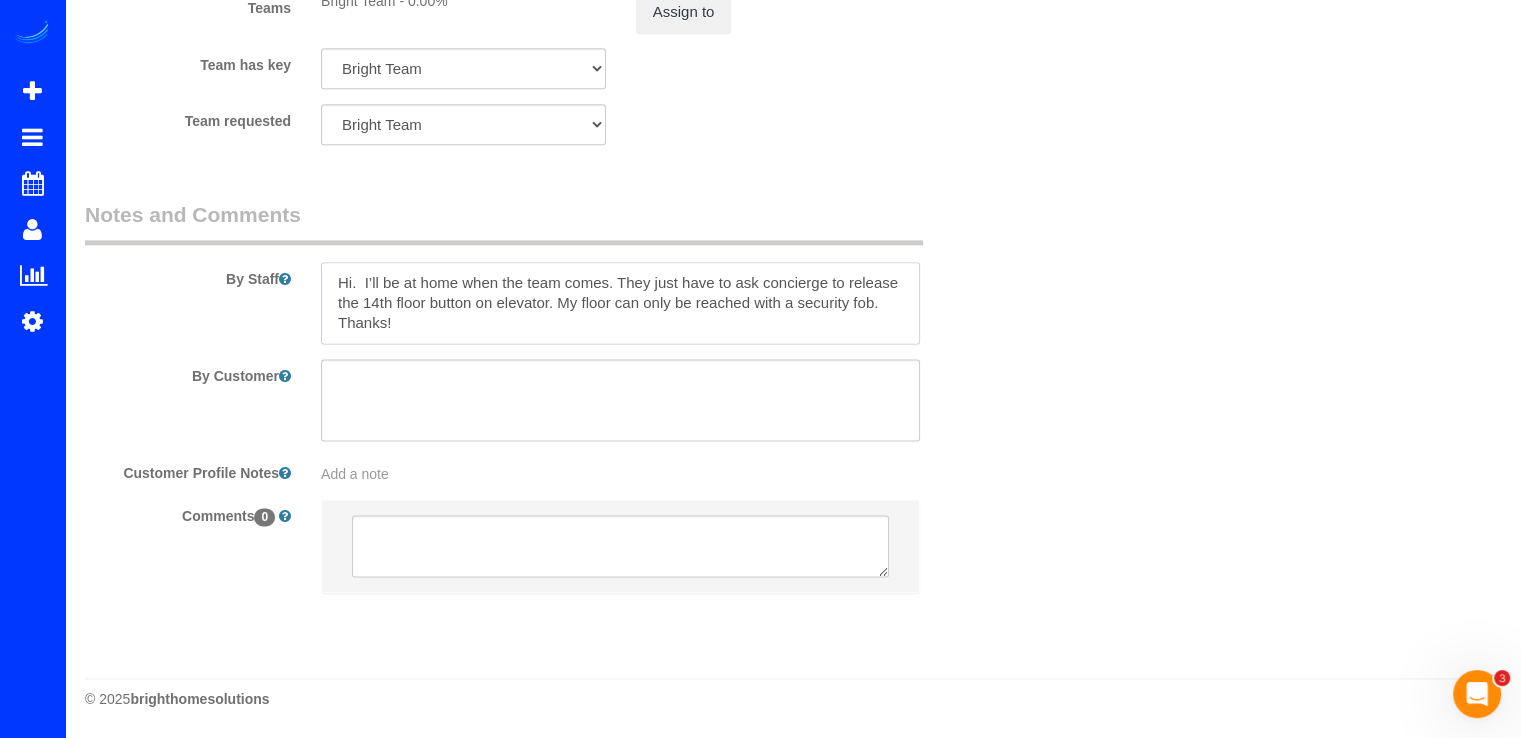 click at bounding box center [620, 303] 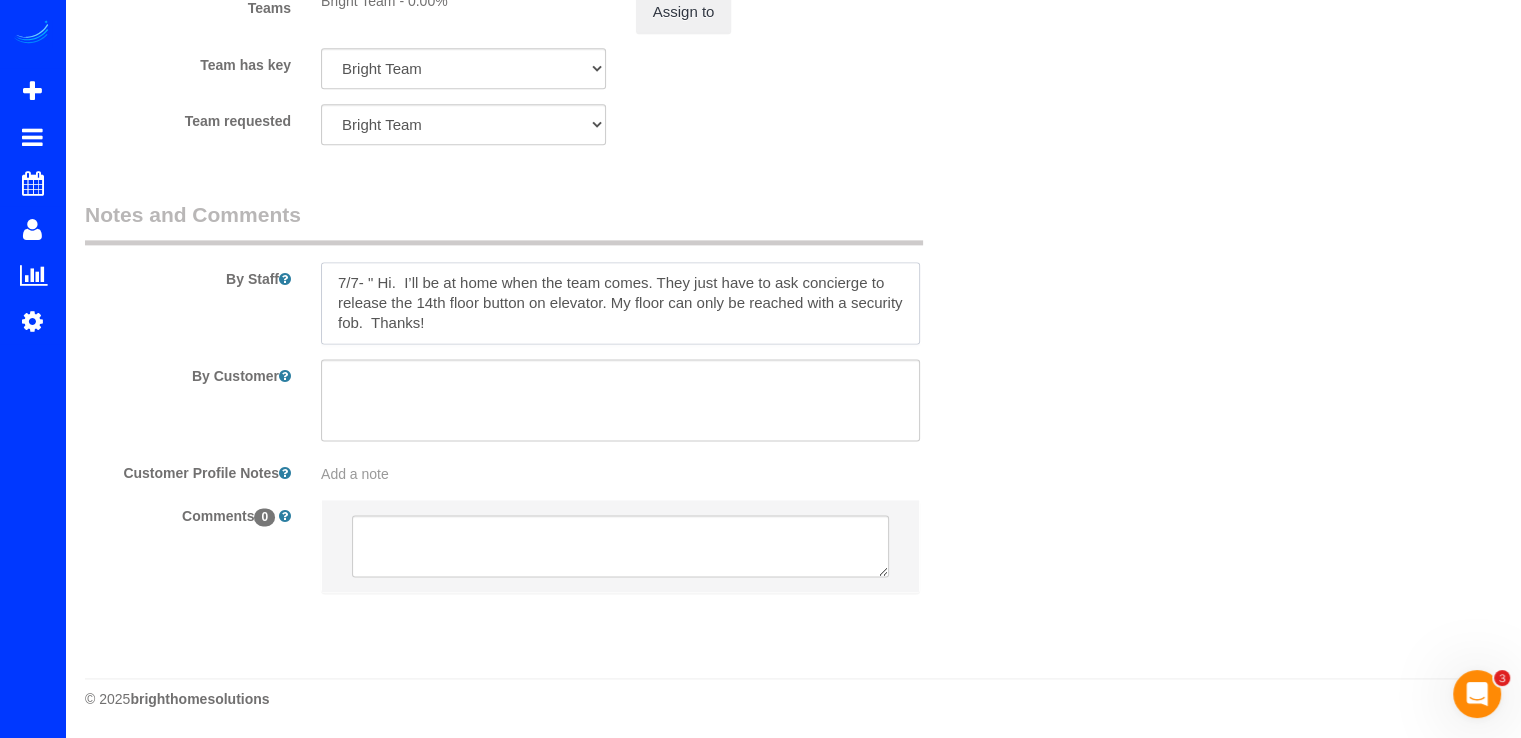 click at bounding box center (620, 303) 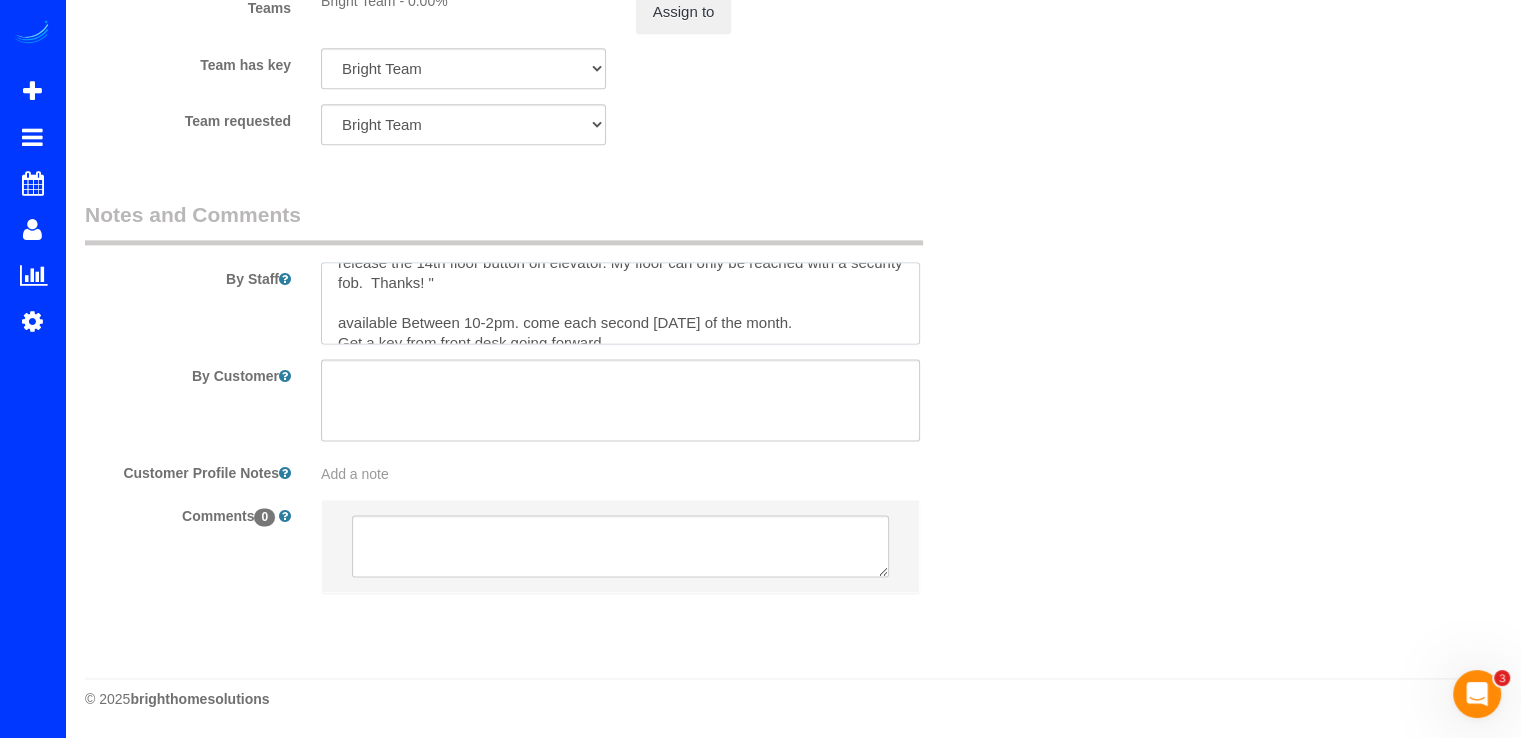 scroll, scrollTop: 139, scrollLeft: 0, axis: vertical 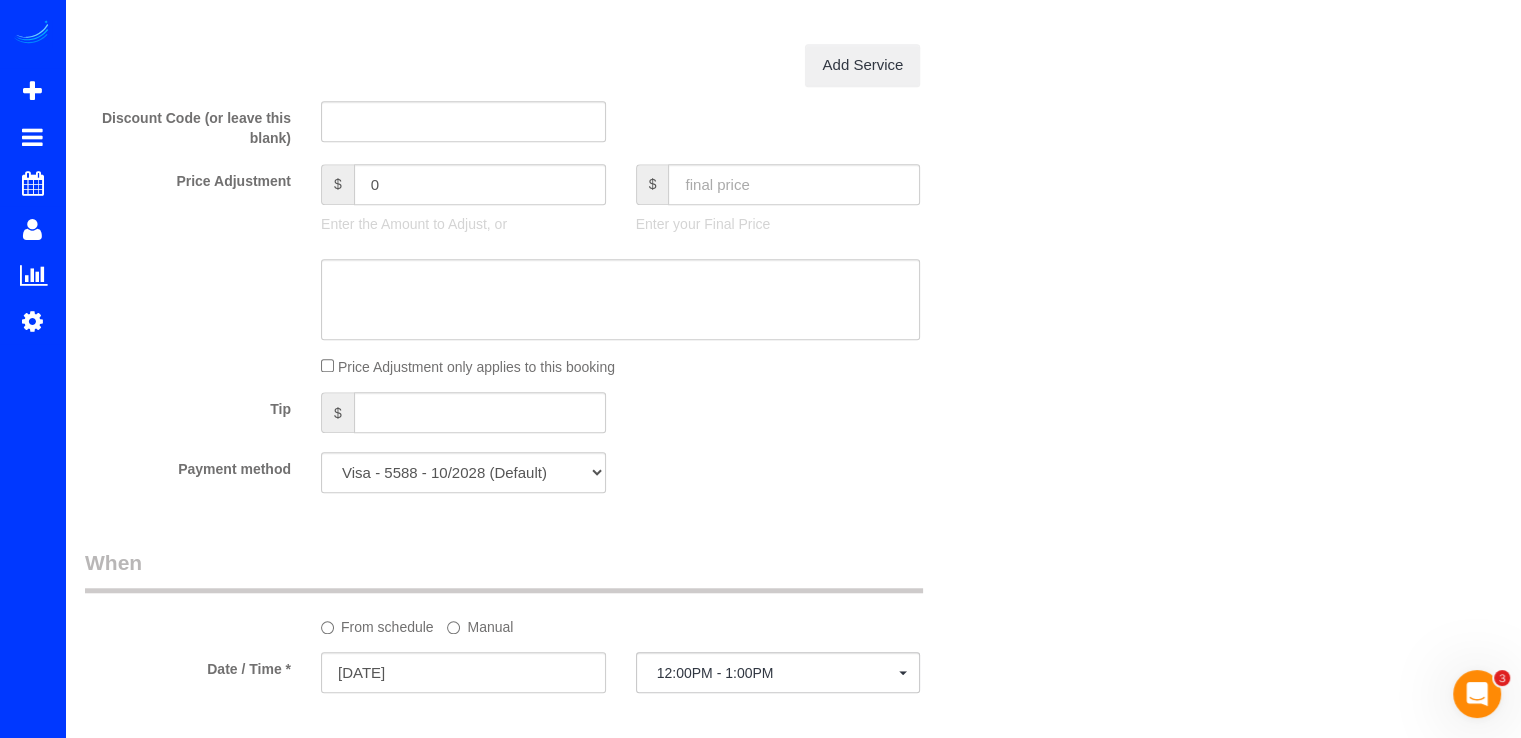 type on "7/7- " Hi.  I’ll be at home when the team comes. They just have to ask concierge to release the 14th floor button on elevator. My floor can only be reached with a security fob.  Thanks! "
available Between 10-2pm. come each second [DATE] of the month.
Get a key from front desk going forward.
"Please ask the girls to be careful when dusting the metal mini blinds on the (really huge!) windows.  I appreciate them being so thorough but perhaps a bit less aggressive as some of the slats bend easily.  Thanks!"" 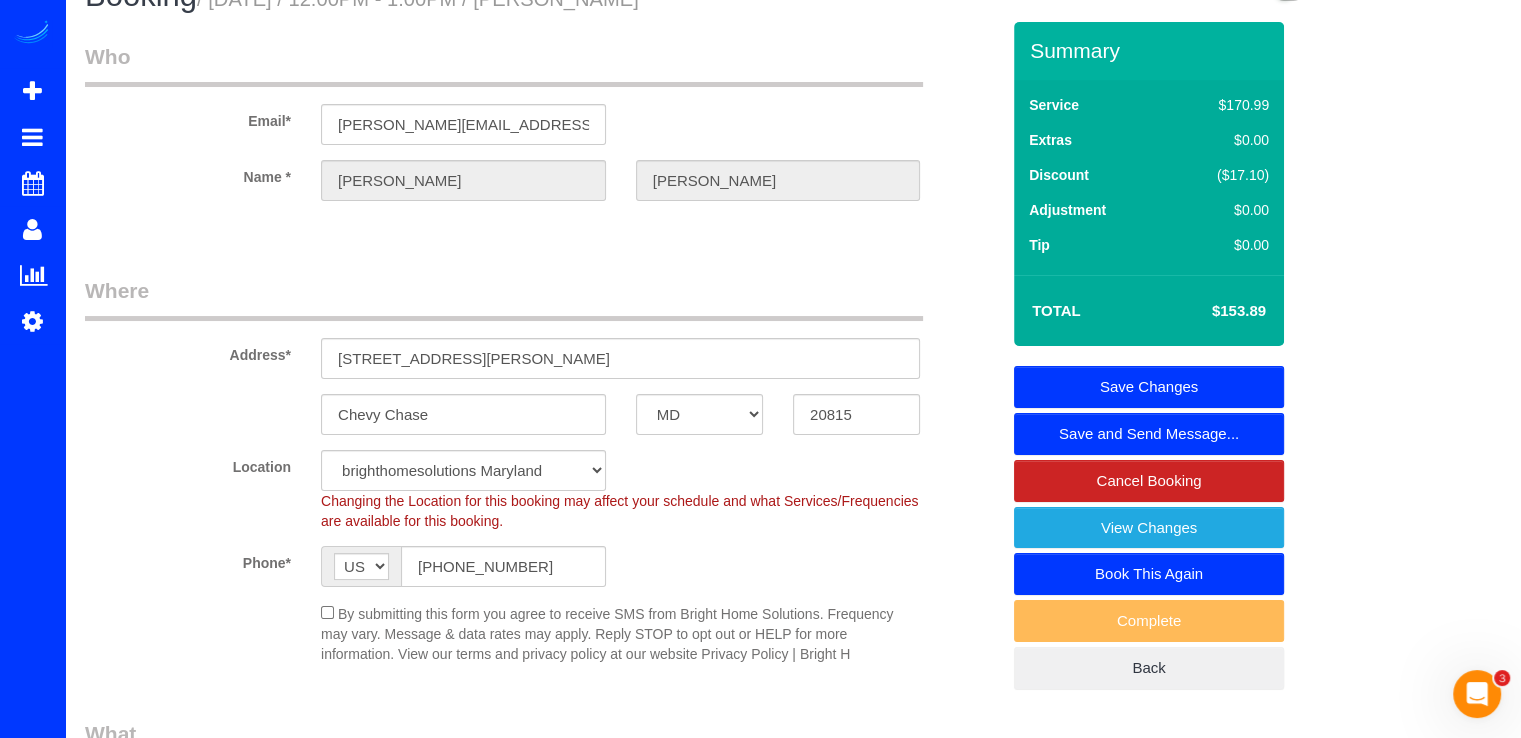 scroll, scrollTop: 0, scrollLeft: 0, axis: both 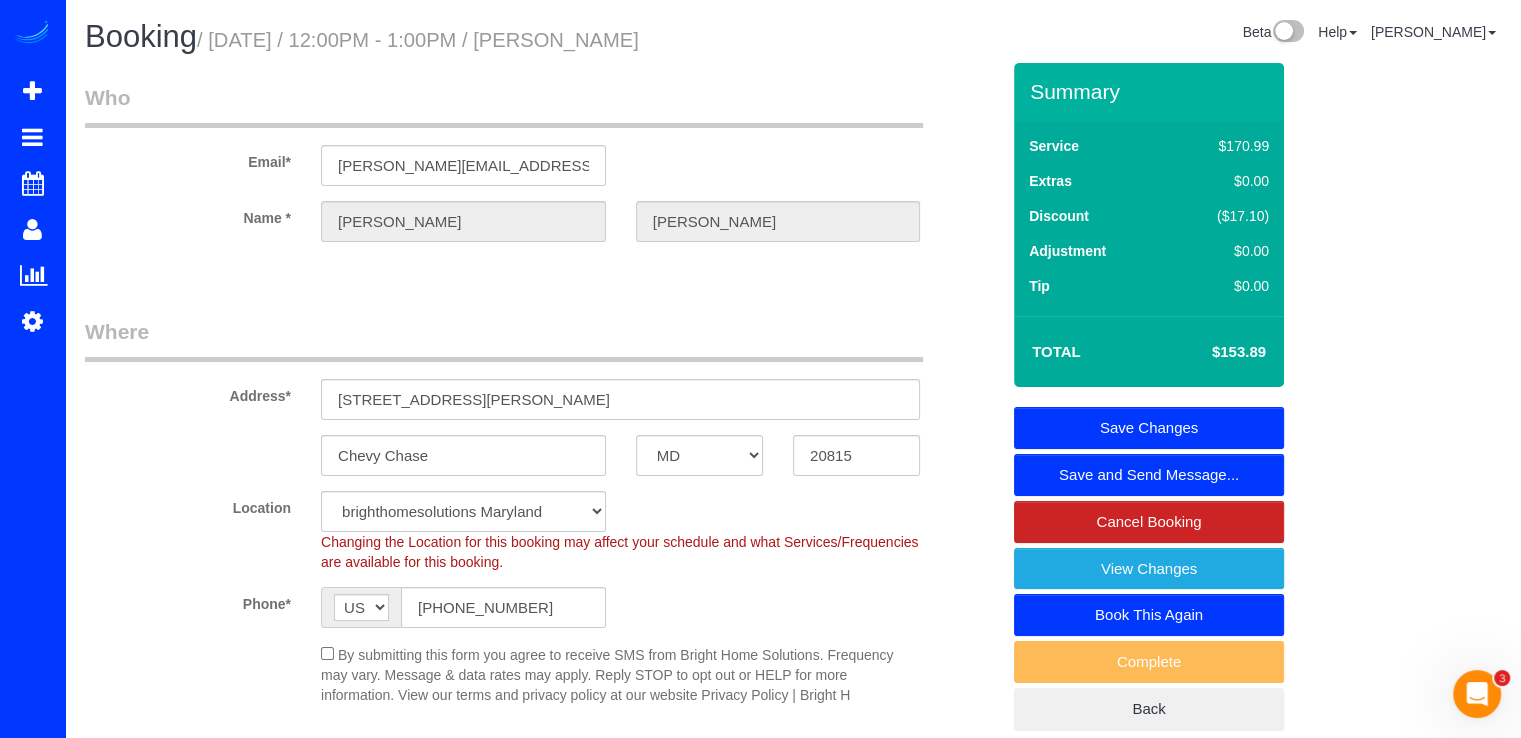 click on "Save Changes" at bounding box center [1149, 428] 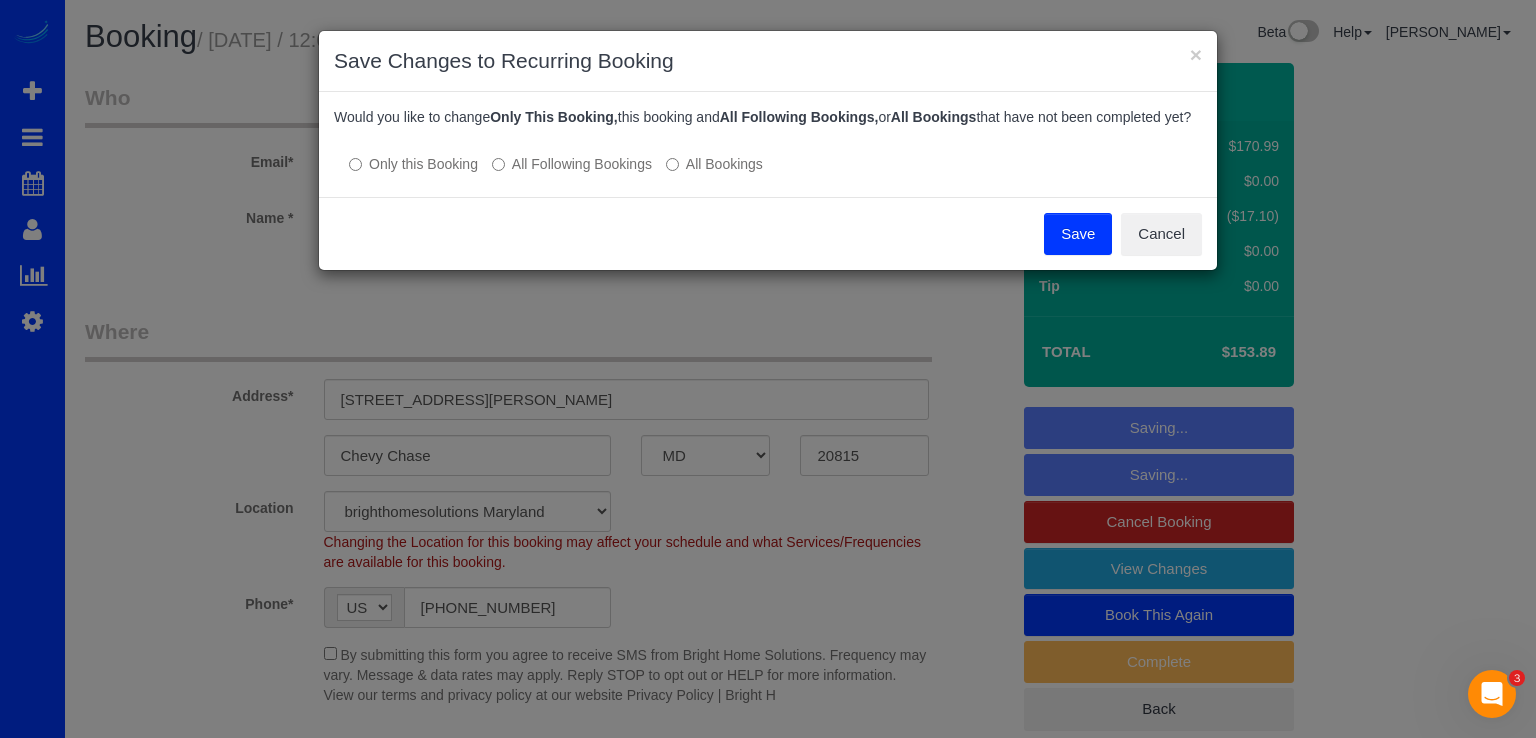 click on "Save" at bounding box center (1078, 234) 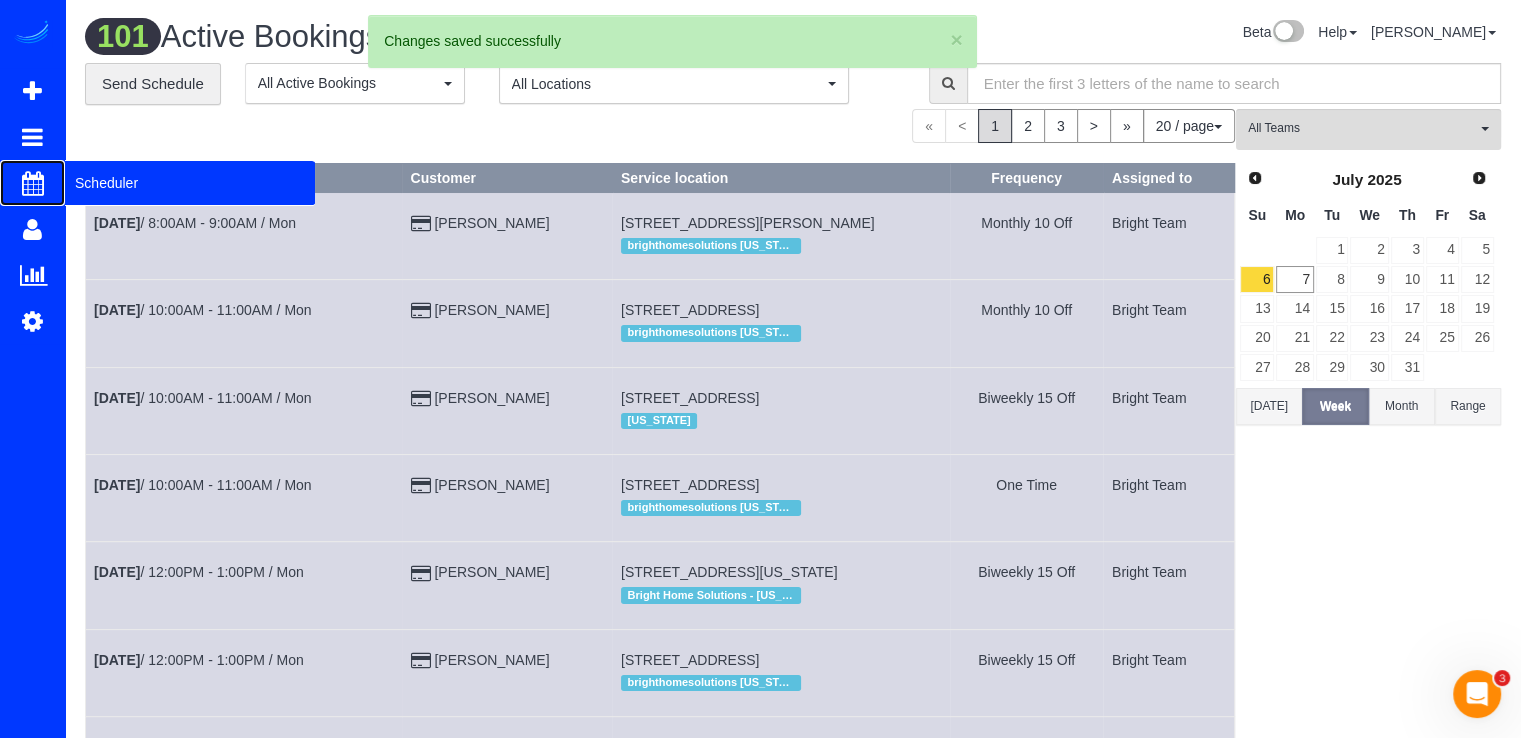 click on "Scheduler" at bounding box center [190, 183] 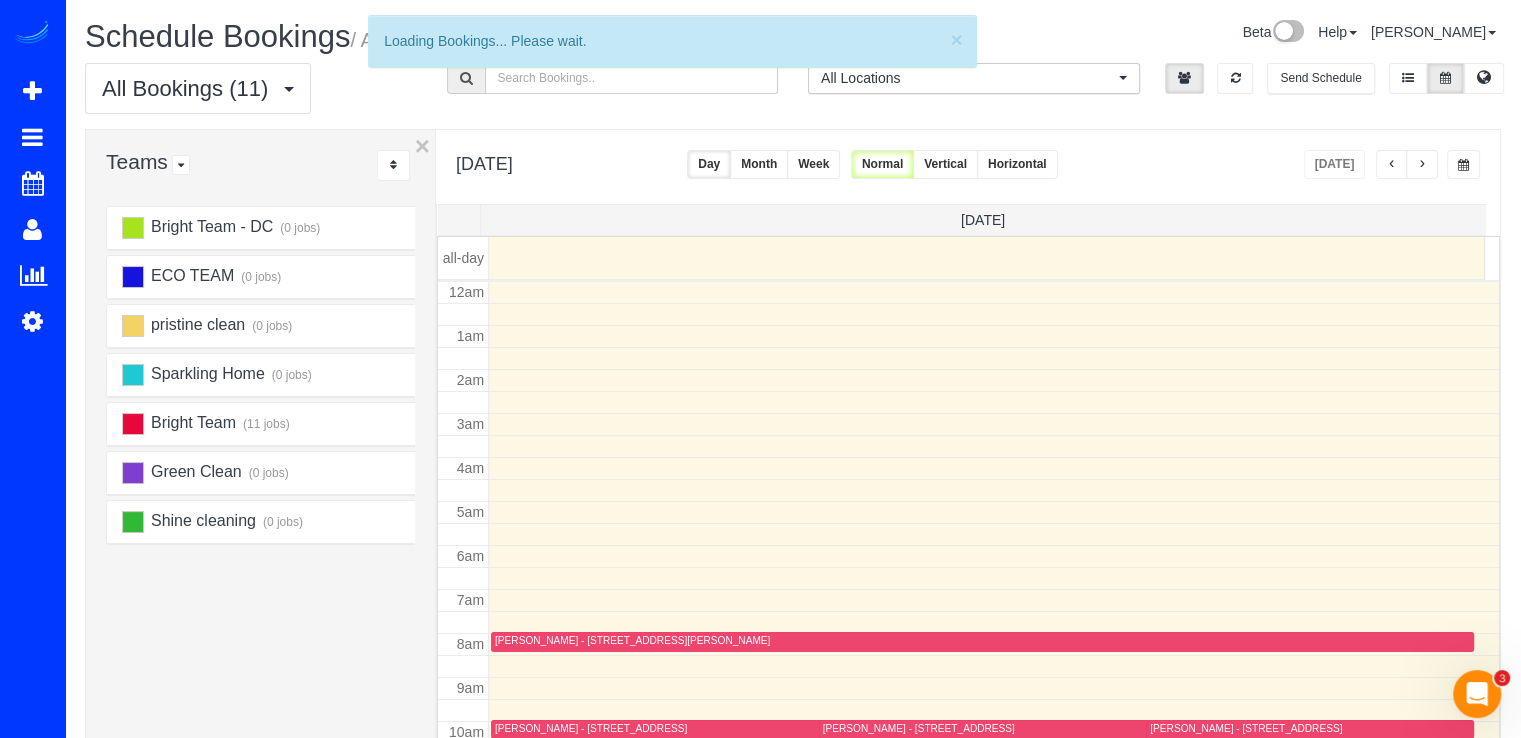 scroll, scrollTop: 263, scrollLeft: 0, axis: vertical 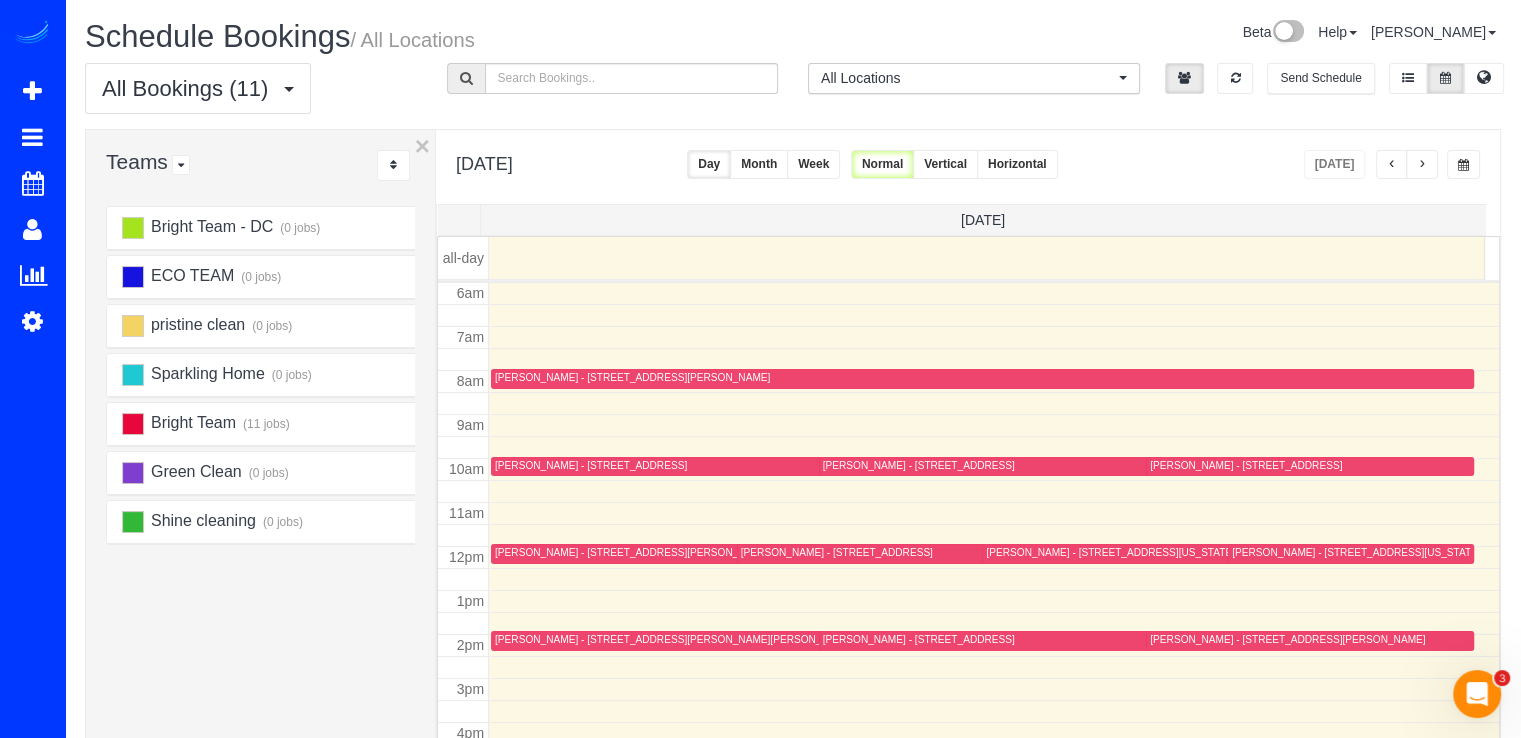 click at bounding box center [1422, 164] 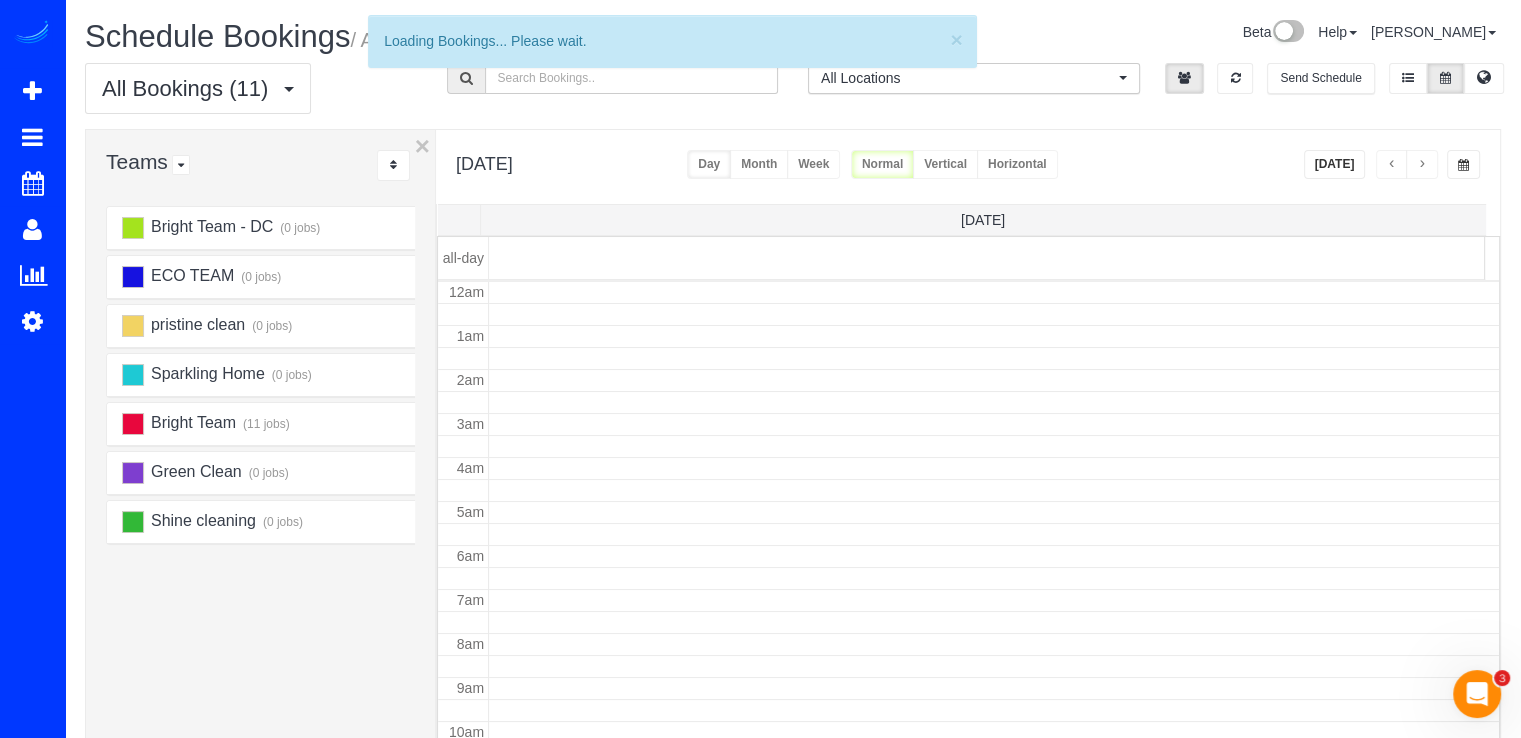 scroll, scrollTop: 263, scrollLeft: 0, axis: vertical 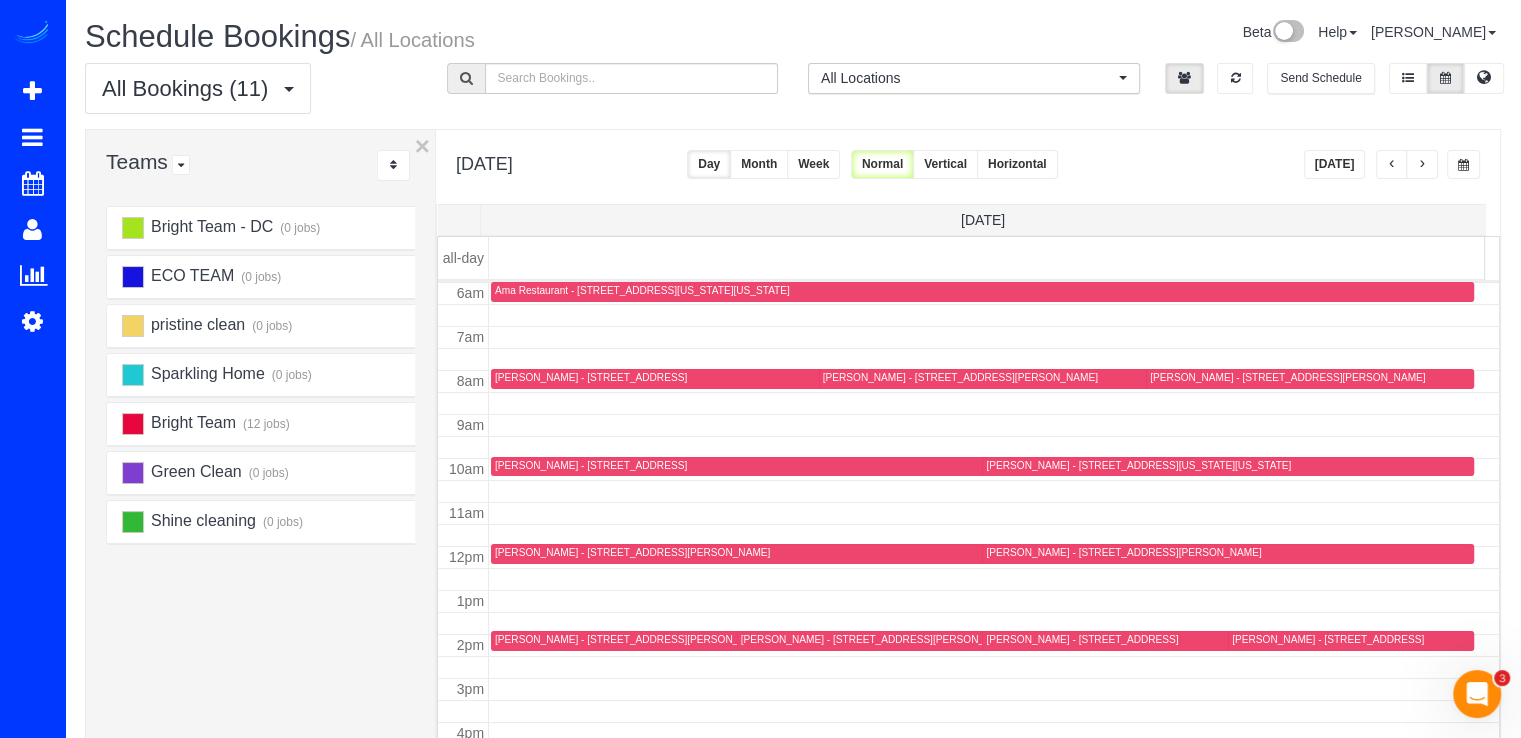 click at bounding box center (1422, 164) 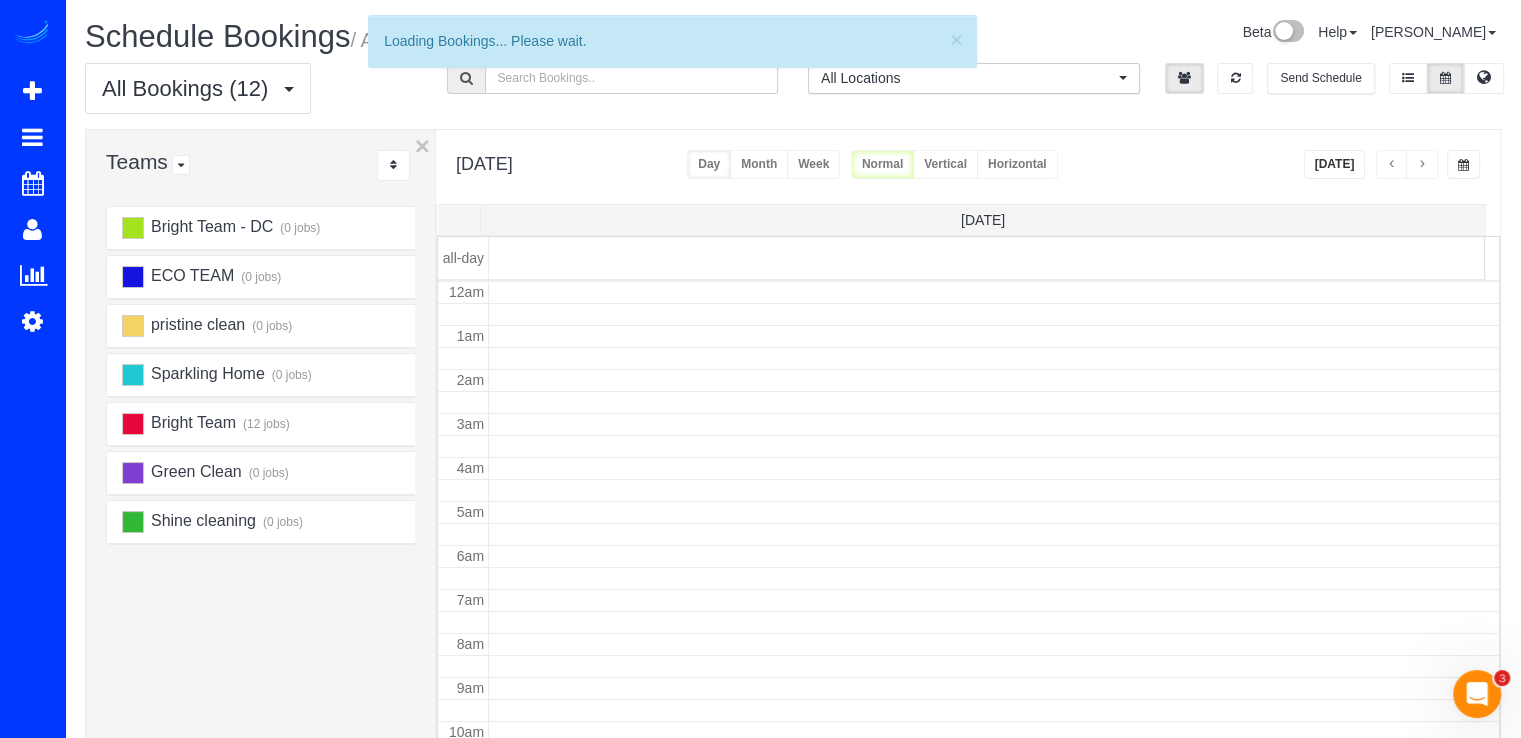 click at bounding box center (1422, 164) 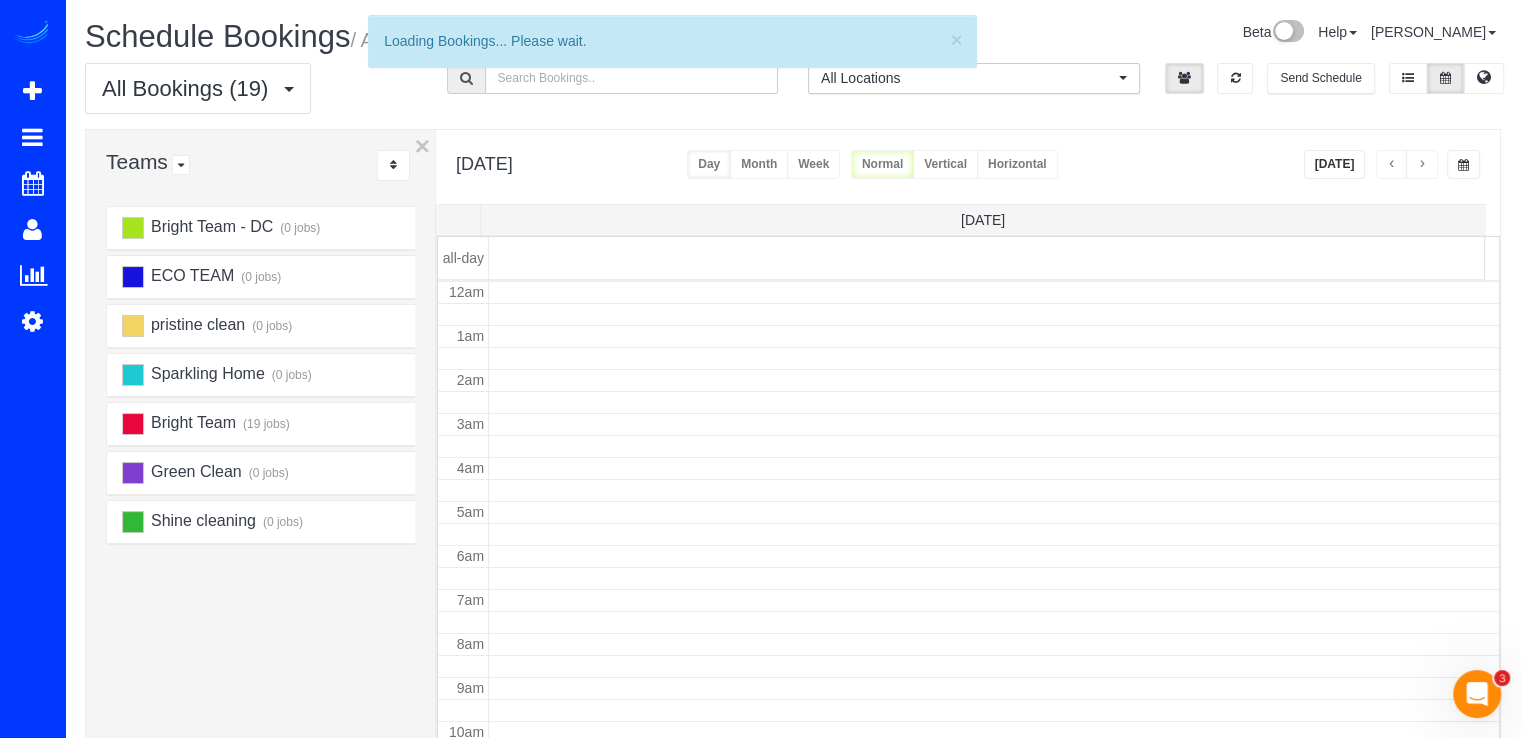 scroll, scrollTop: 263, scrollLeft: 0, axis: vertical 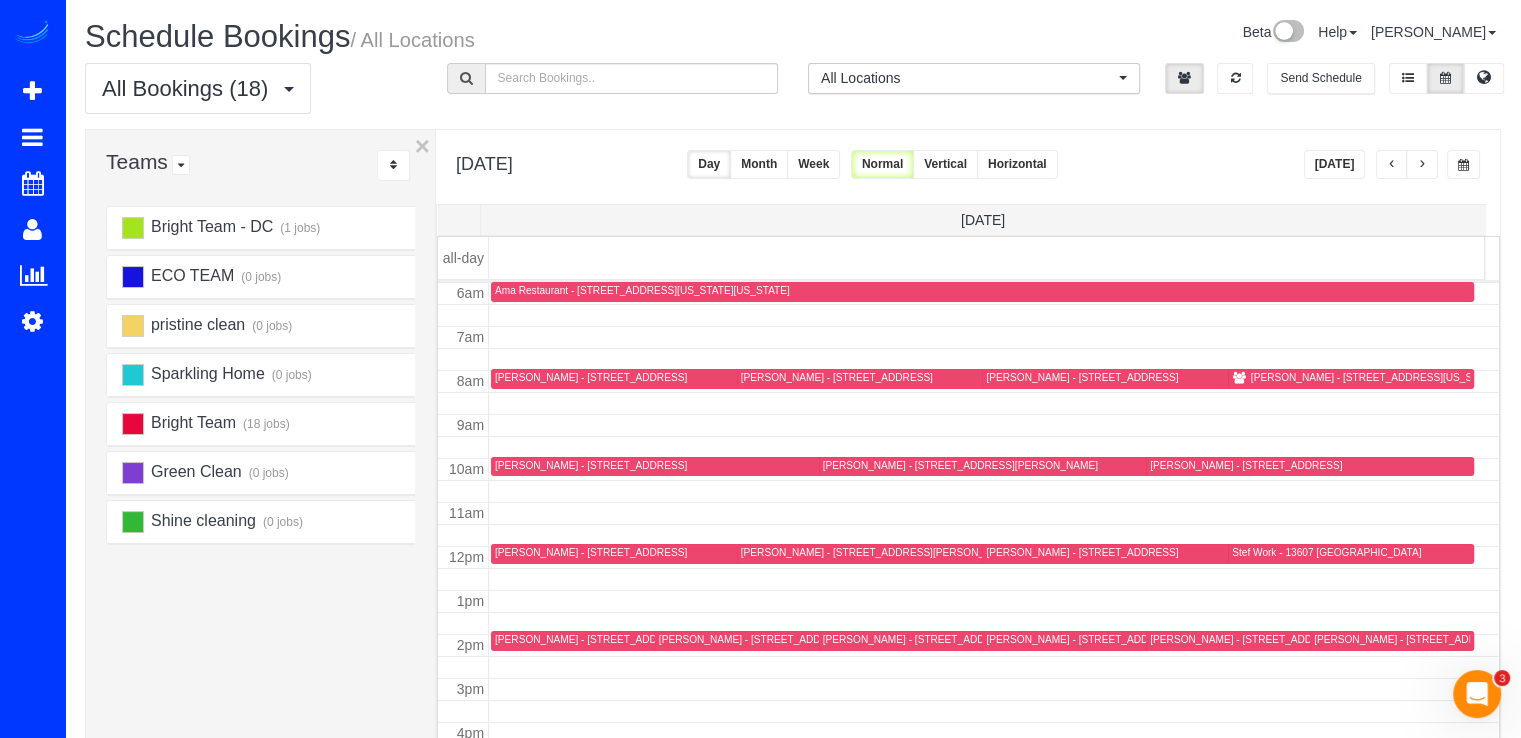 click at bounding box center (1392, 165) 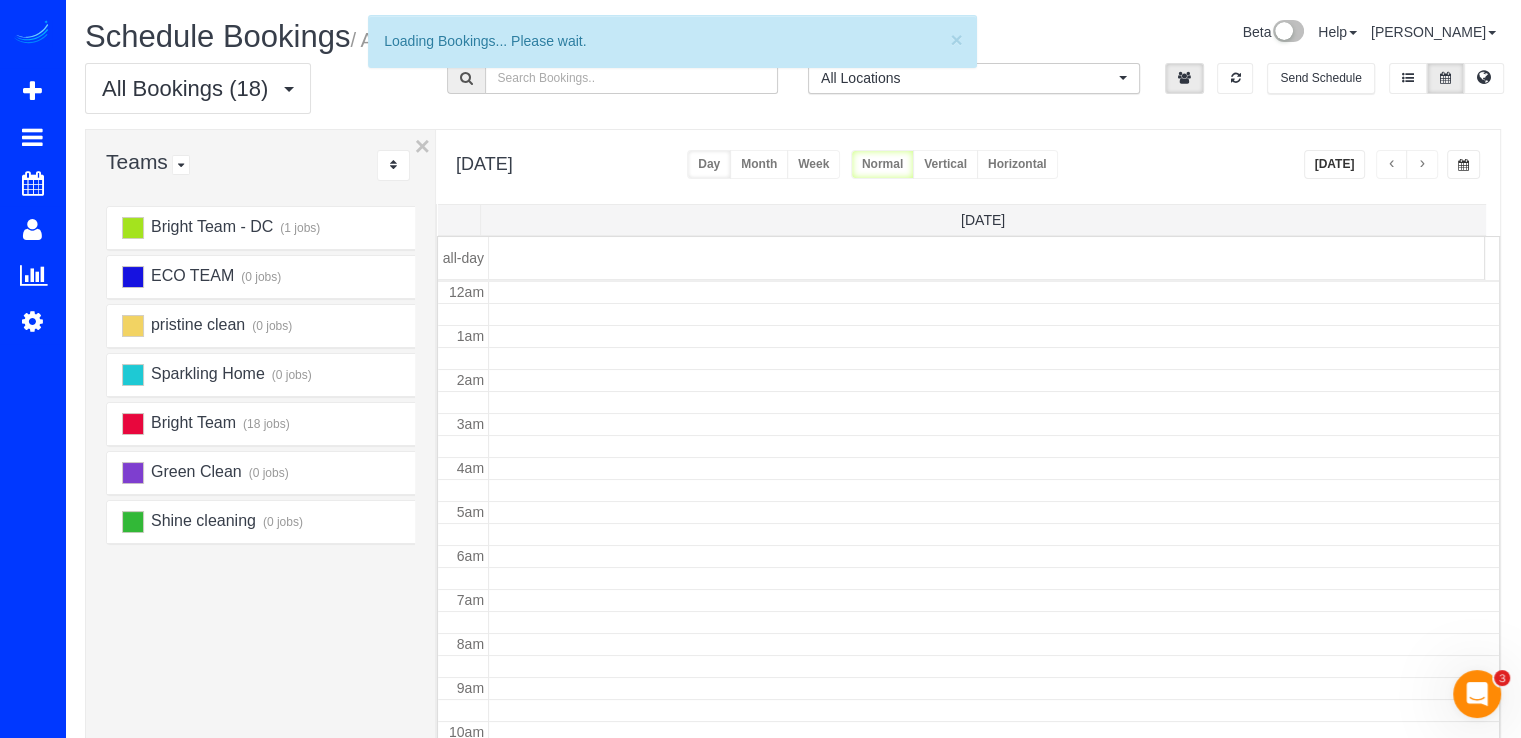 scroll, scrollTop: 263, scrollLeft: 0, axis: vertical 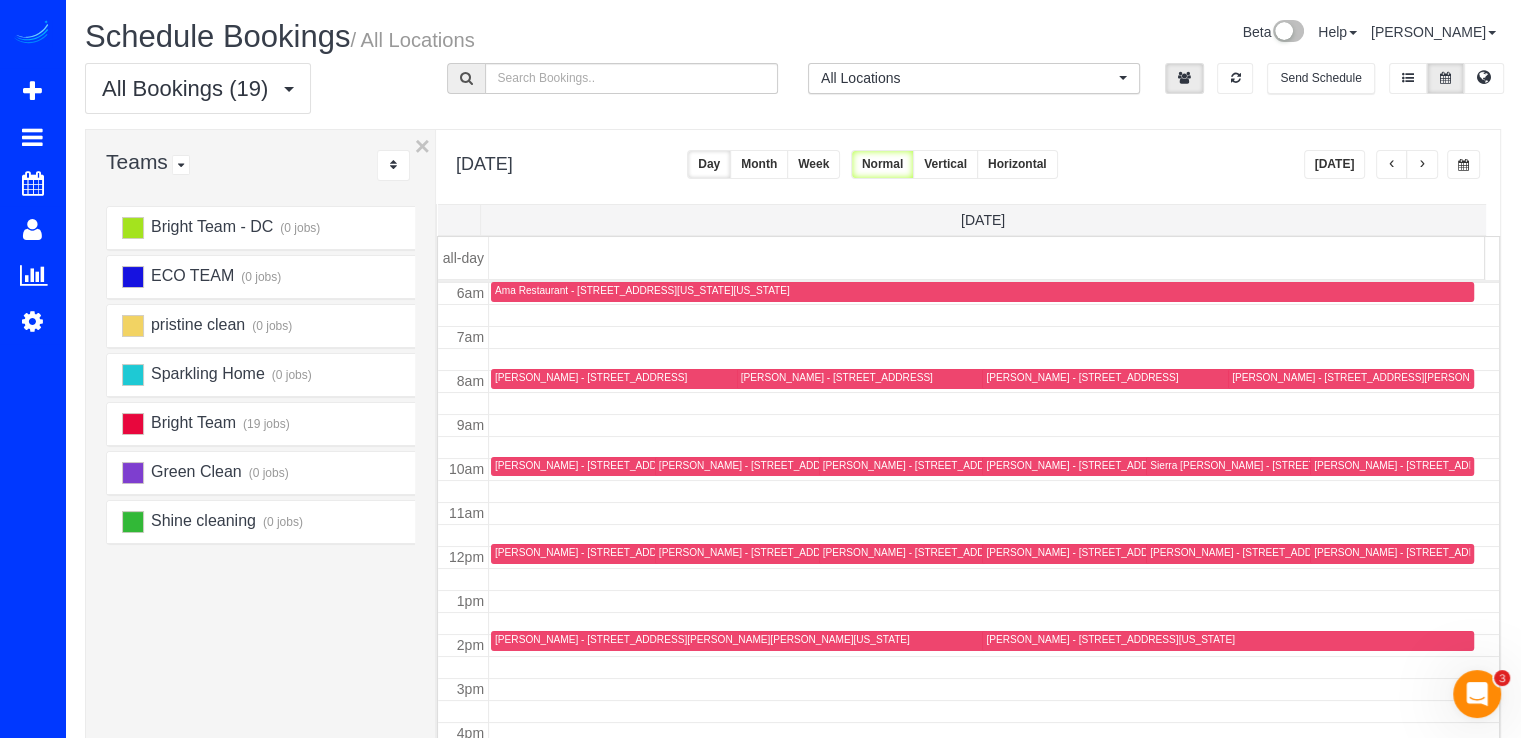 click at bounding box center [1422, 165] 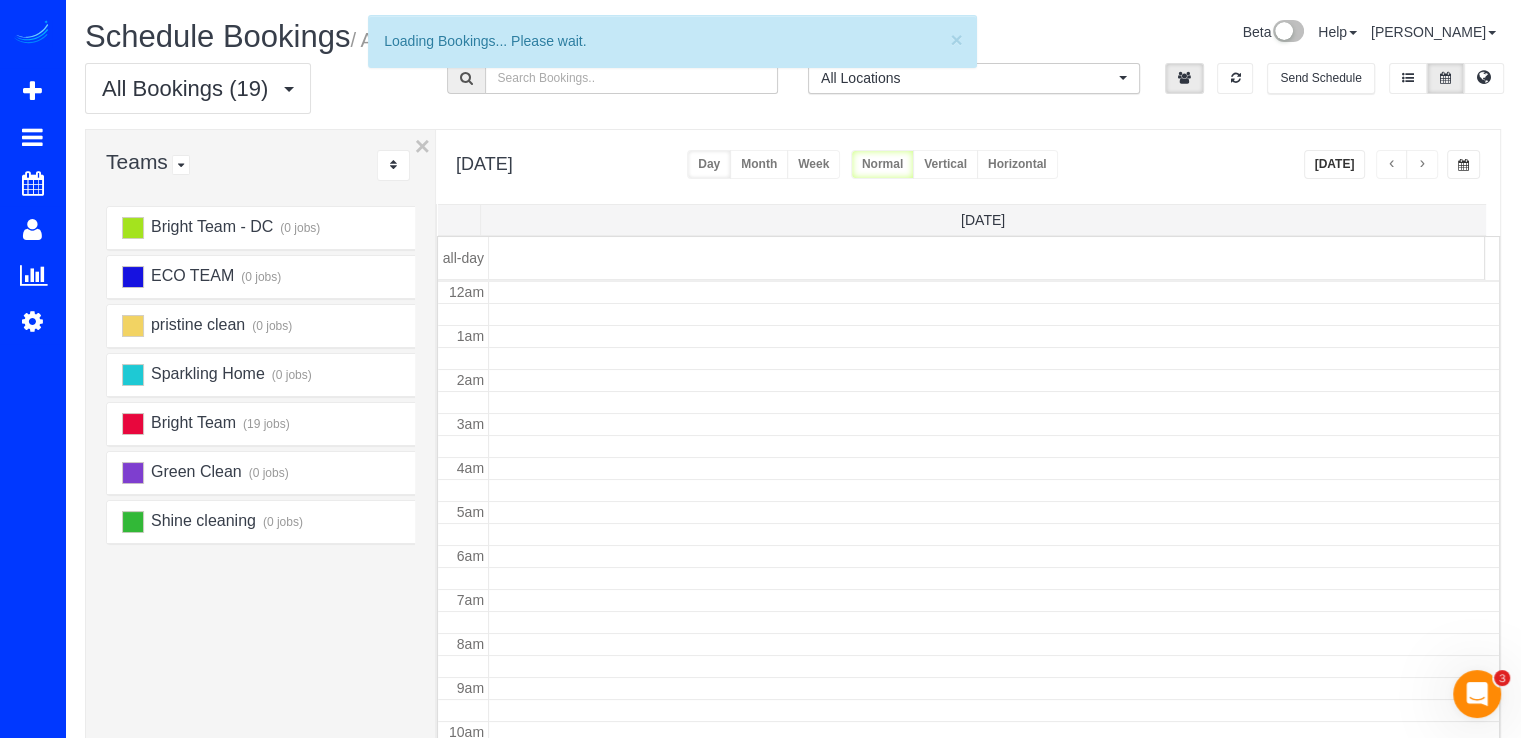 scroll, scrollTop: 263, scrollLeft: 0, axis: vertical 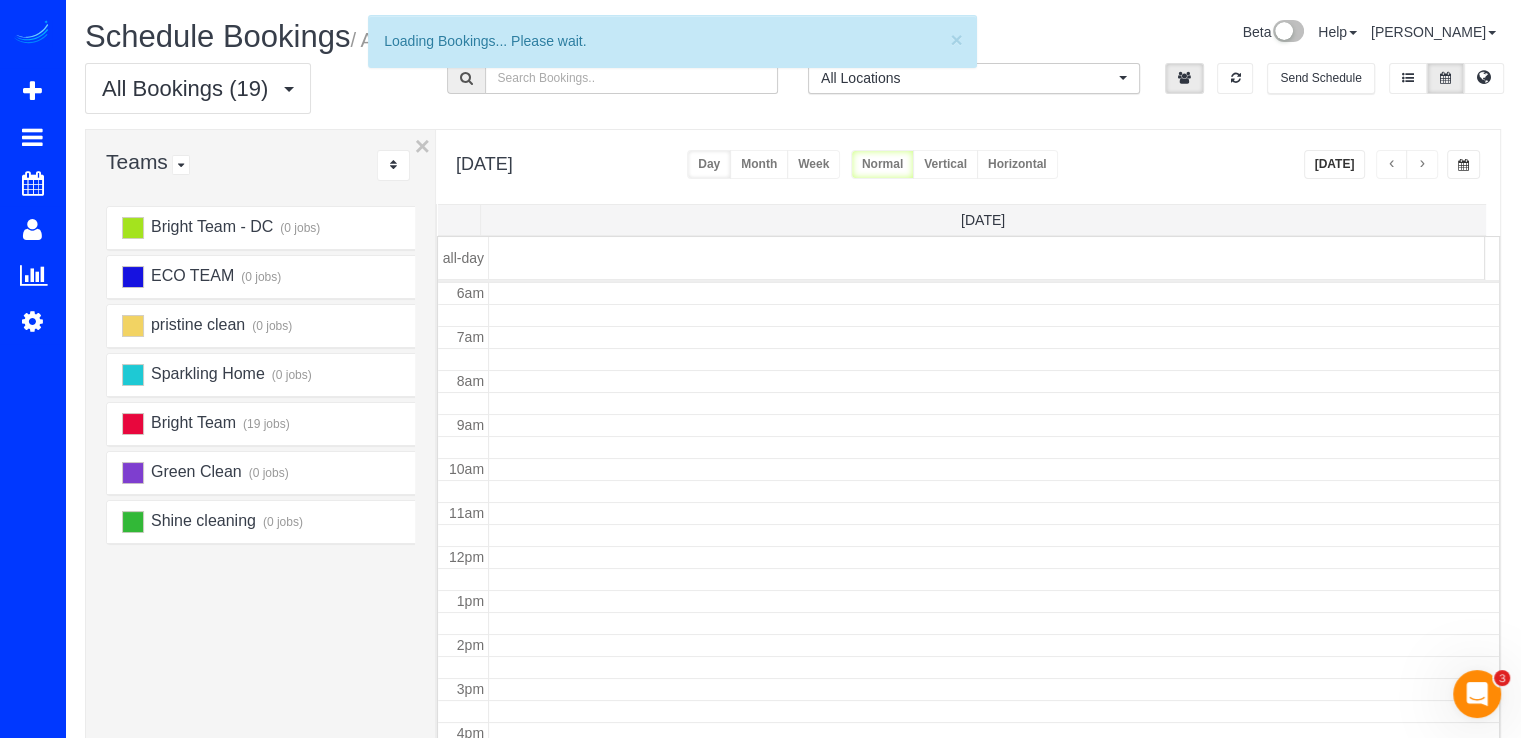 click at bounding box center (1422, 165) 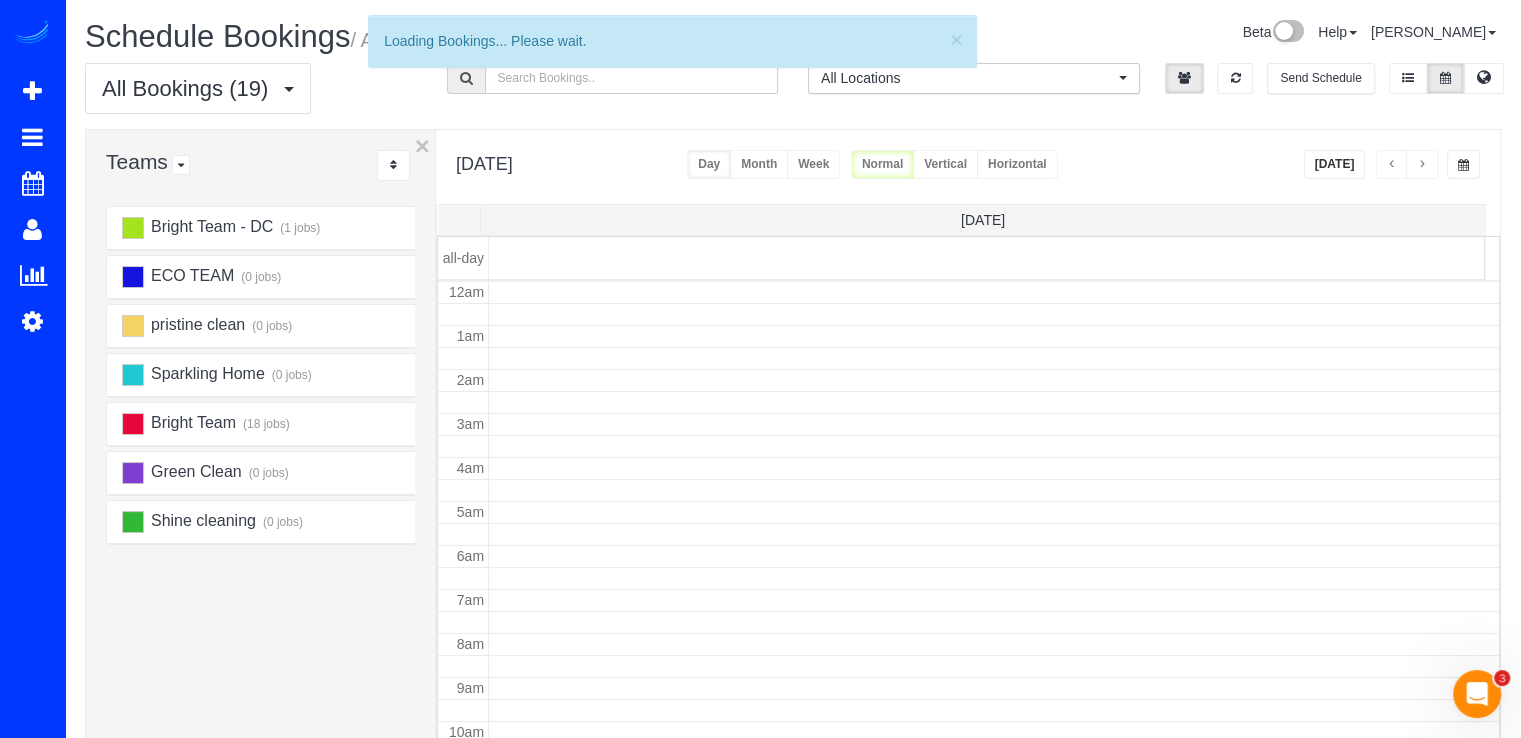 scroll, scrollTop: 263, scrollLeft: 0, axis: vertical 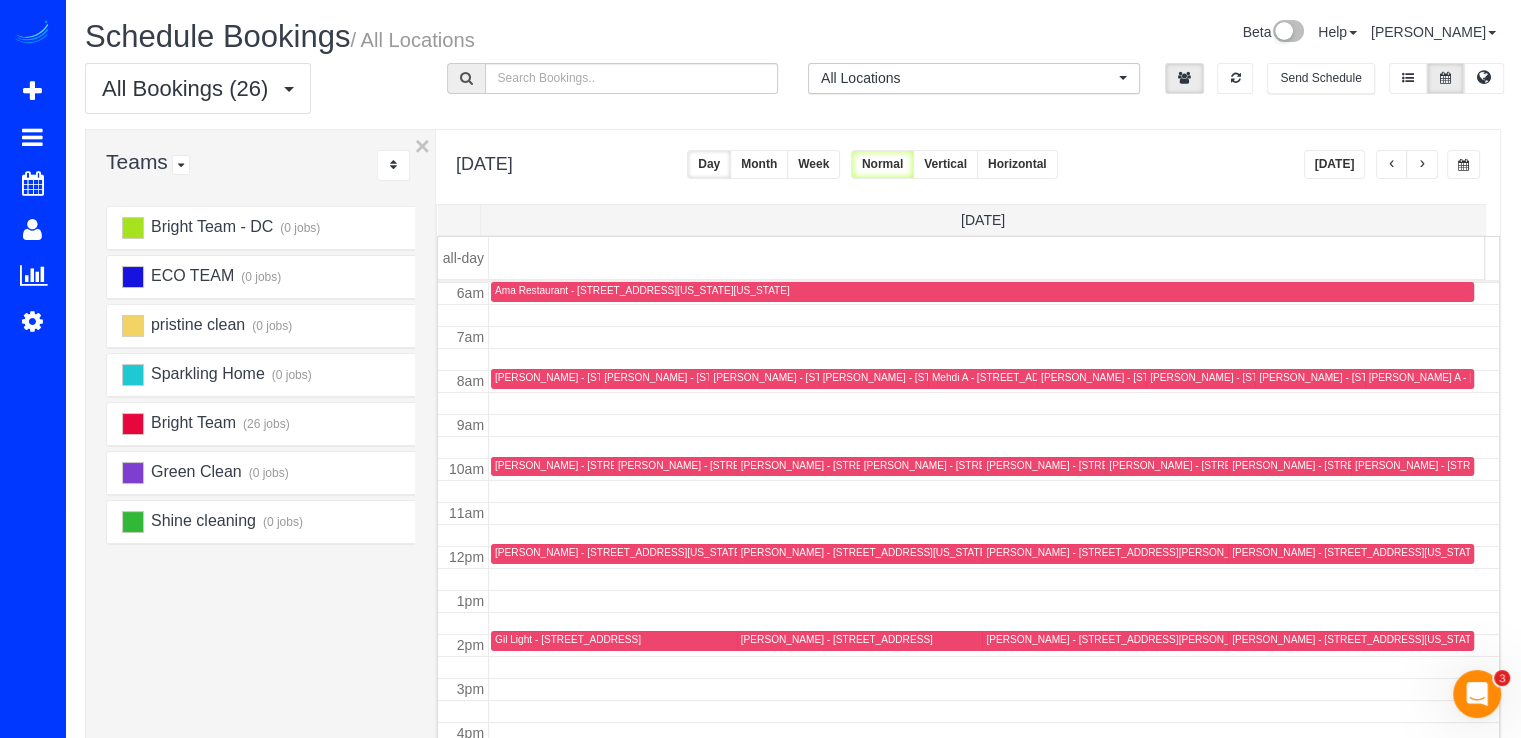 click at bounding box center (1422, 165) 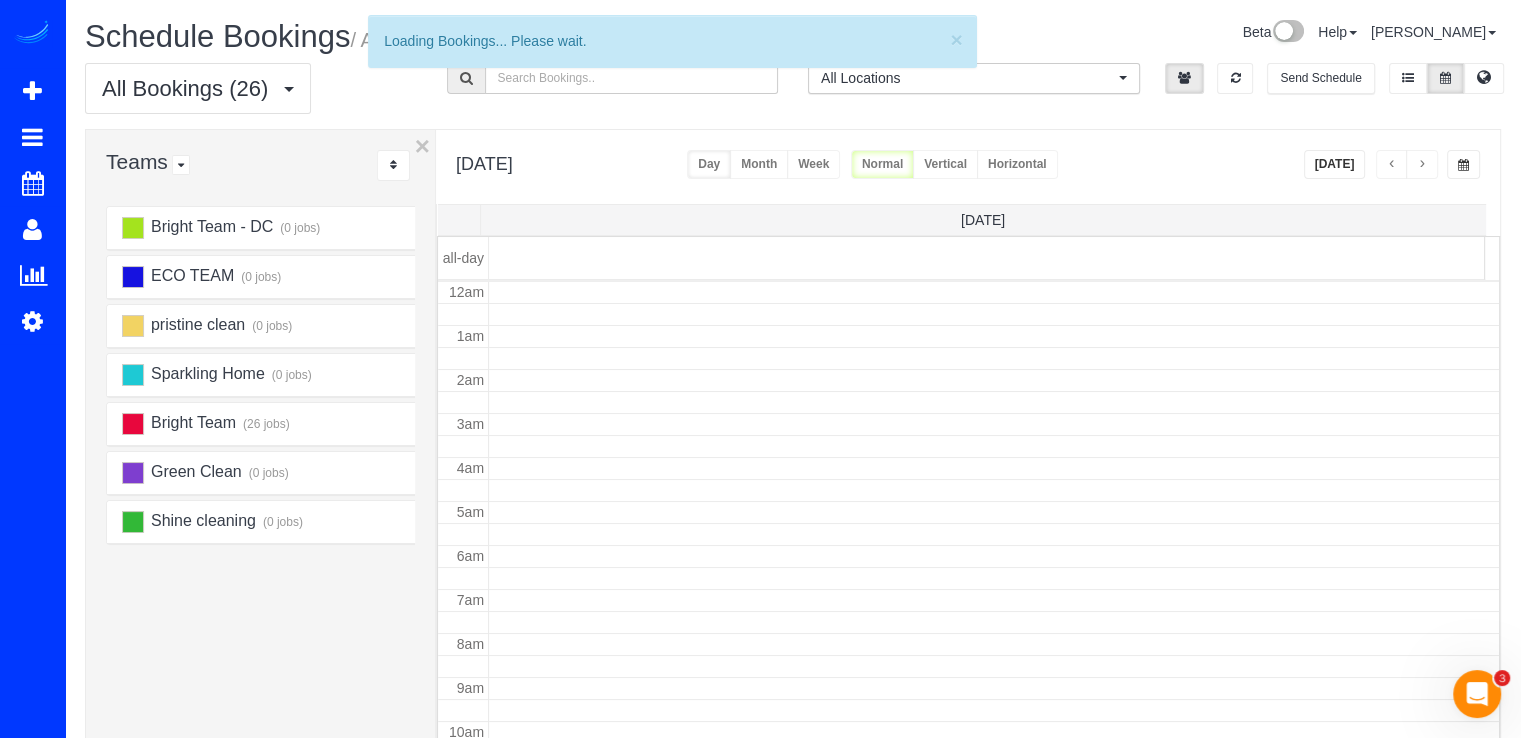 scroll, scrollTop: 263, scrollLeft: 0, axis: vertical 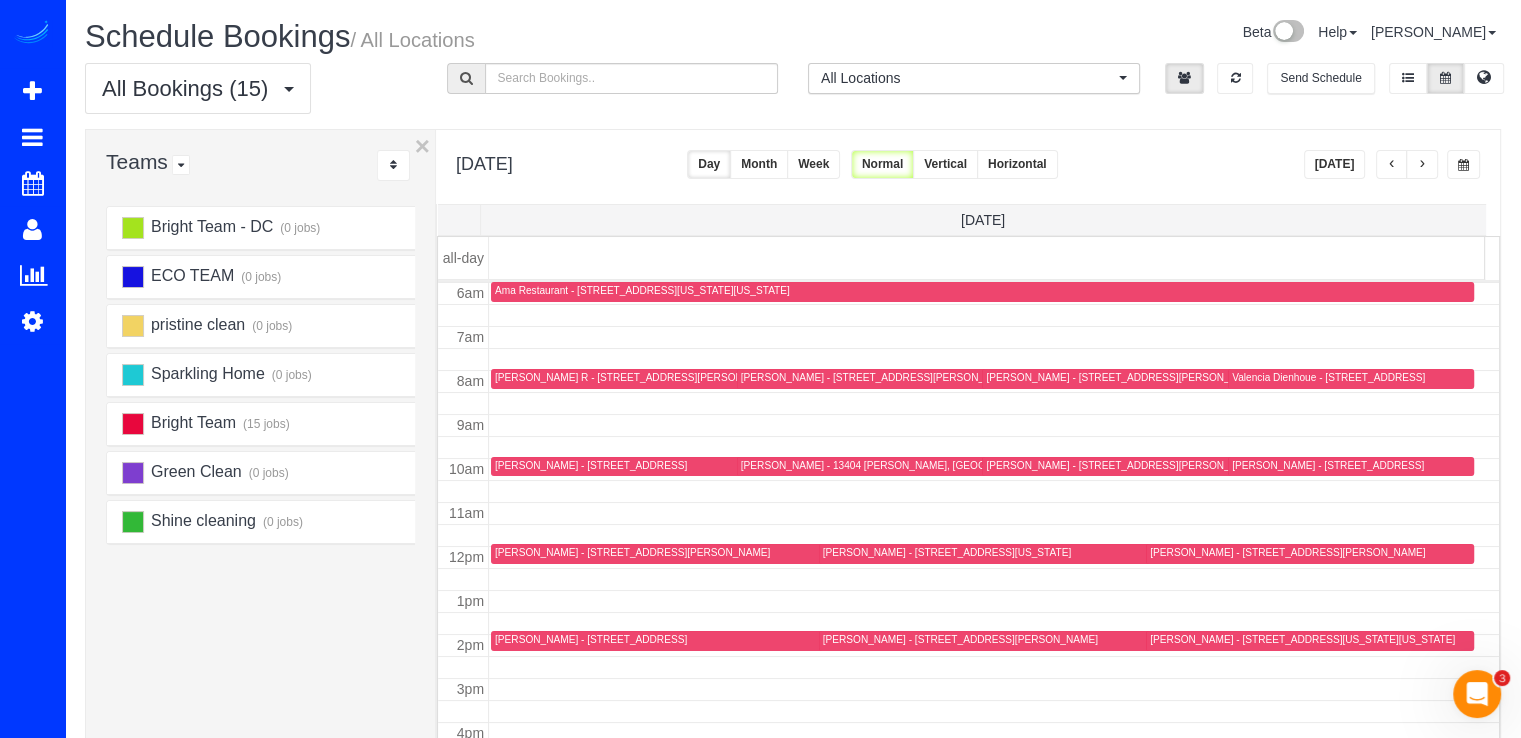 click at bounding box center (1392, 165) 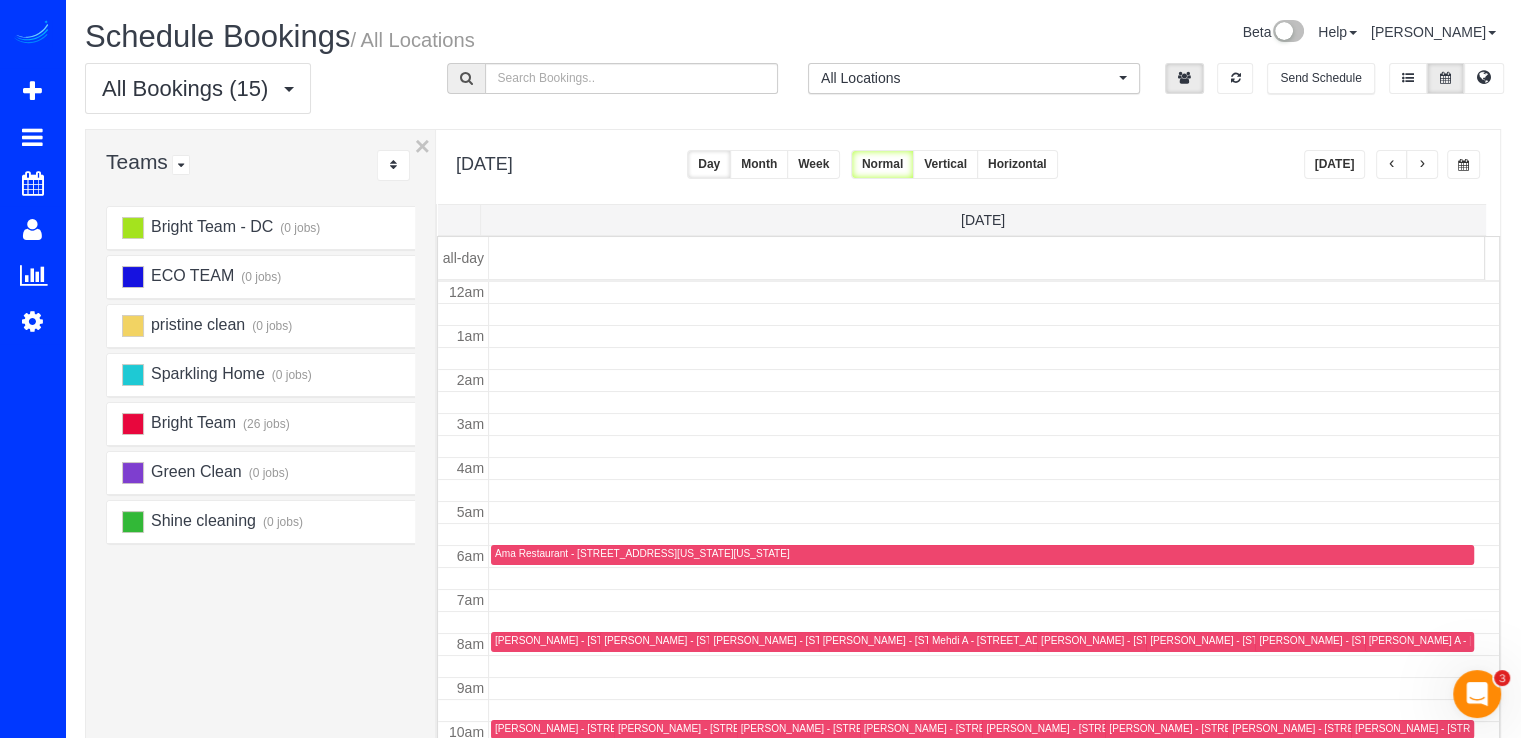 scroll, scrollTop: 263, scrollLeft: 0, axis: vertical 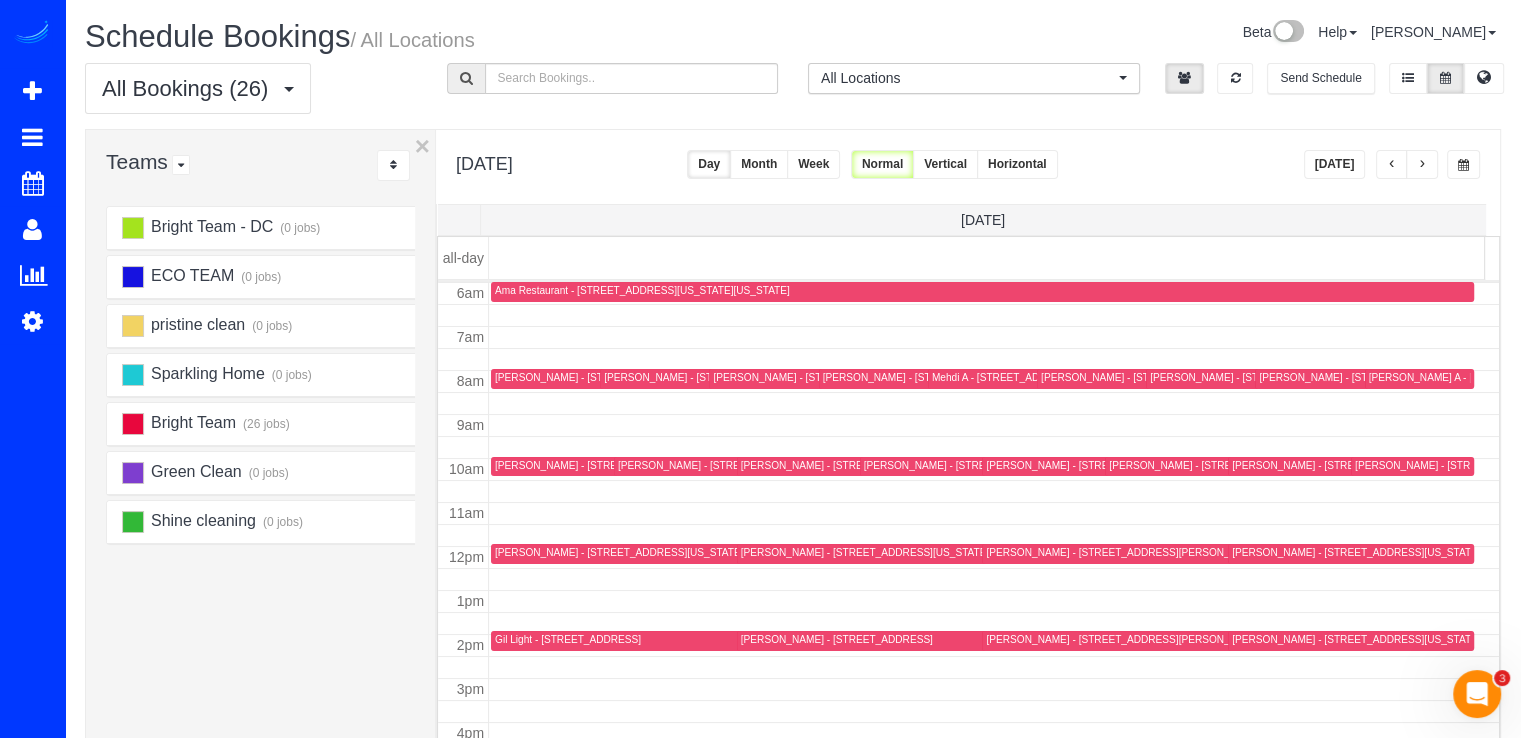 click at bounding box center [1422, 164] 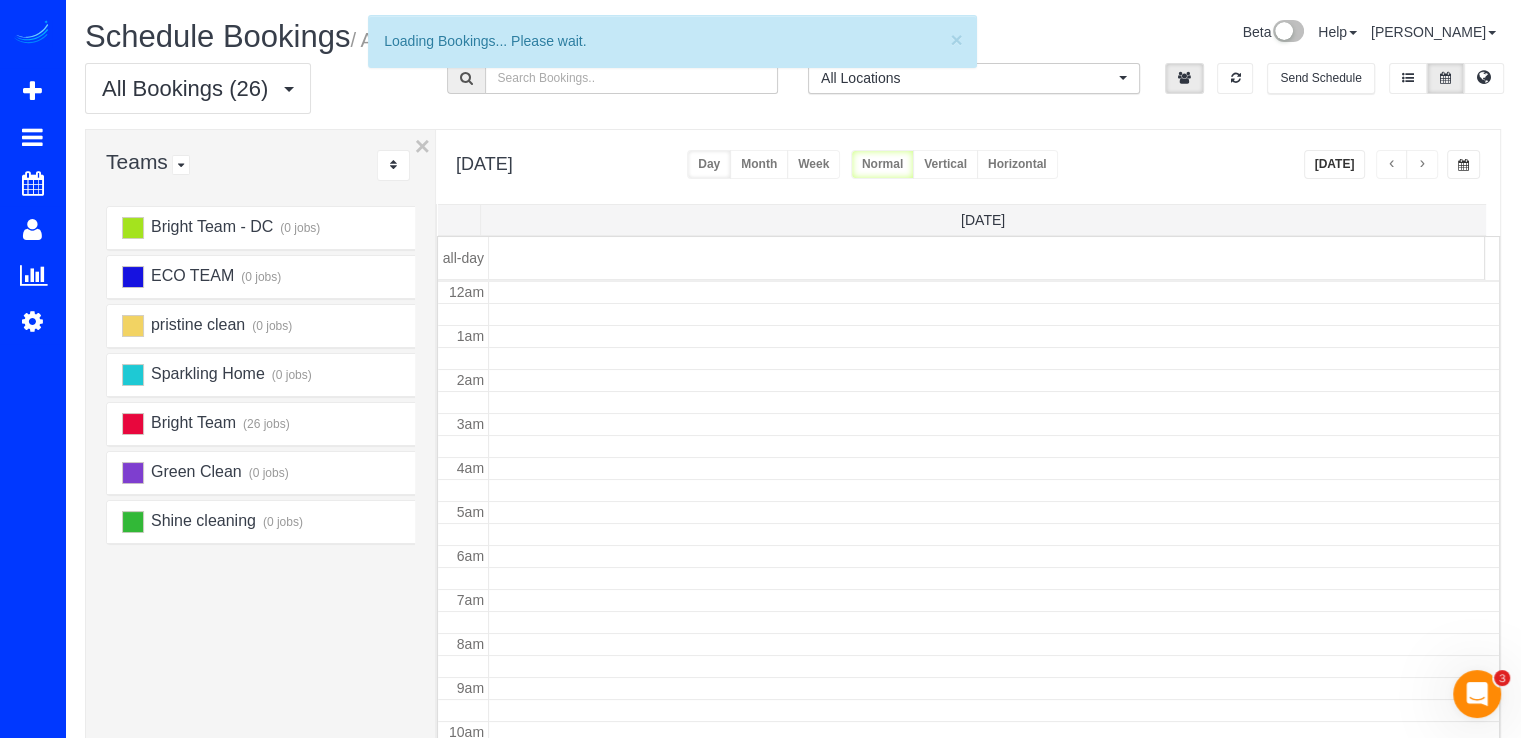 scroll, scrollTop: 263, scrollLeft: 0, axis: vertical 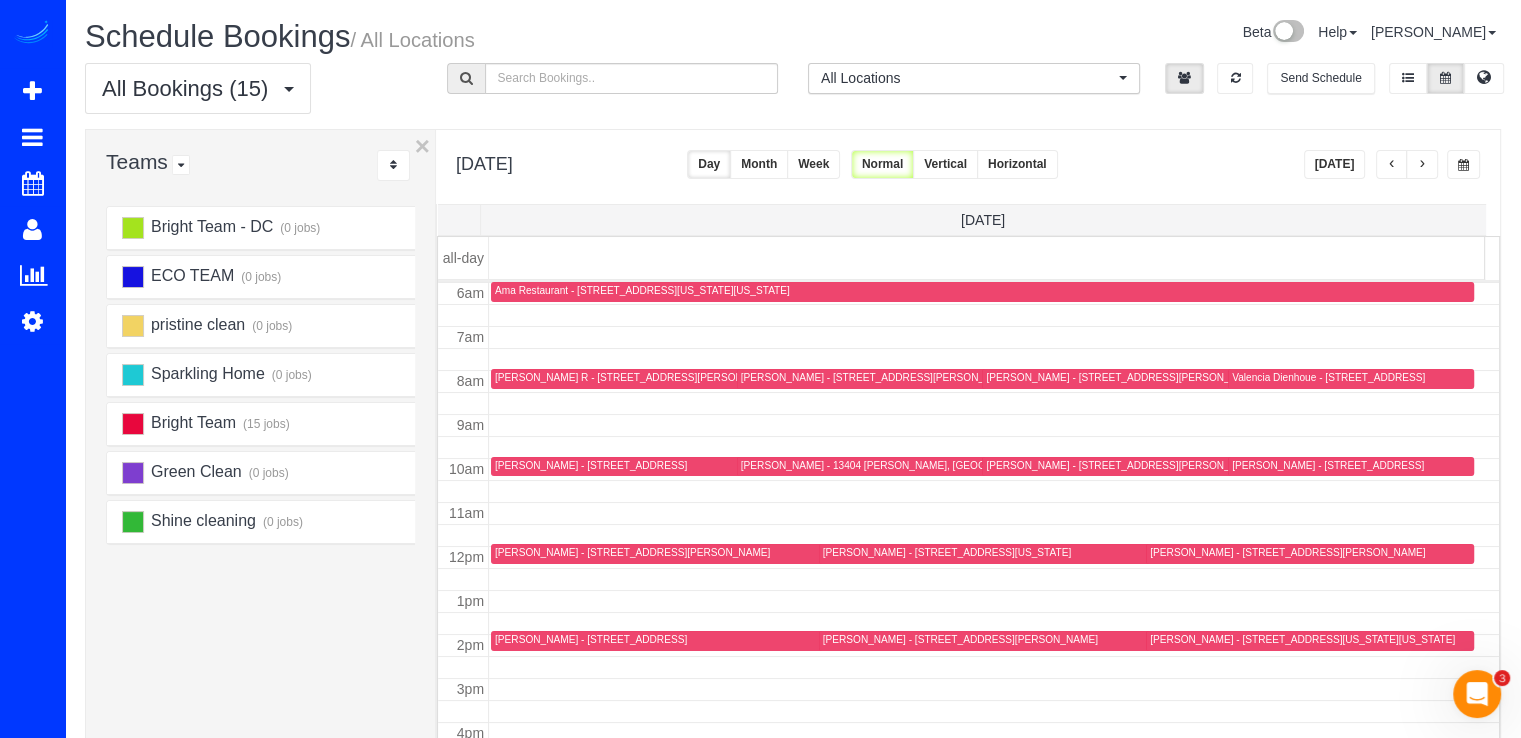 click at bounding box center (1392, 165) 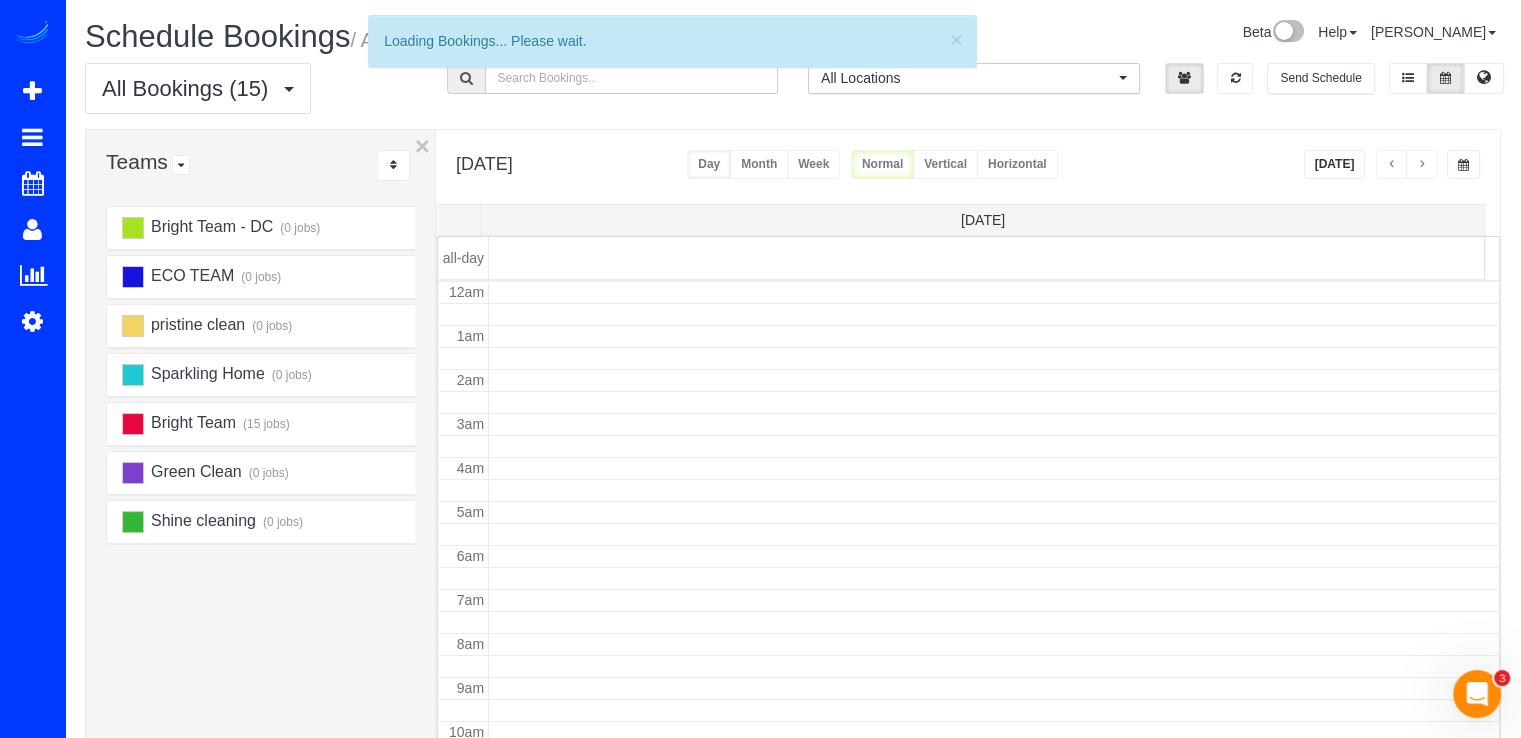 scroll, scrollTop: 263, scrollLeft: 0, axis: vertical 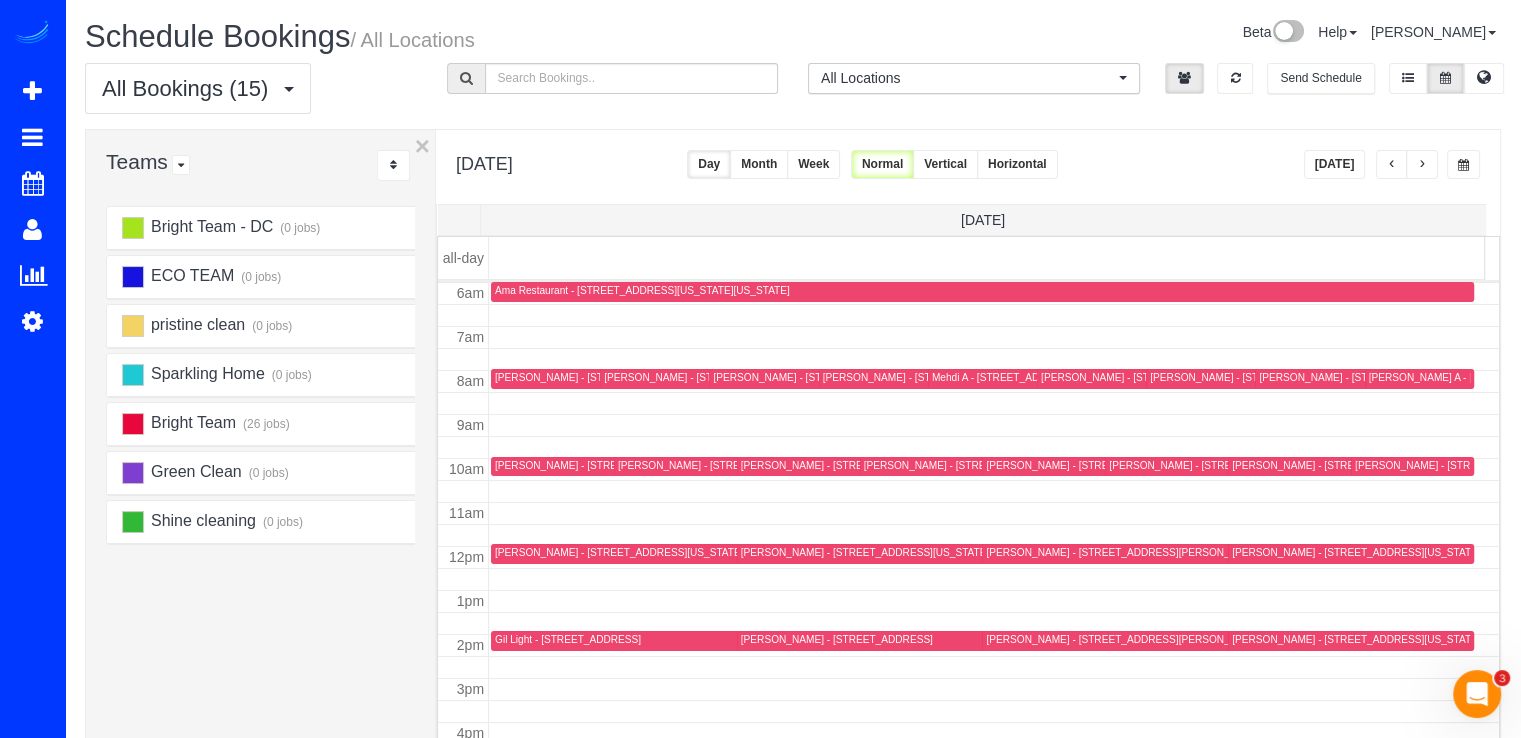 click at bounding box center (1392, 165) 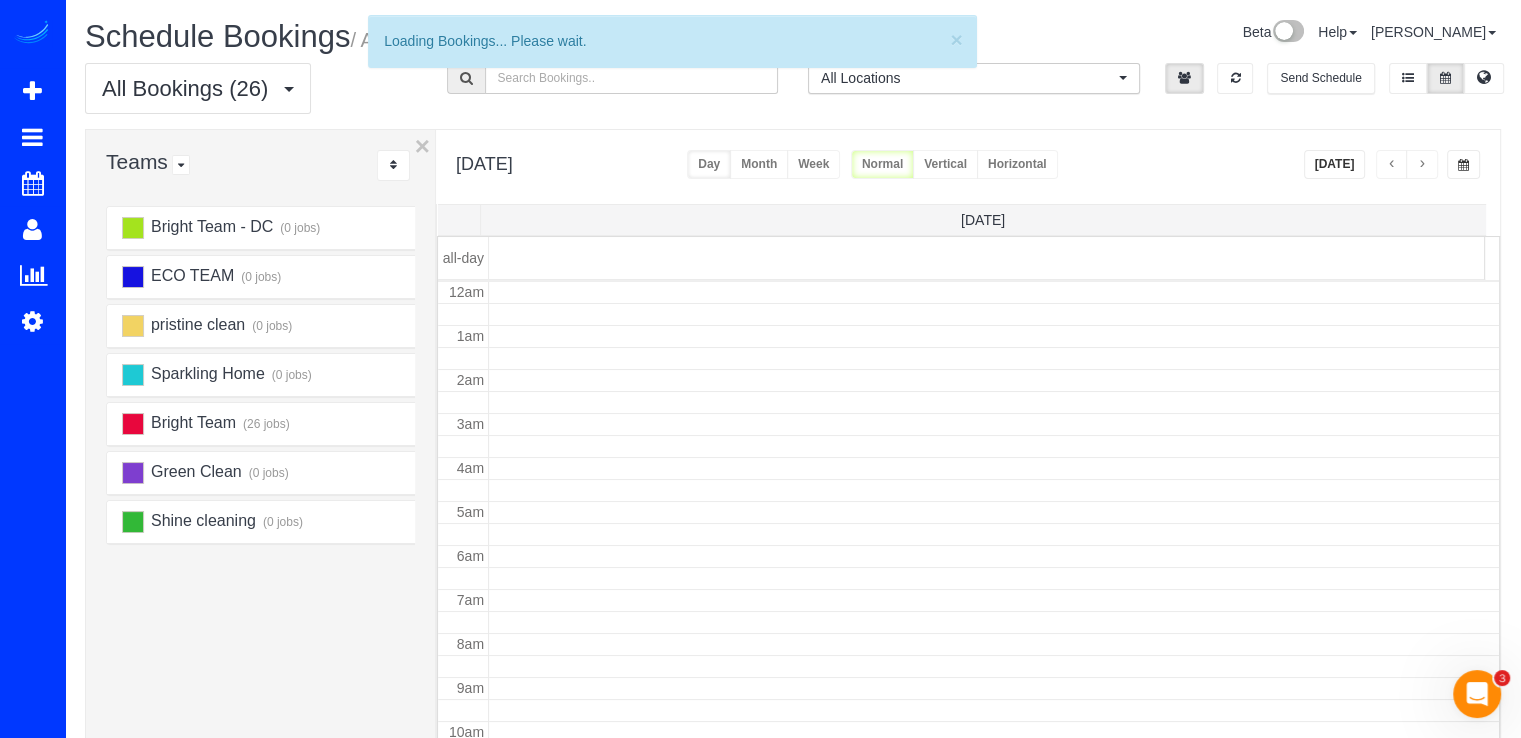 scroll, scrollTop: 263, scrollLeft: 0, axis: vertical 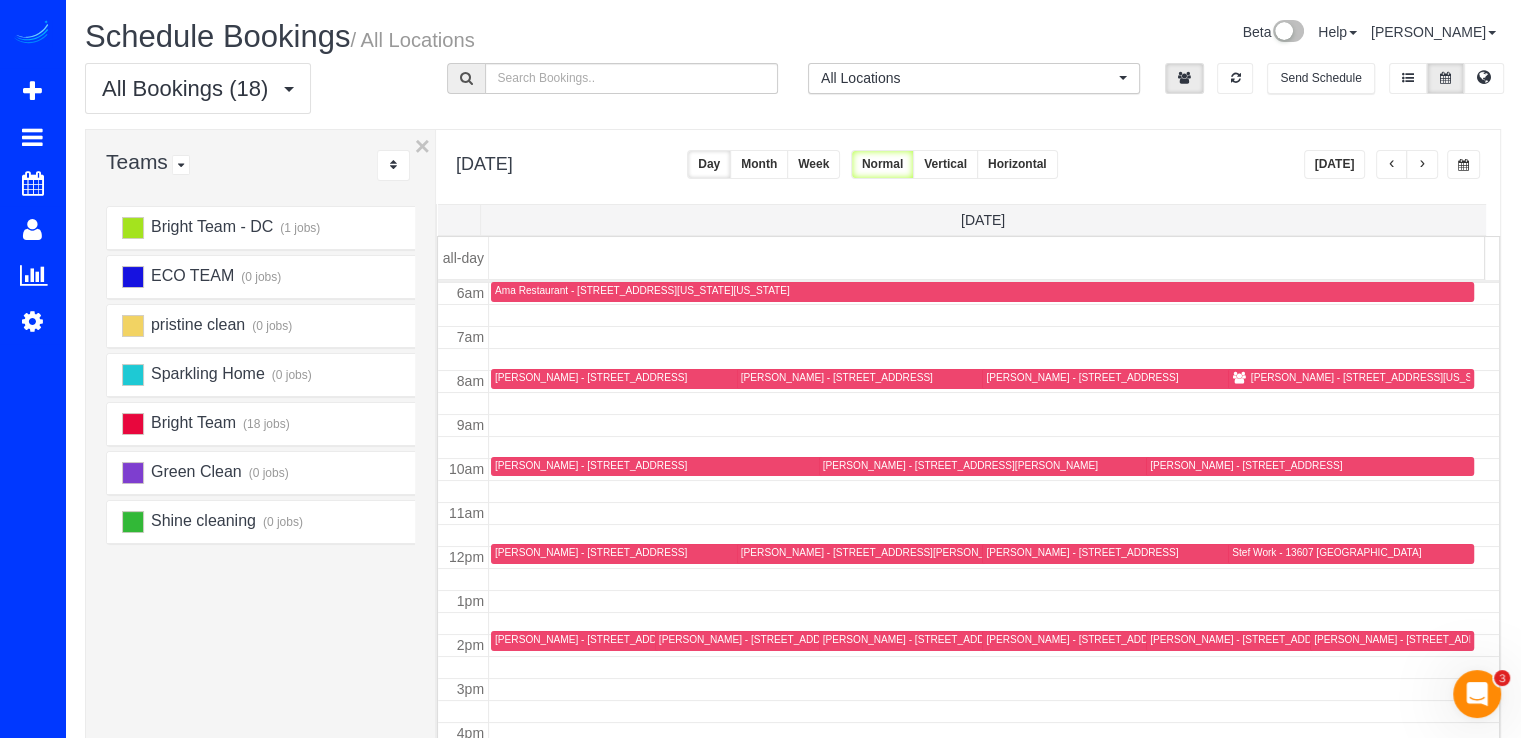 click at bounding box center [1392, 165] 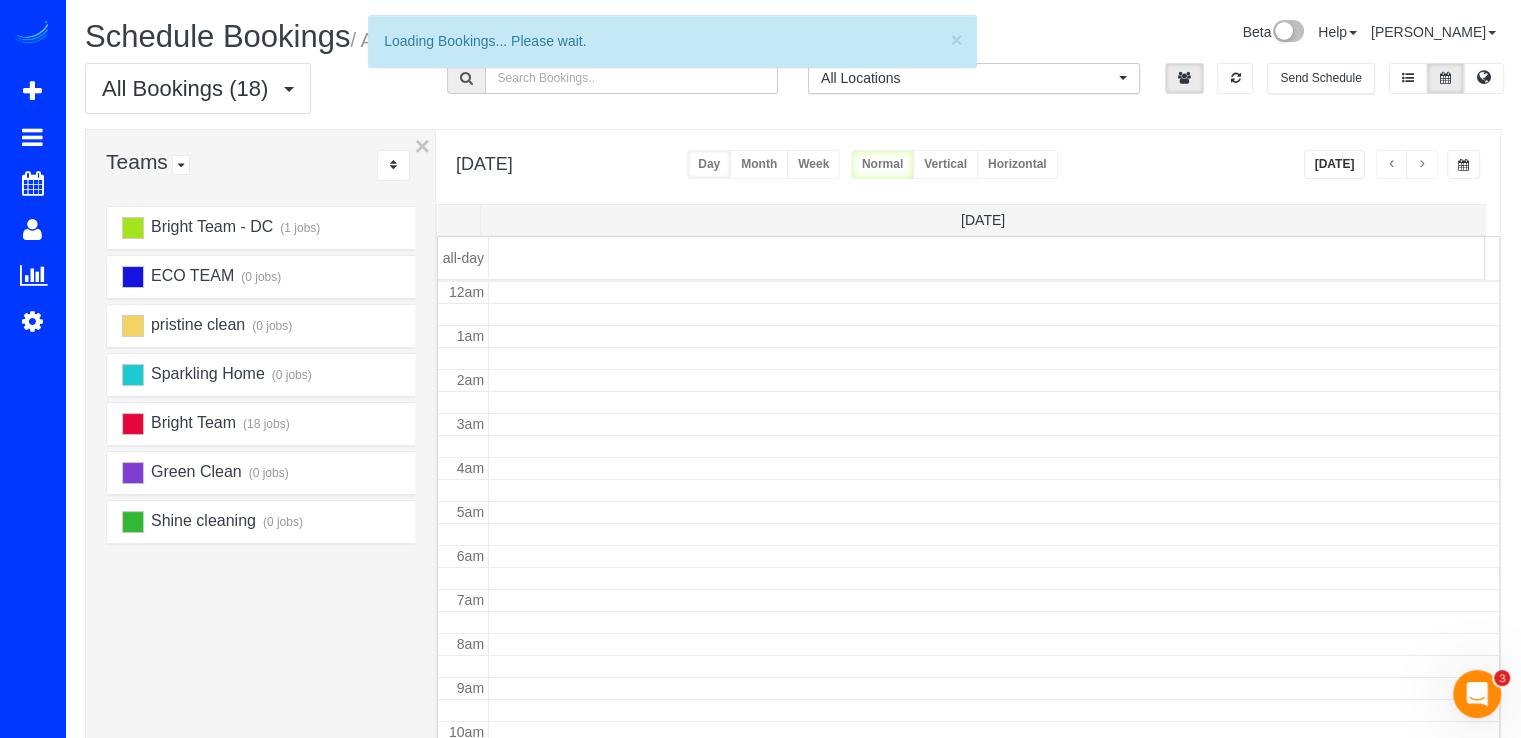 scroll, scrollTop: 263, scrollLeft: 0, axis: vertical 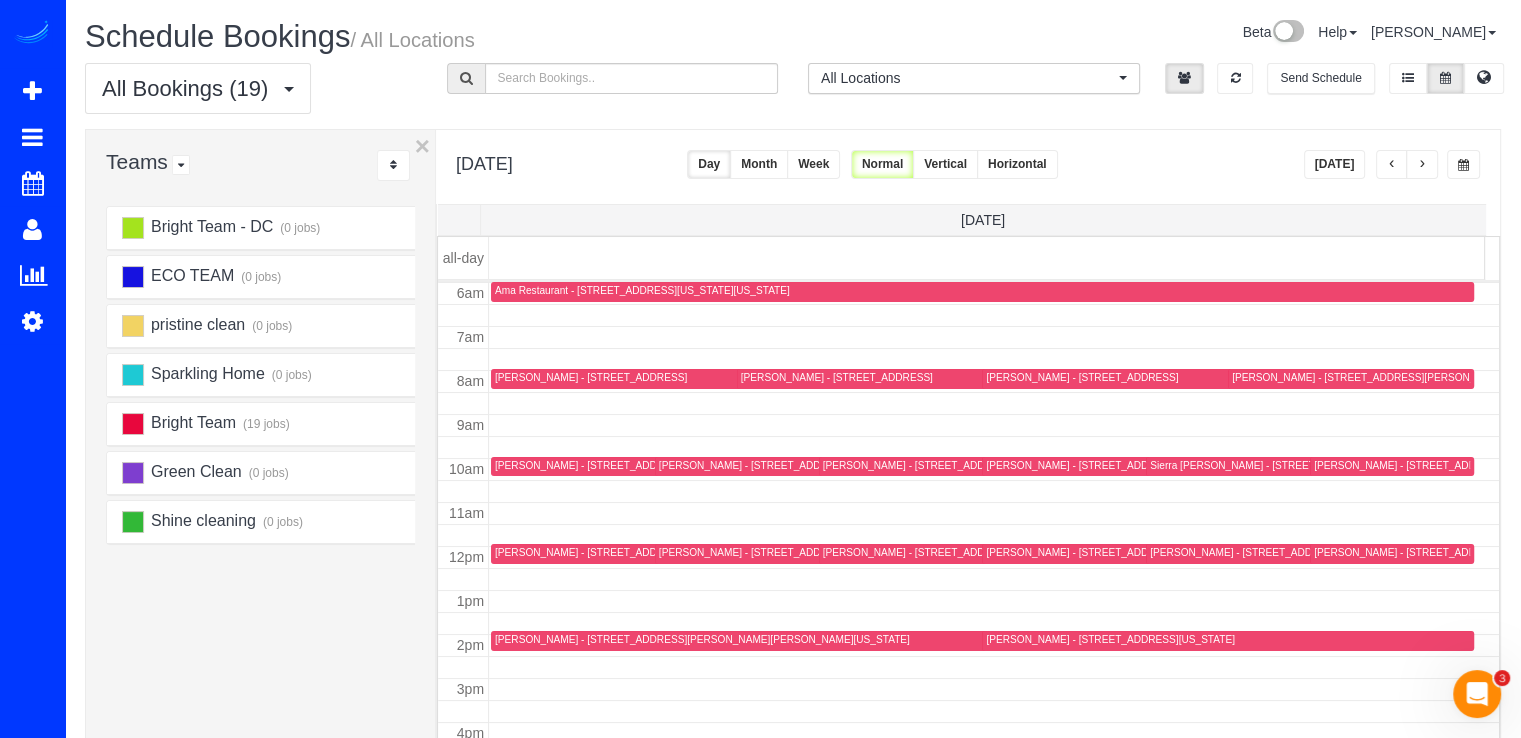 click at bounding box center [1392, 165] 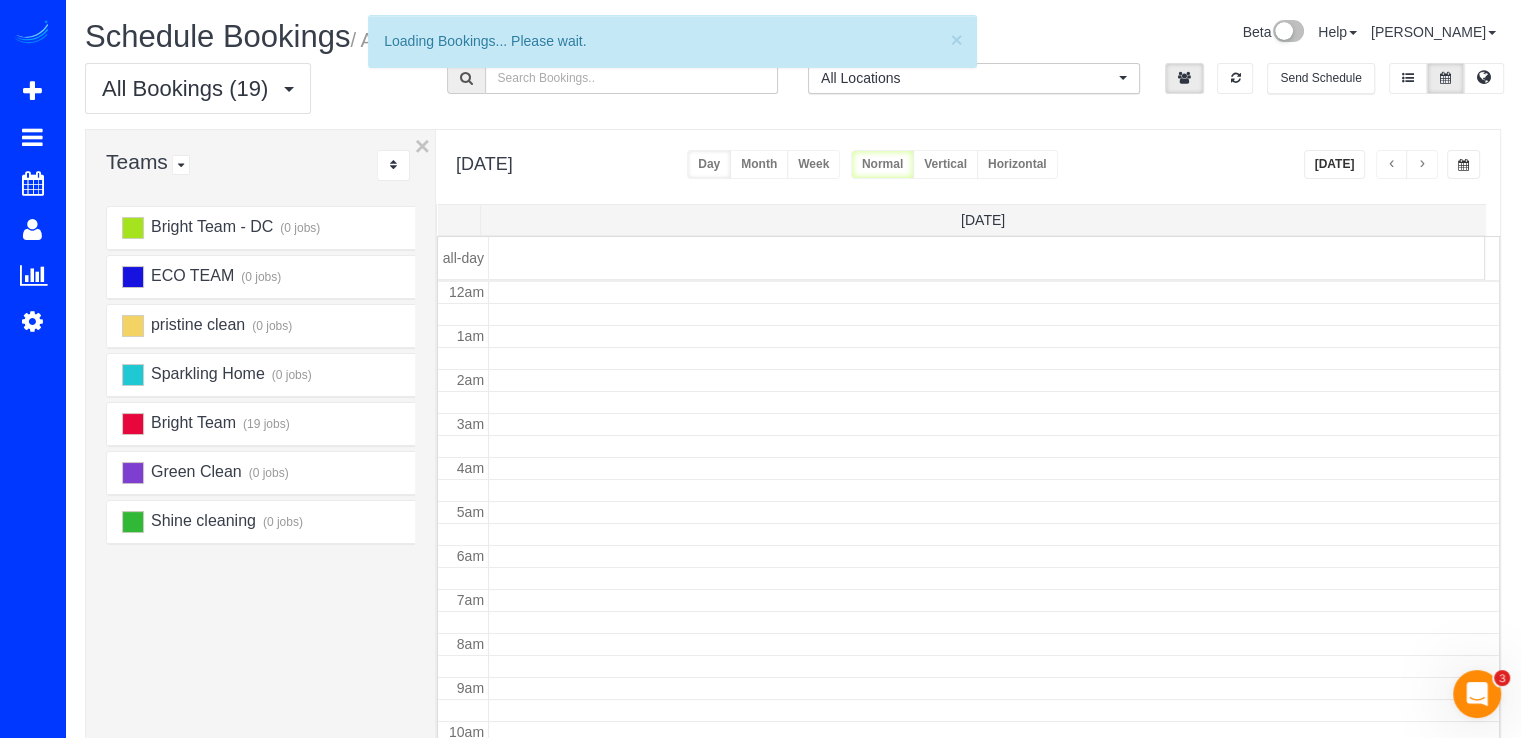 scroll, scrollTop: 263, scrollLeft: 0, axis: vertical 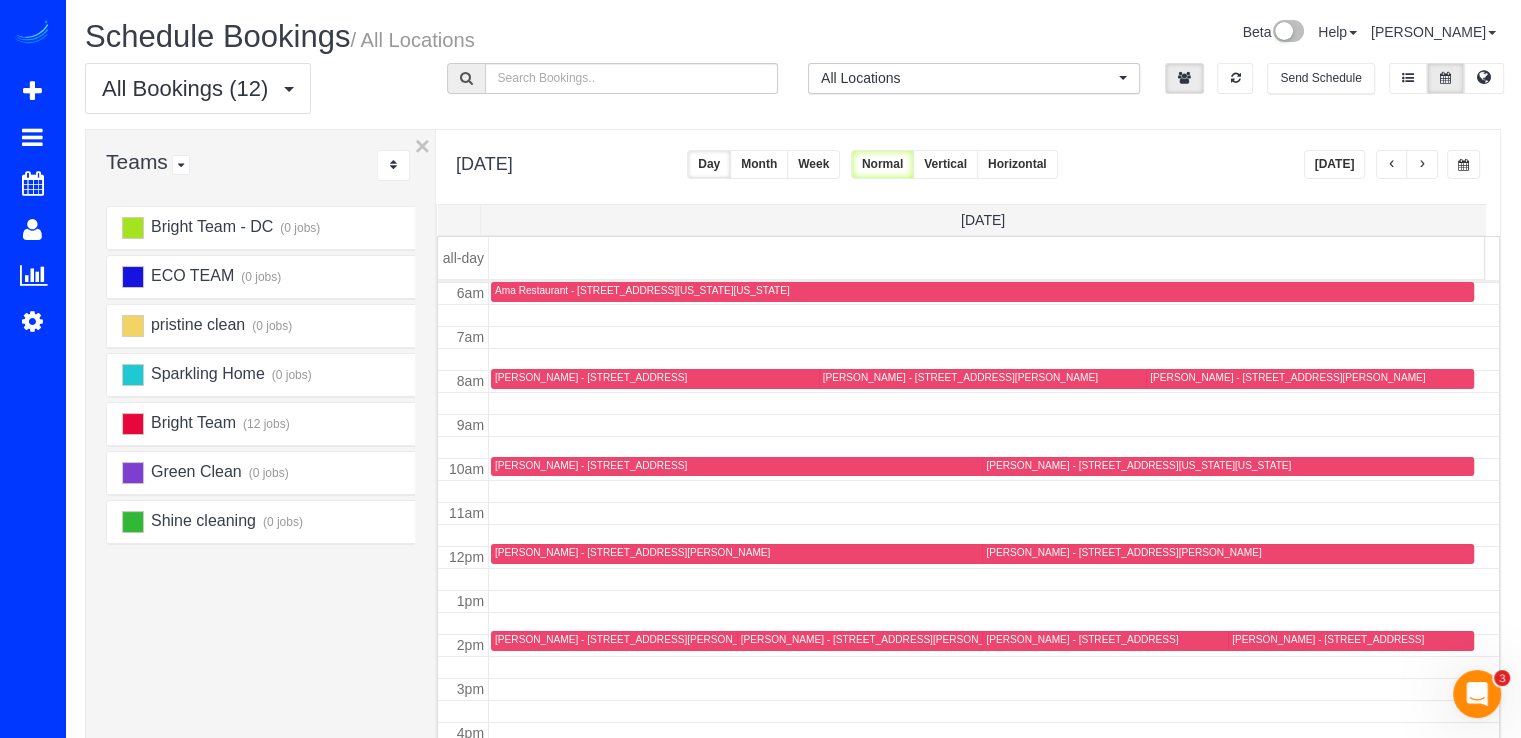 click at bounding box center [1422, 164] 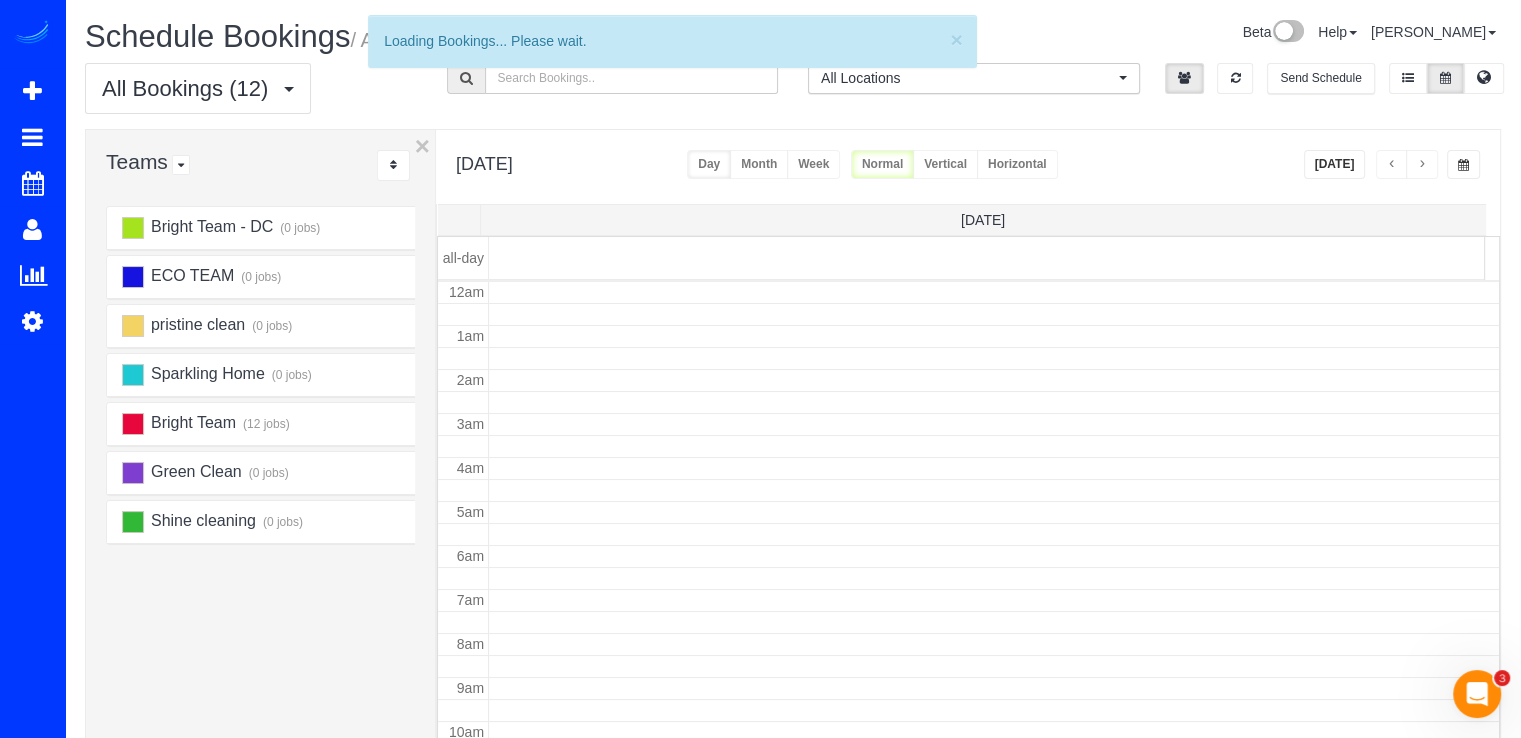 scroll, scrollTop: 263, scrollLeft: 0, axis: vertical 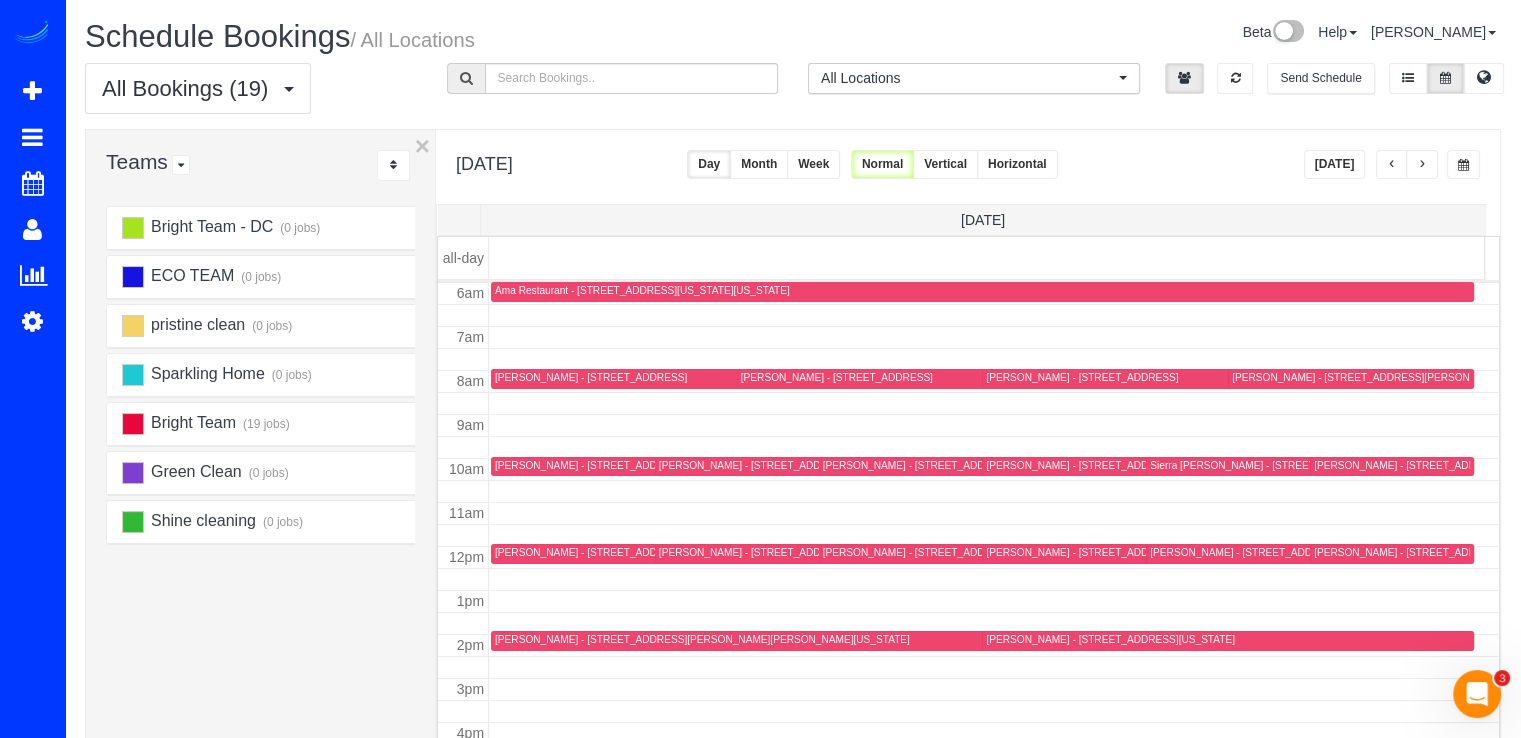 click at bounding box center [1422, 164] 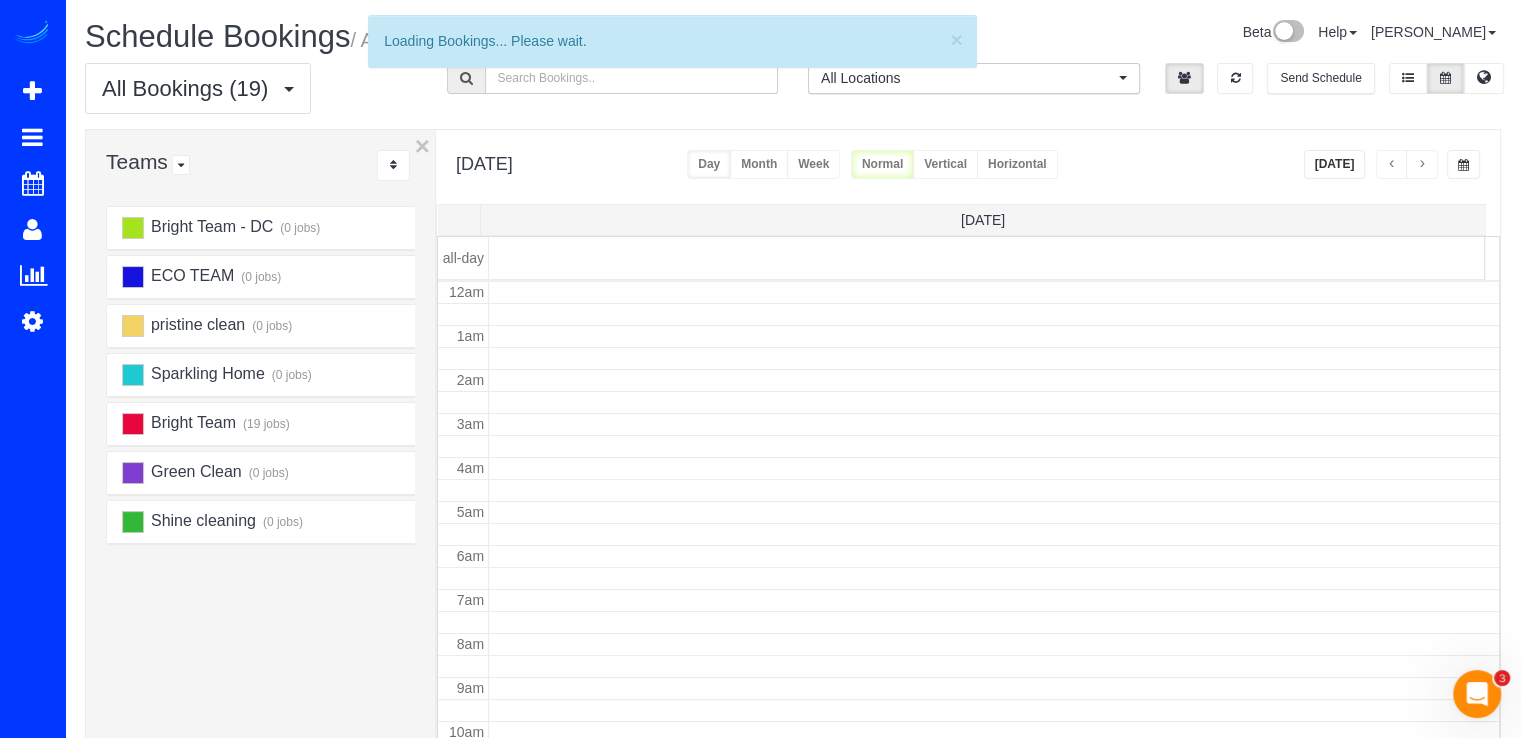 scroll, scrollTop: 263, scrollLeft: 0, axis: vertical 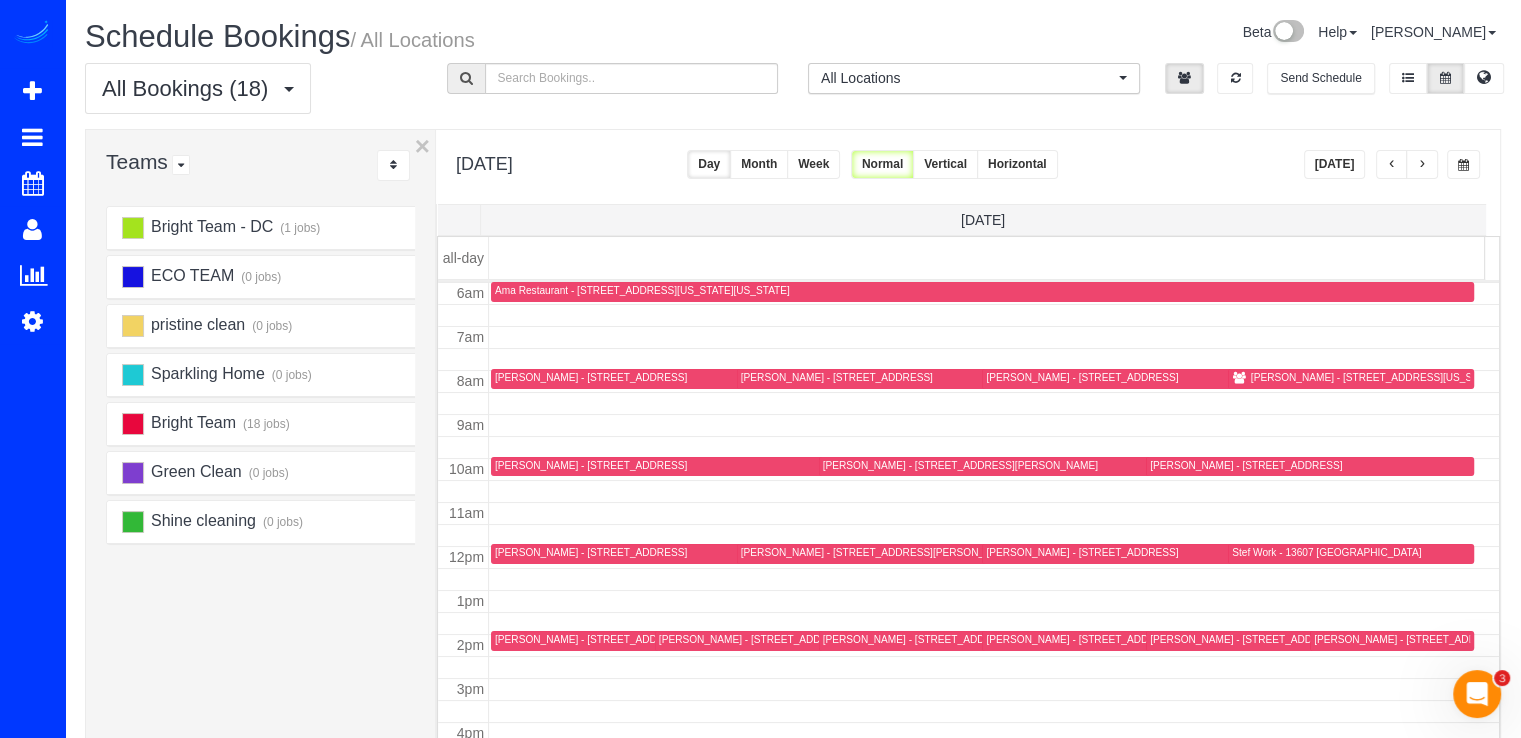 click at bounding box center (1422, 164) 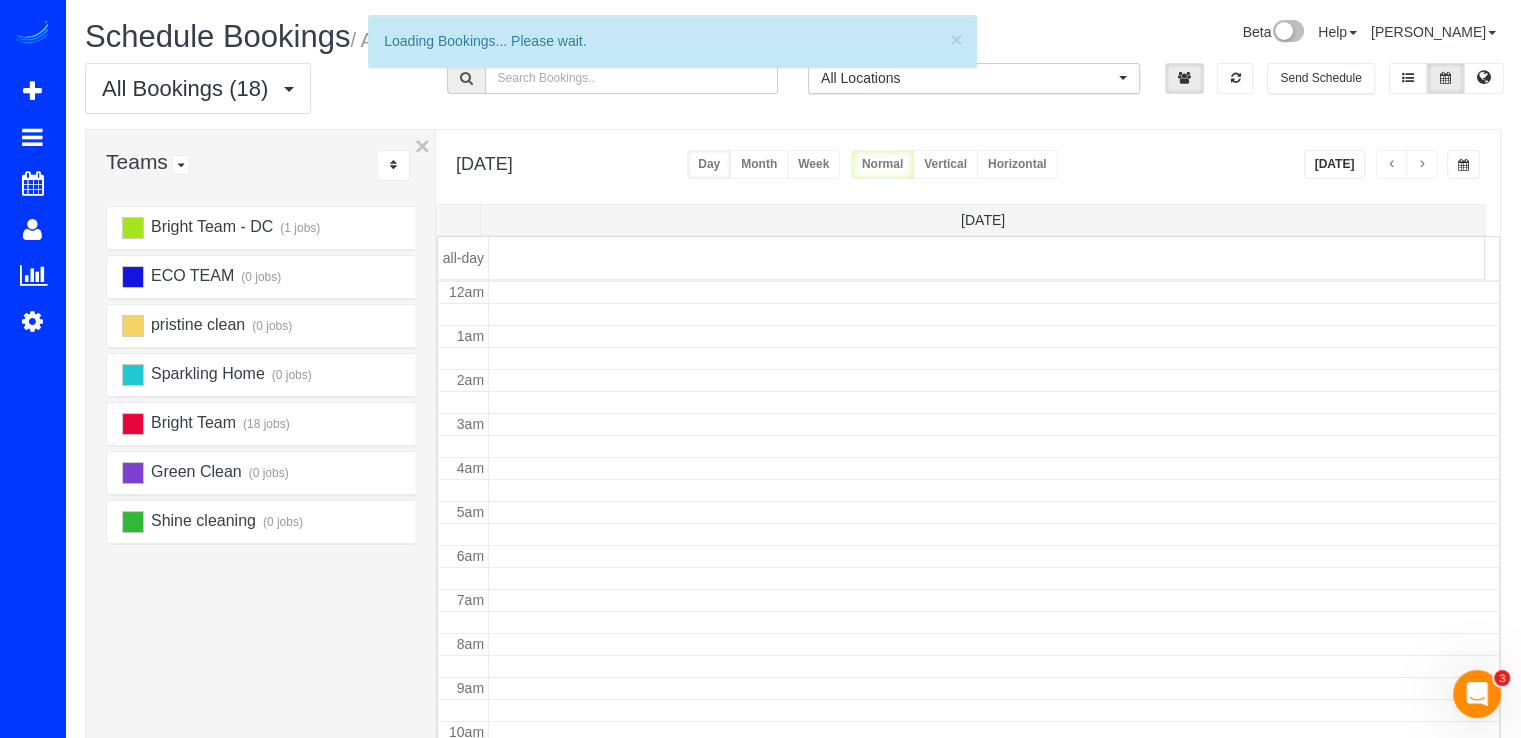 scroll, scrollTop: 263, scrollLeft: 0, axis: vertical 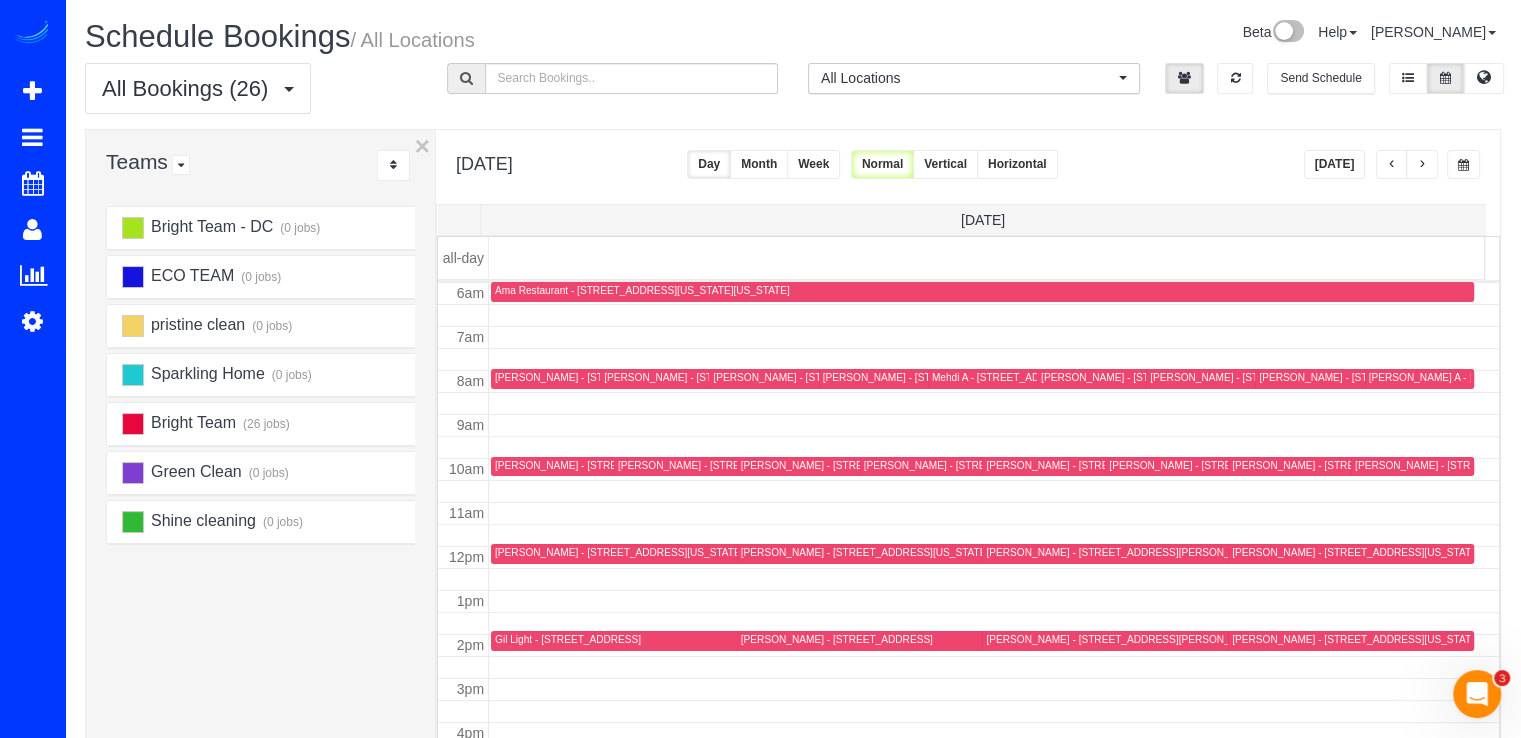 click at bounding box center (1422, 164) 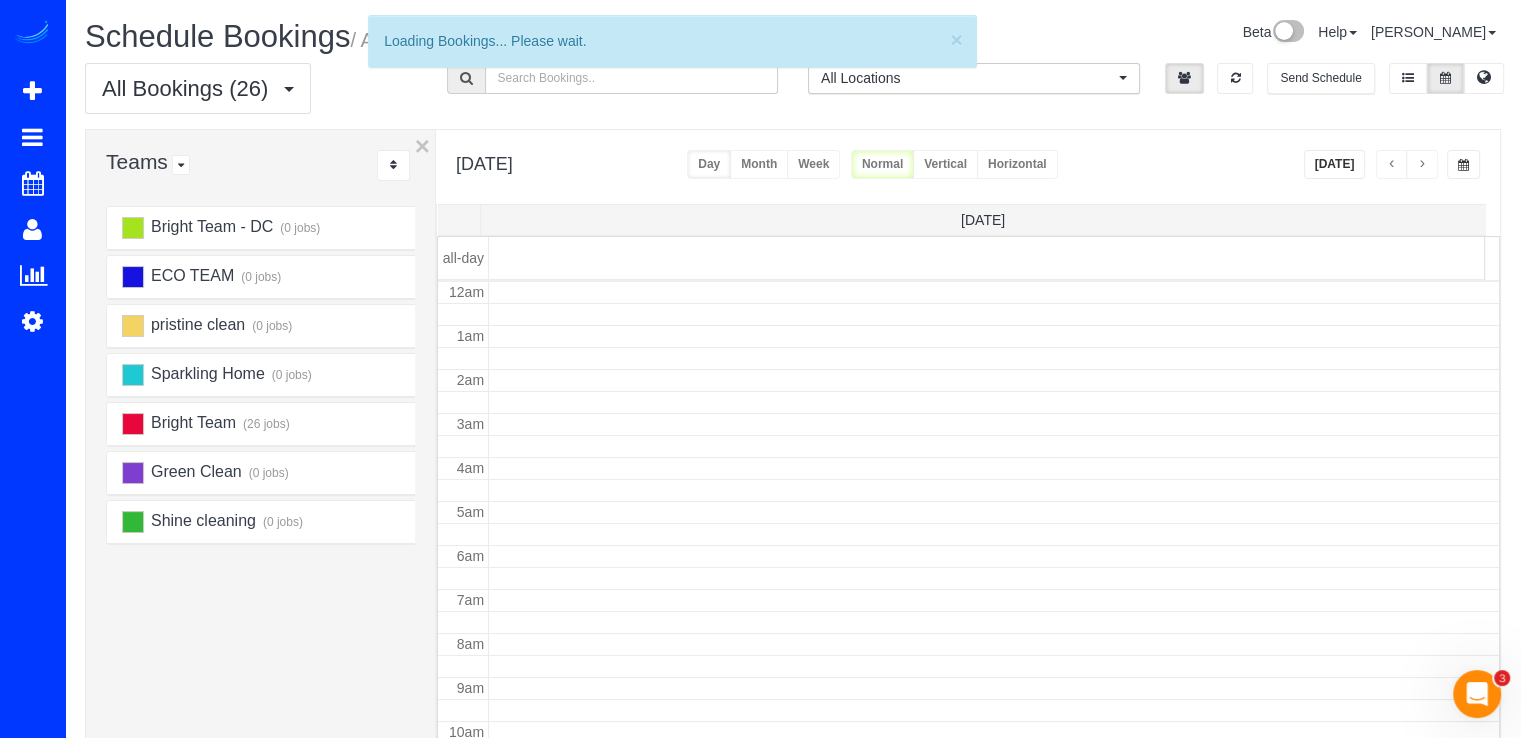 scroll, scrollTop: 263, scrollLeft: 0, axis: vertical 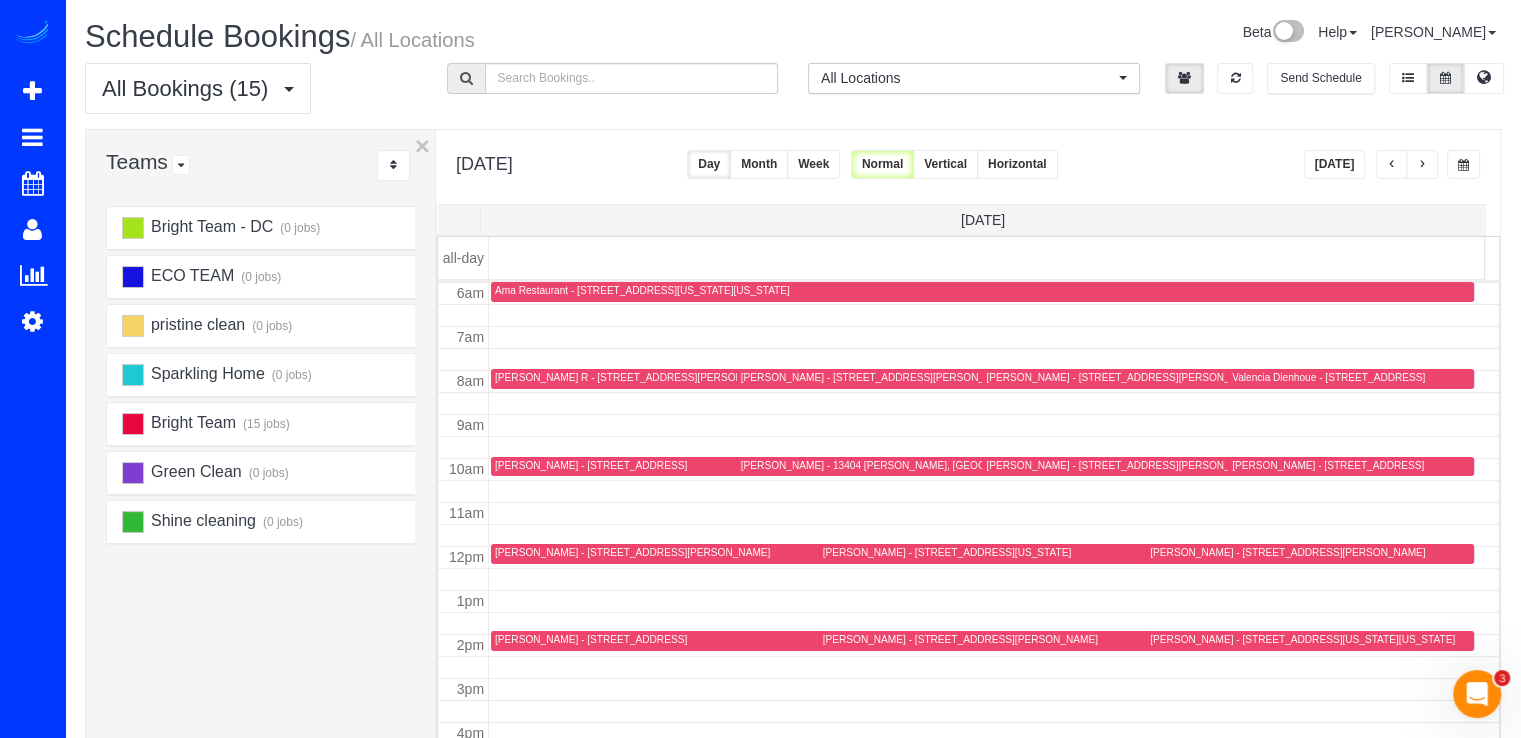 click at bounding box center (1392, 164) 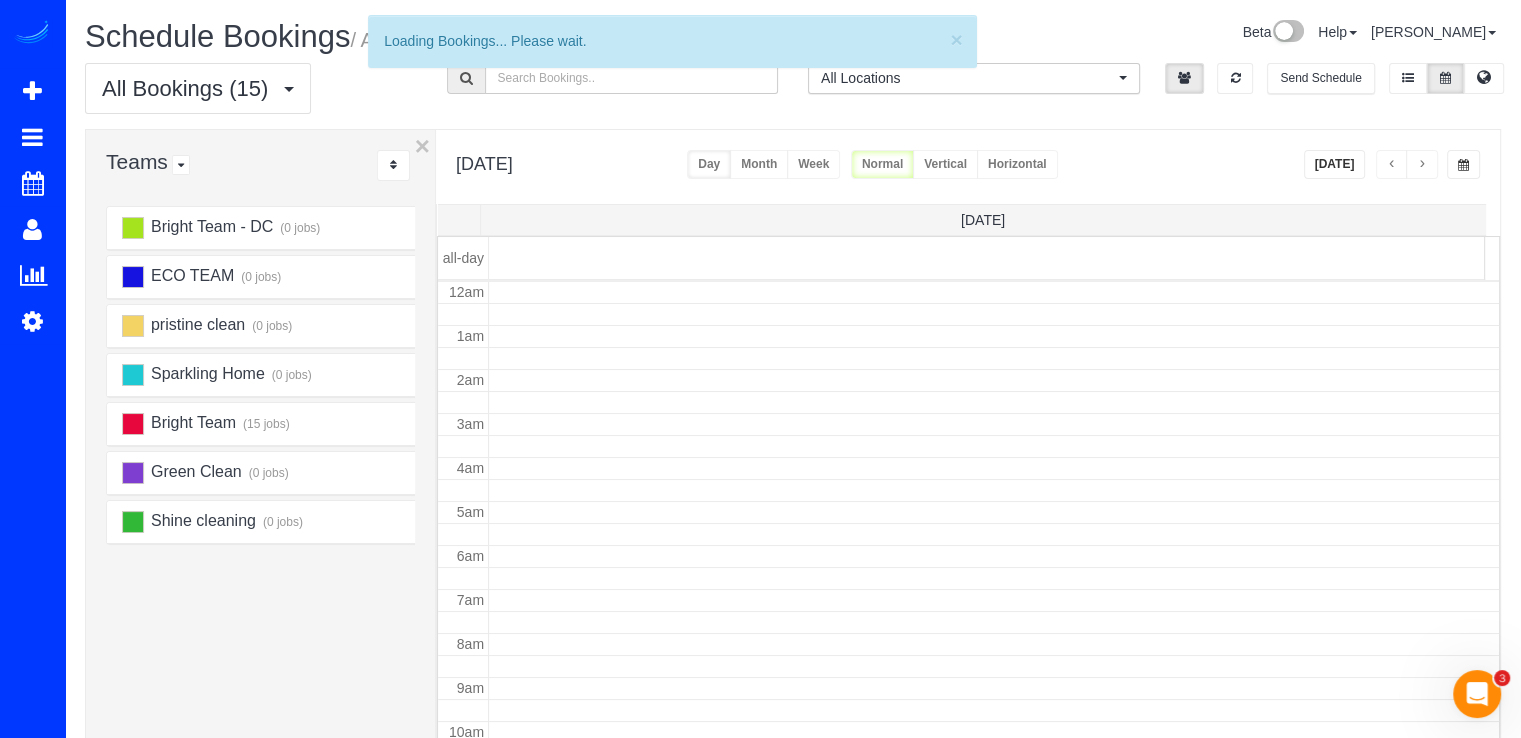 scroll, scrollTop: 263, scrollLeft: 0, axis: vertical 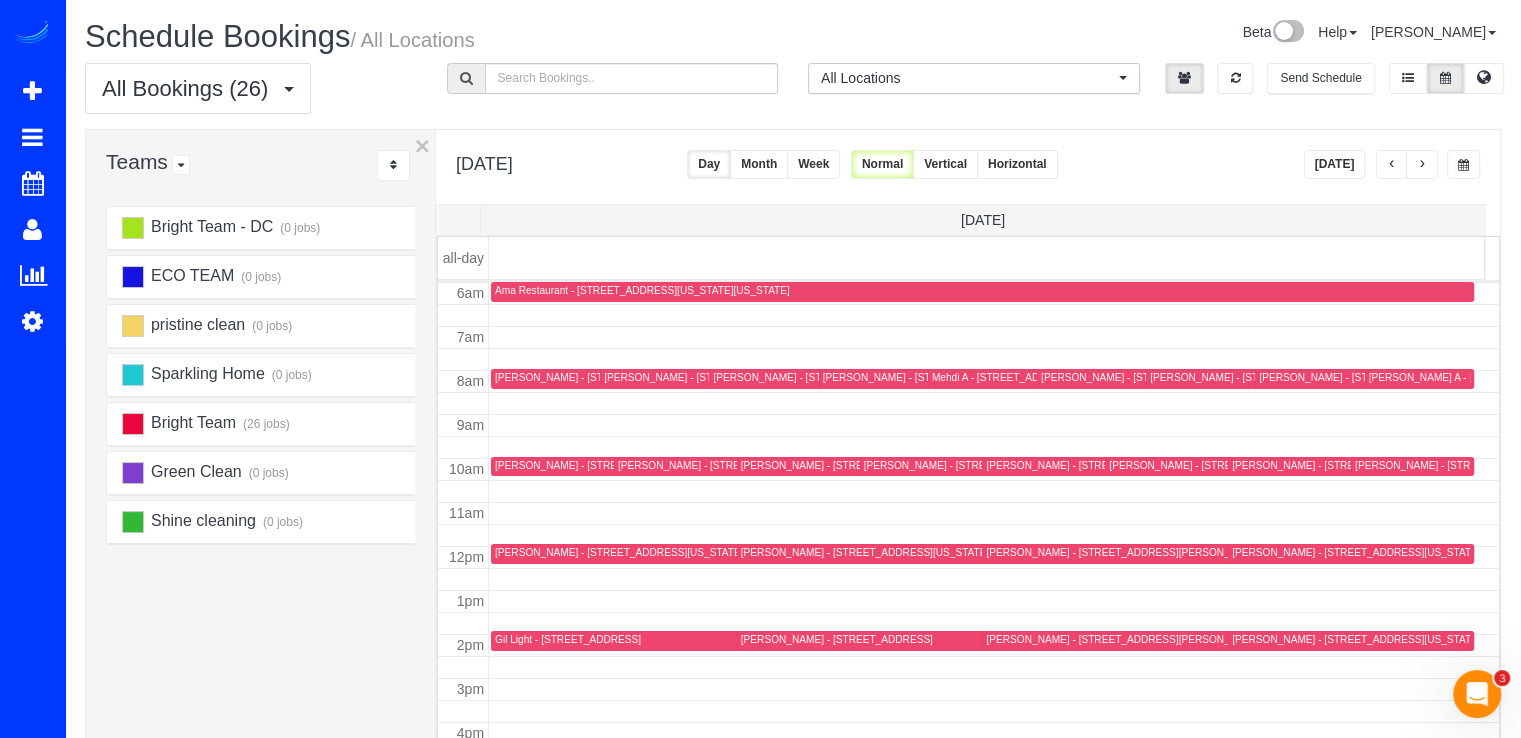 click at bounding box center [1392, 165] 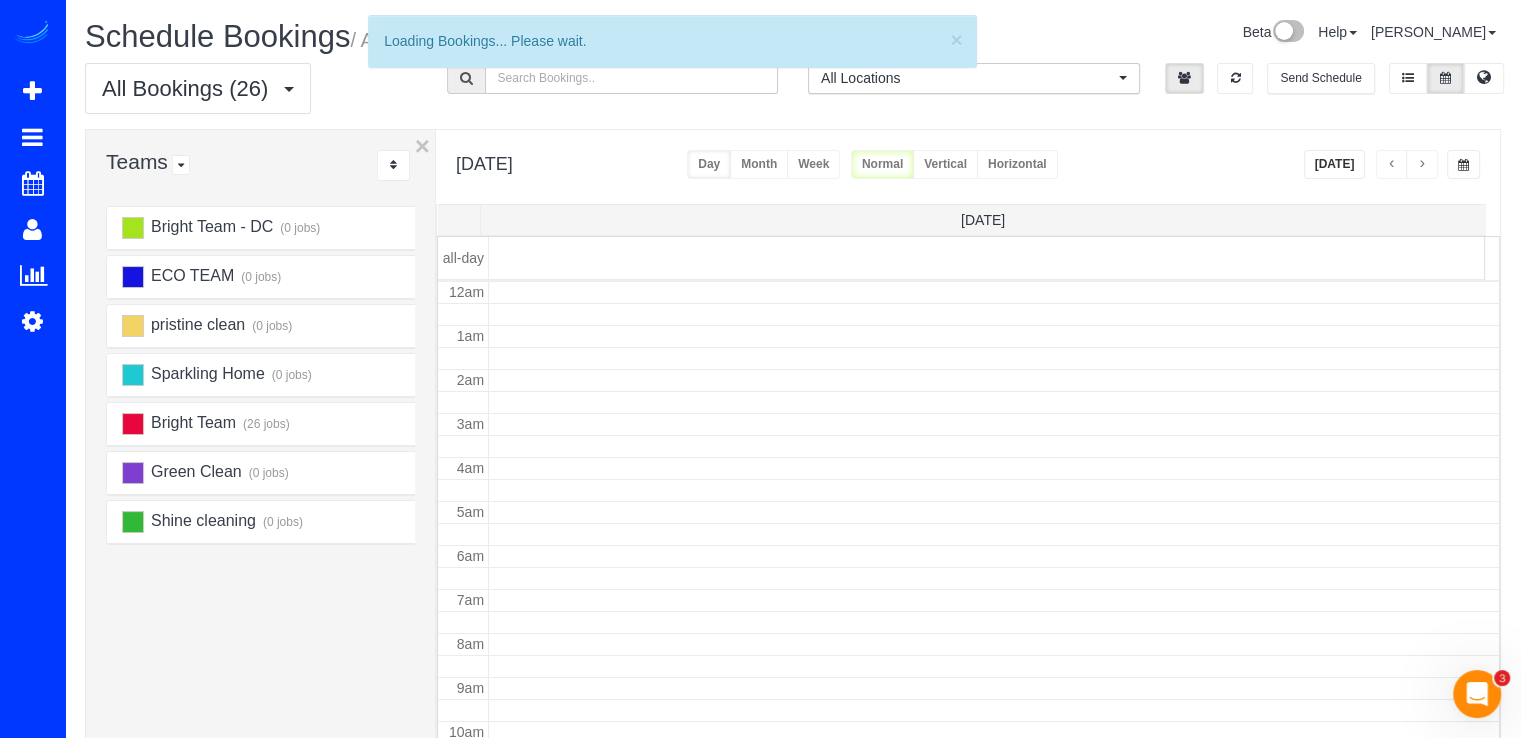 scroll, scrollTop: 263, scrollLeft: 0, axis: vertical 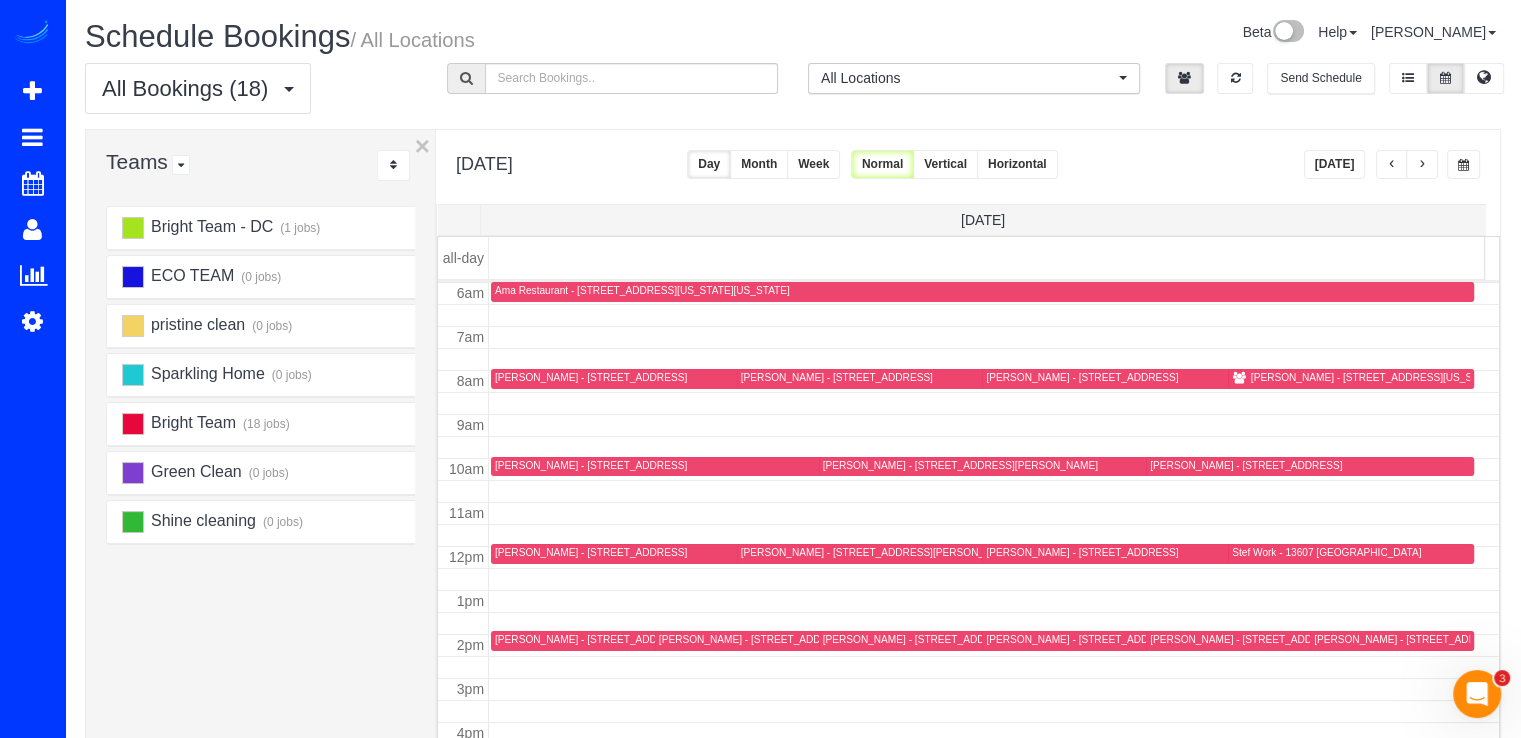 click on "[DATE] [DATE] Day Month Week Normal Vertical Horizontal" at bounding box center (968, 167) 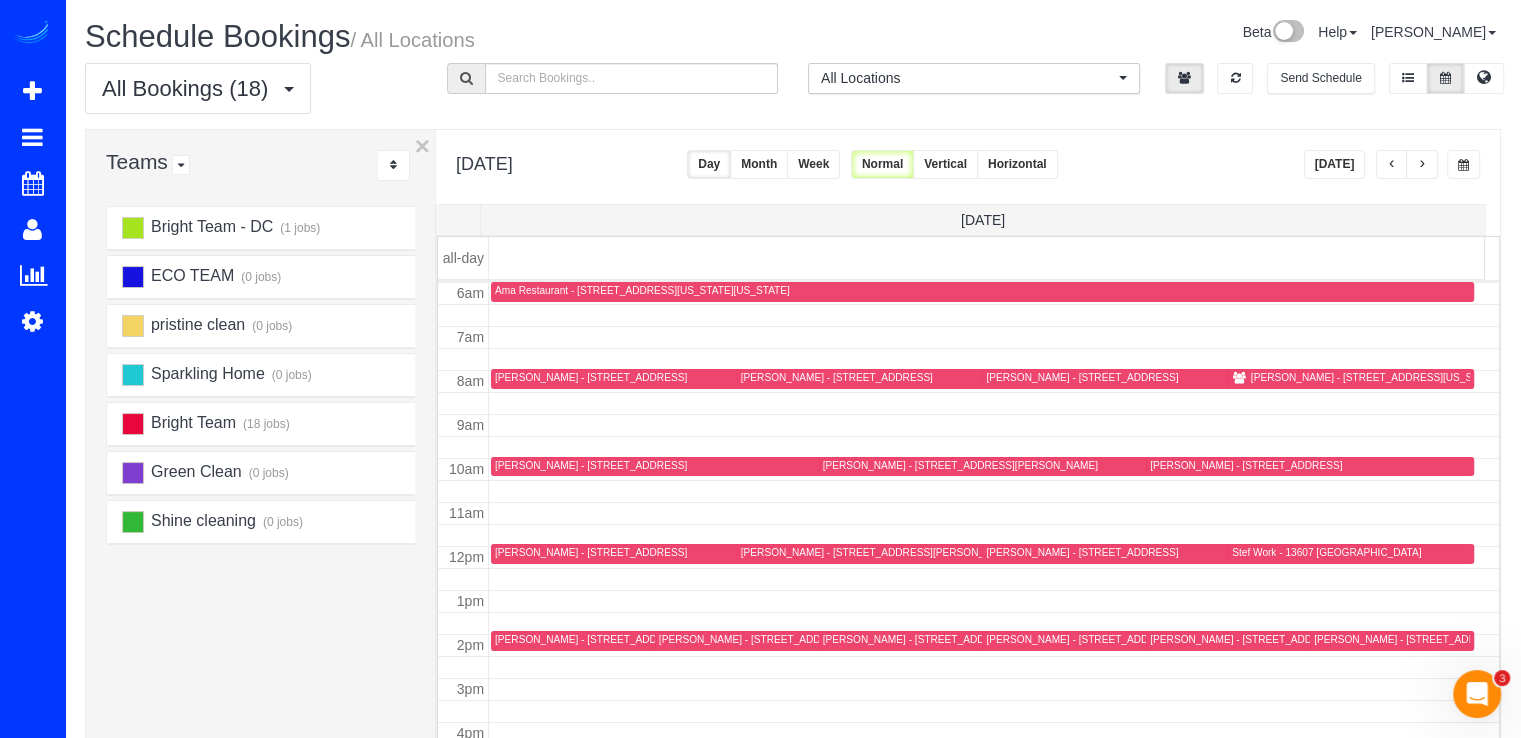 click on "[DATE]" at bounding box center (1335, 164) 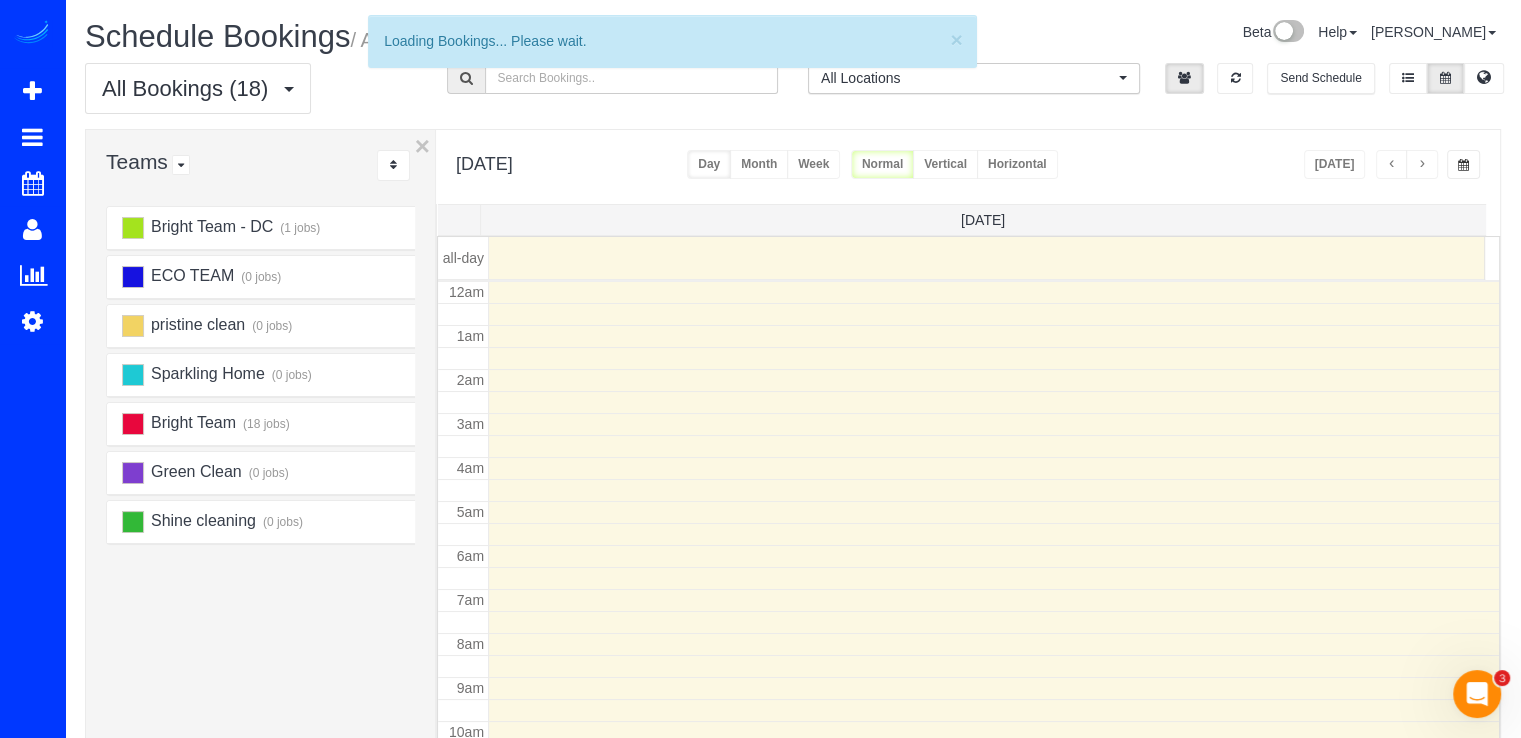 scroll, scrollTop: 263, scrollLeft: 0, axis: vertical 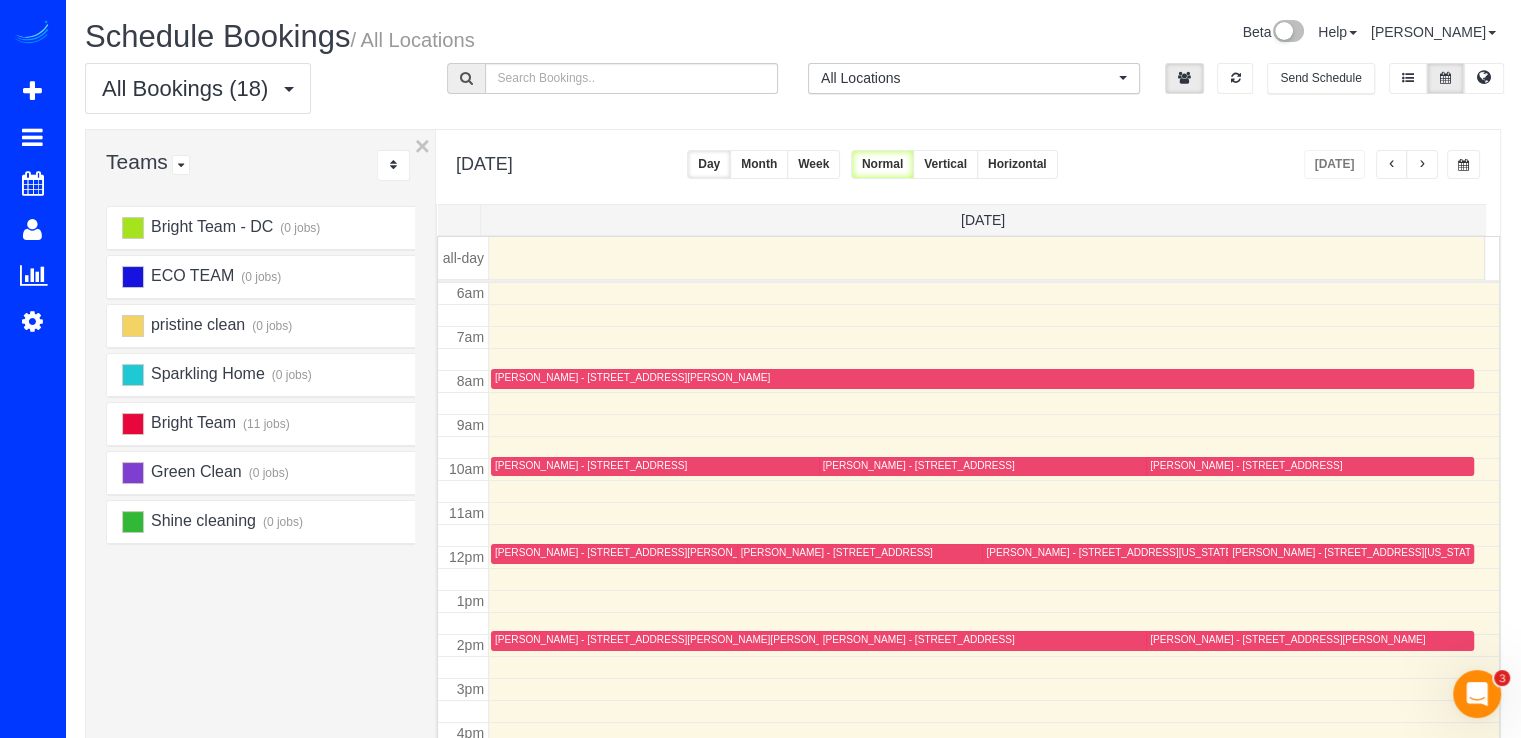 click at bounding box center [1422, 165] 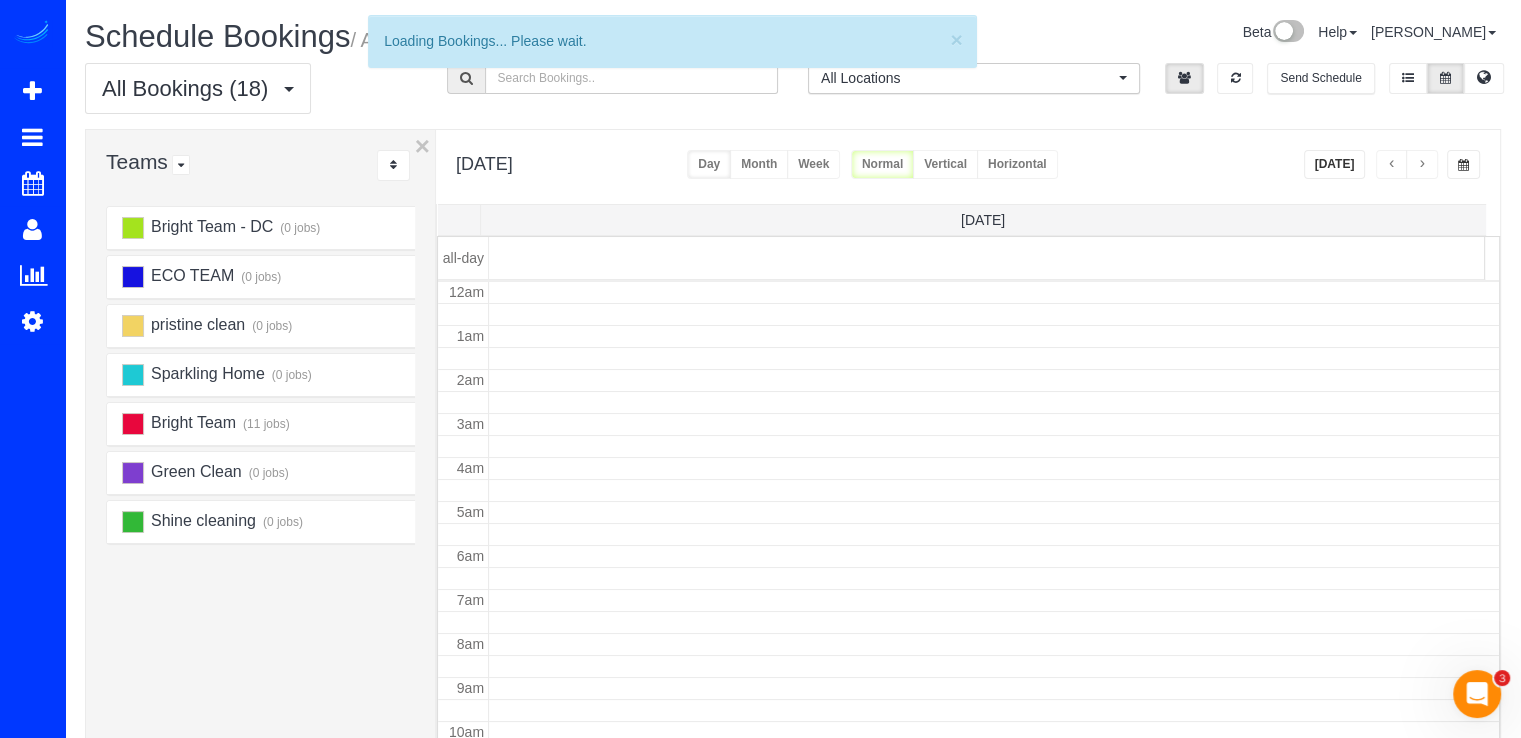 scroll, scrollTop: 263, scrollLeft: 0, axis: vertical 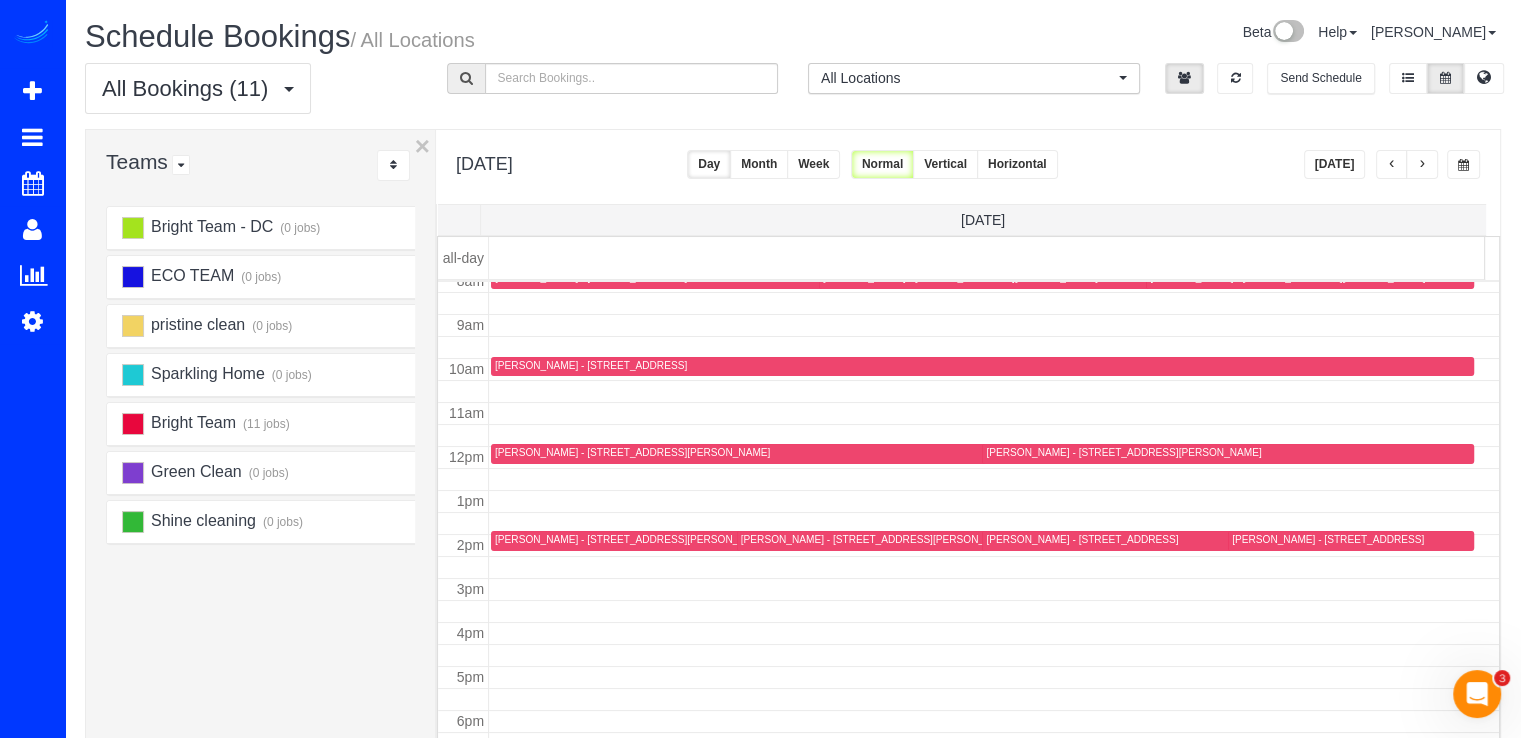 click at bounding box center (1422, 164) 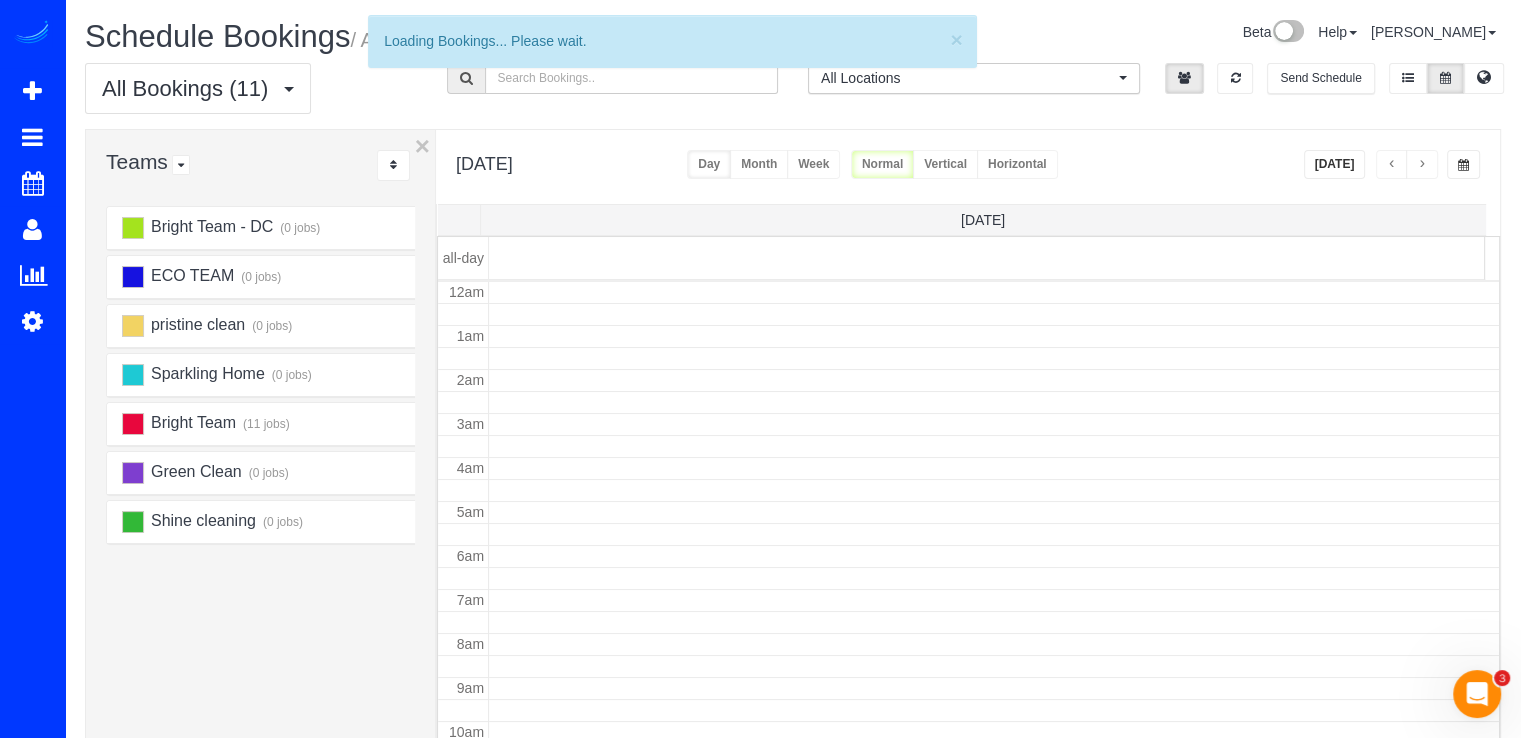scroll, scrollTop: 263, scrollLeft: 0, axis: vertical 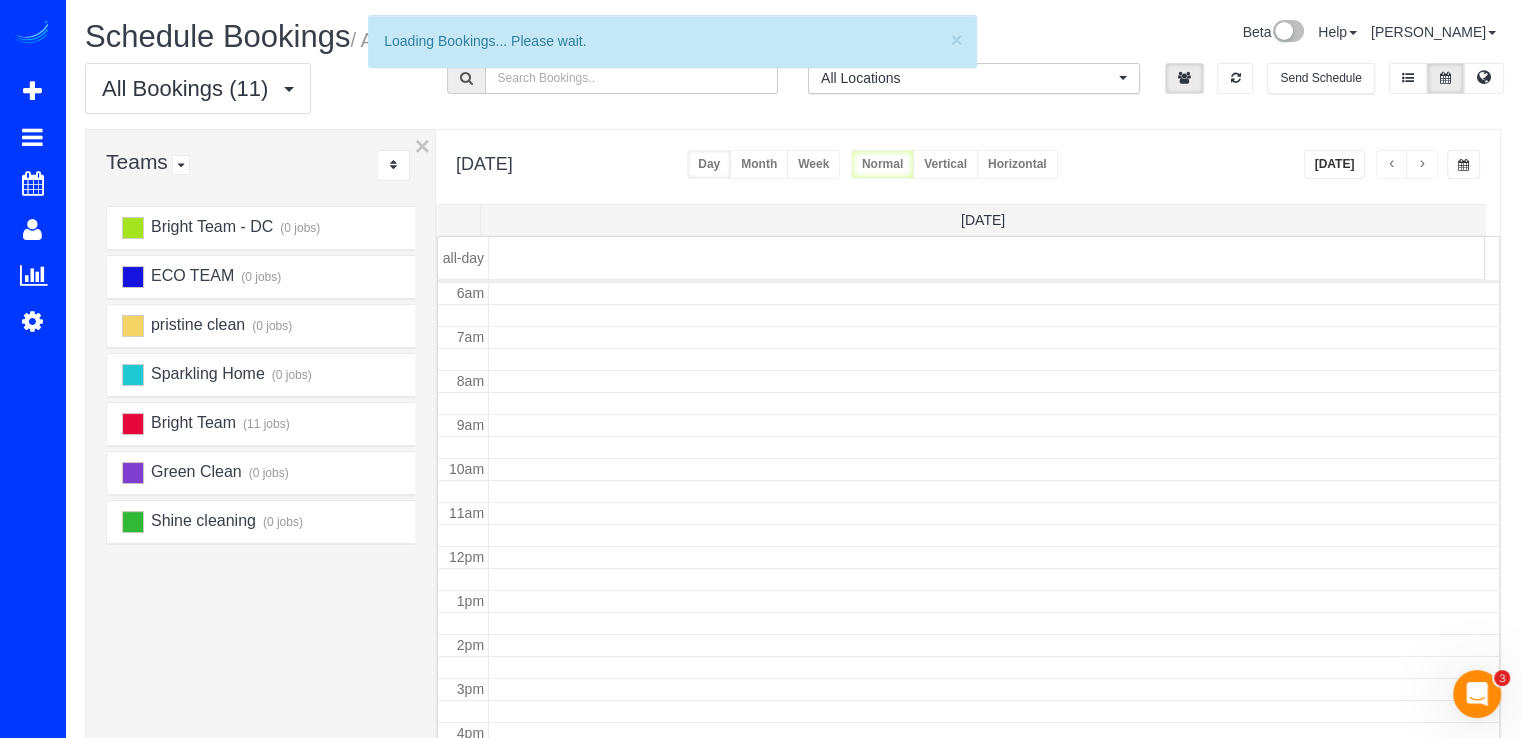 click at bounding box center (1422, 164) 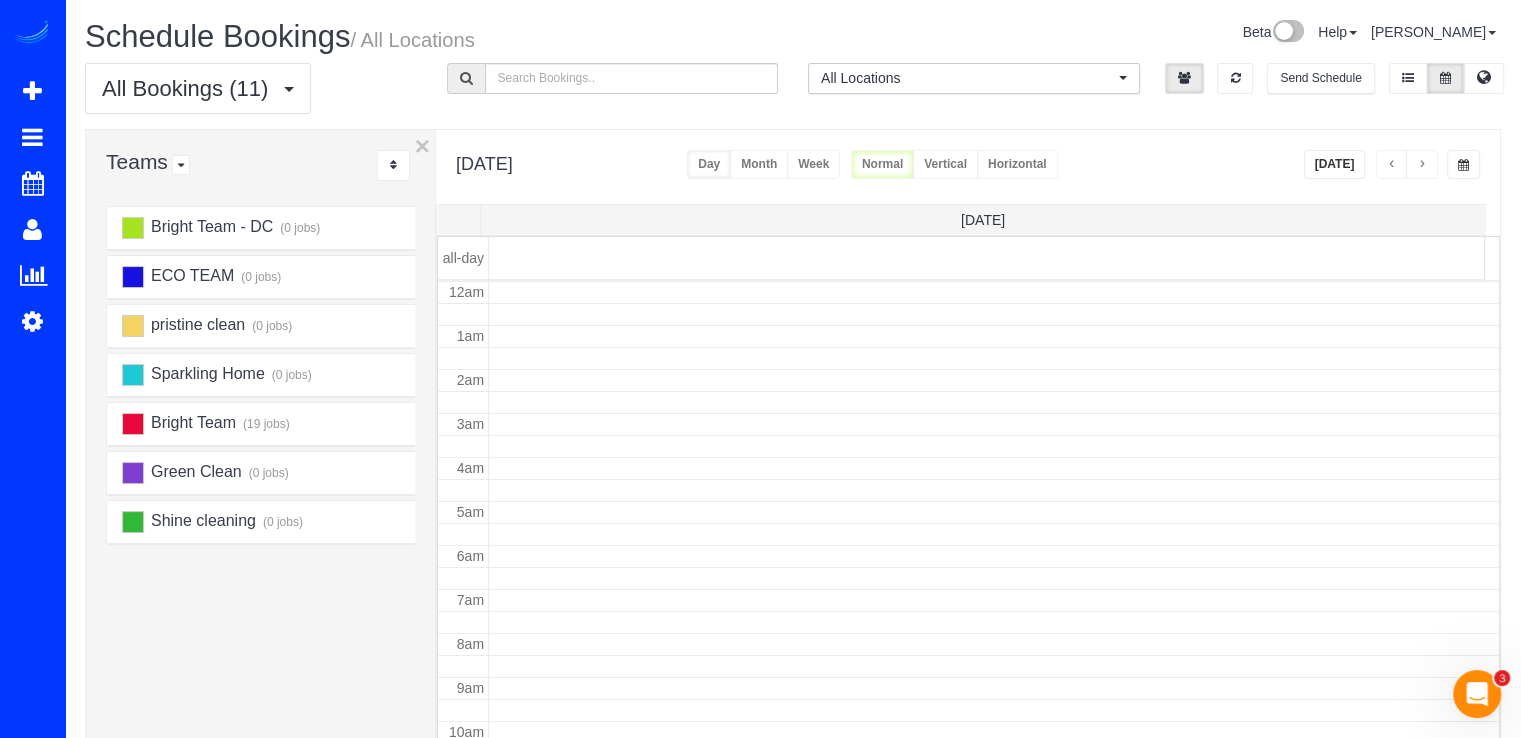 scroll, scrollTop: 263, scrollLeft: 0, axis: vertical 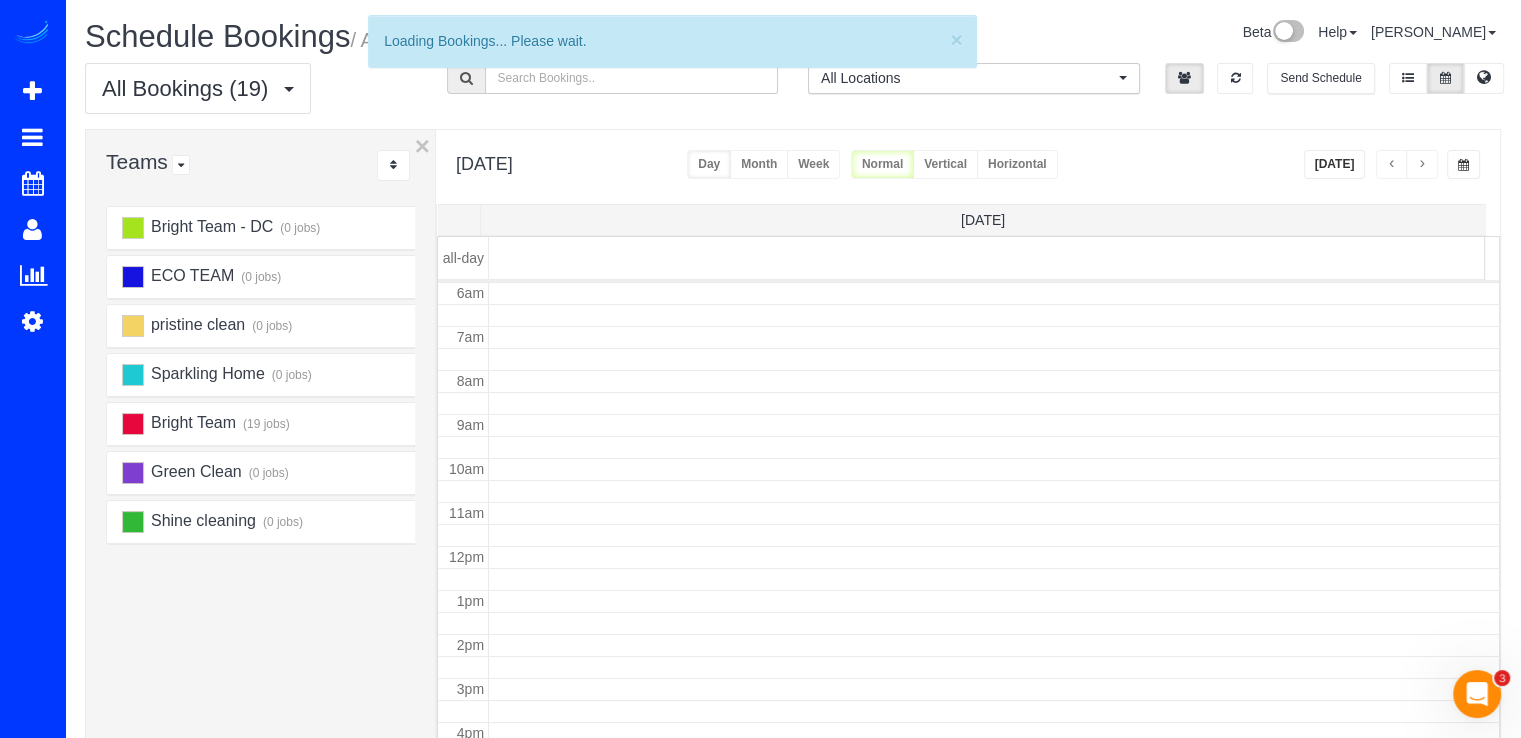 click at bounding box center [1422, 165] 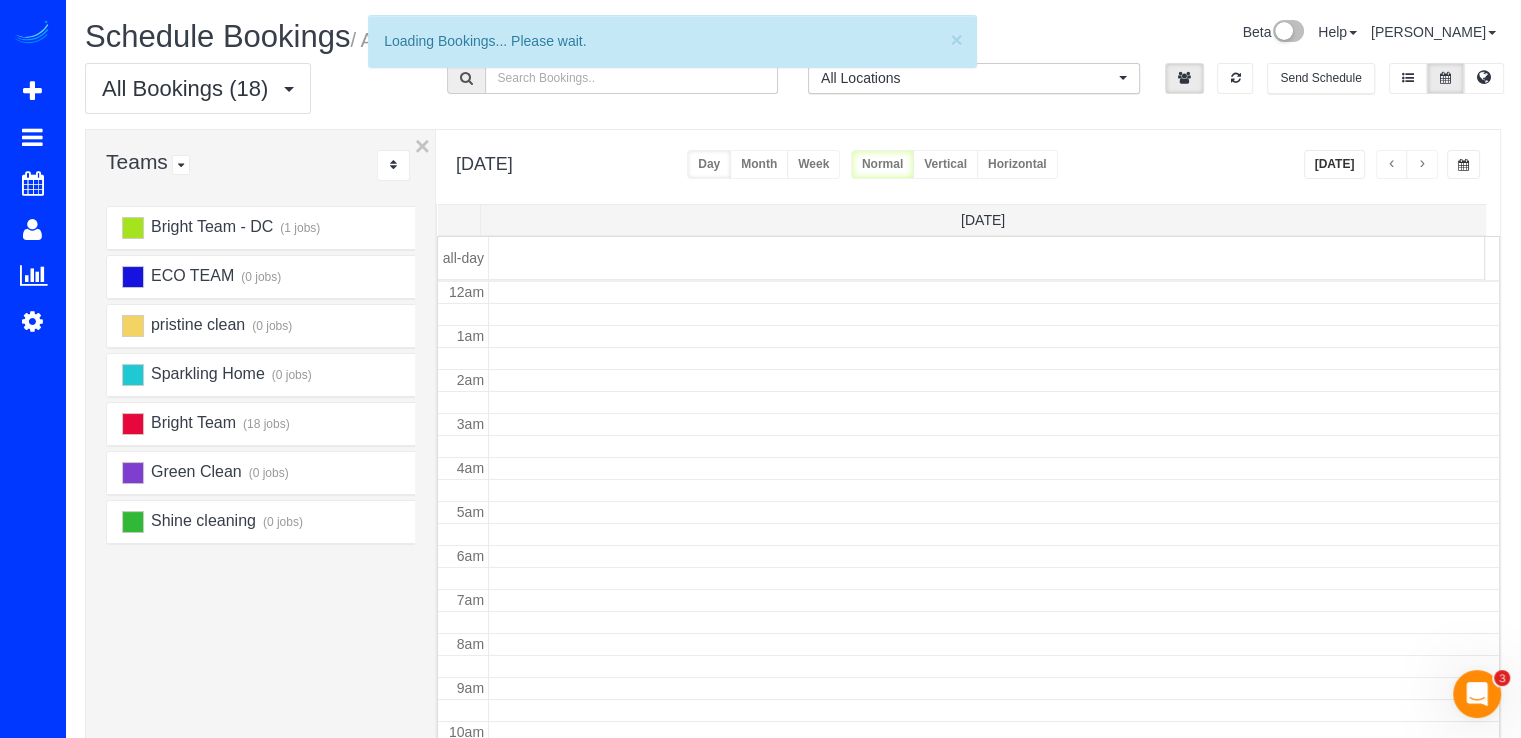 scroll, scrollTop: 263, scrollLeft: 0, axis: vertical 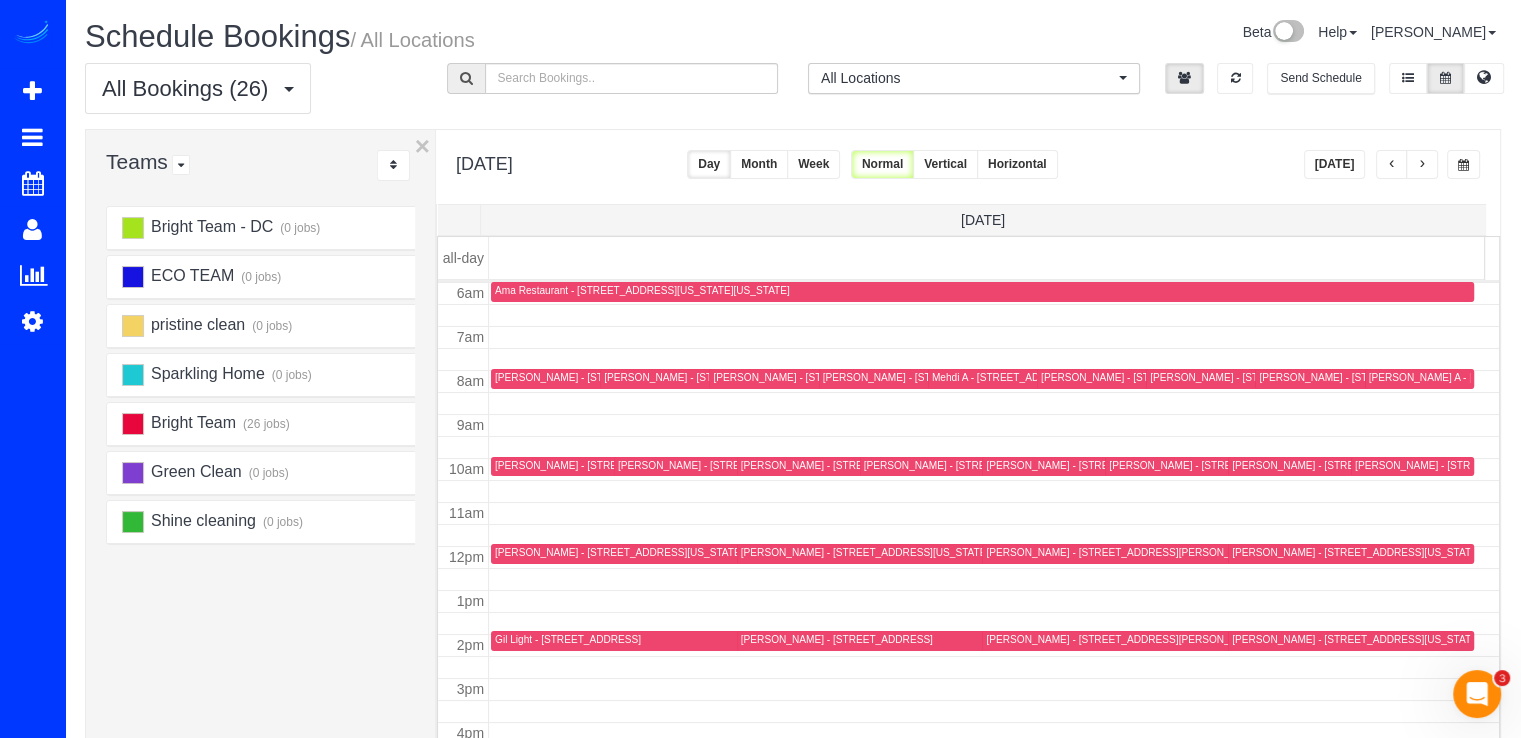 click at bounding box center [1422, 165] 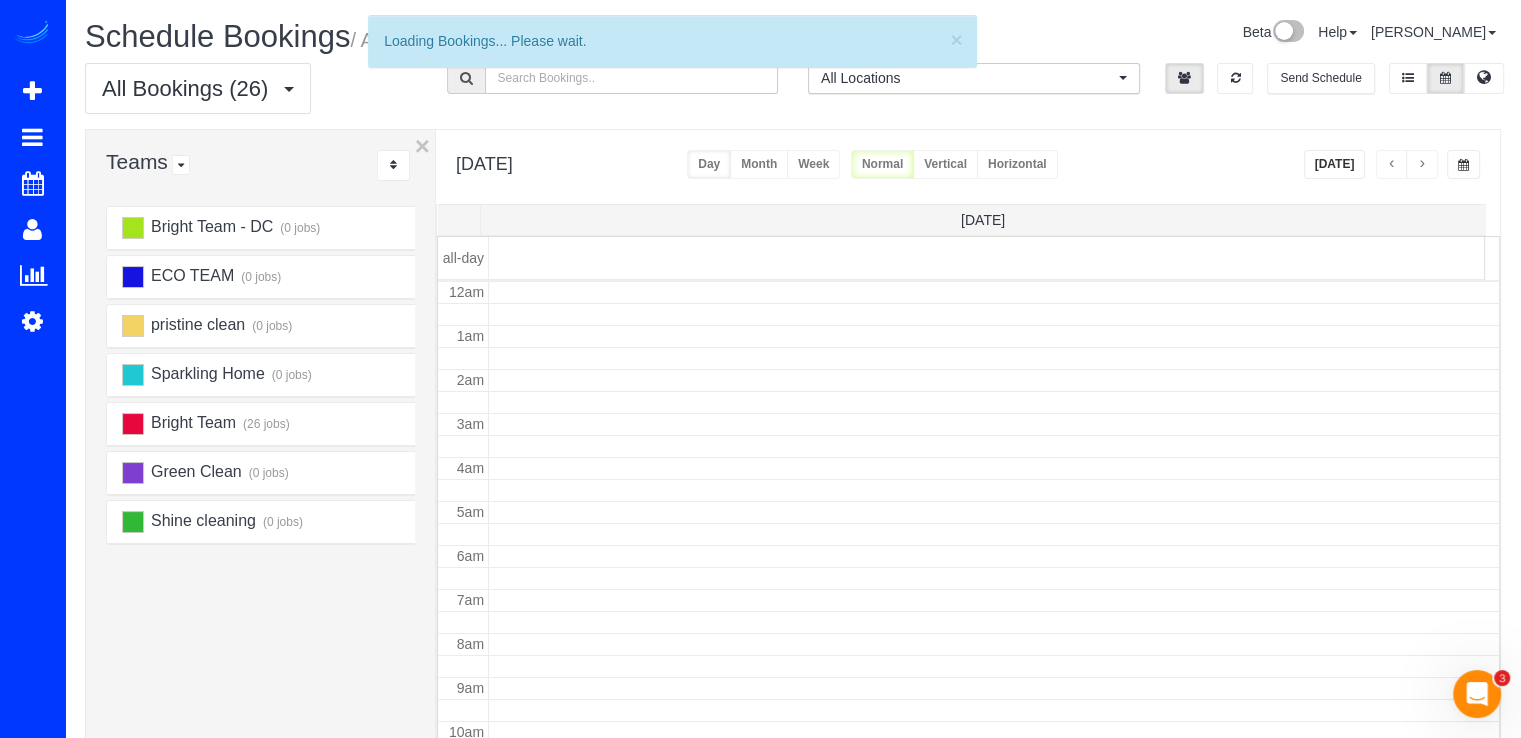 scroll, scrollTop: 263, scrollLeft: 0, axis: vertical 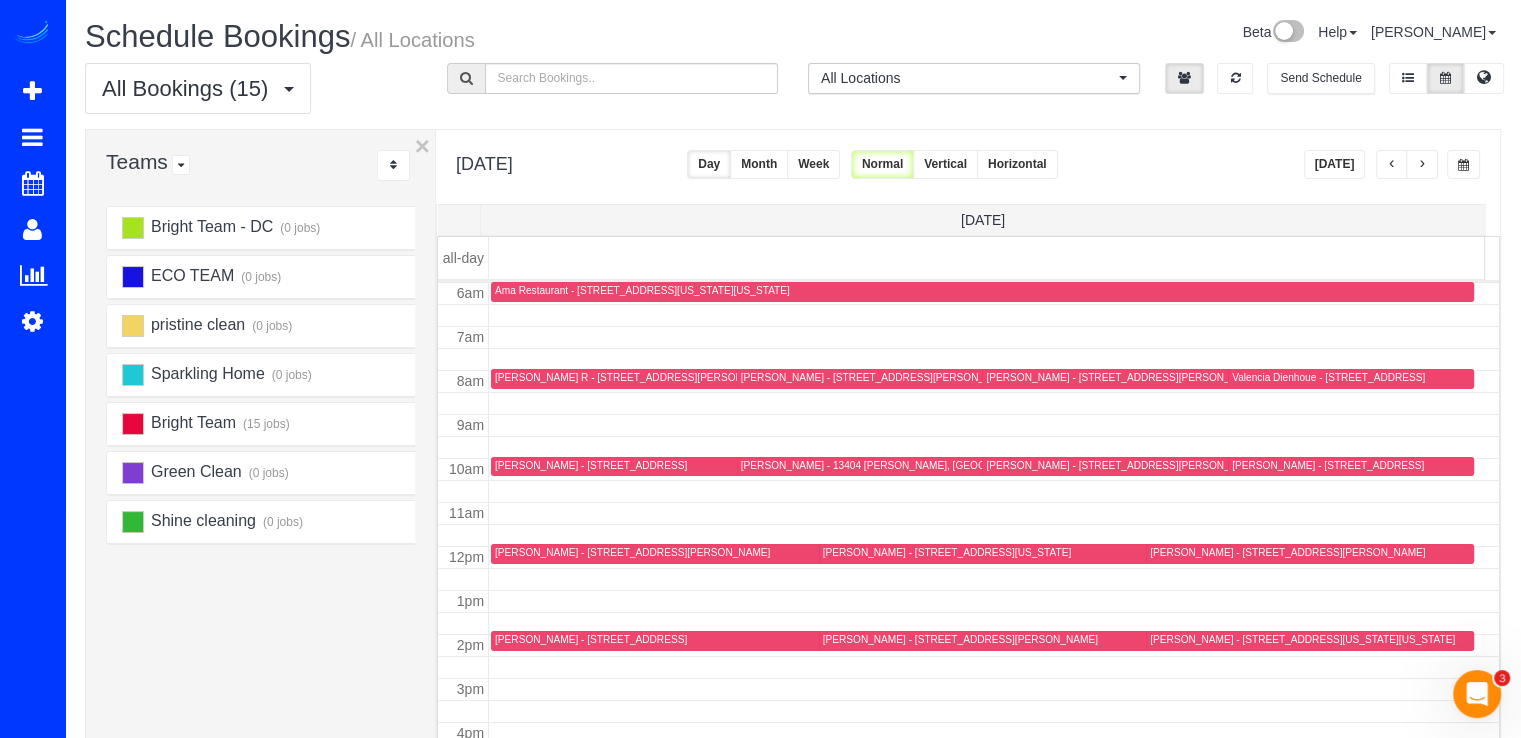 click at bounding box center [1392, 165] 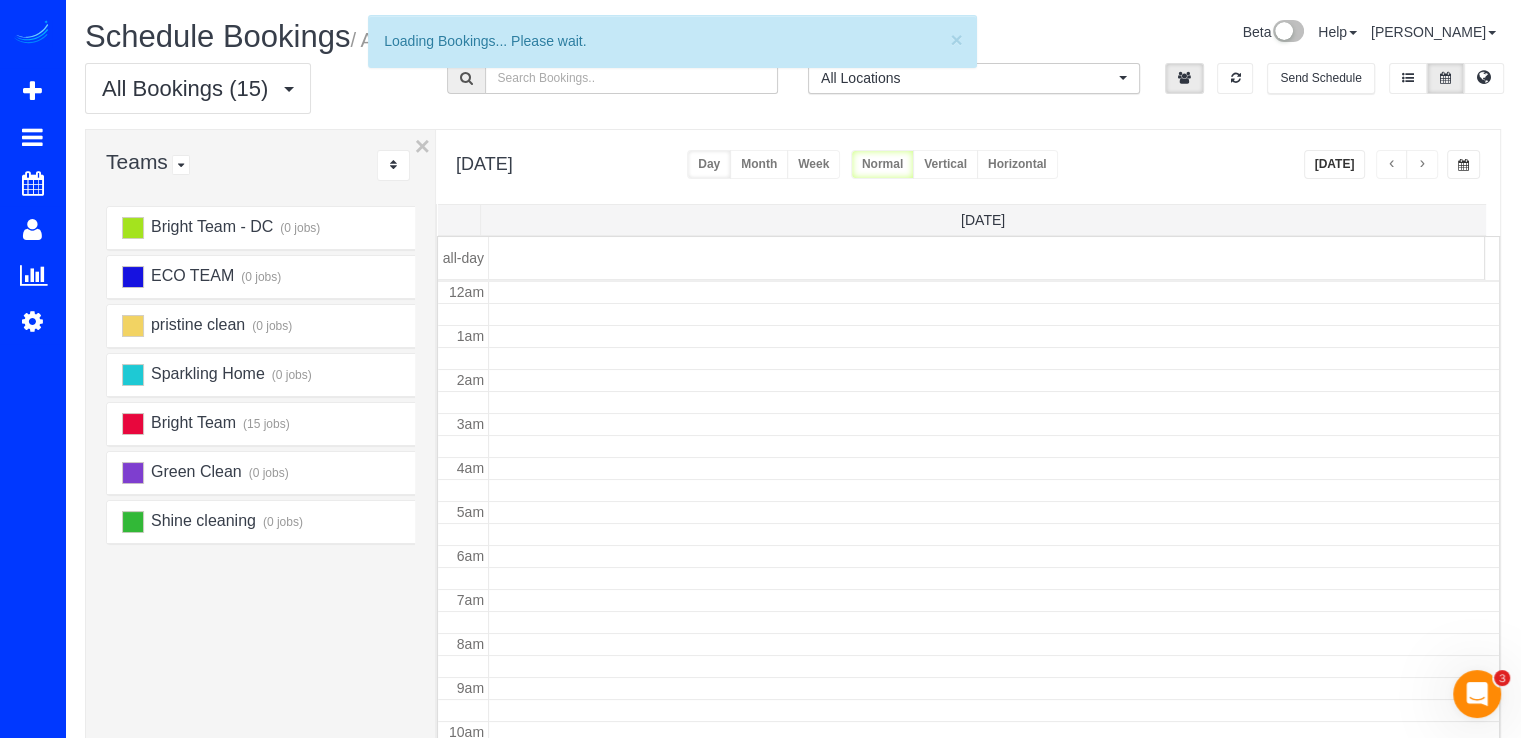 scroll, scrollTop: 263, scrollLeft: 0, axis: vertical 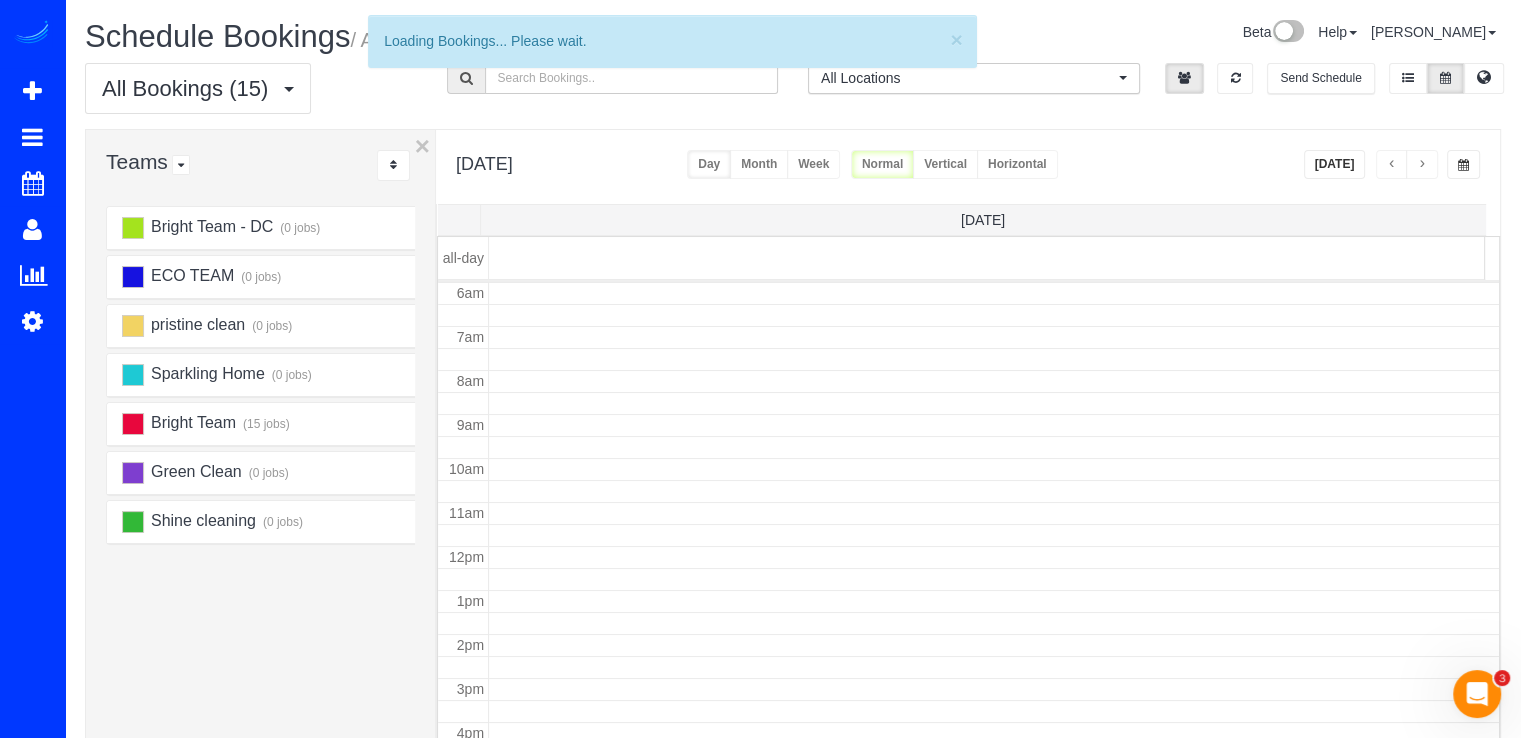 click at bounding box center (1392, 165) 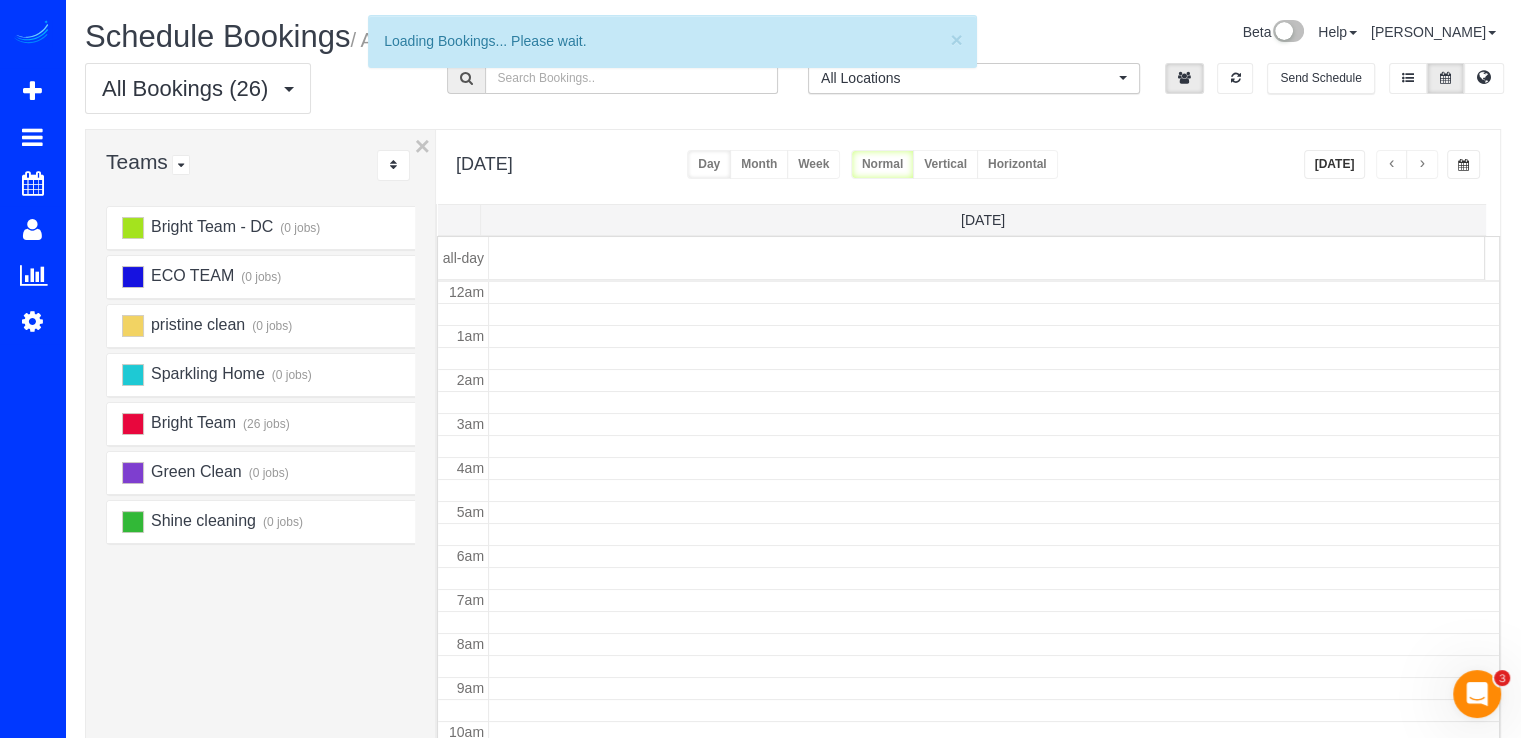 scroll, scrollTop: 263, scrollLeft: 0, axis: vertical 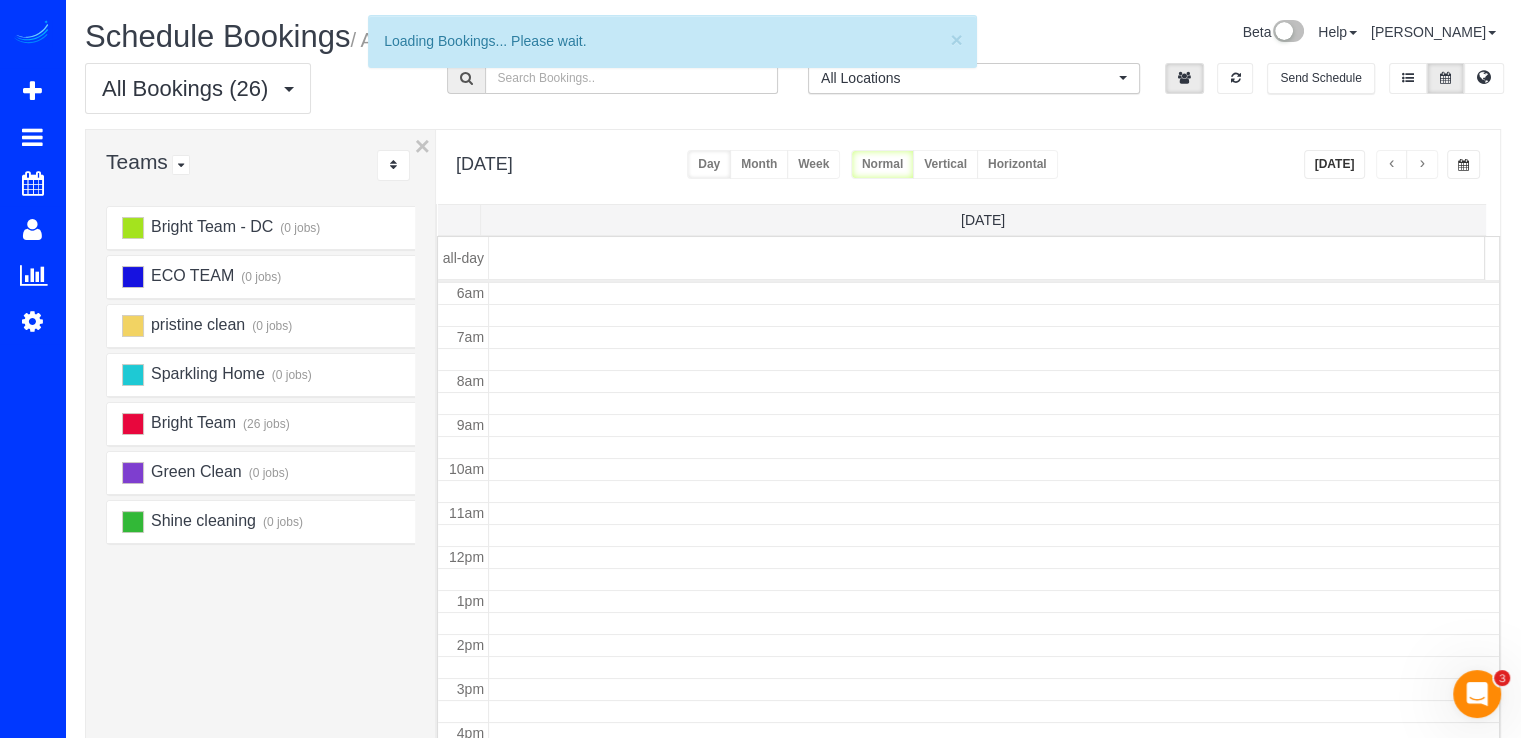 click at bounding box center [1392, 165] 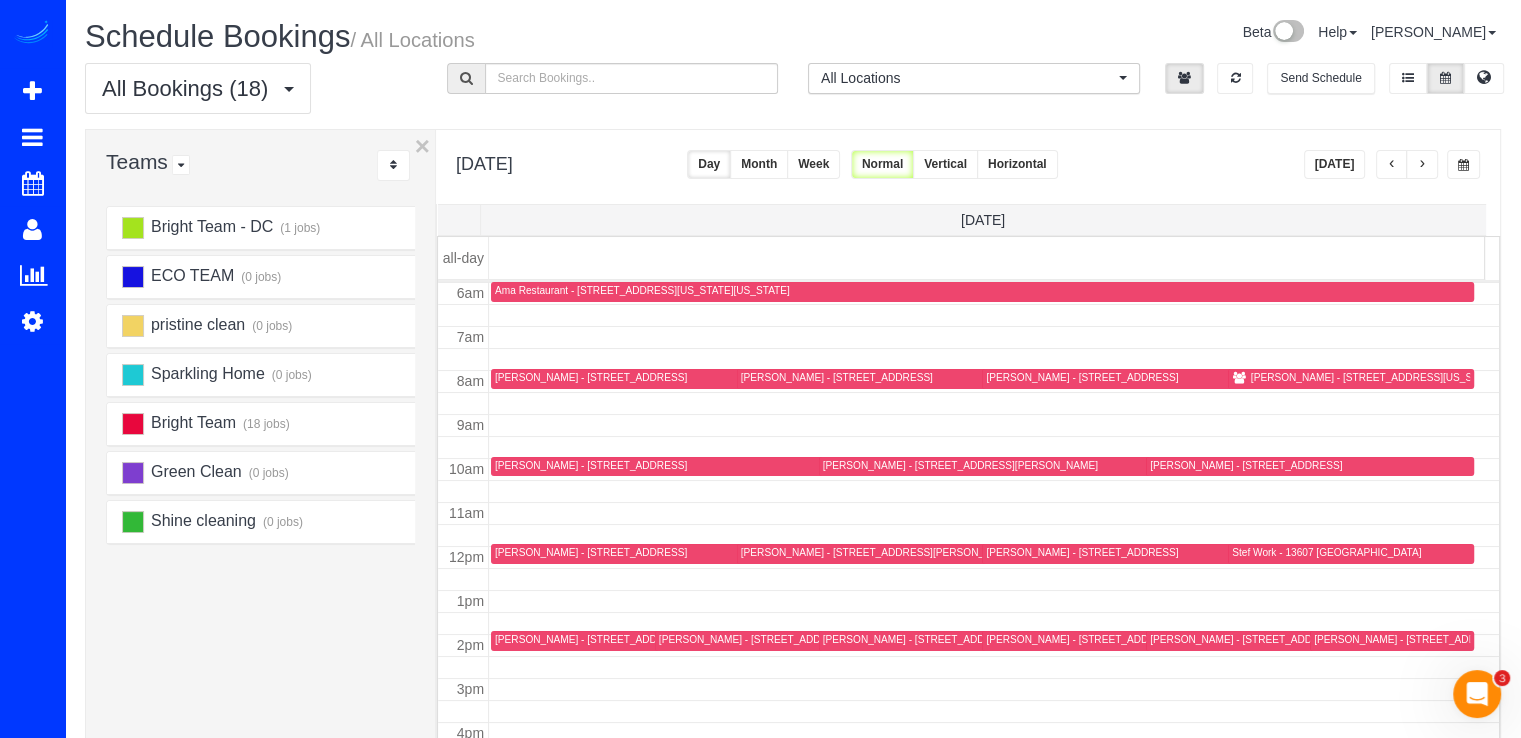 click at bounding box center [1392, 165] 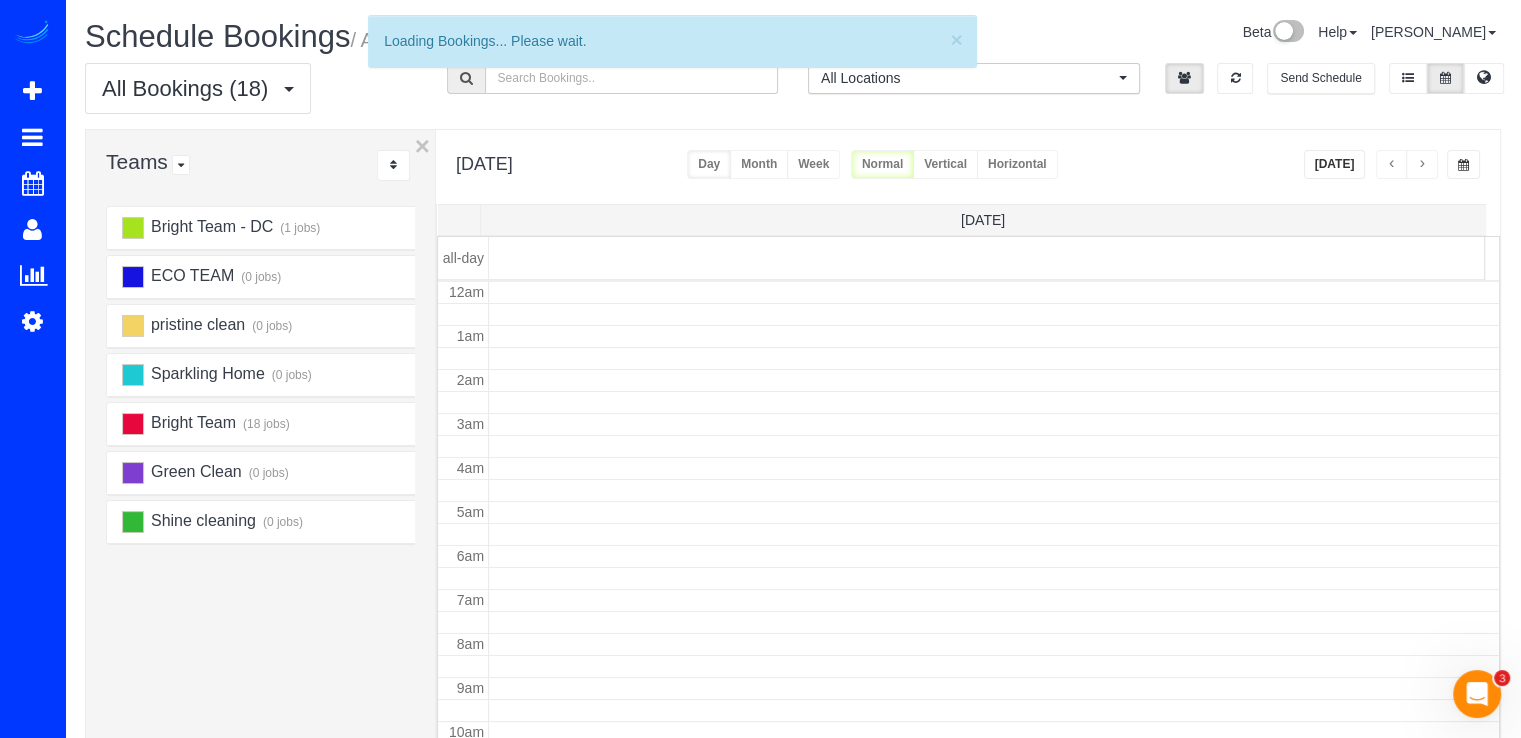 scroll, scrollTop: 263, scrollLeft: 0, axis: vertical 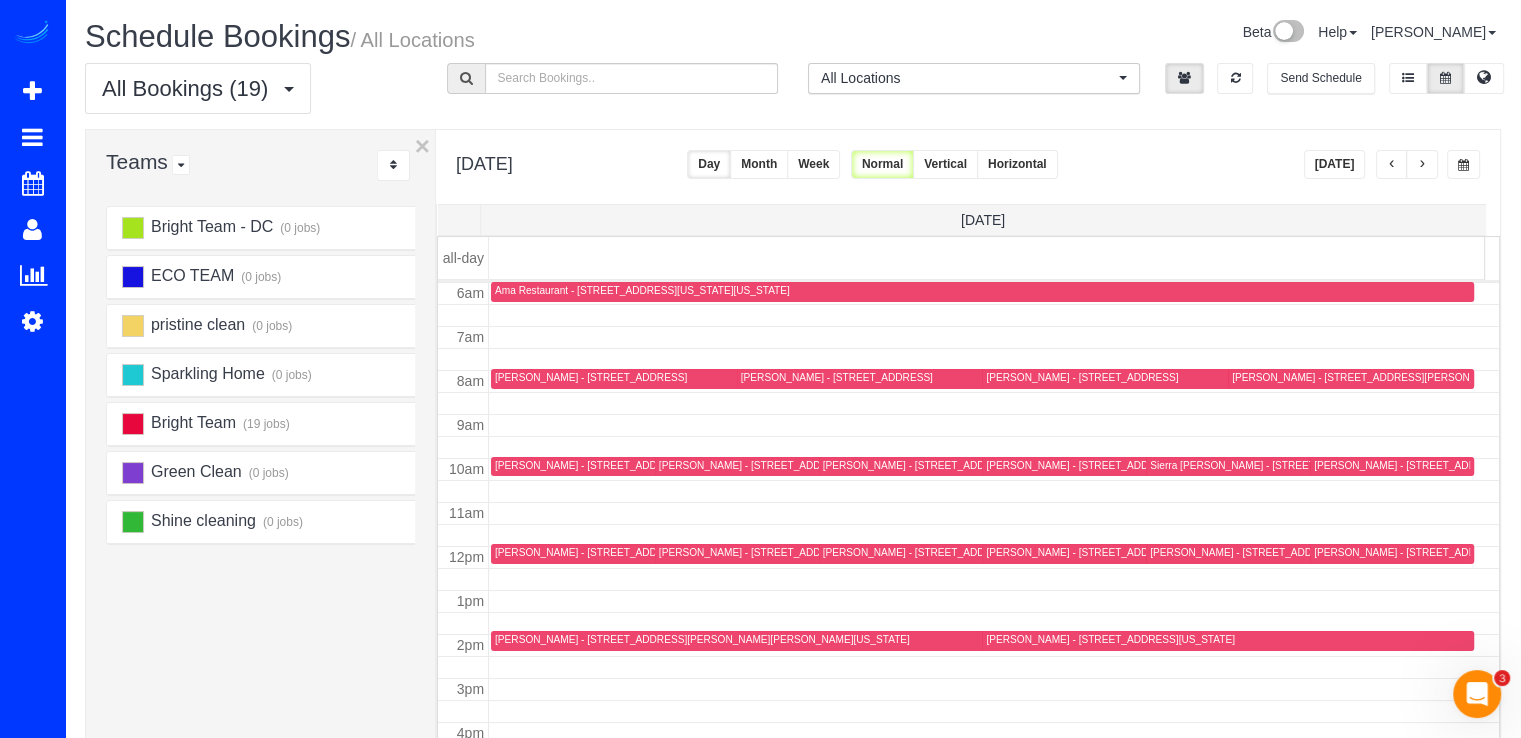 click at bounding box center [1392, 165] 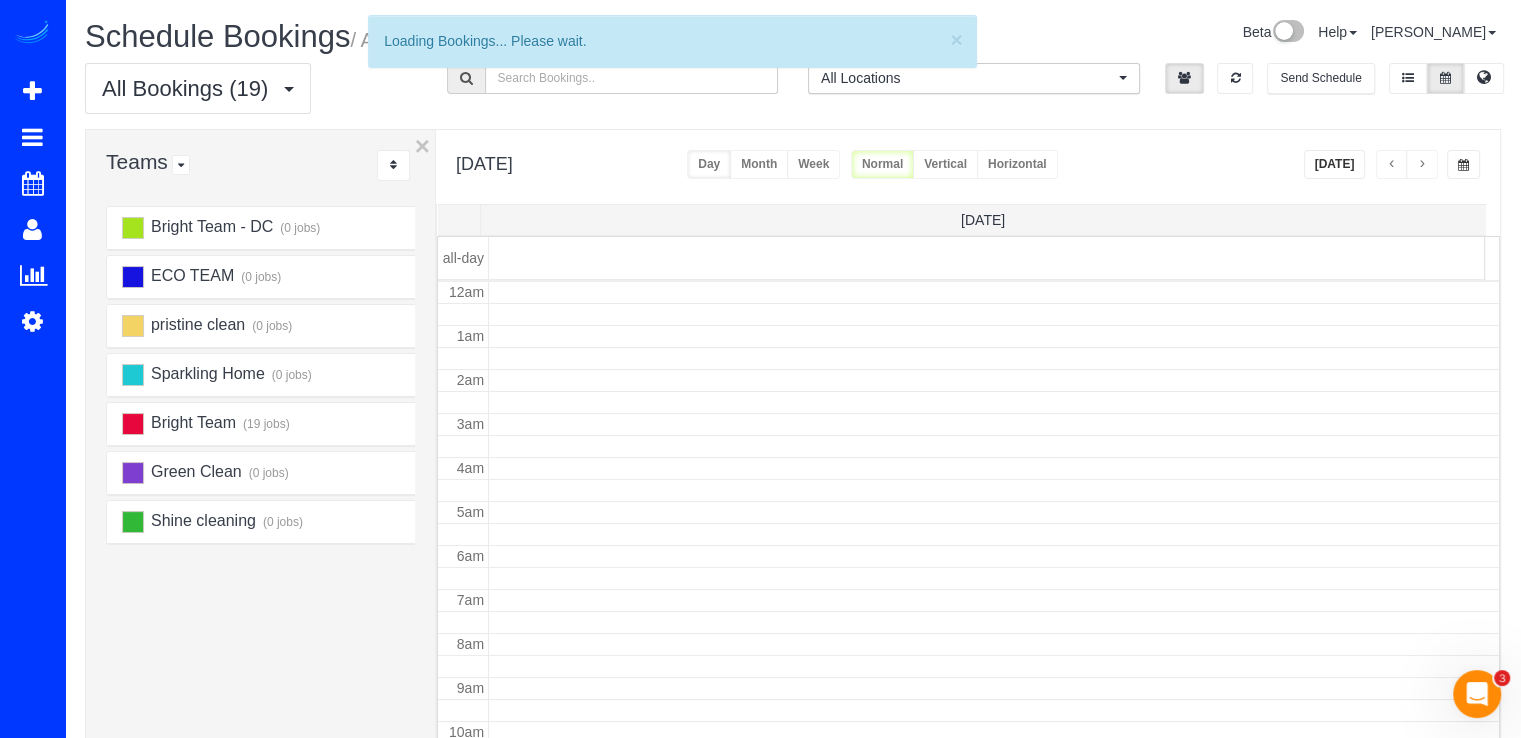 scroll, scrollTop: 263, scrollLeft: 0, axis: vertical 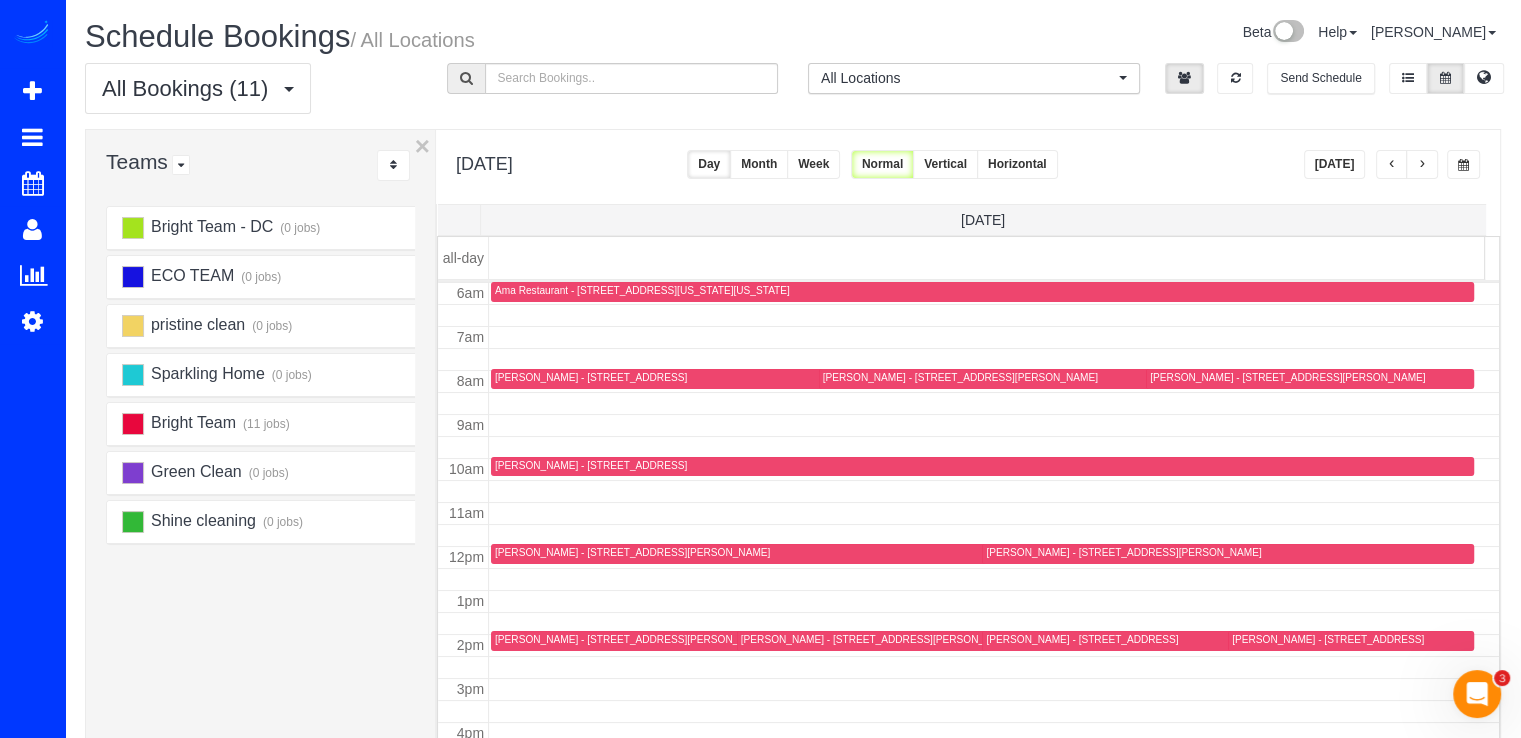 click on "Bright Team - DC
(0 jobs)
ECO TEAM
(0 jobs)
pristine clean
(0 jobs)
Sparkling Home
(0 jobs)" at bounding box center [260, 611] 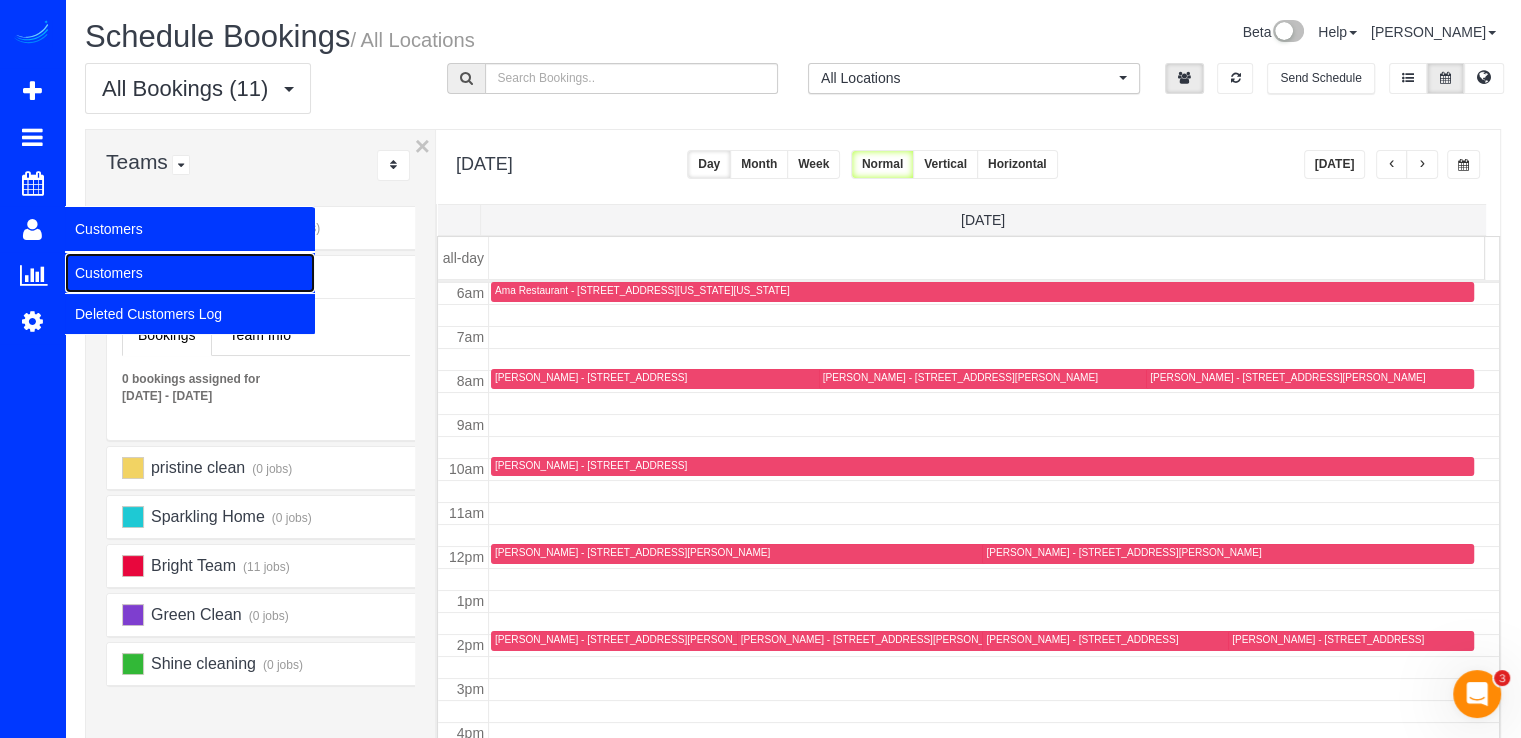 click on "Customers" at bounding box center (190, 273) 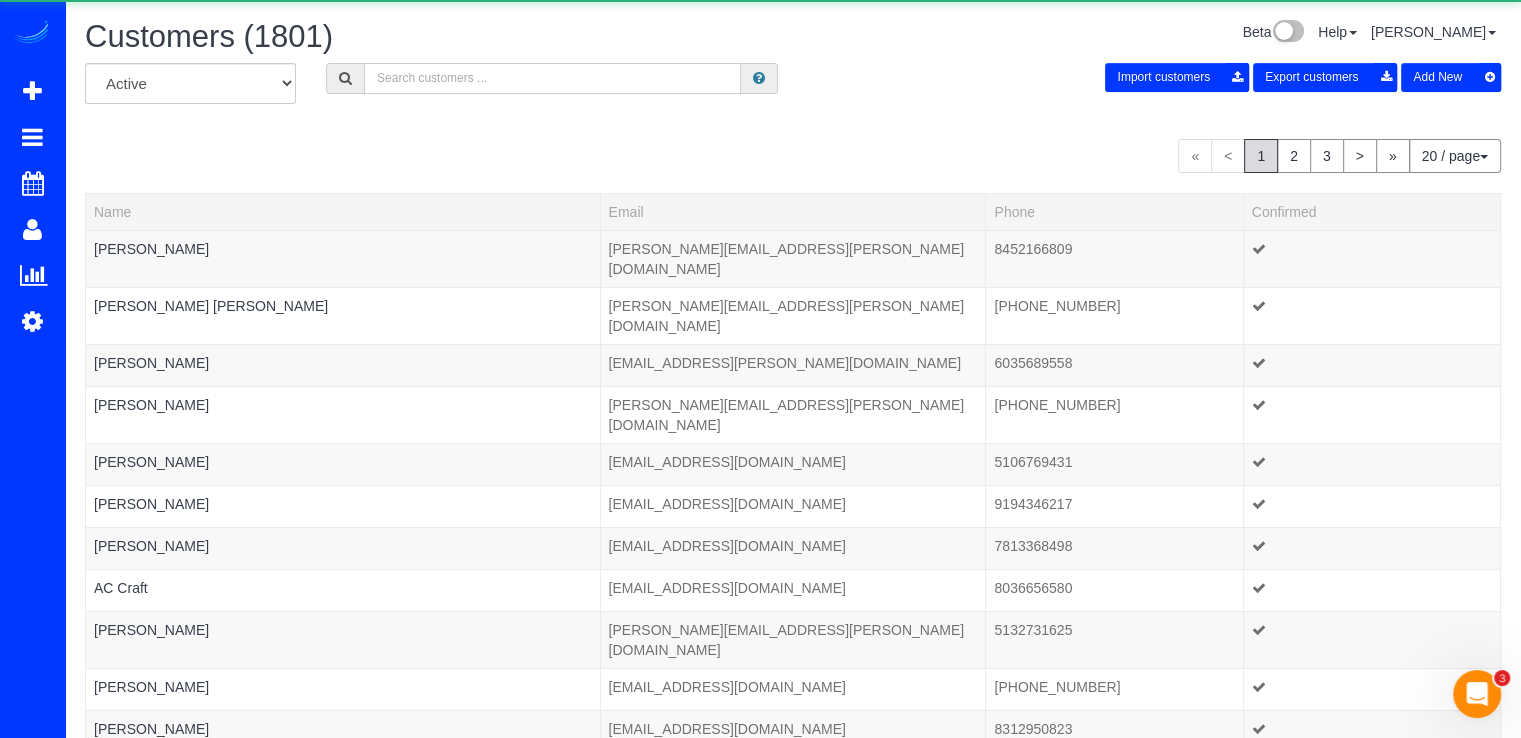 click at bounding box center (552, 78) 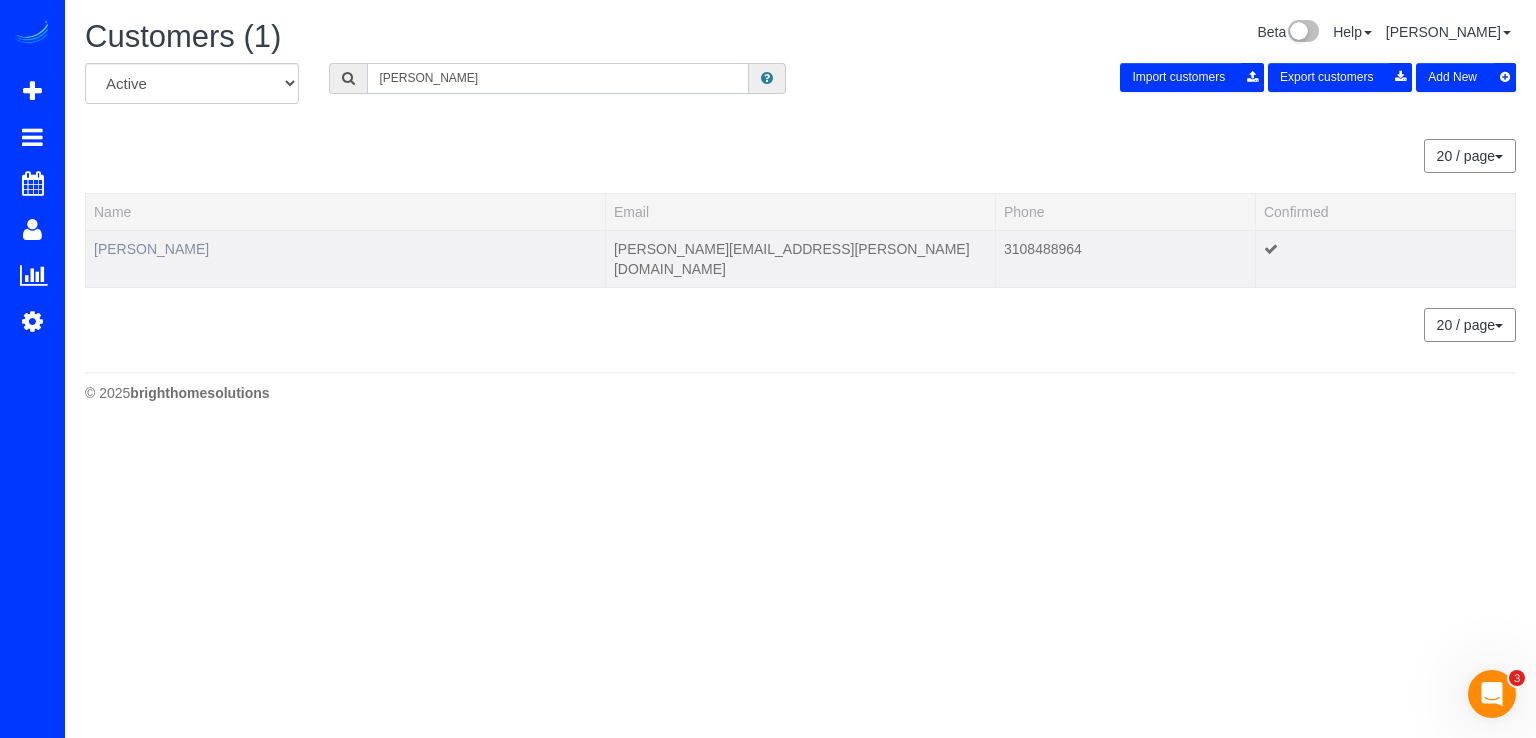 type on "[PERSON_NAME]" 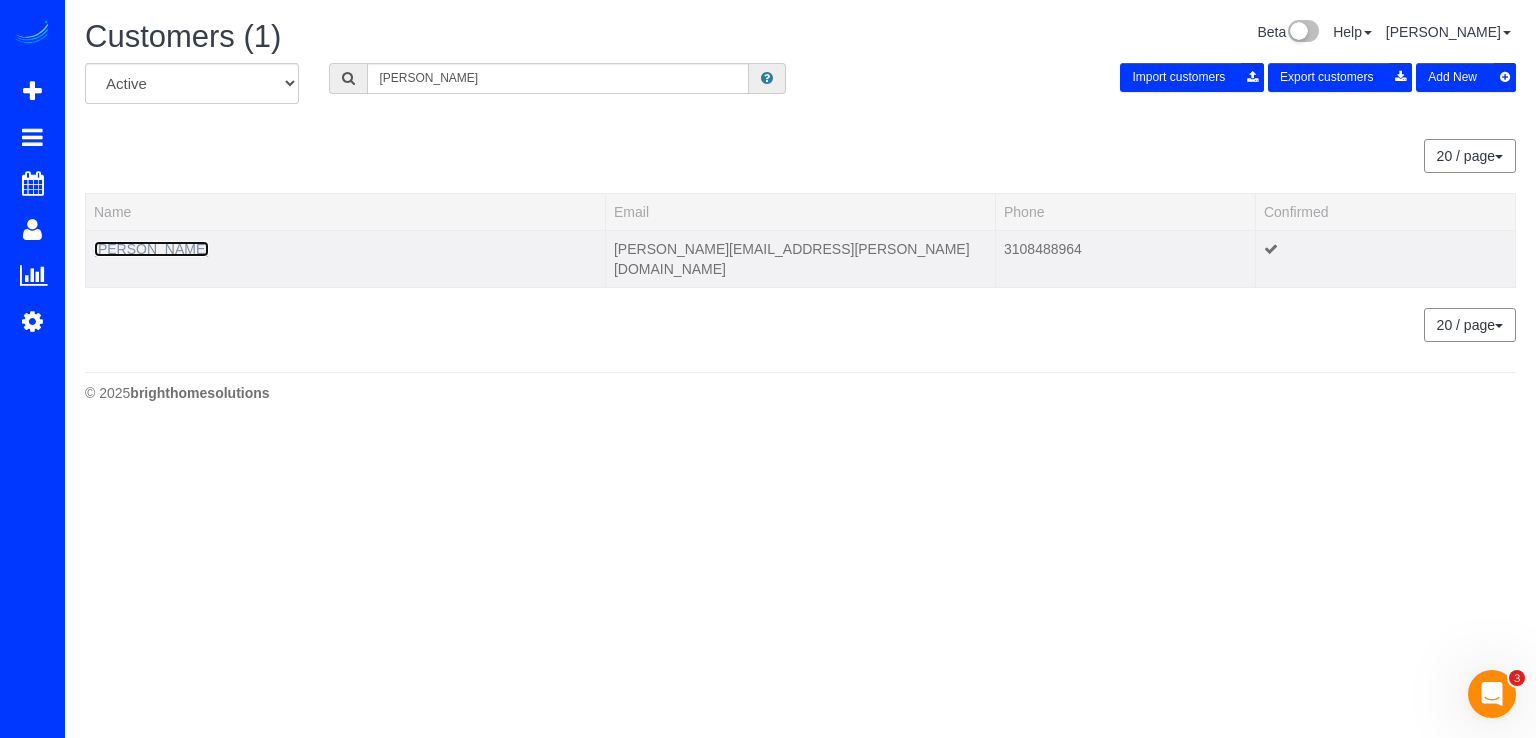 click on "[PERSON_NAME]" at bounding box center [151, 249] 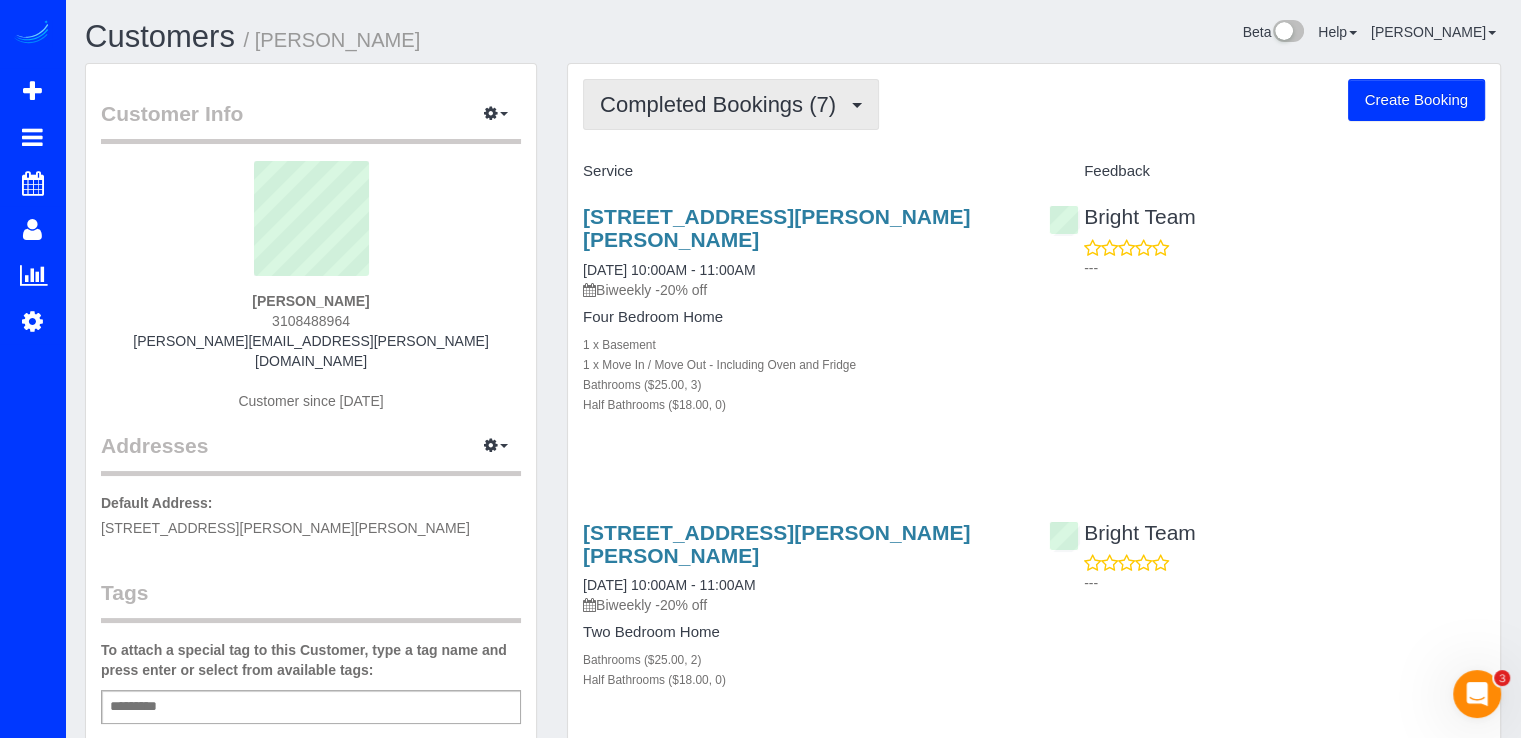 click on "Completed Bookings (7)" at bounding box center (723, 104) 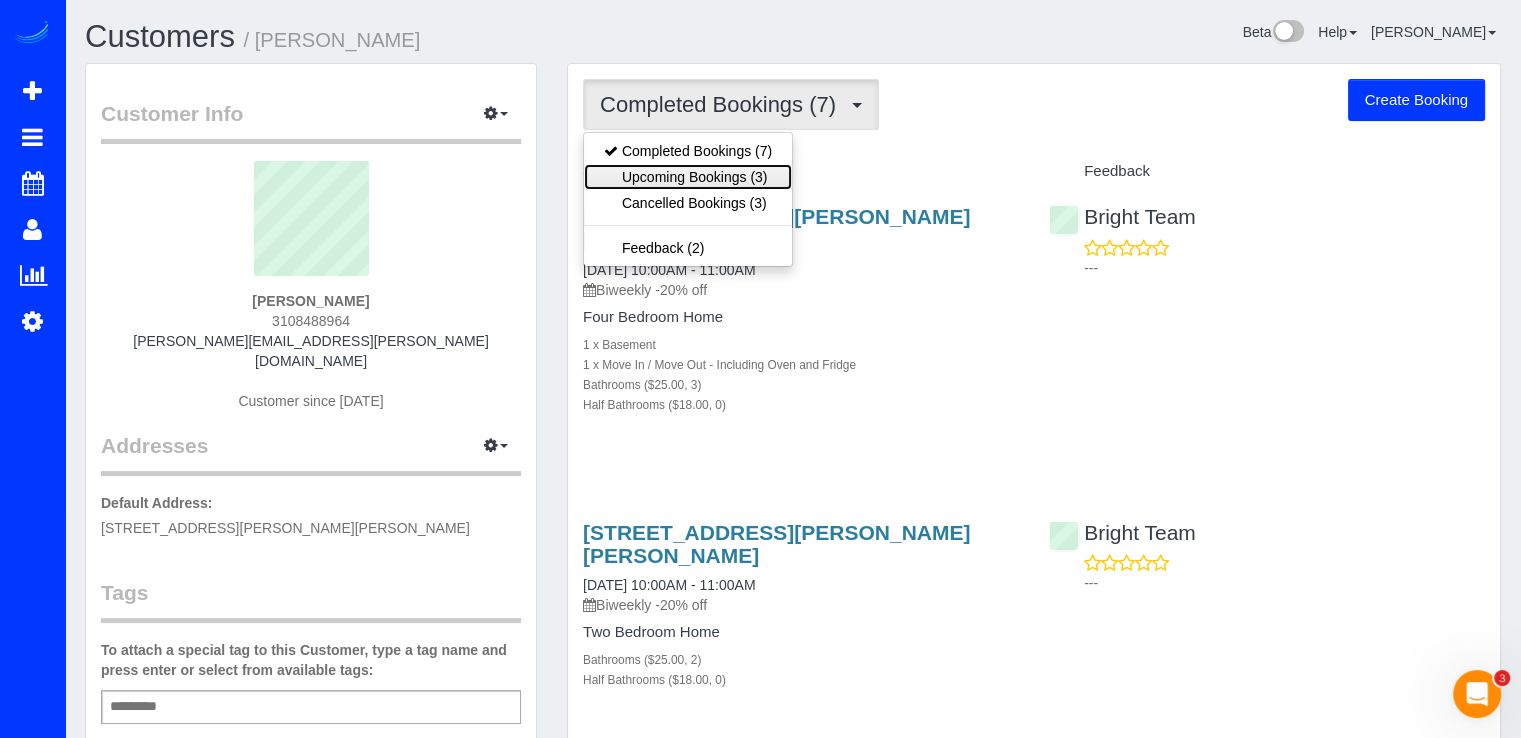 click on "Upcoming Bookings (3)" at bounding box center [688, 177] 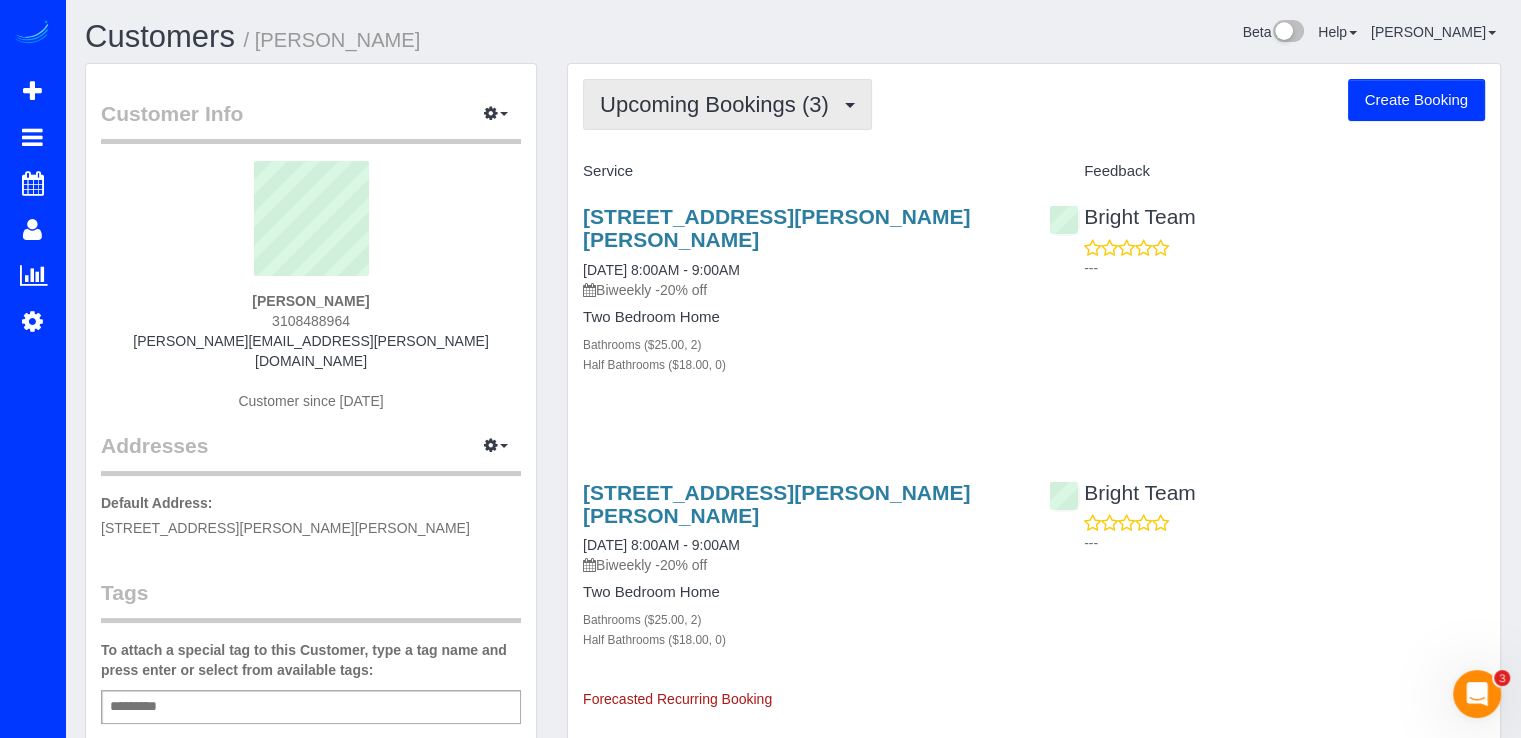 click on "Upcoming Bookings (3)" at bounding box center [719, 104] 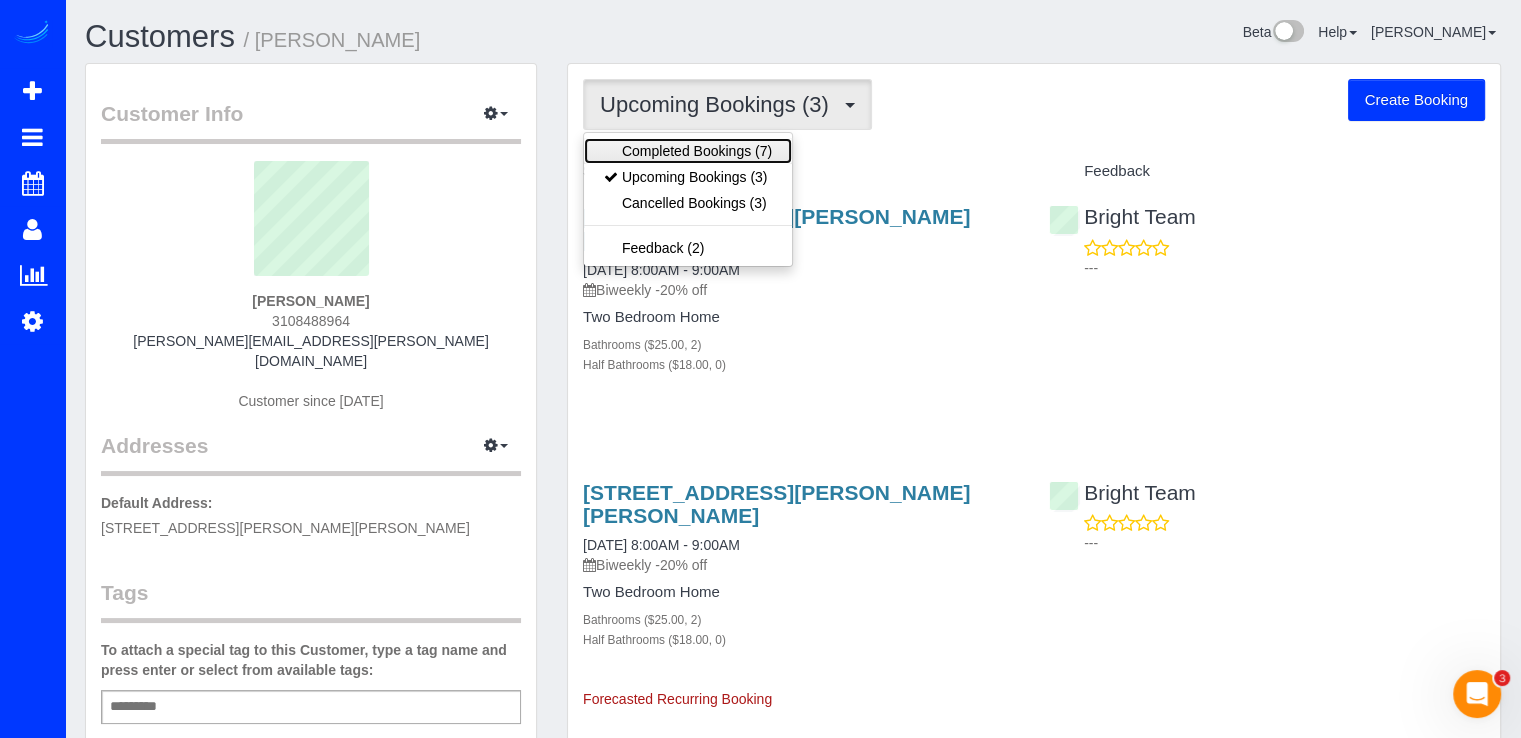 click on "Completed Bookings (7)" at bounding box center (688, 151) 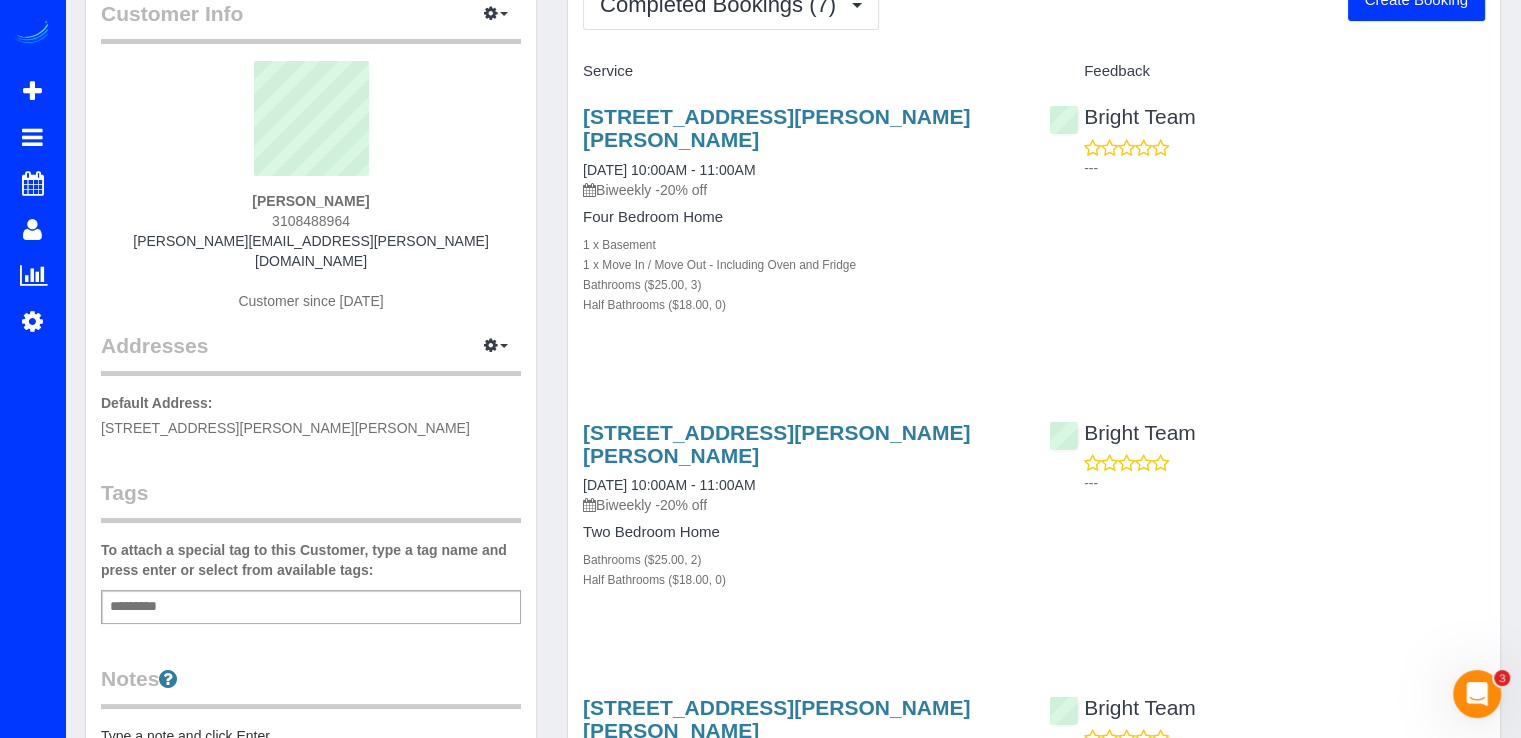 scroll, scrollTop: 0, scrollLeft: 0, axis: both 